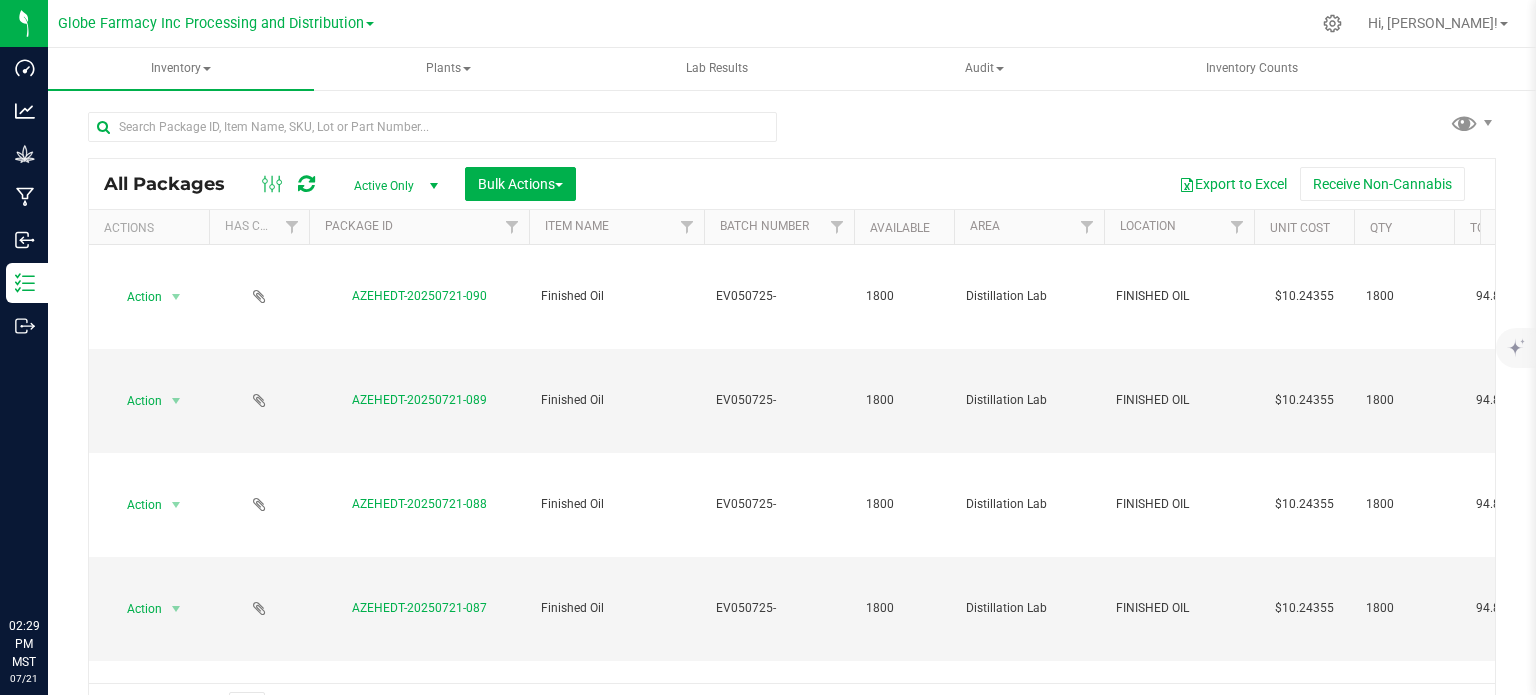 scroll, scrollTop: 0, scrollLeft: 0, axis: both 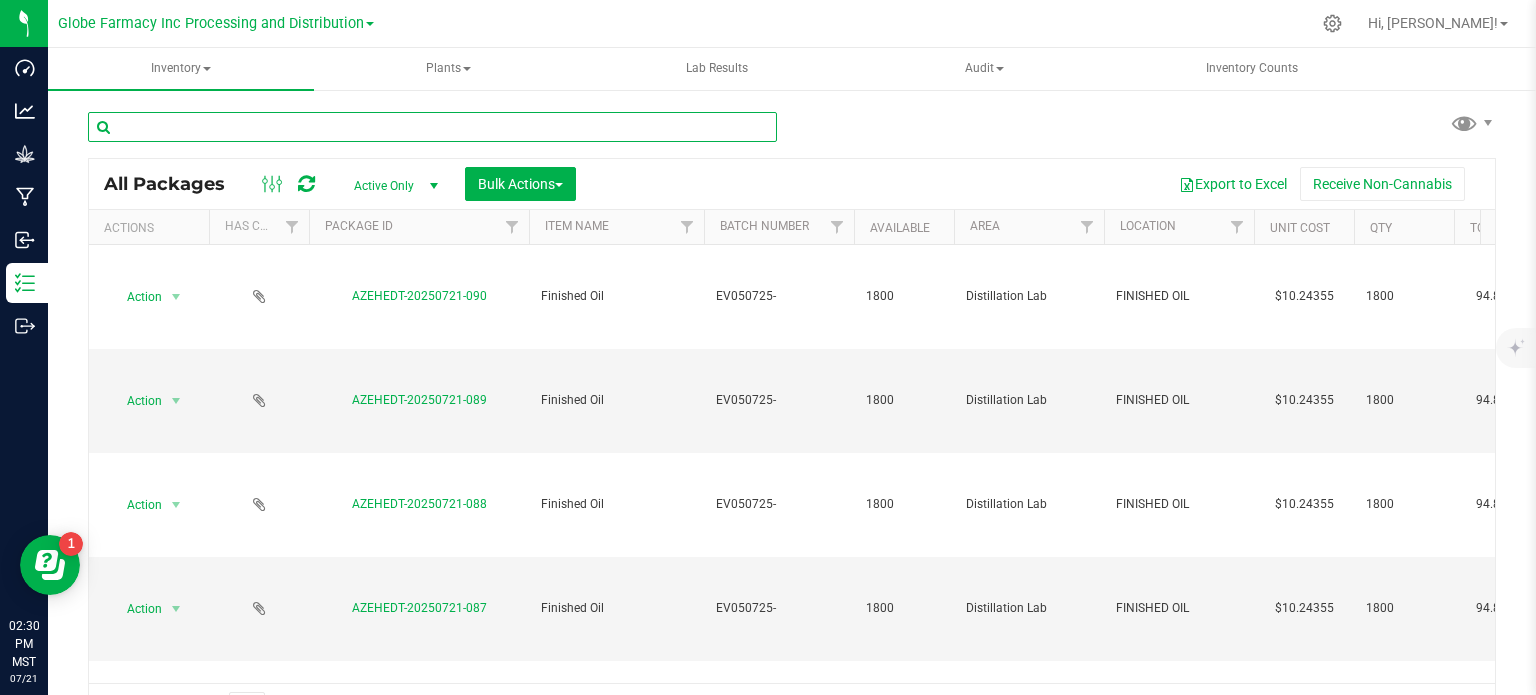 drag, startPoint x: 229, startPoint y: 127, endPoint x: 245, endPoint y: 126, distance: 16.03122 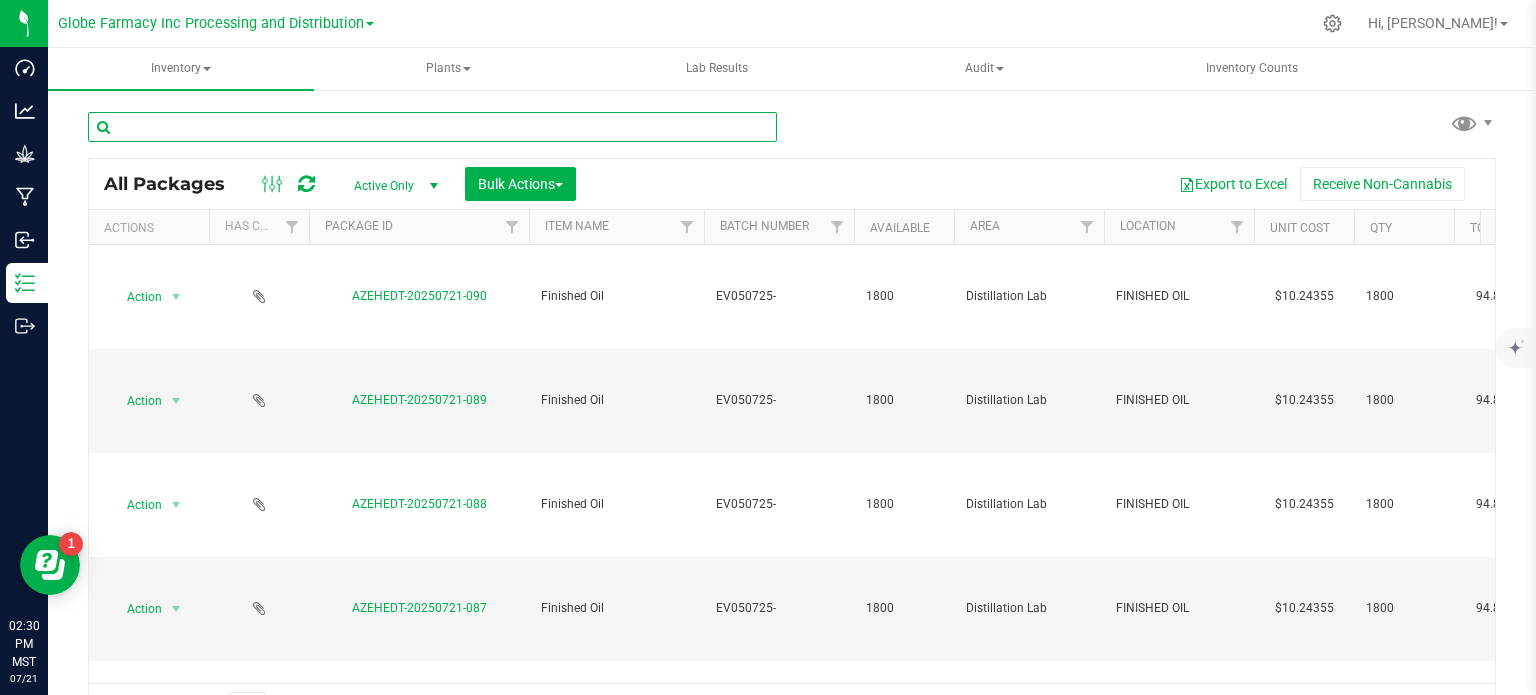 click at bounding box center (432, 127) 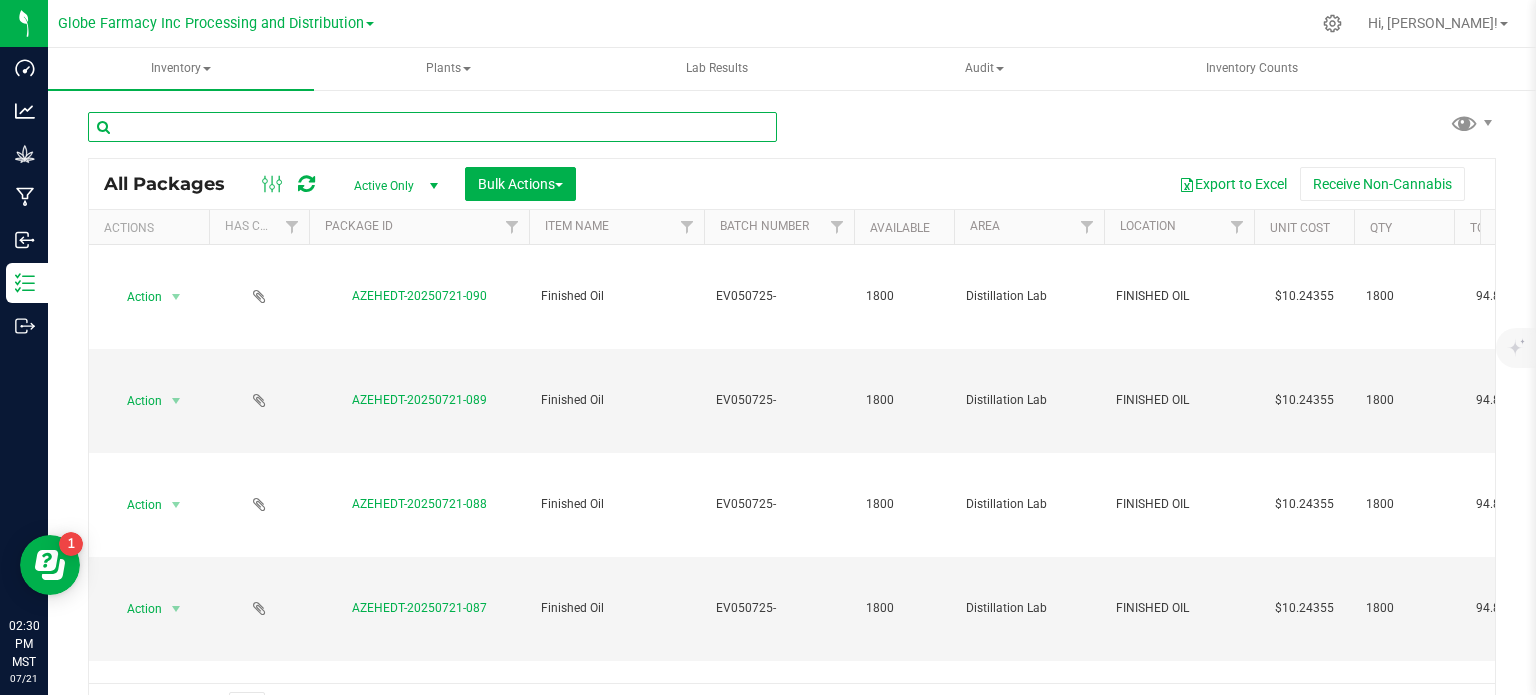 click at bounding box center (432, 127) 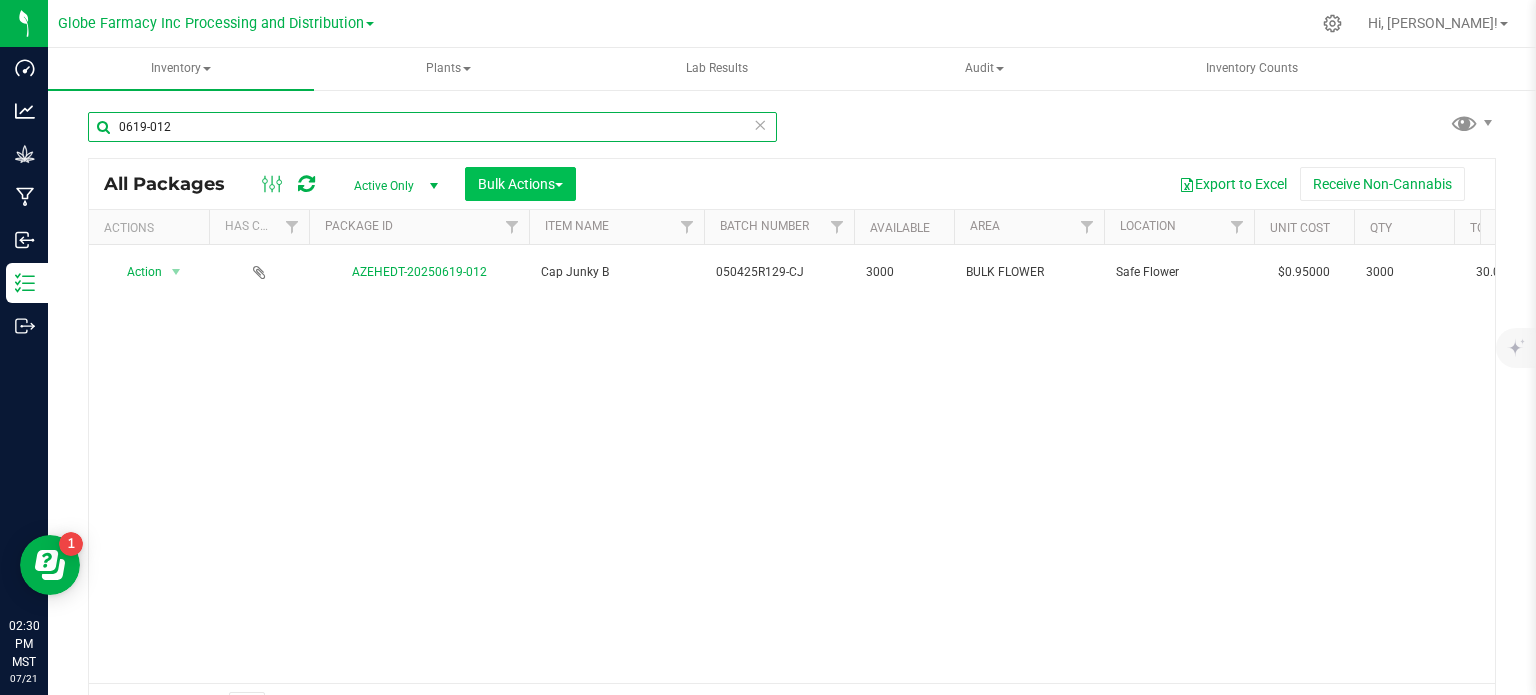 type on "0619-012" 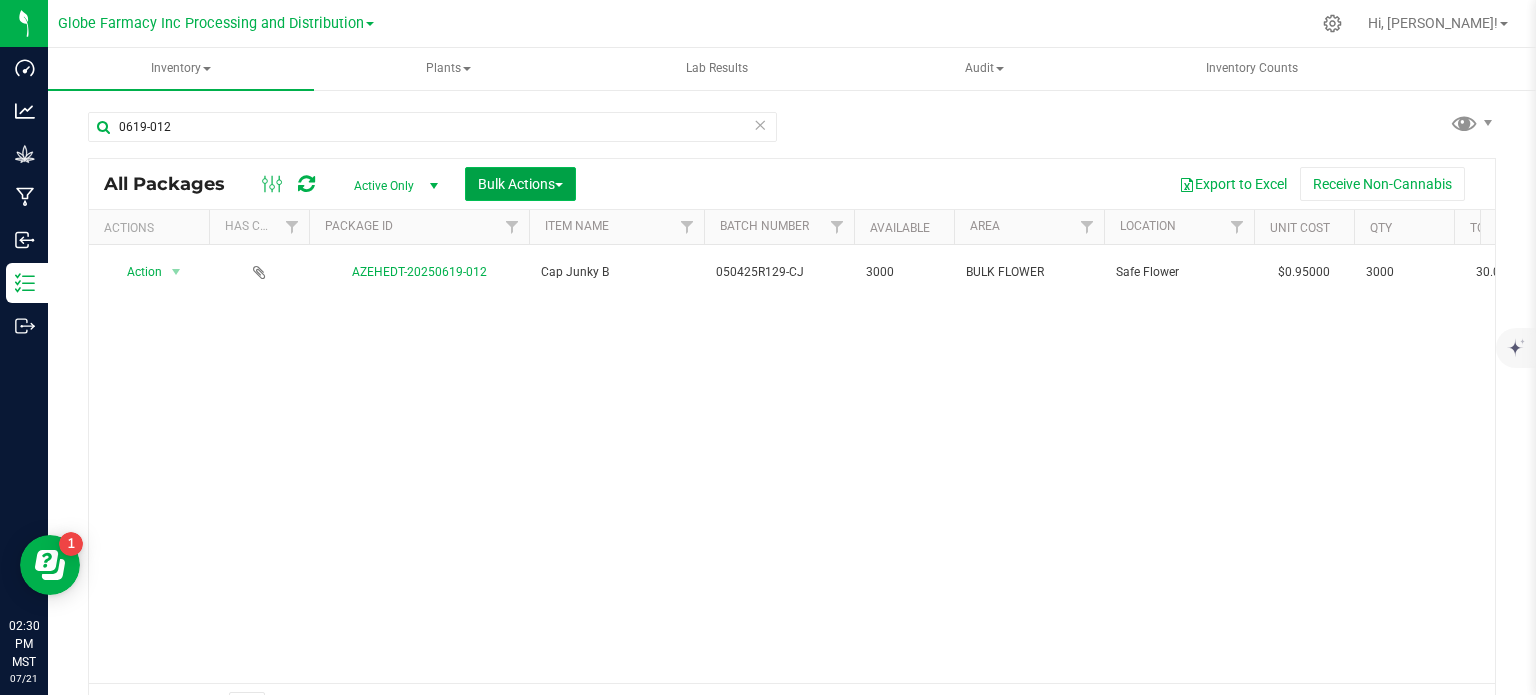 click on "Bulk Actions" at bounding box center [520, 184] 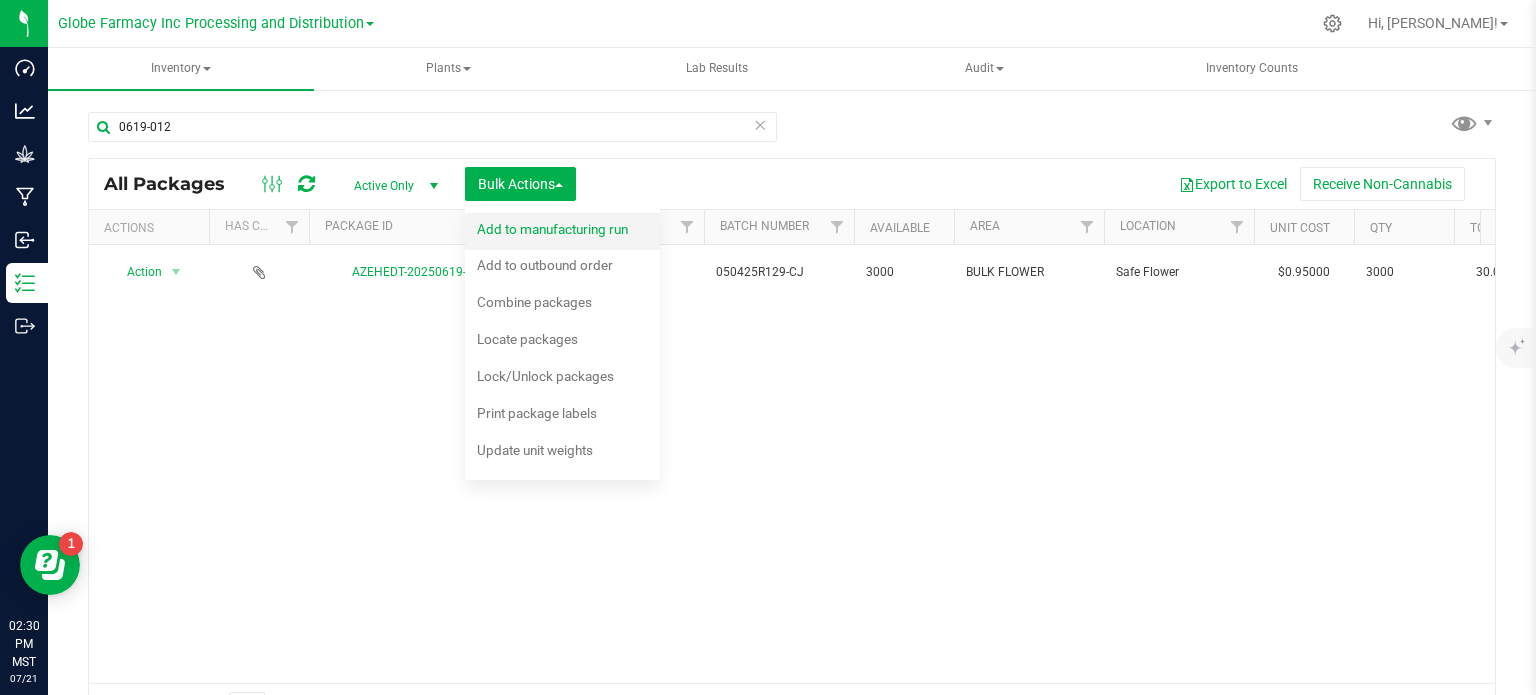 click on "Add to manufacturing run" at bounding box center [566, 232] 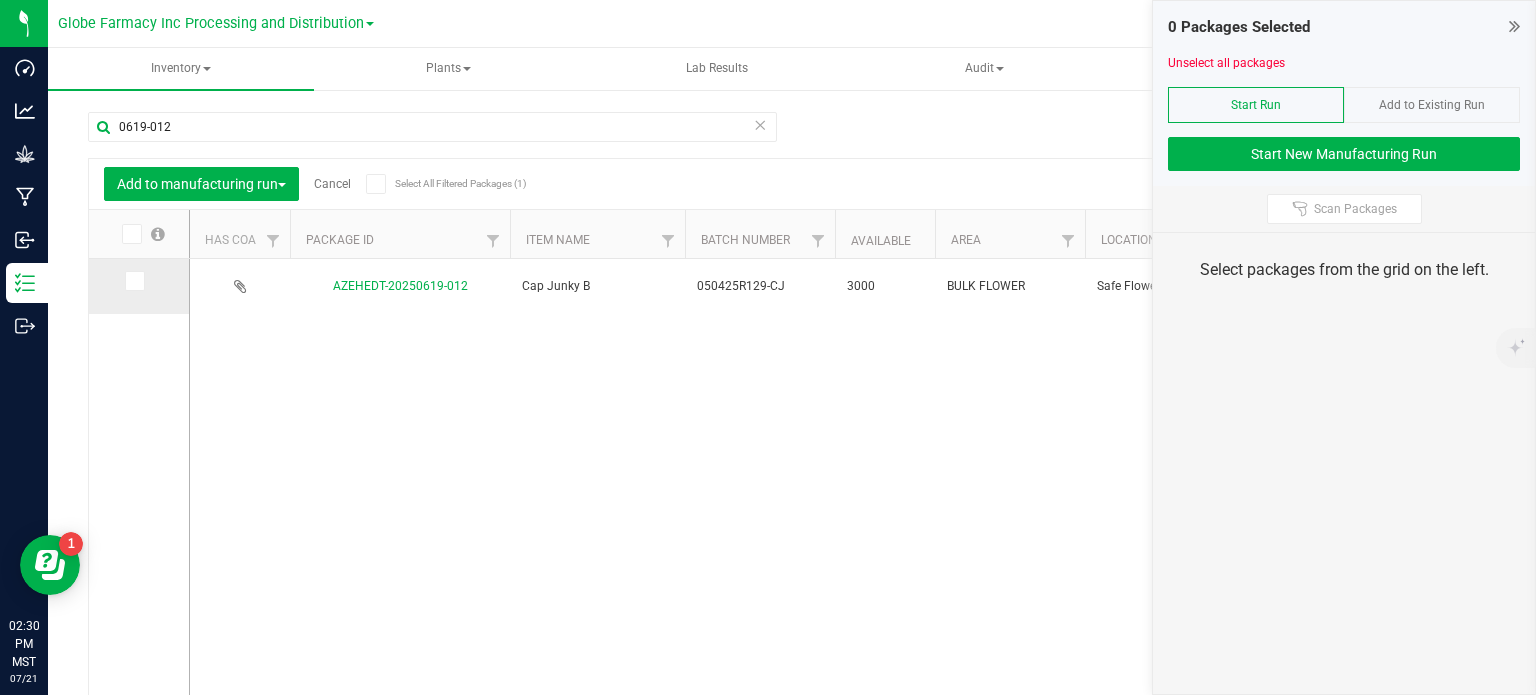 click at bounding box center (135, 281) 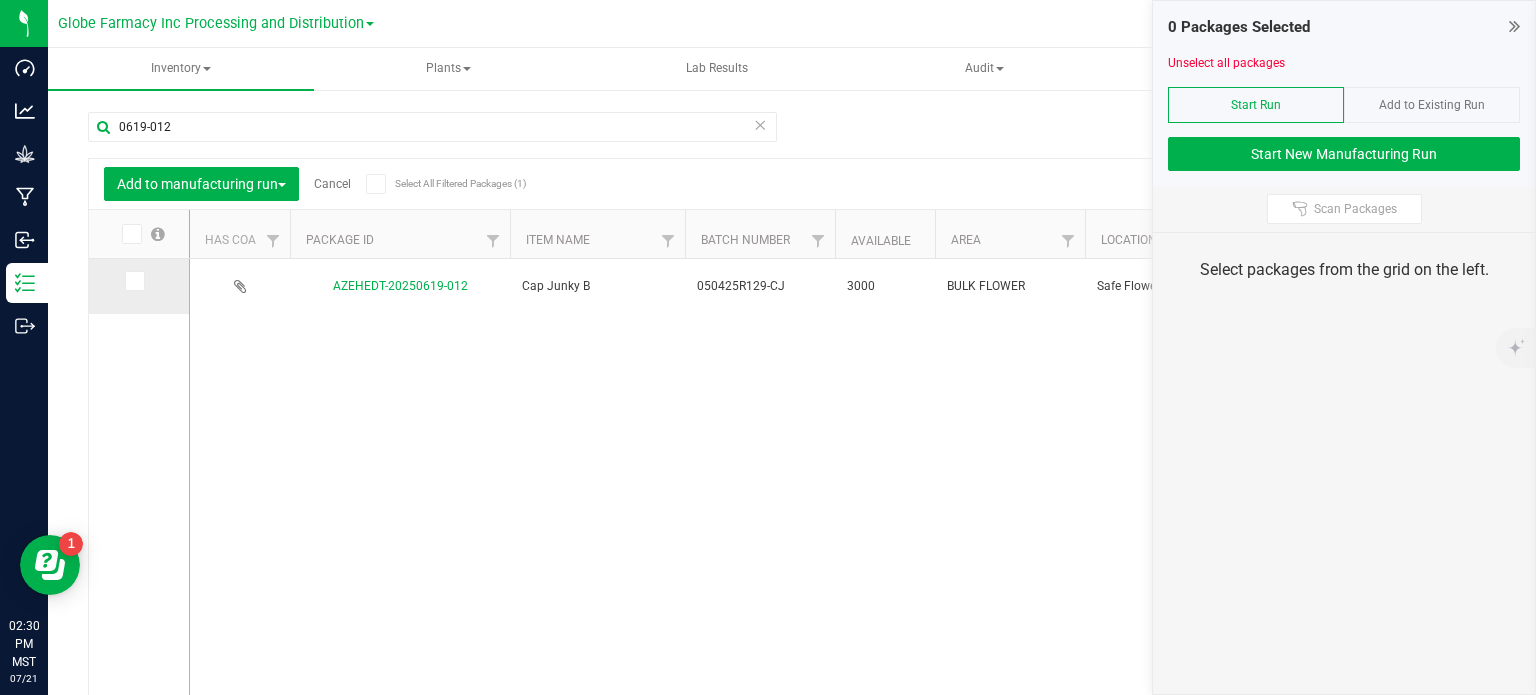 click at bounding box center (0, 0) 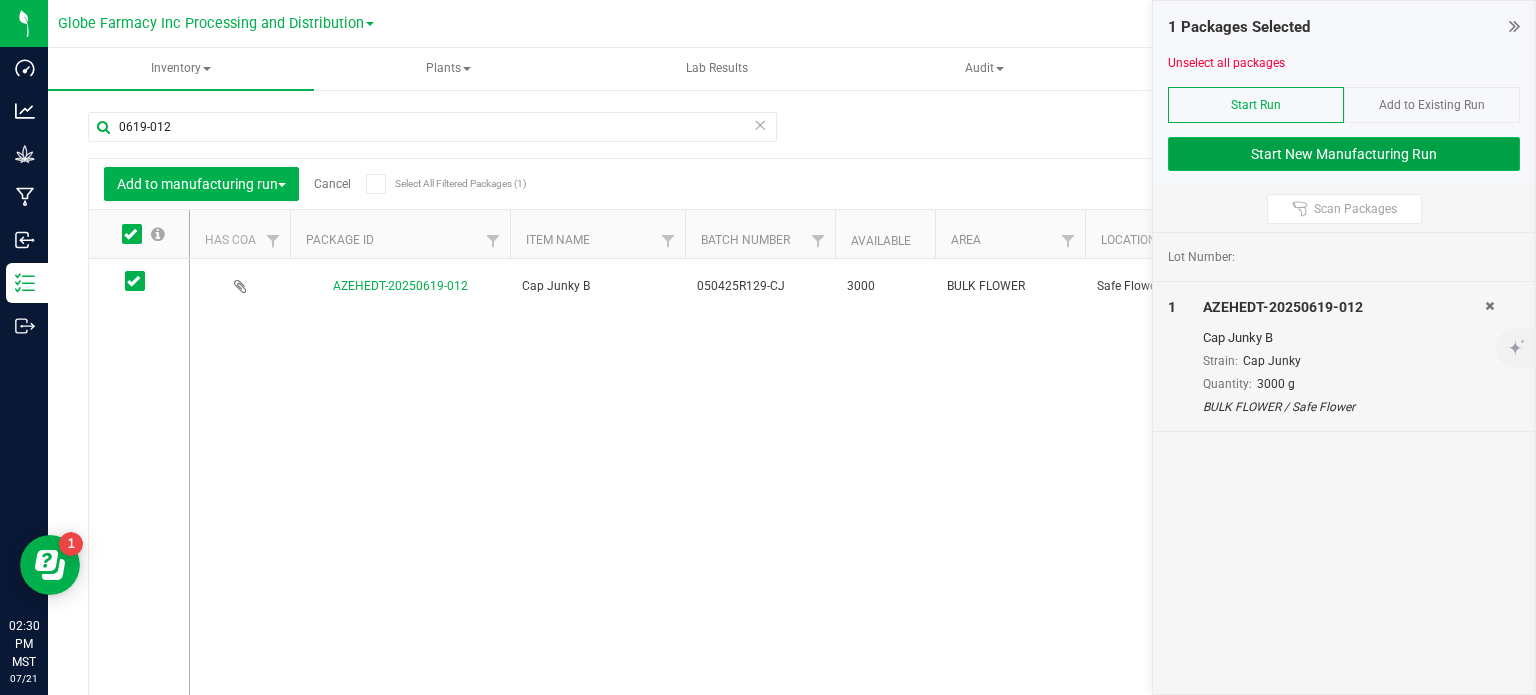 click on "Start New Manufacturing Run" at bounding box center [1344, 154] 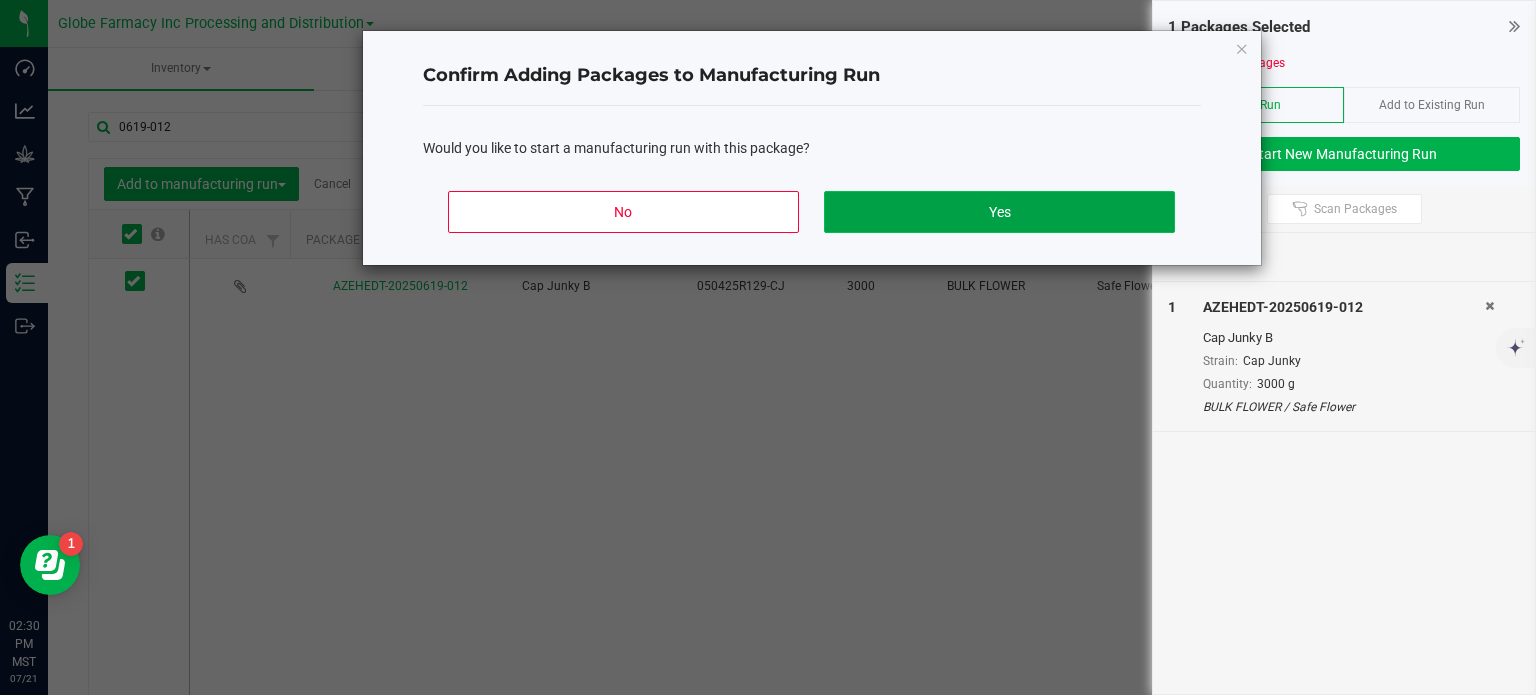 click on "Yes" 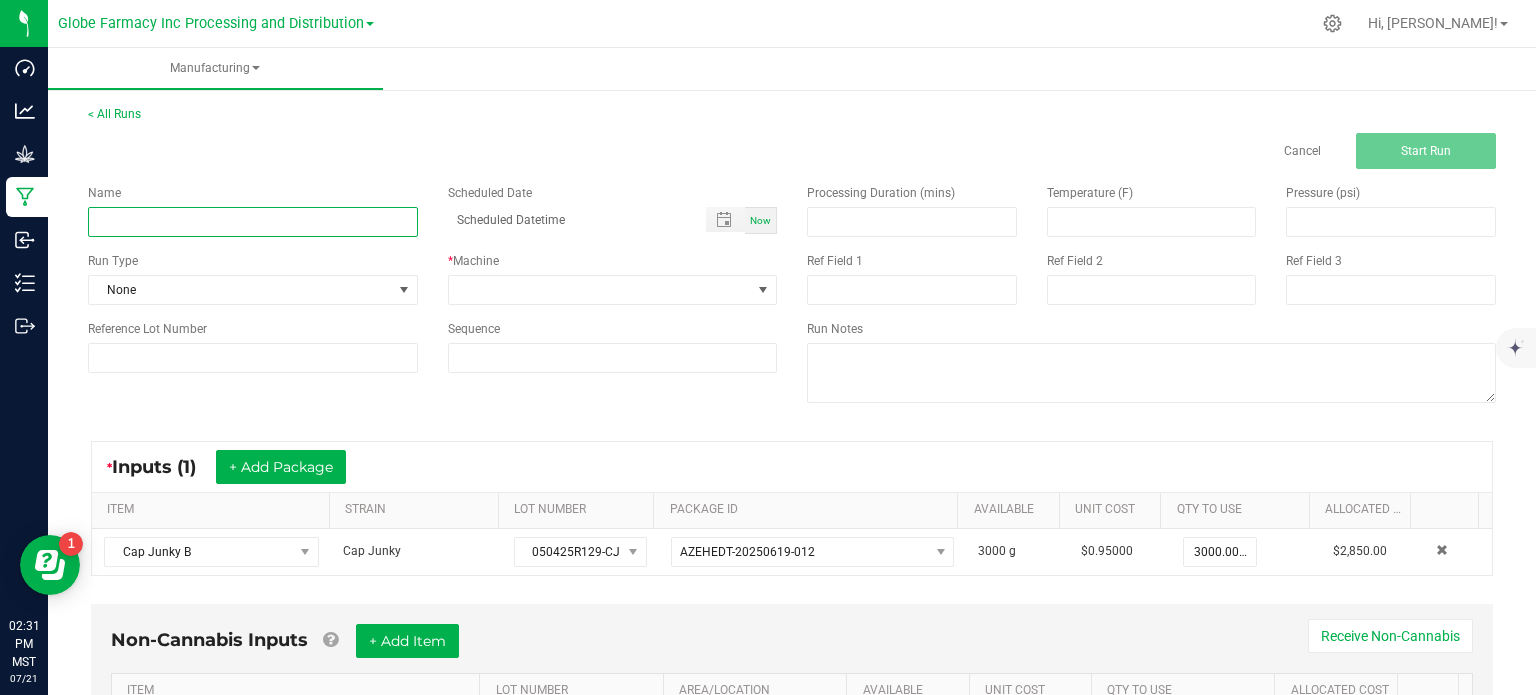 click at bounding box center [253, 222] 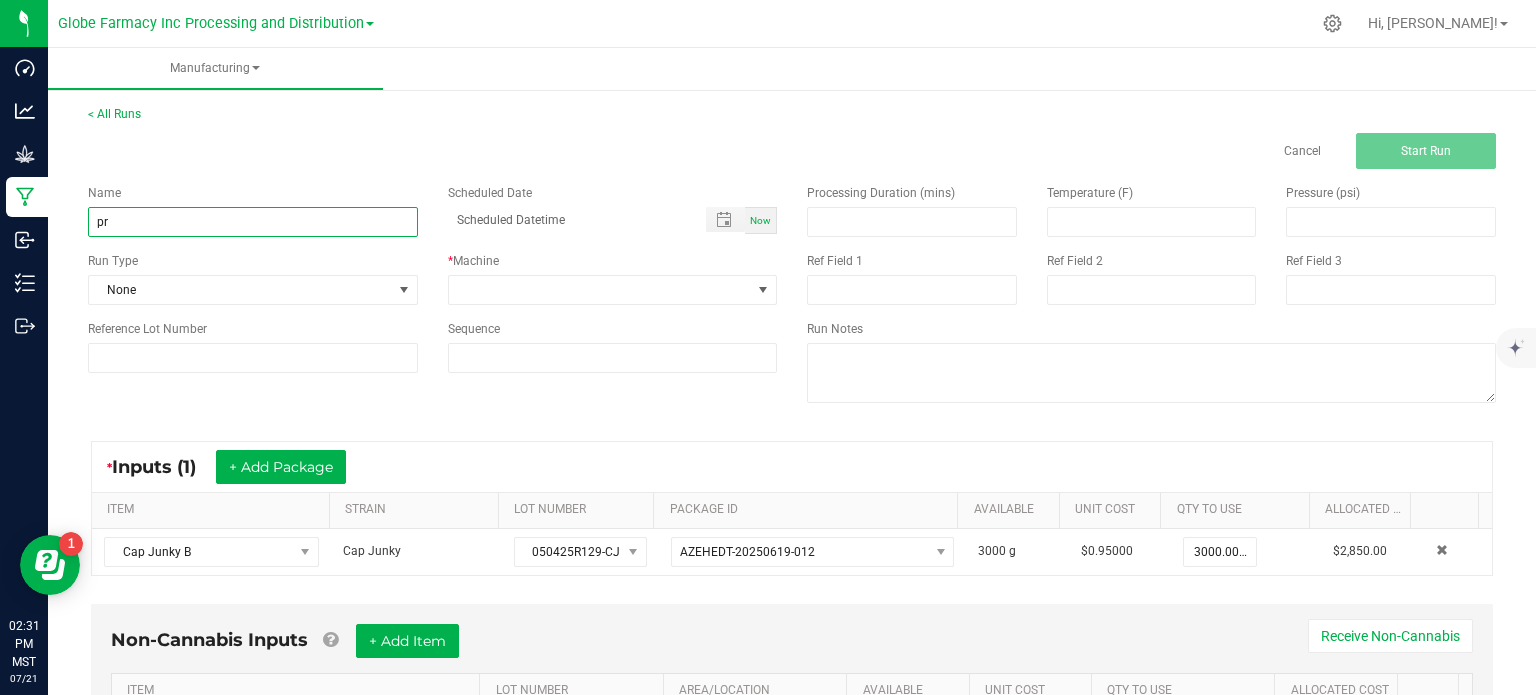 type on "p" 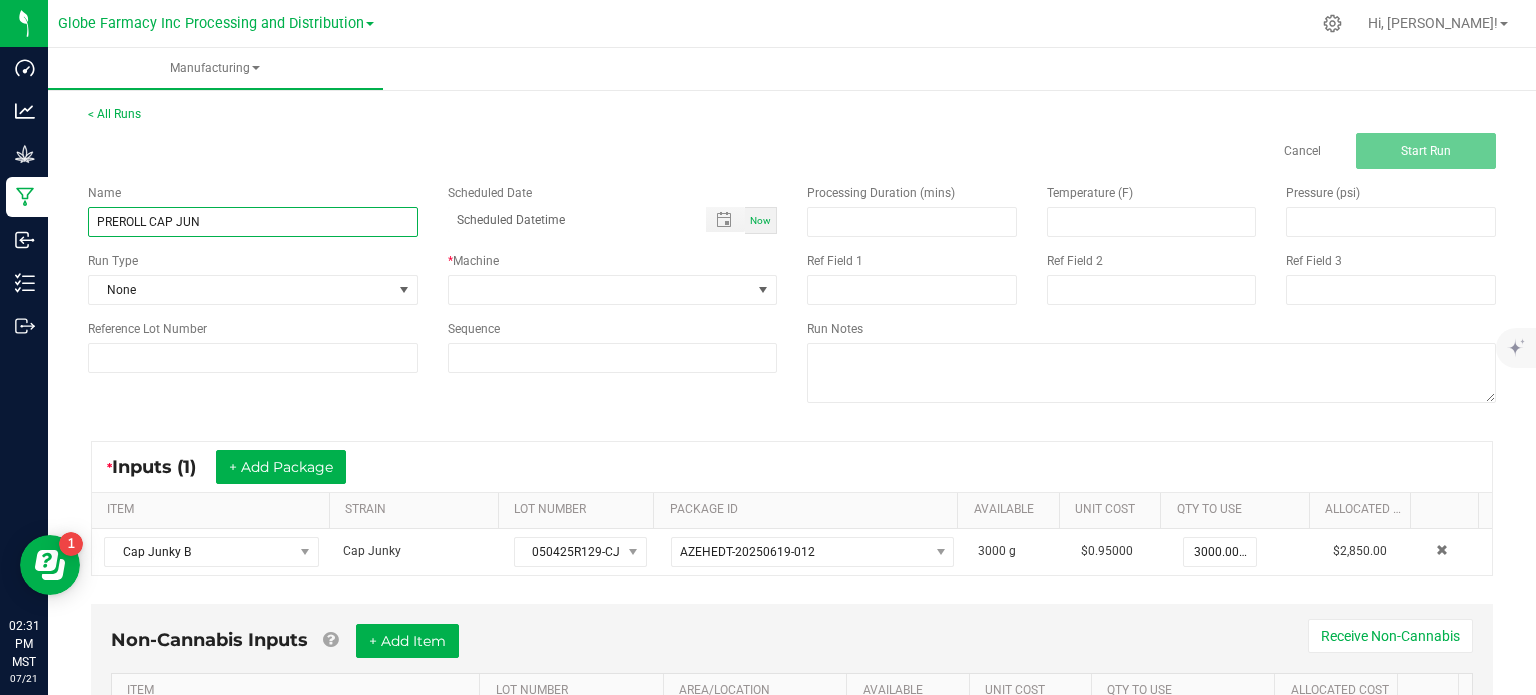 type on "PREROLL CAP JUNKY 1G" 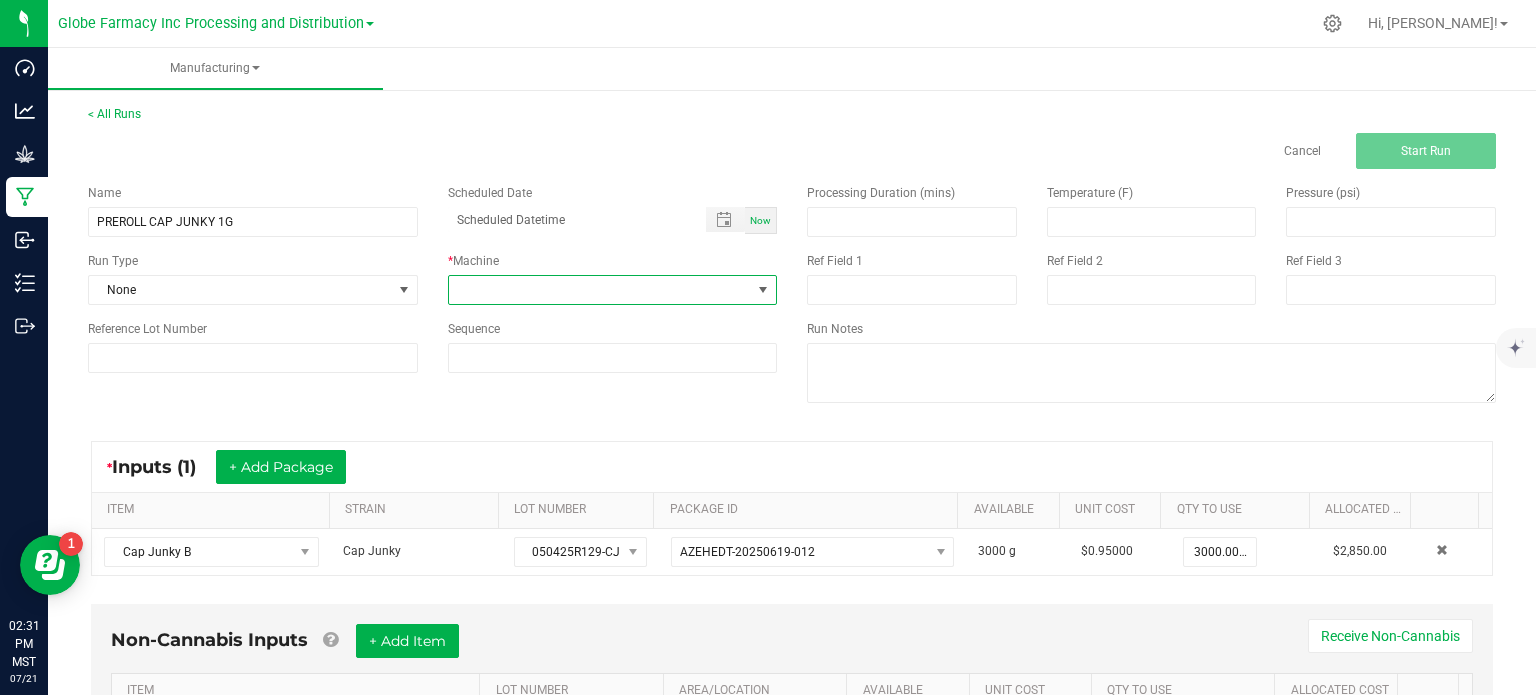 click at bounding box center [613, 290] 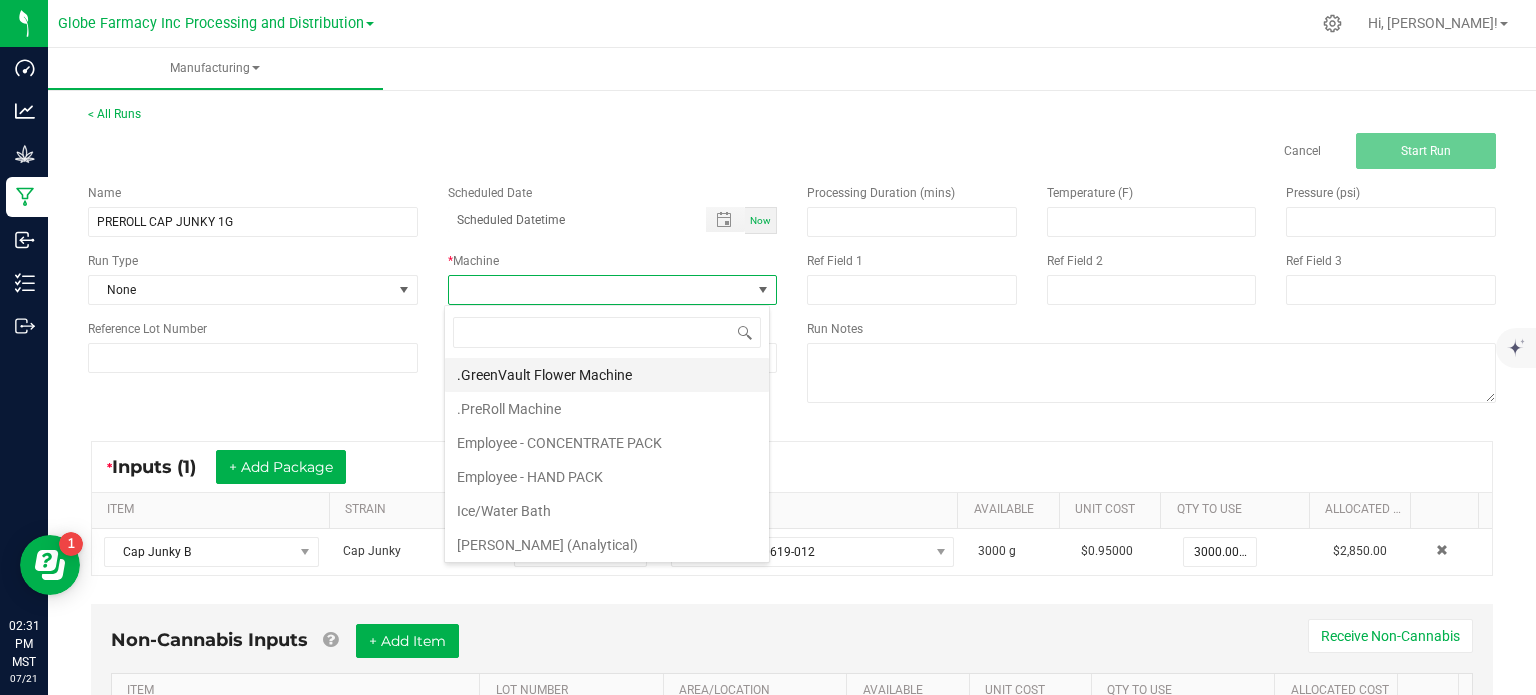 scroll, scrollTop: 99970, scrollLeft: 99674, axis: both 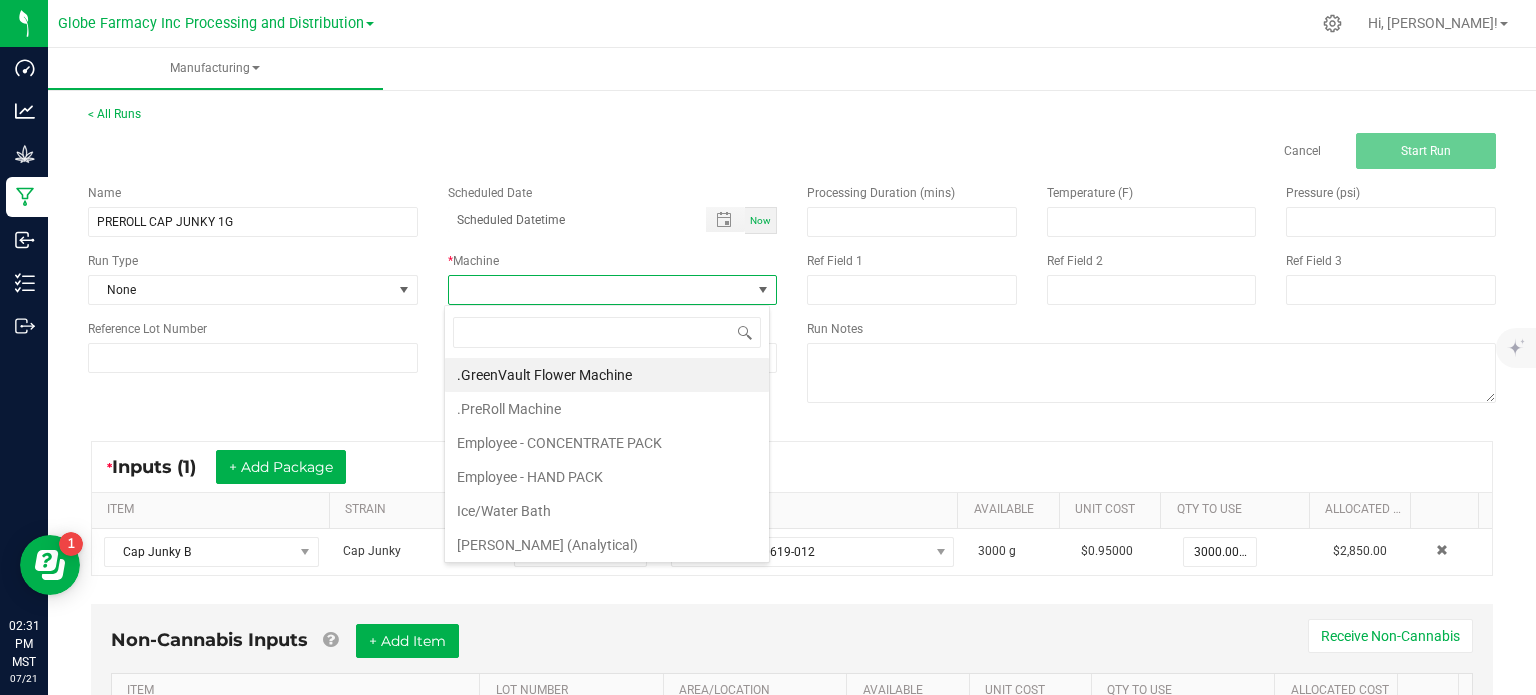 click on ".PreRoll Machine" at bounding box center [607, 409] 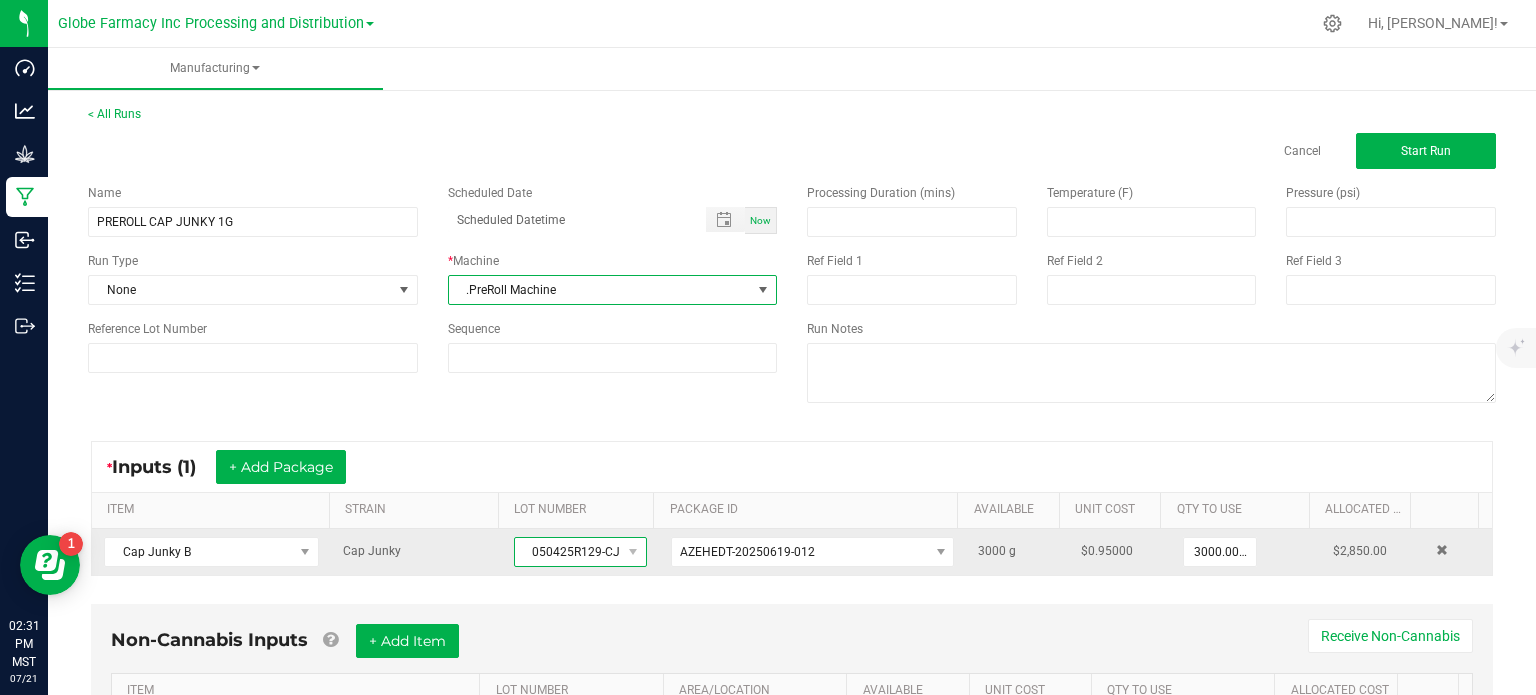 click on "050425R129-CJ" at bounding box center [568, 552] 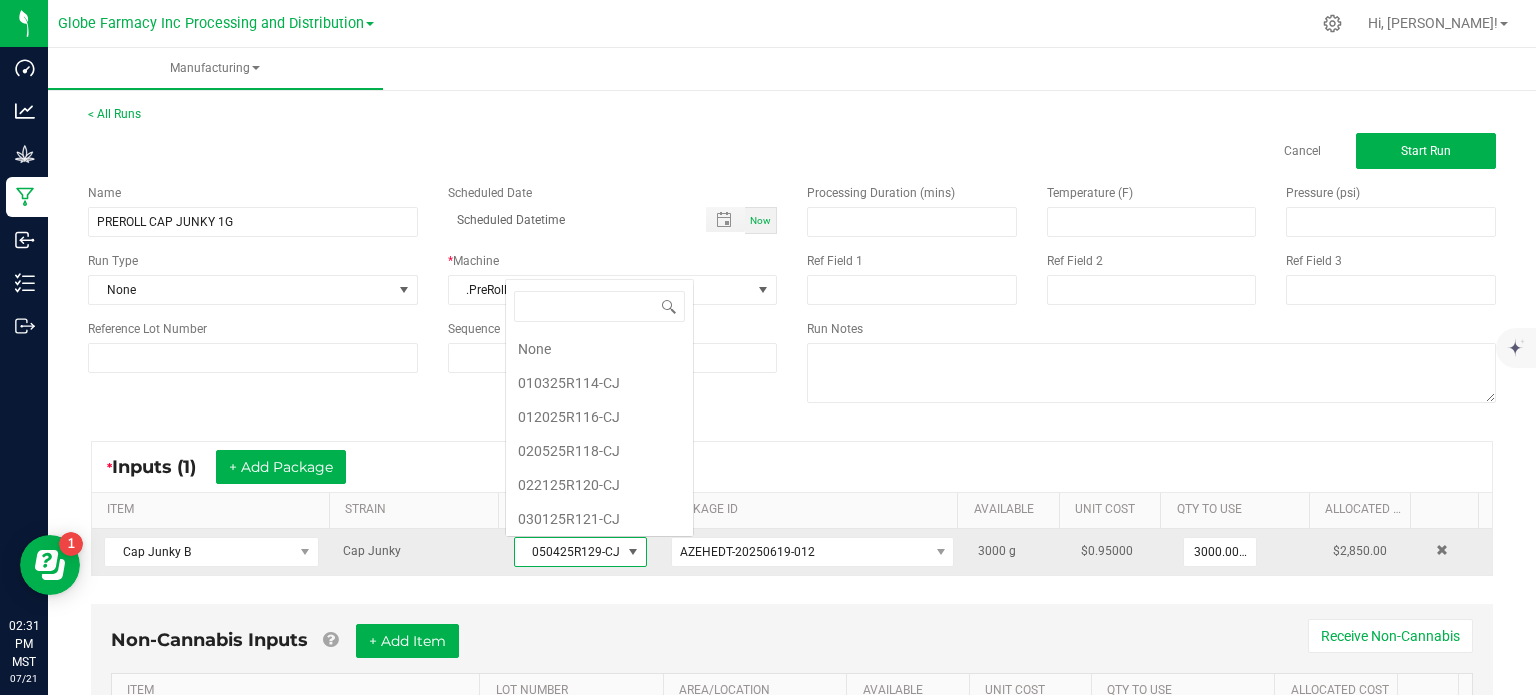 click on "050425R129-CJ" at bounding box center [568, 552] 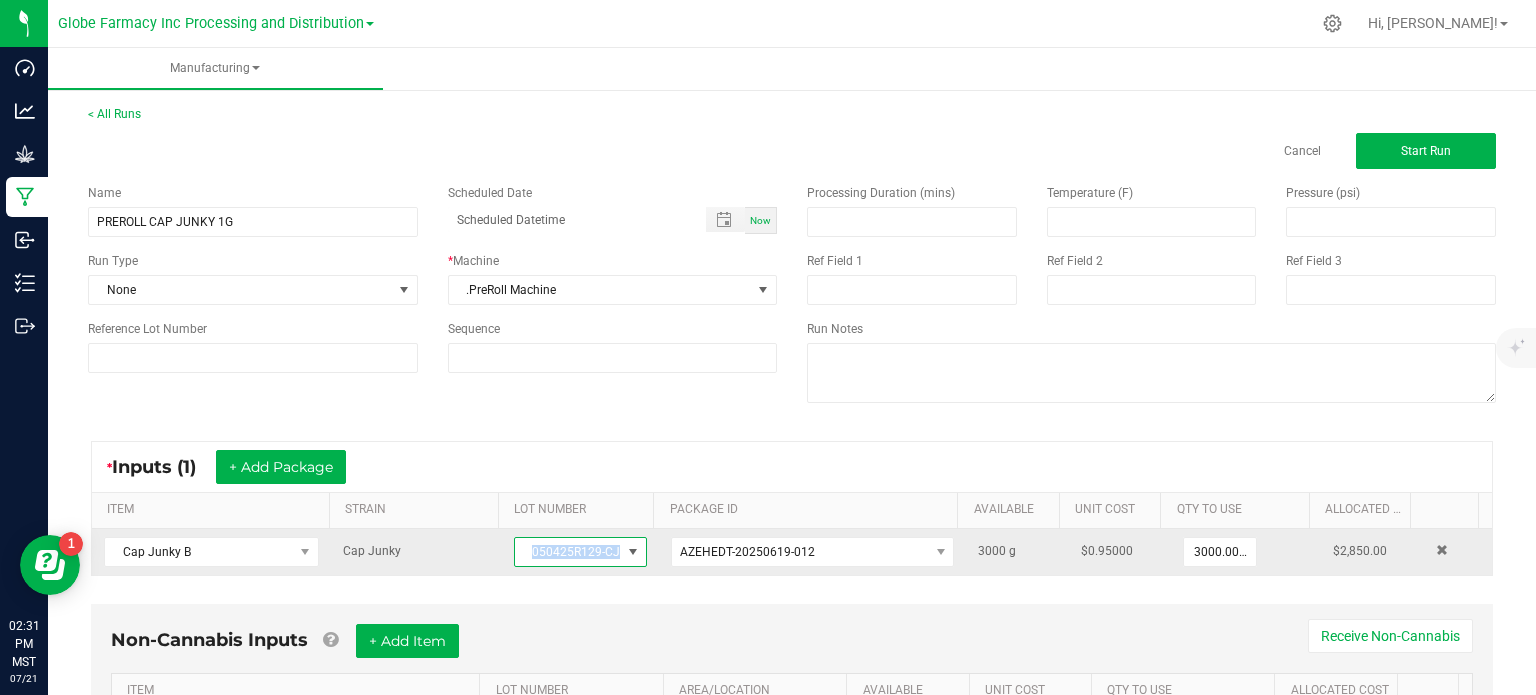 click on "050425R129-CJ" at bounding box center (568, 552) 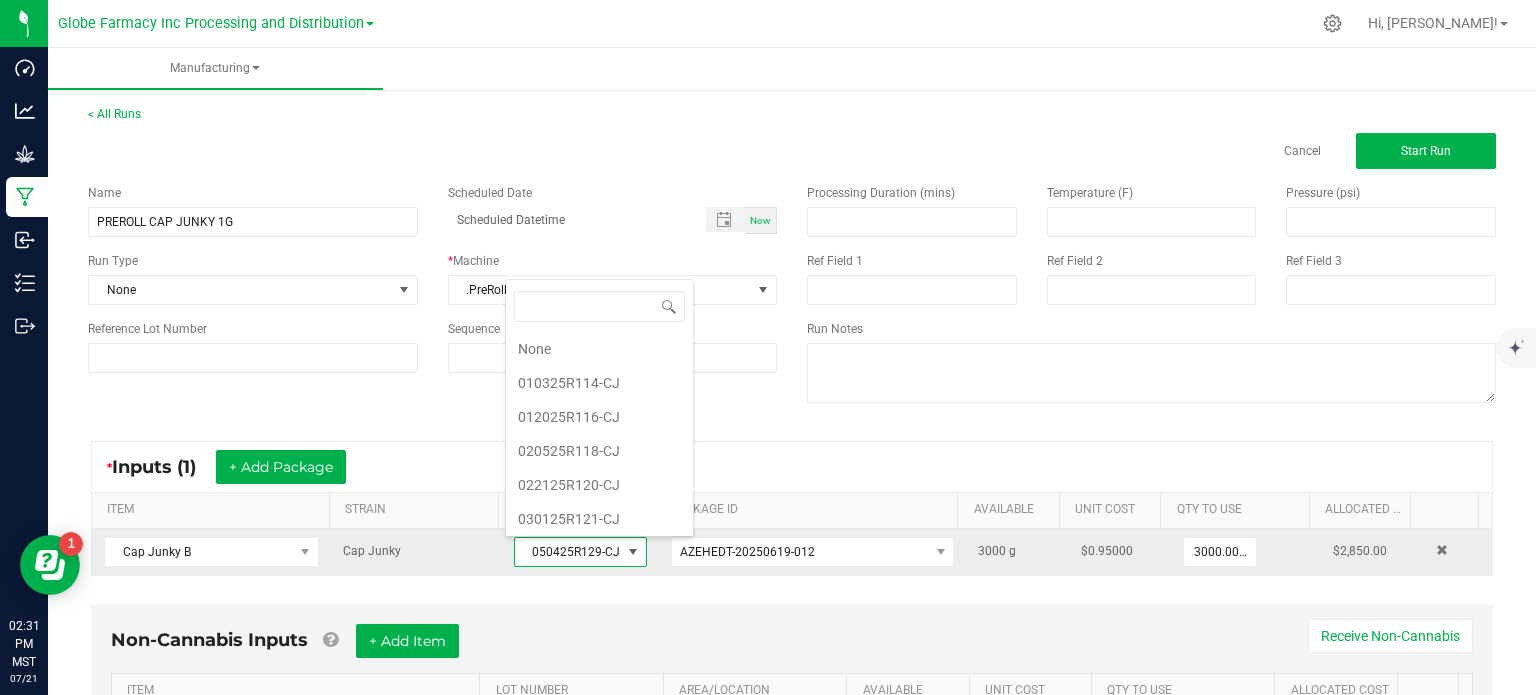 scroll, scrollTop: 136, scrollLeft: 0, axis: vertical 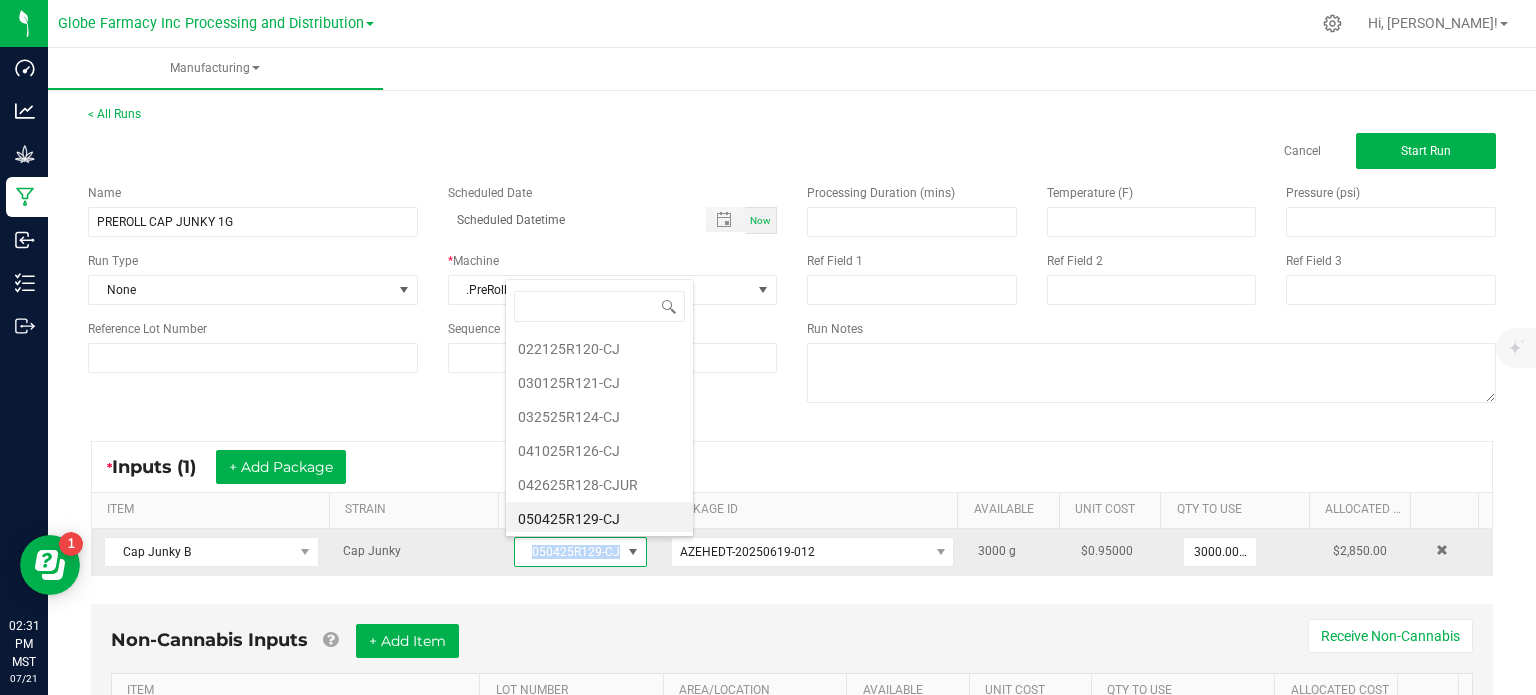 click on "050425R129-CJ" at bounding box center [568, 552] 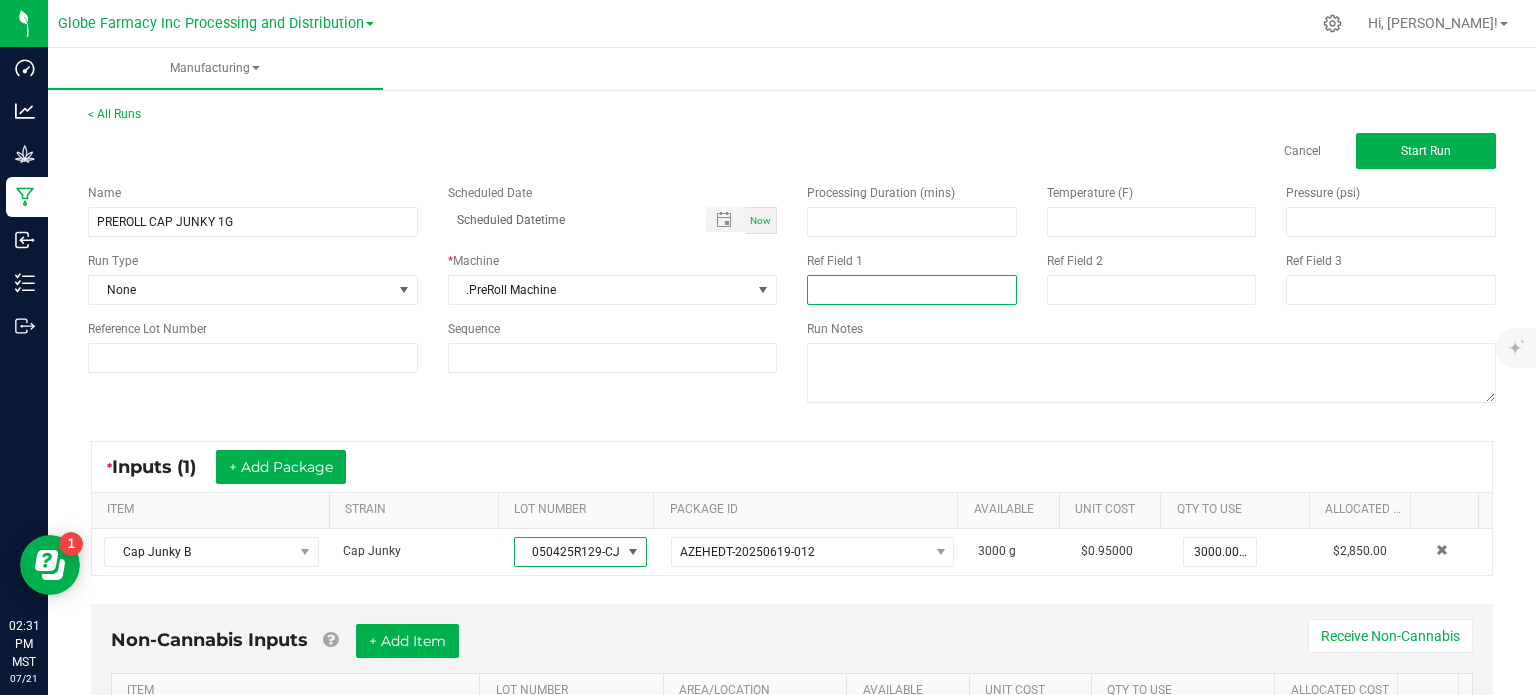 click at bounding box center (912, 290) 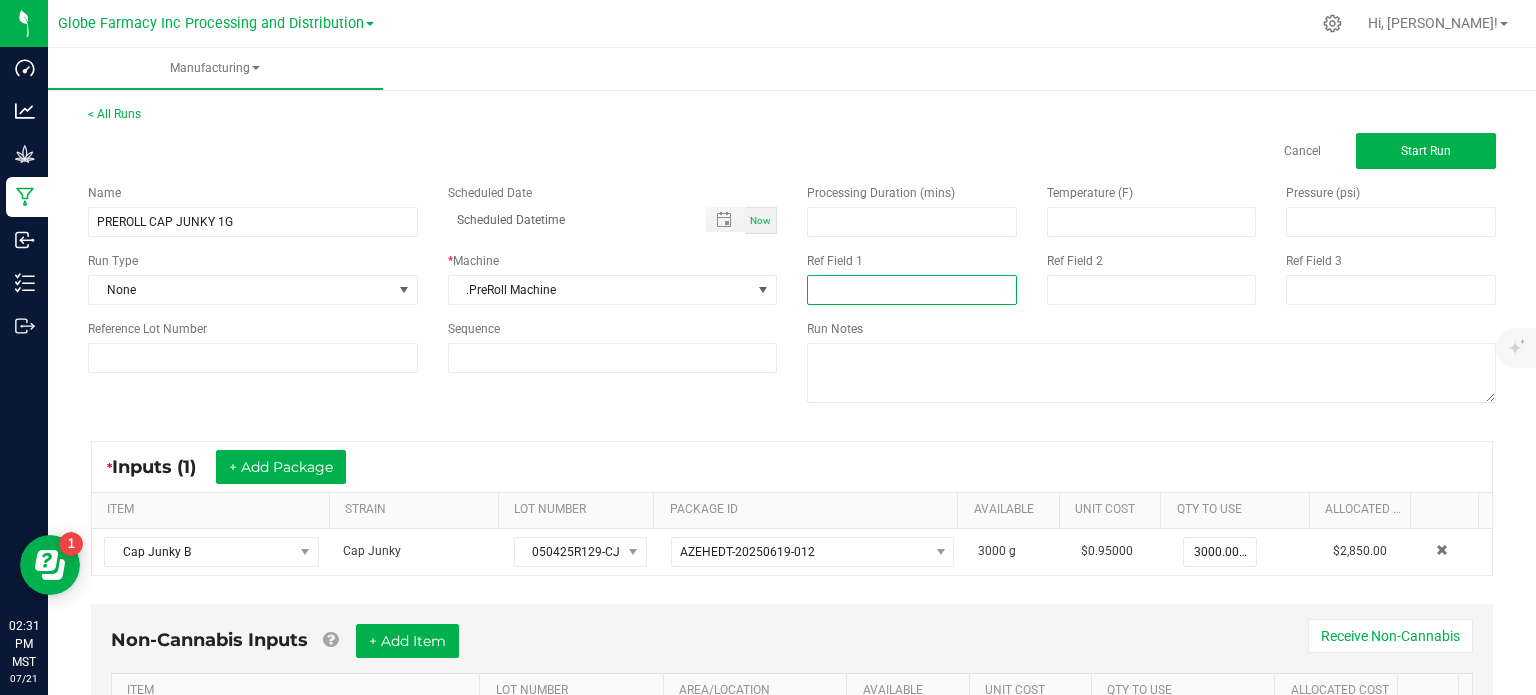 paste on "050425R129-CJ" 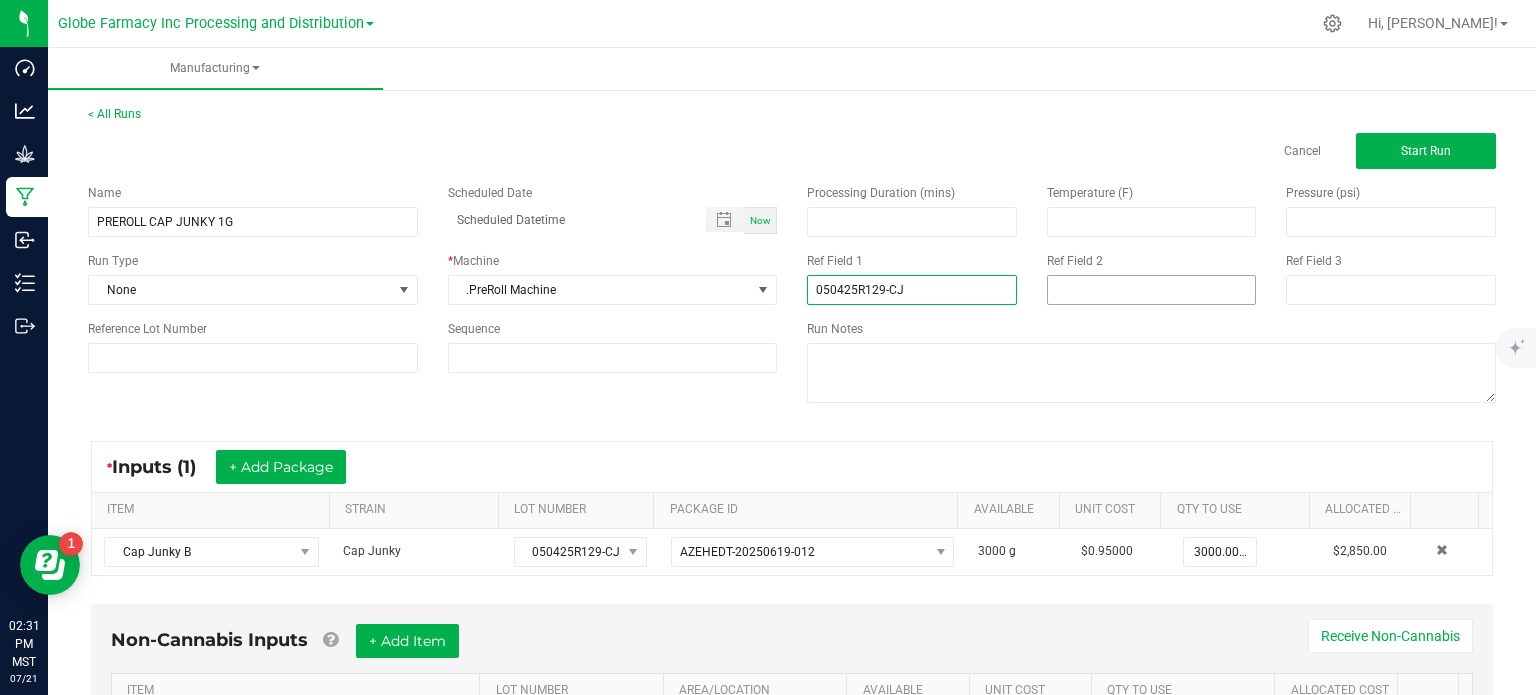 type on "050425R129-CJ" 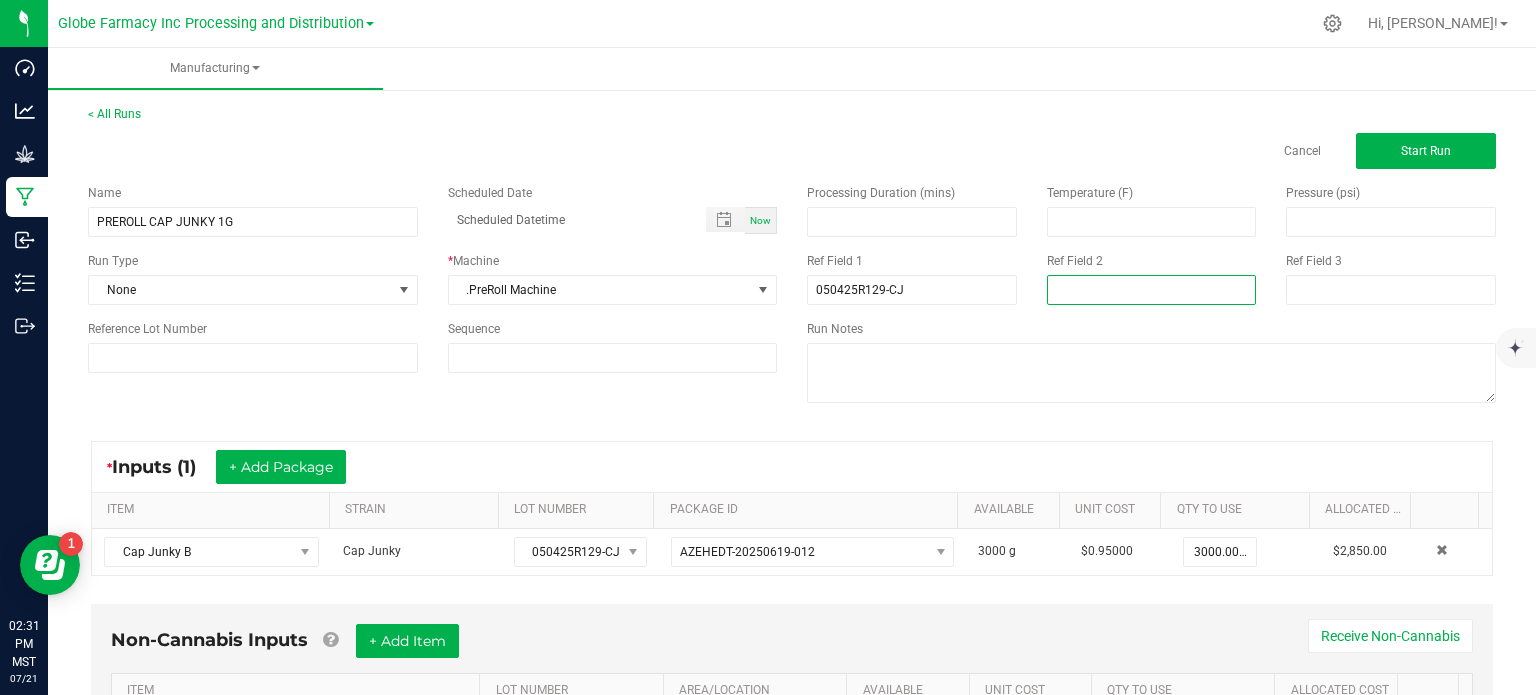click at bounding box center [1152, 290] 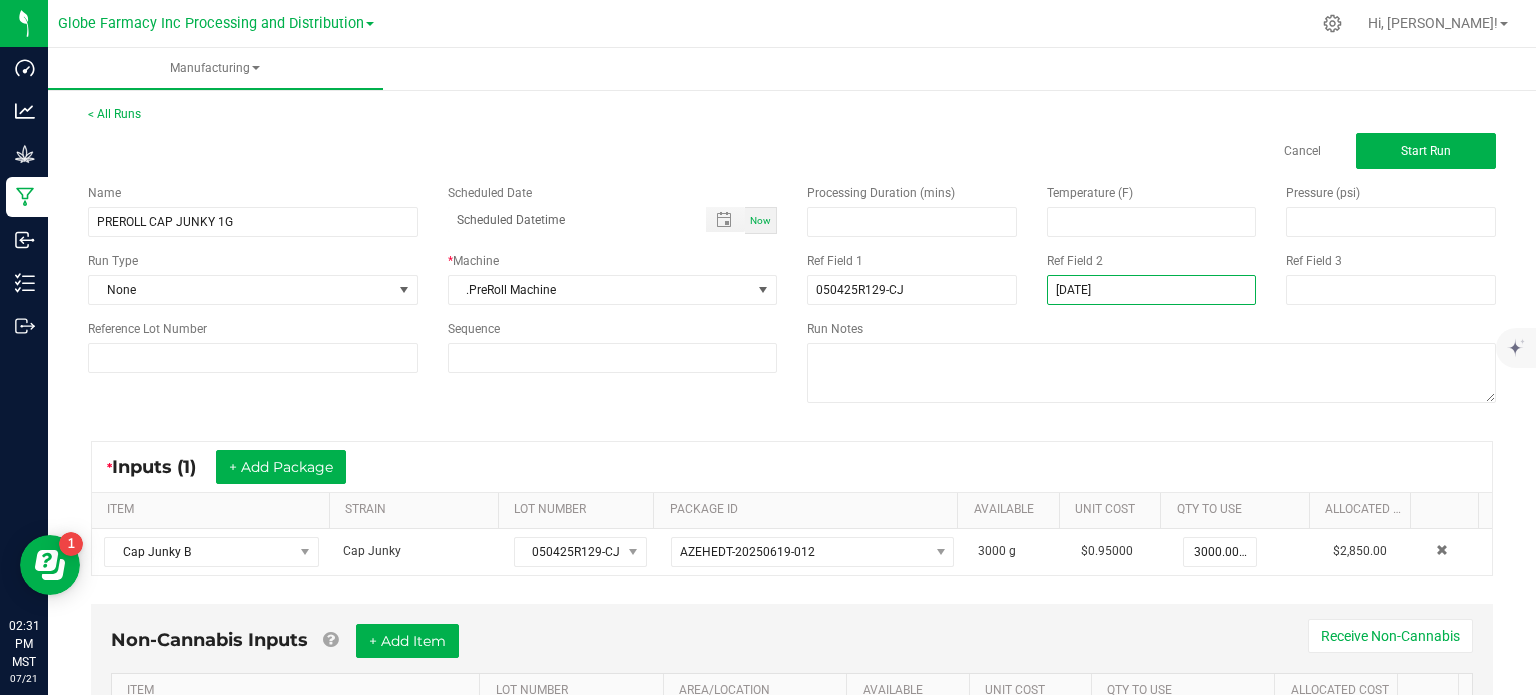 type on "[DATE] PREROLL" 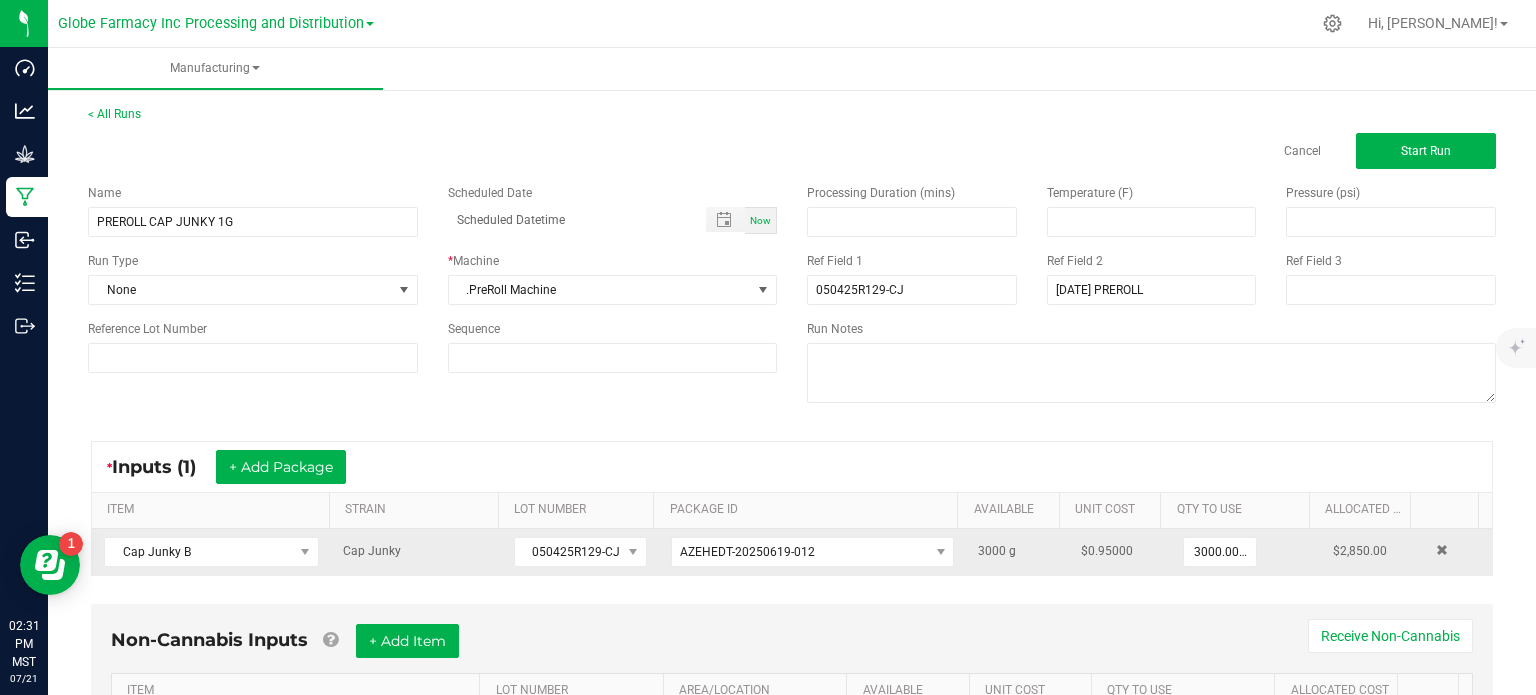 click on "3000.0000 g" at bounding box center [1246, 552] 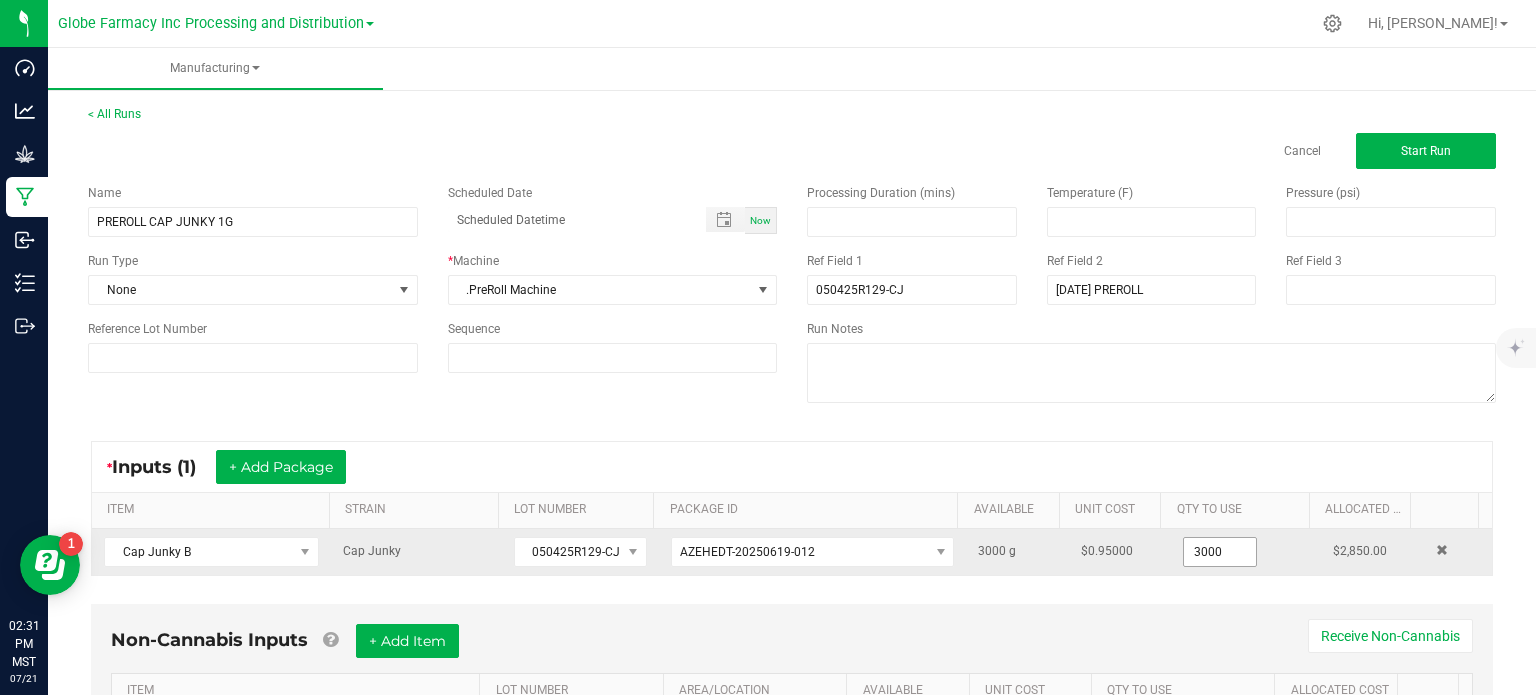 click on "3000" at bounding box center (1220, 552) 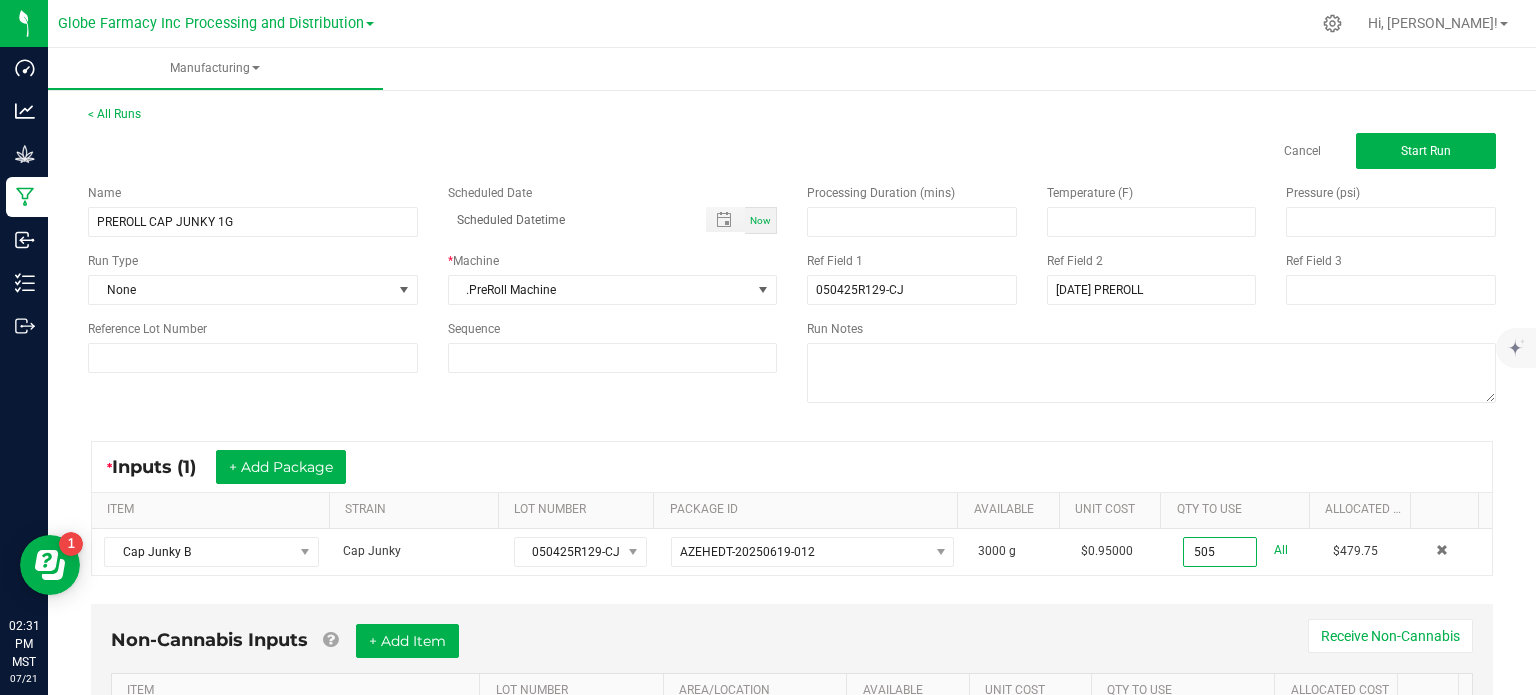 type on "505.0000 g" 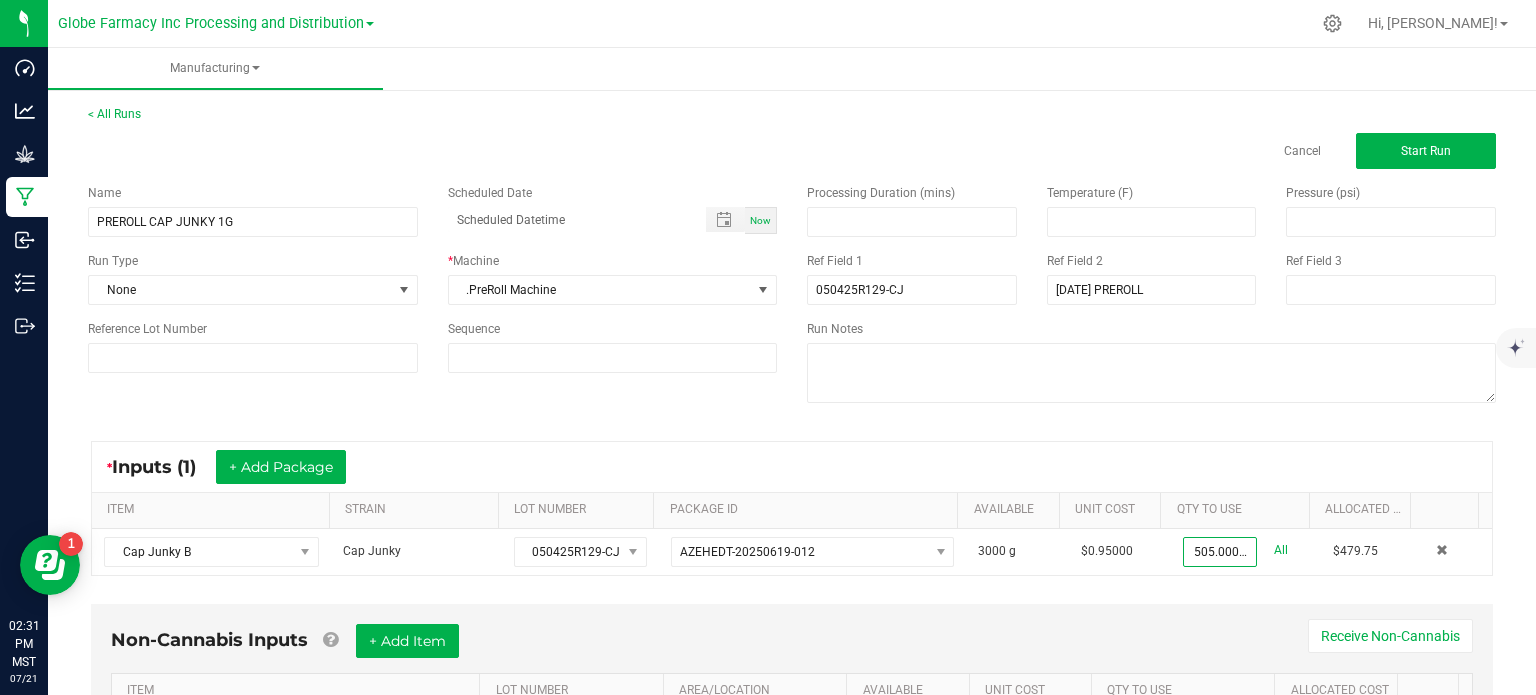 click on "*    Inputs (1)   + Add Package" at bounding box center [792, 467] 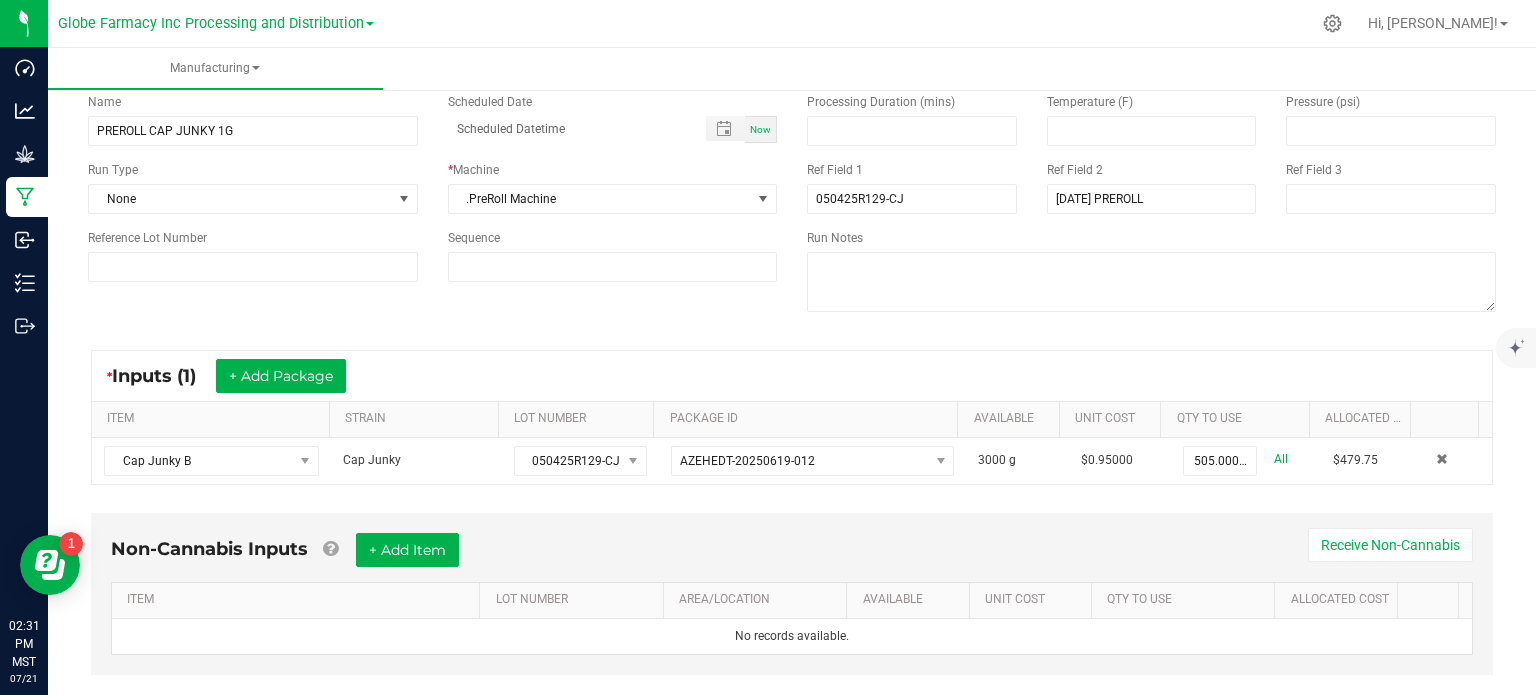 scroll, scrollTop: 125, scrollLeft: 0, axis: vertical 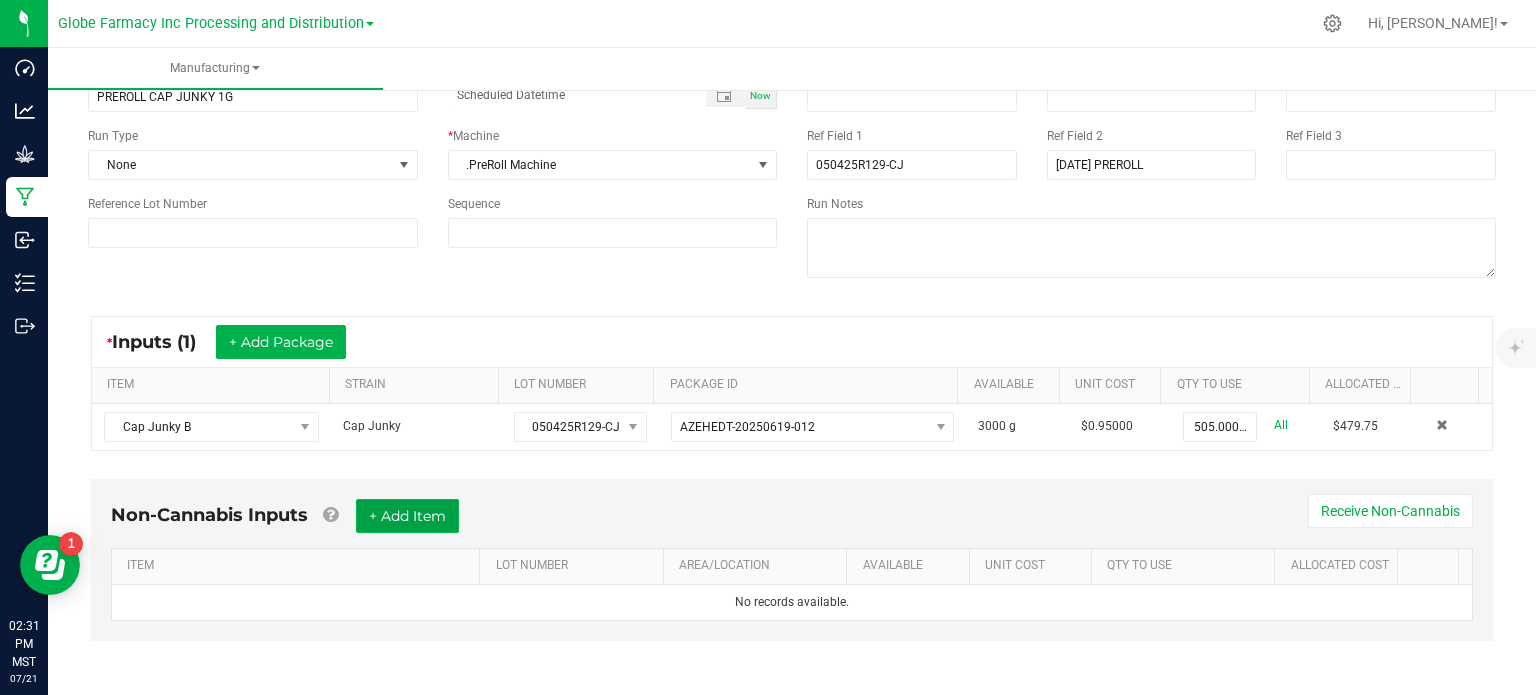 click on "+ Add Item" at bounding box center (407, 516) 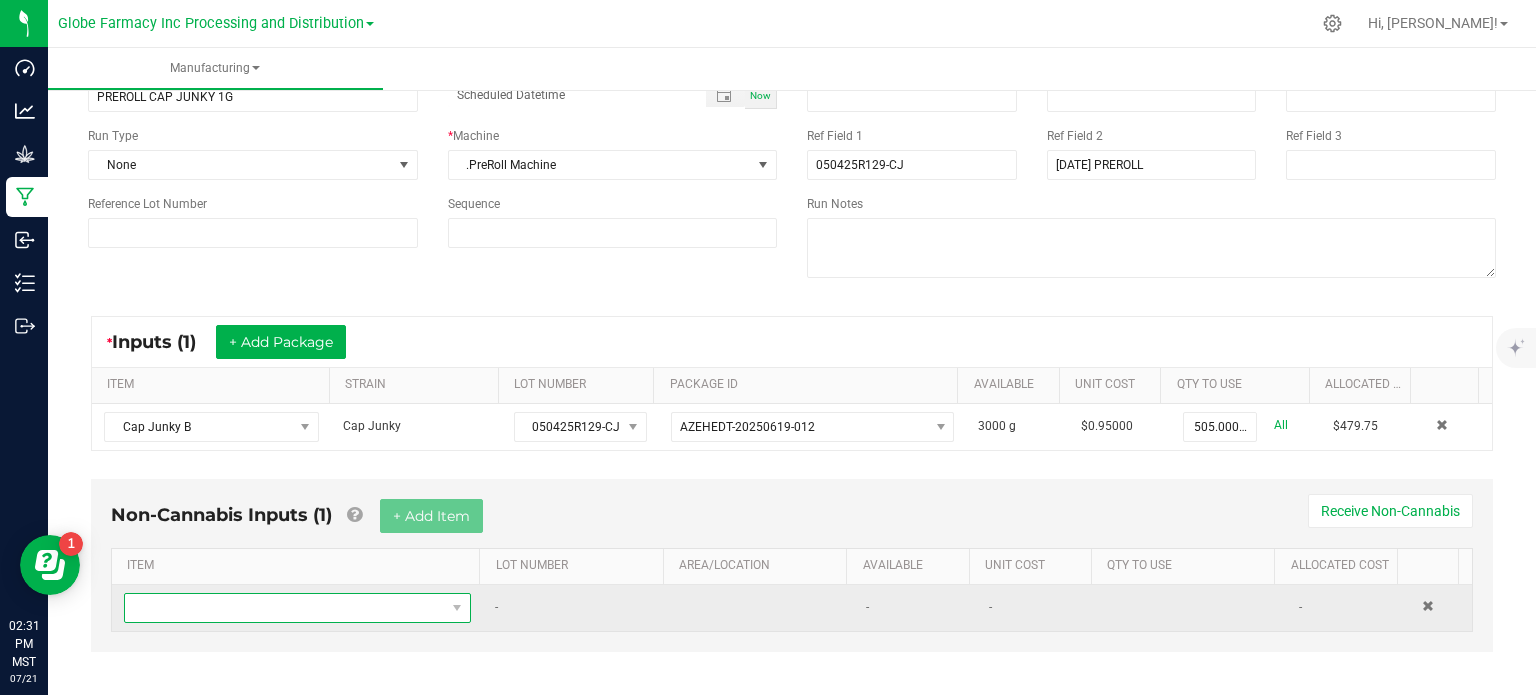 click at bounding box center [285, 608] 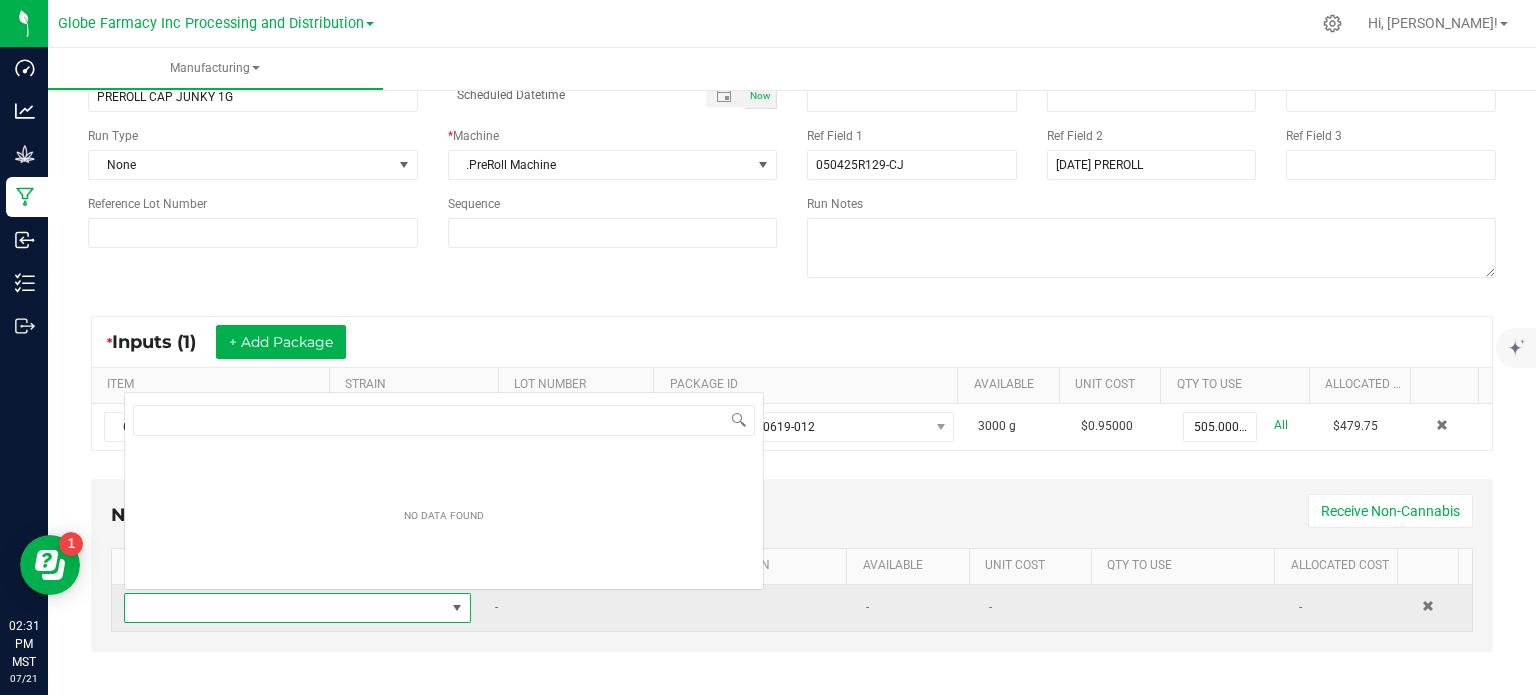 scroll, scrollTop: 0, scrollLeft: 0, axis: both 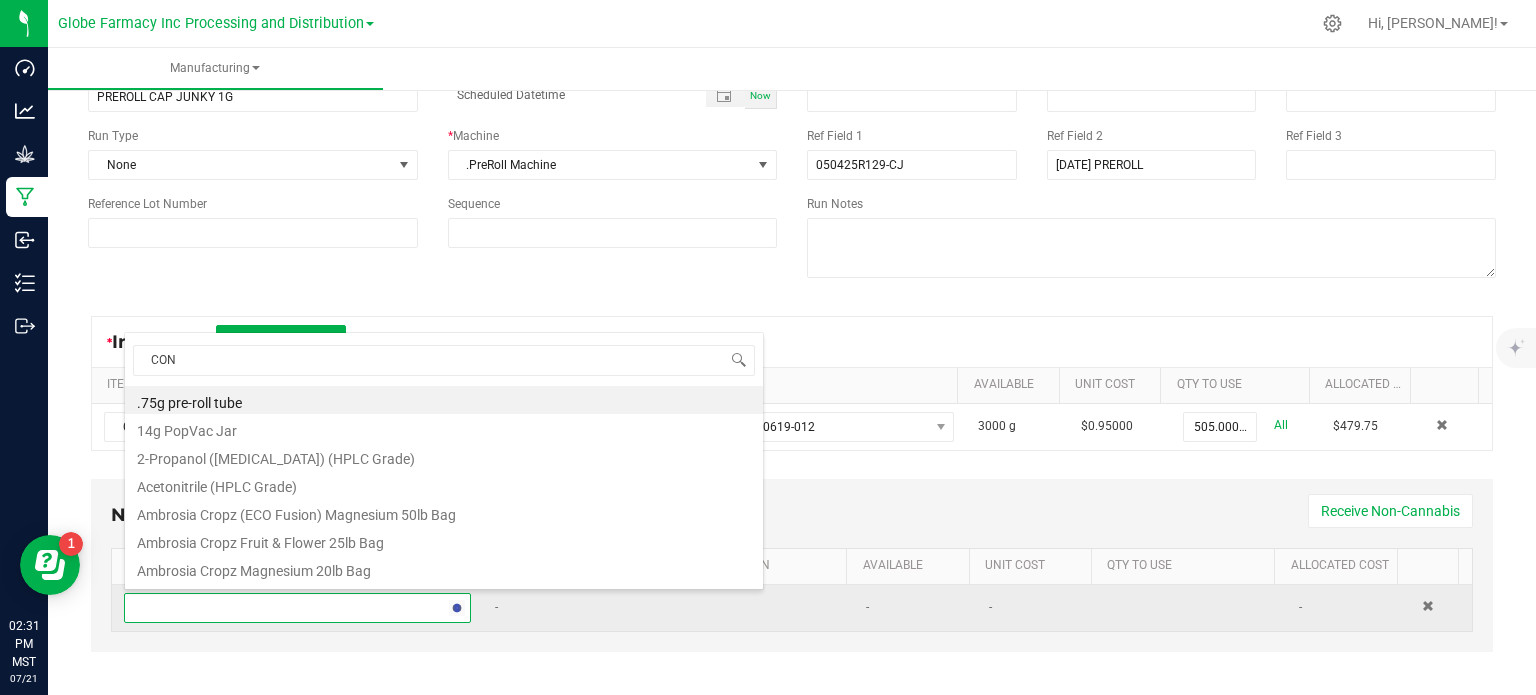 type on "CONE" 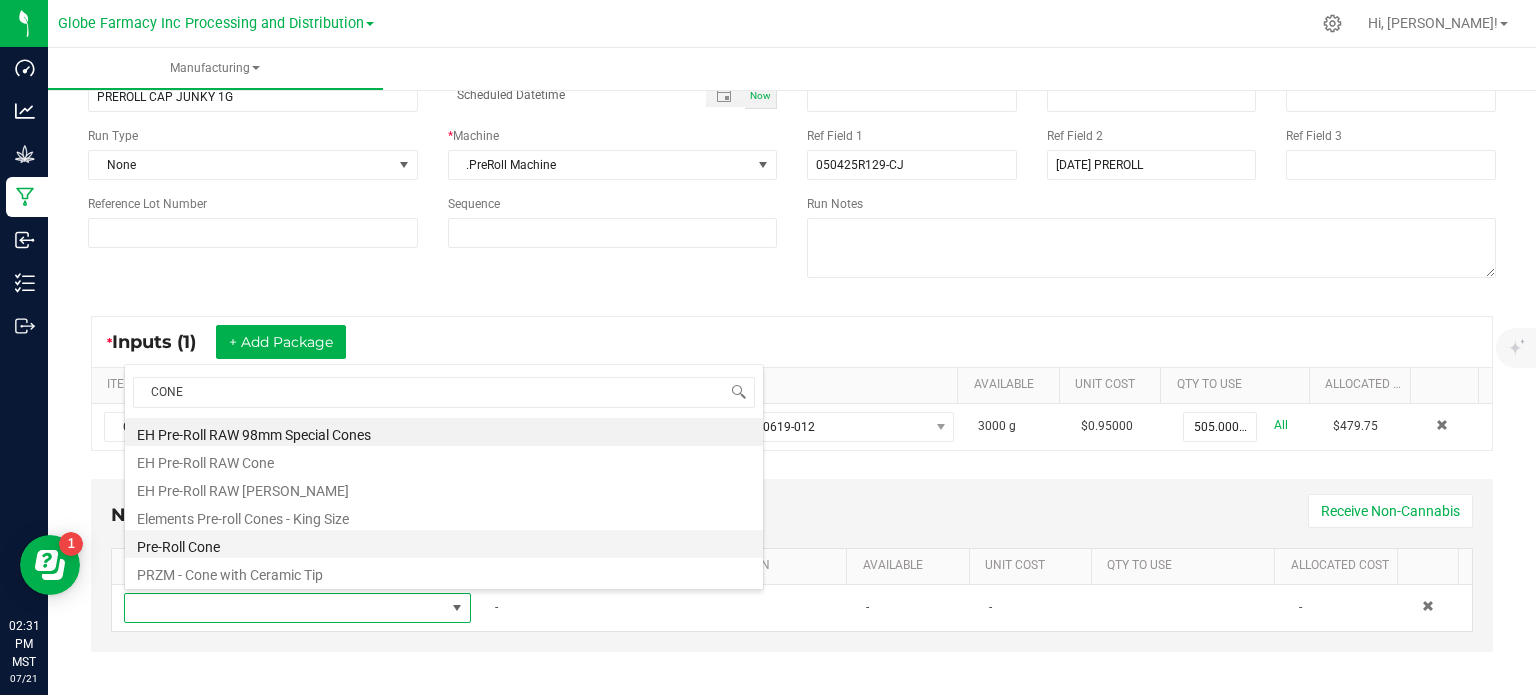 click on "Pre-Roll Cone" at bounding box center (444, 544) 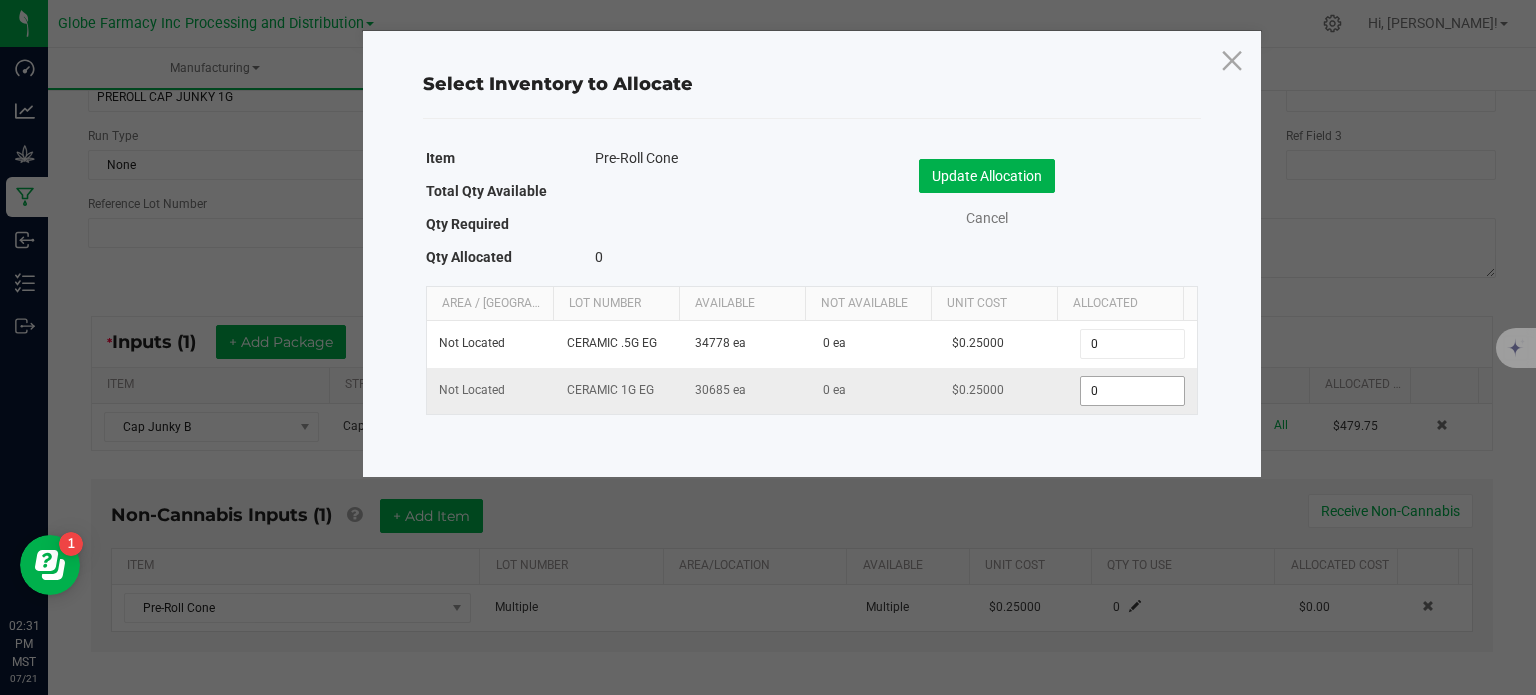click on "0" at bounding box center (1132, 391) 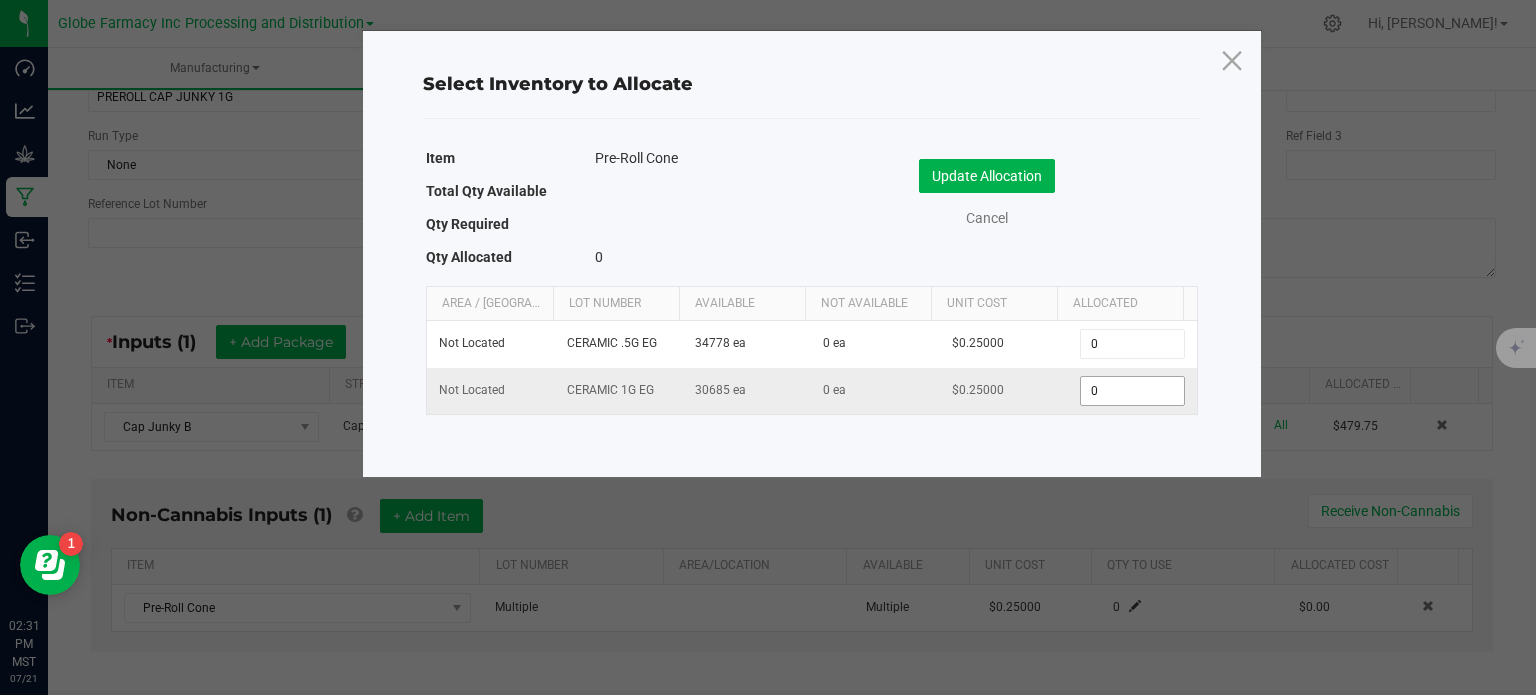 click on "0" at bounding box center [1132, 391] 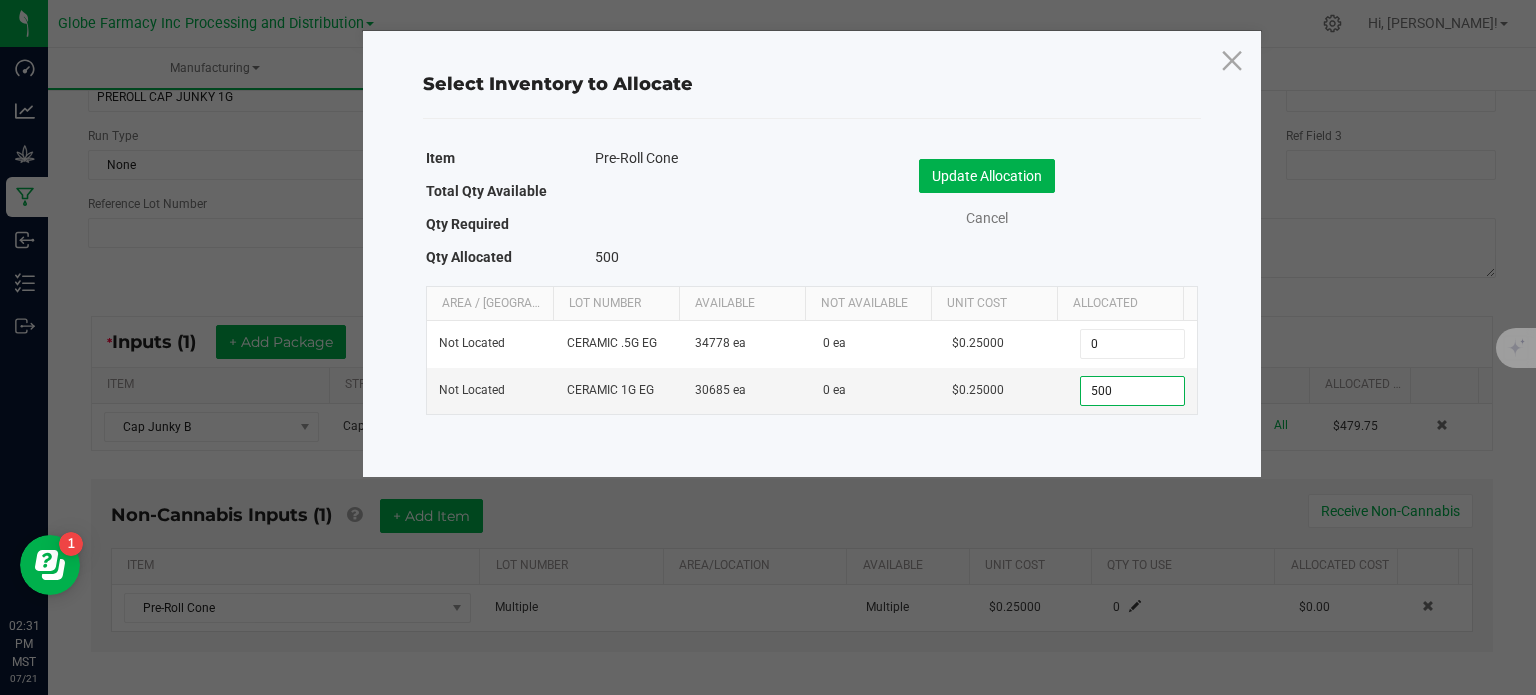 type on "500" 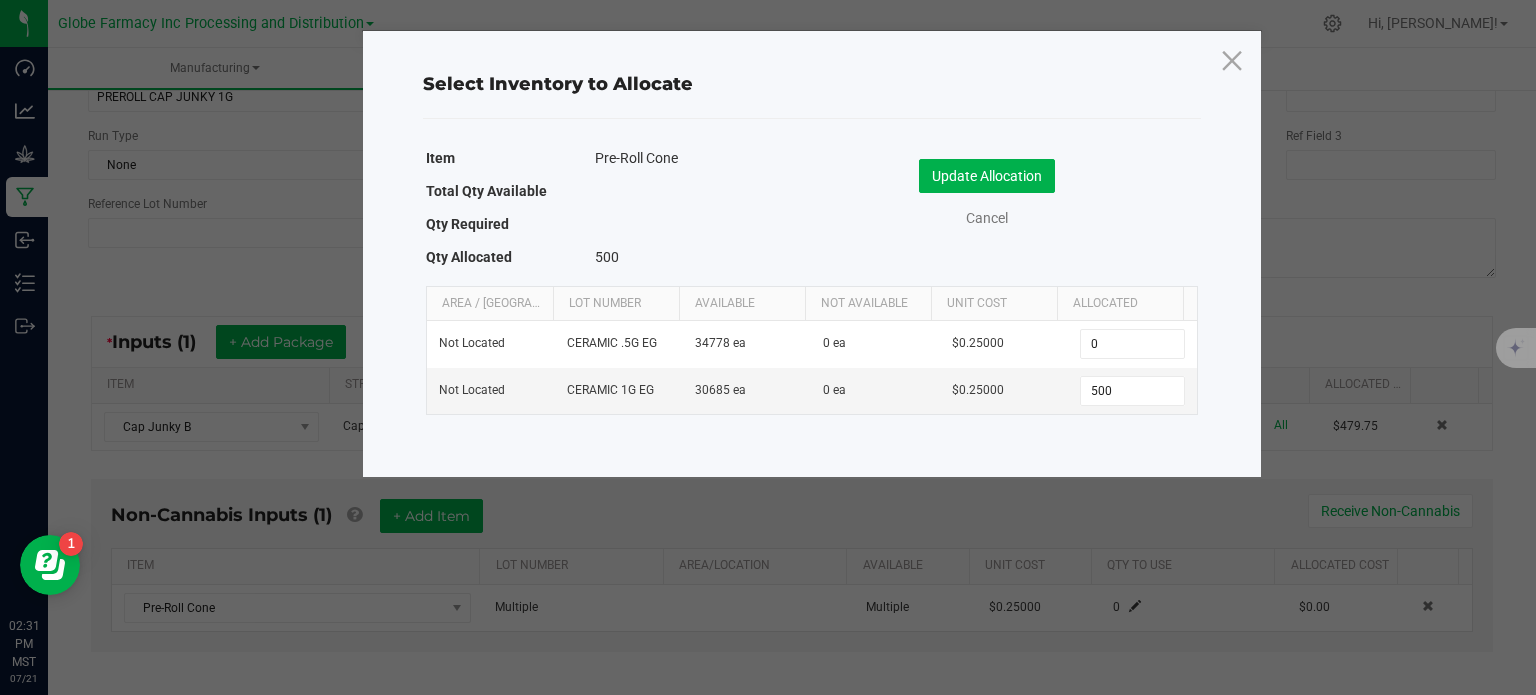 click on "Update Allocation   Cancel" 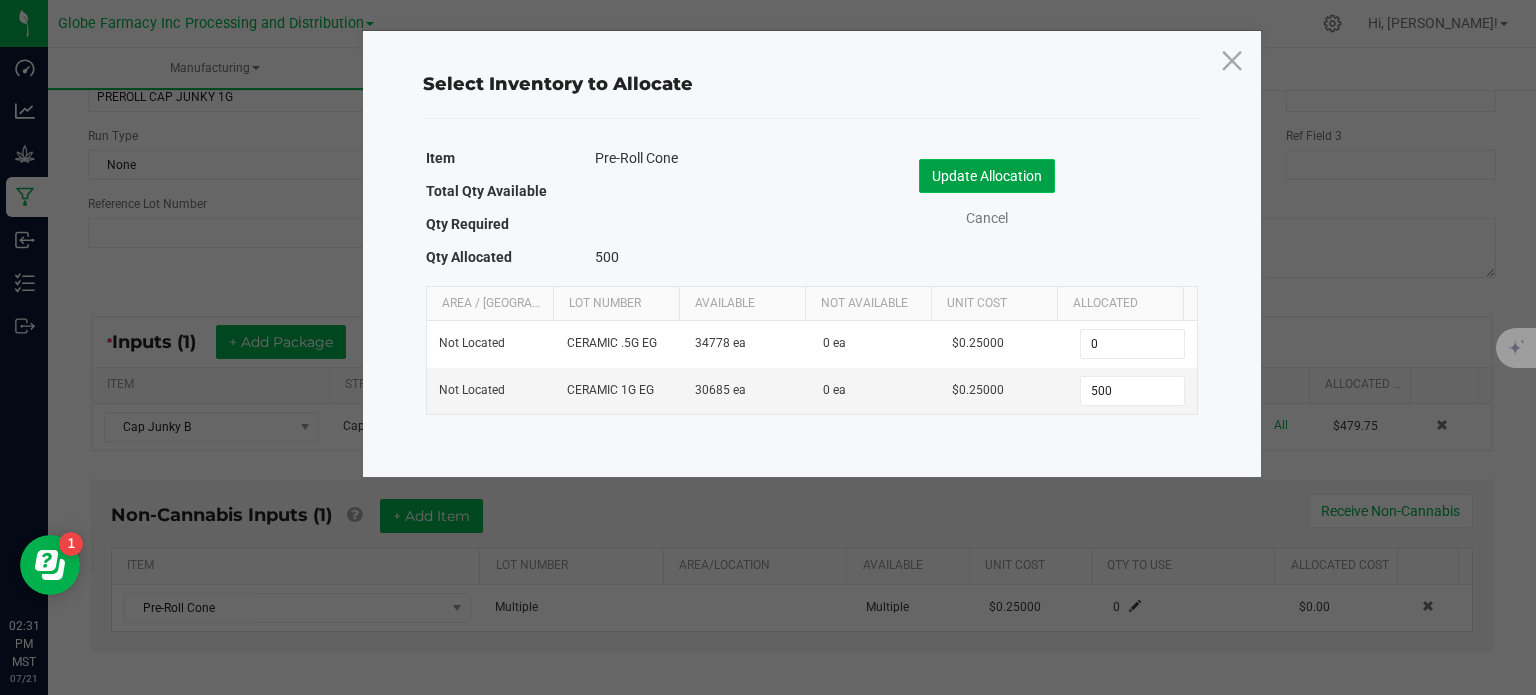 click on "Update Allocation" 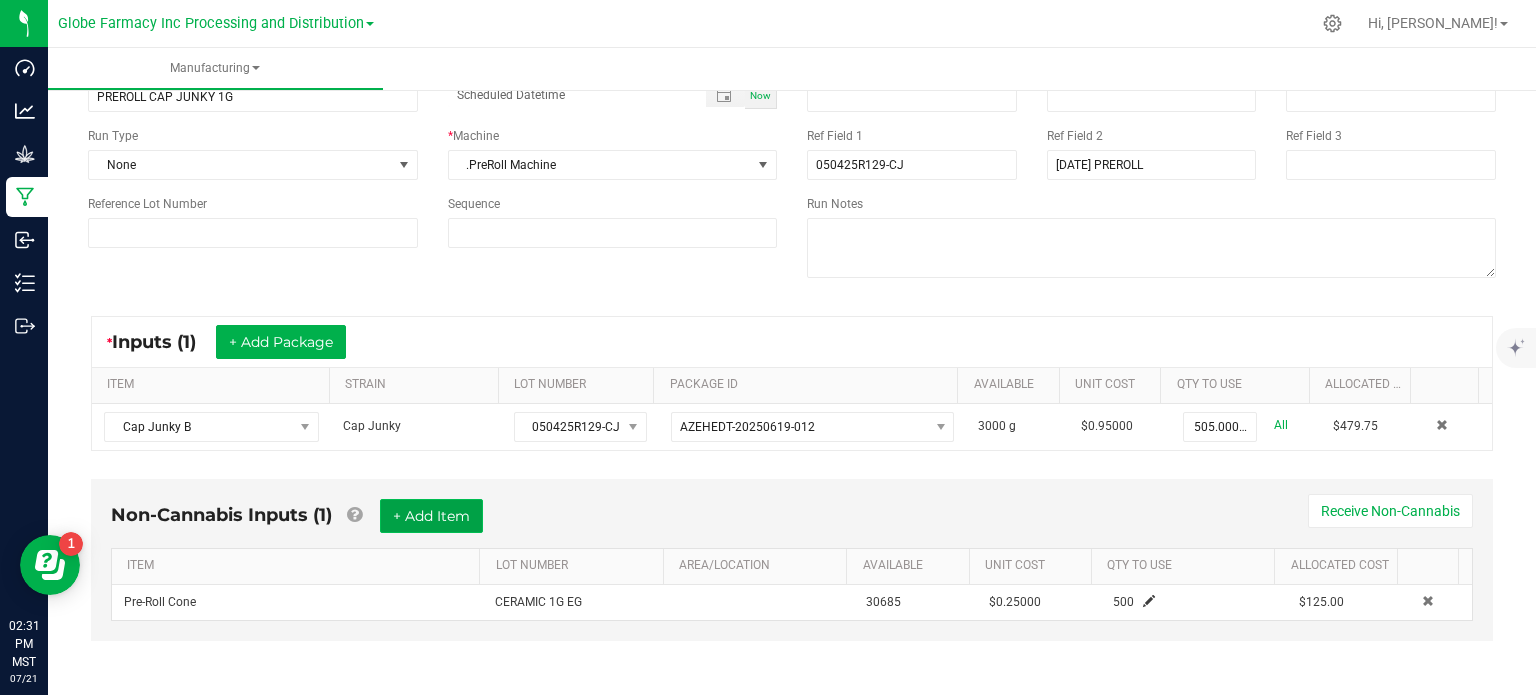 click on "+ Add Item" at bounding box center (431, 516) 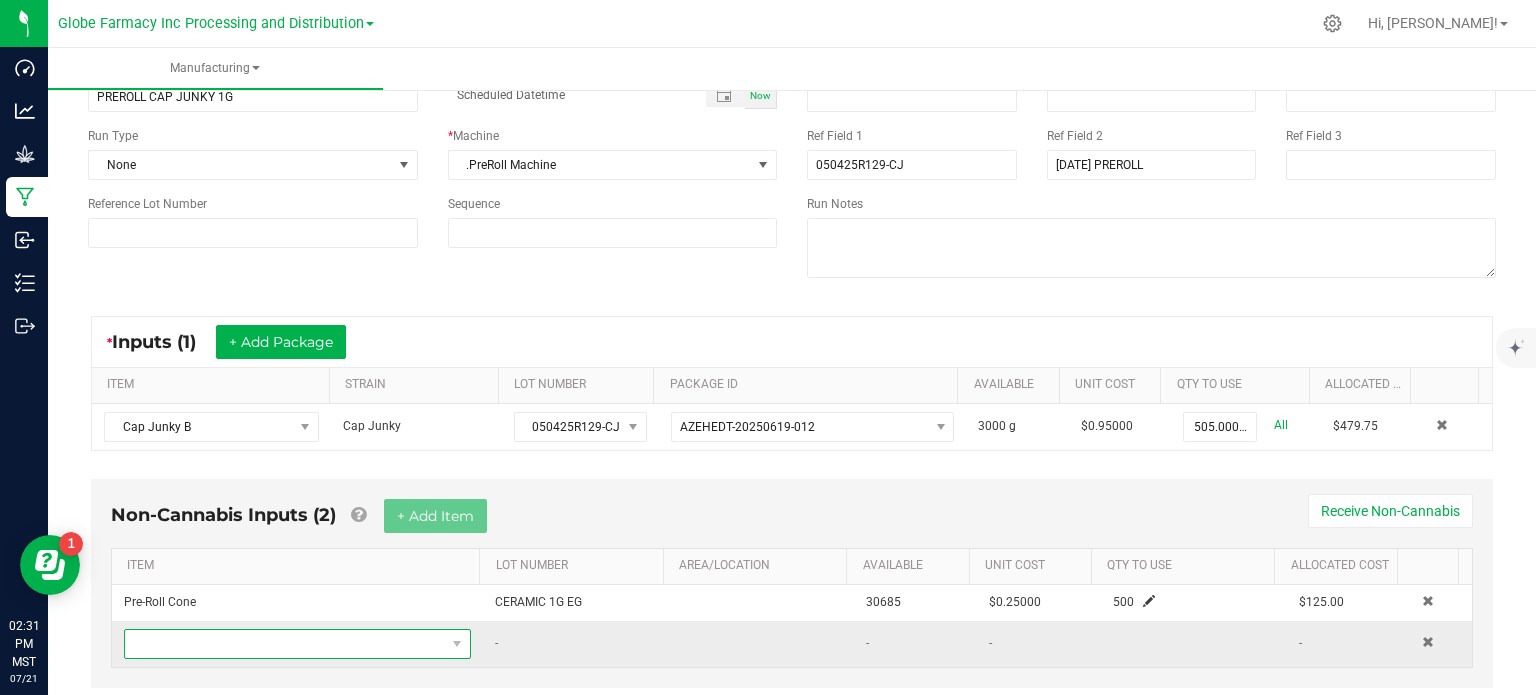 click at bounding box center [285, 644] 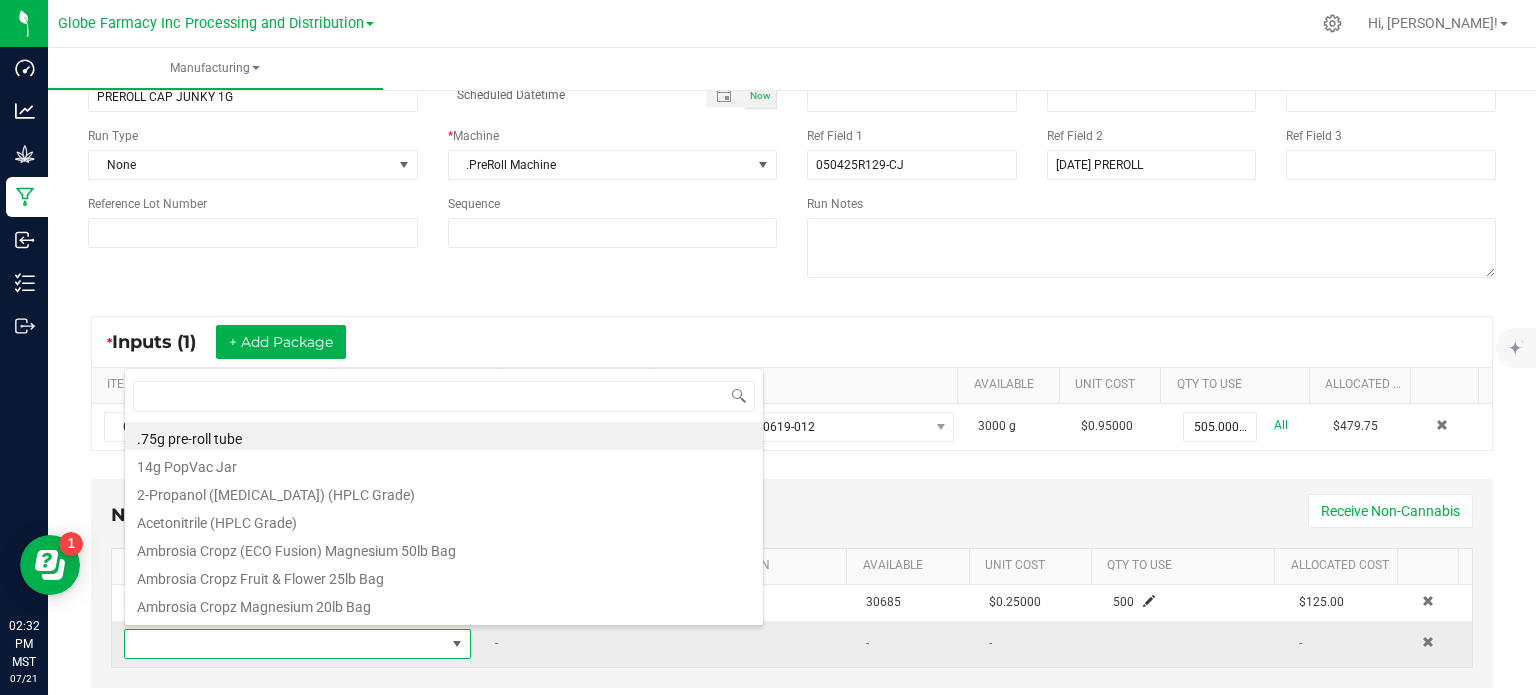 scroll, scrollTop: 0, scrollLeft: 0, axis: both 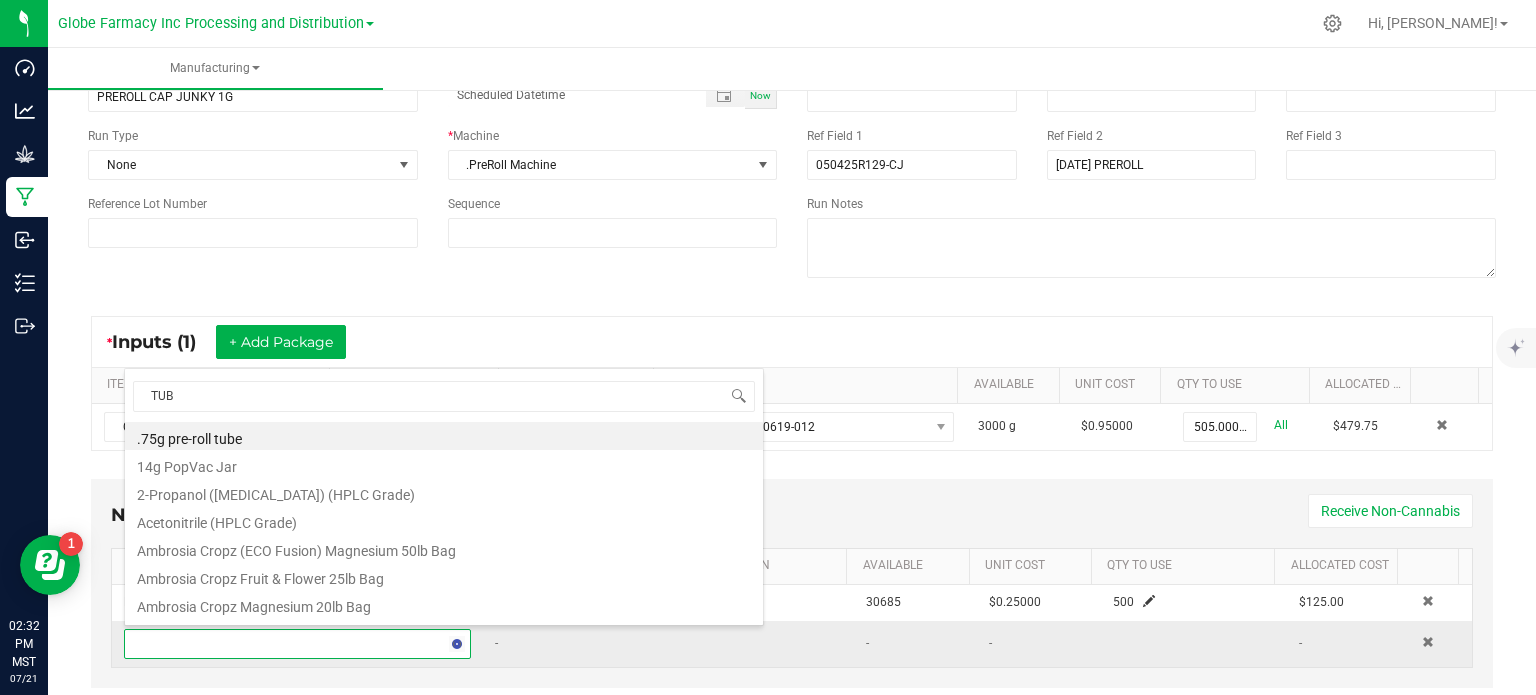 type on "TUBE" 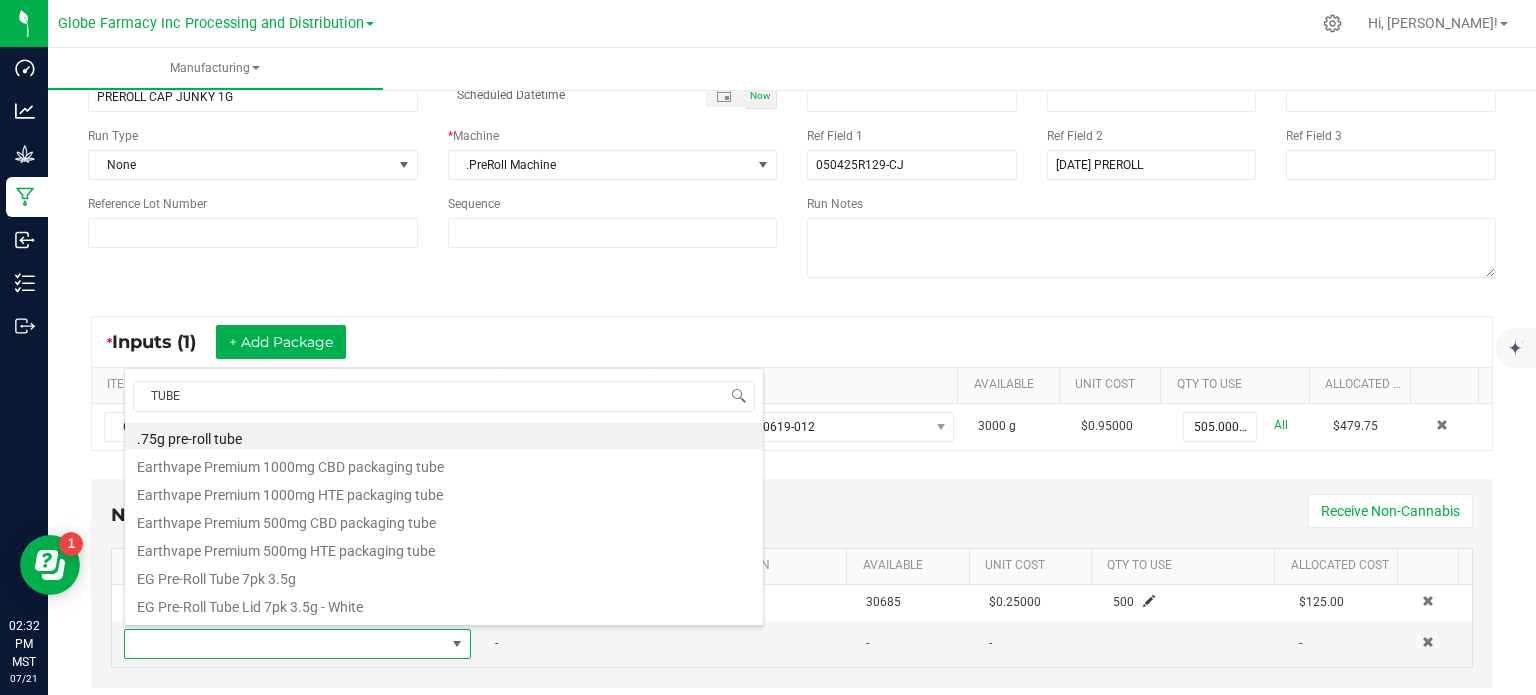 scroll, scrollTop: 472, scrollLeft: 0, axis: vertical 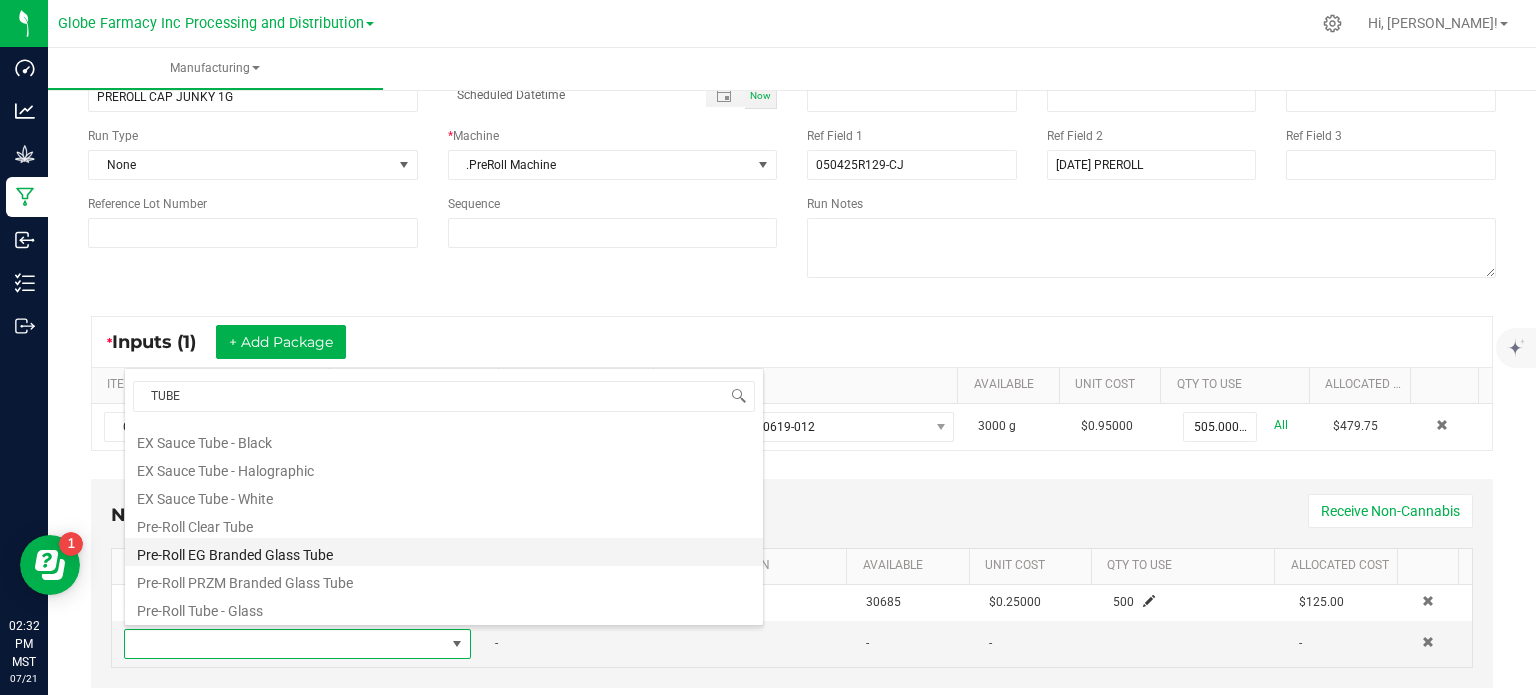 click on "Pre-Roll EG Branded Glass Tube" at bounding box center [444, 552] 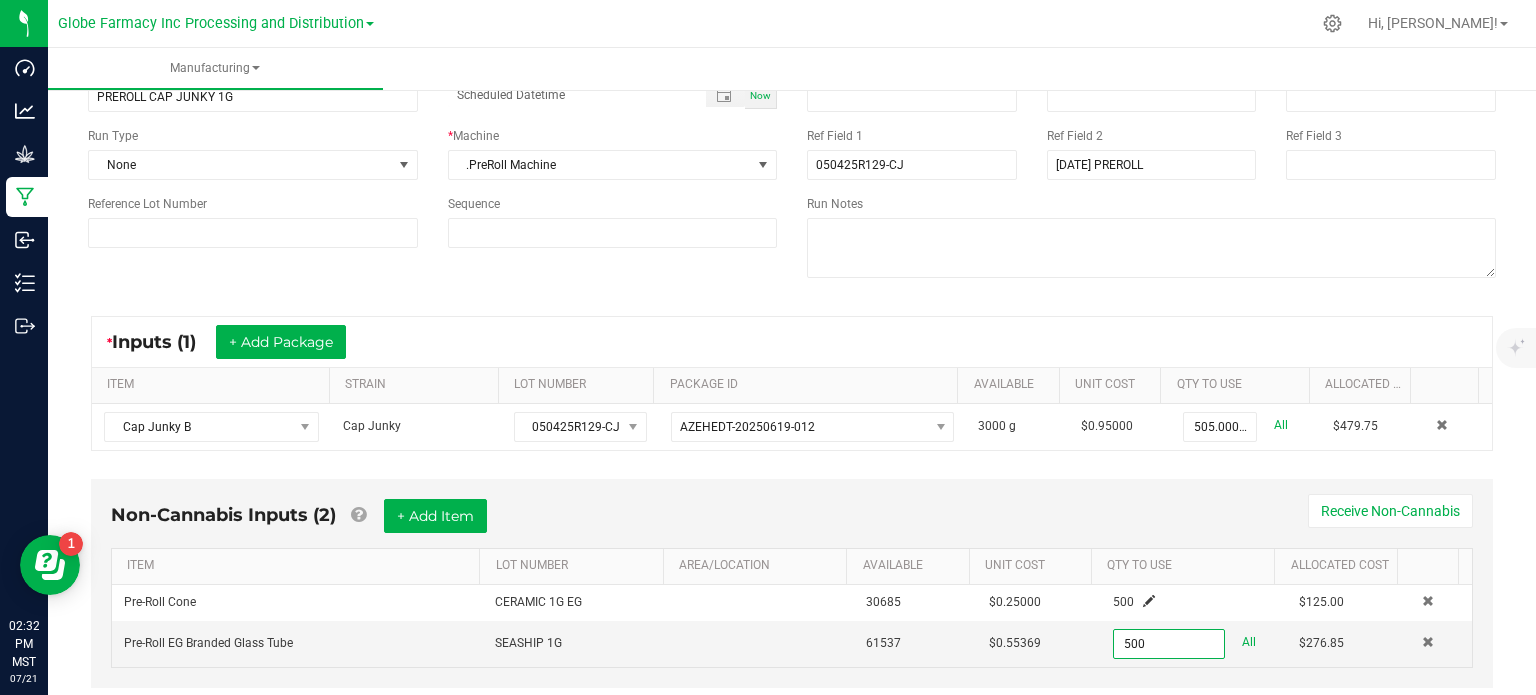 type on "500 ea" 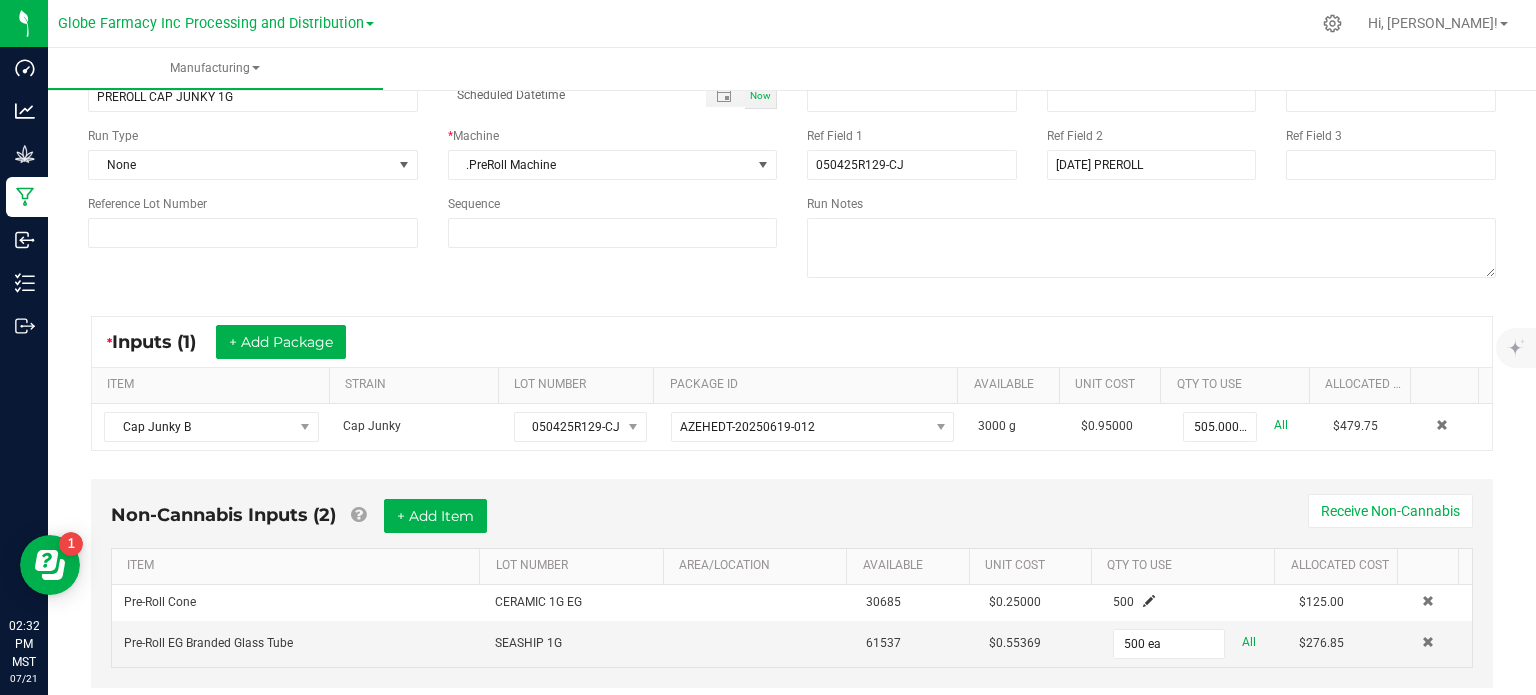 click on "Non-Cannabis Inputs (2)  + Add Item   Receive Non-Cannabis" at bounding box center [792, 523] 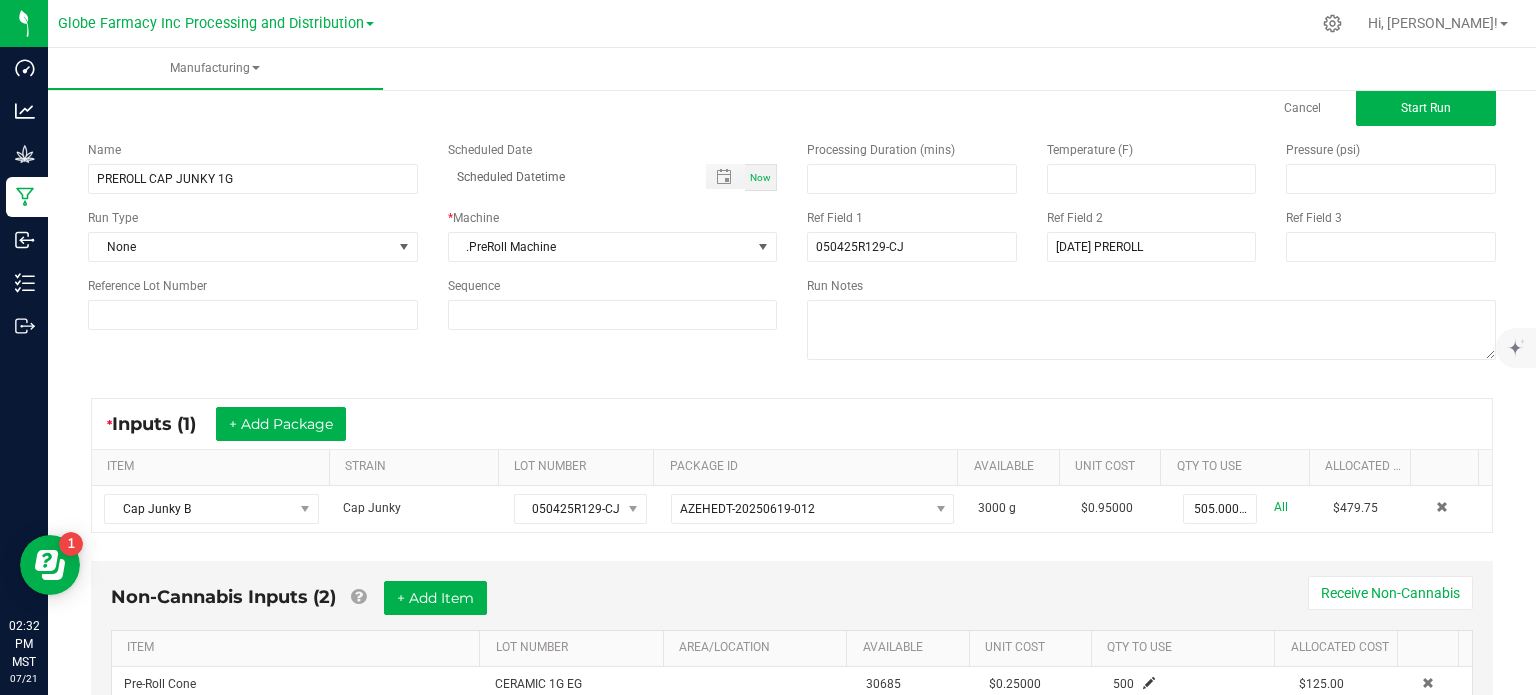 scroll, scrollTop: 0, scrollLeft: 0, axis: both 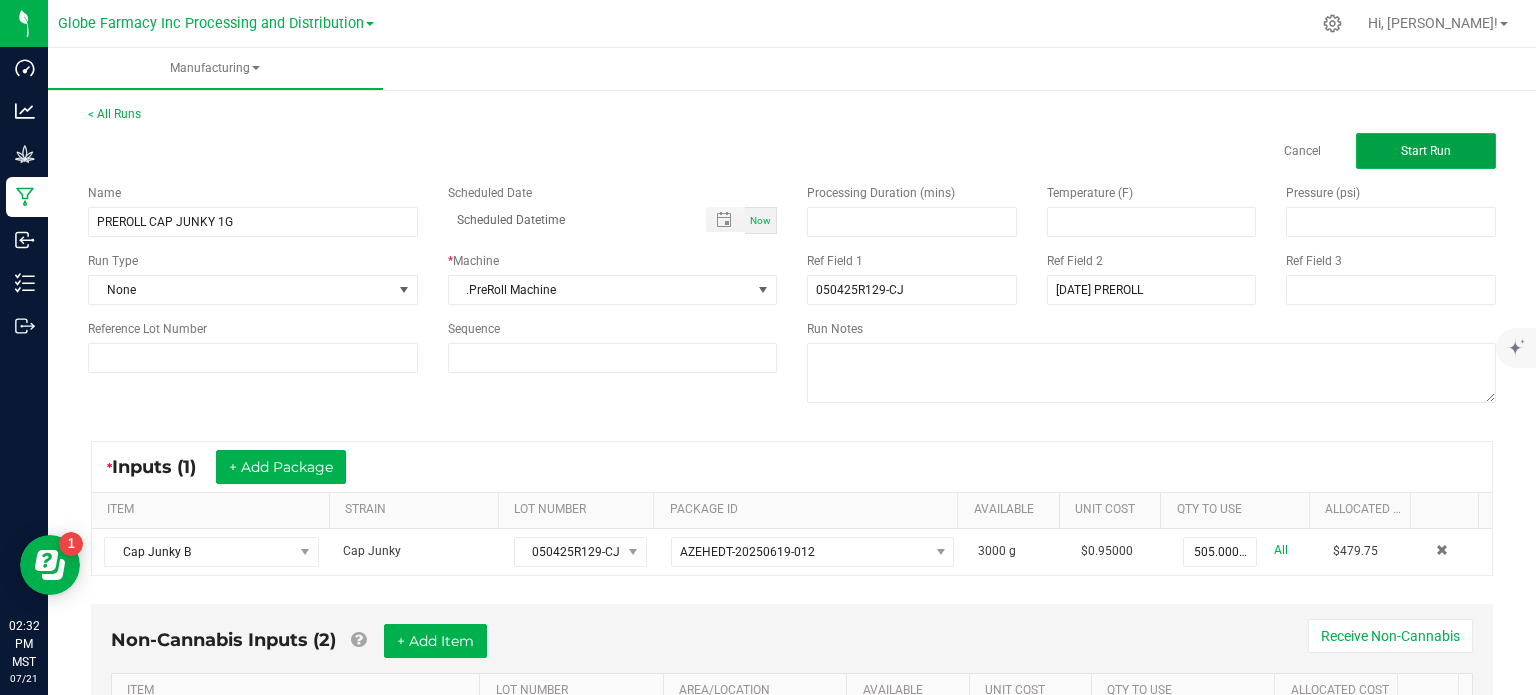 click on "Start Run" 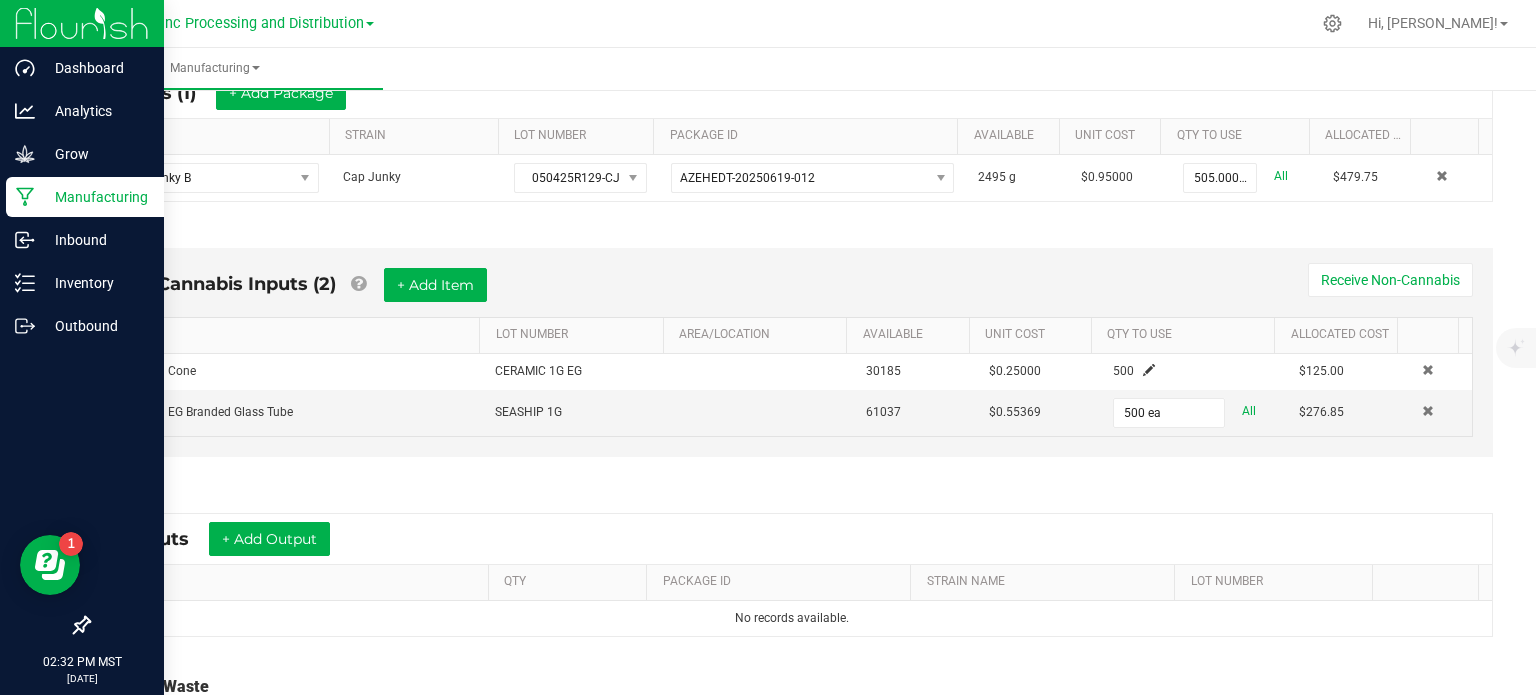 scroll, scrollTop: 564, scrollLeft: 0, axis: vertical 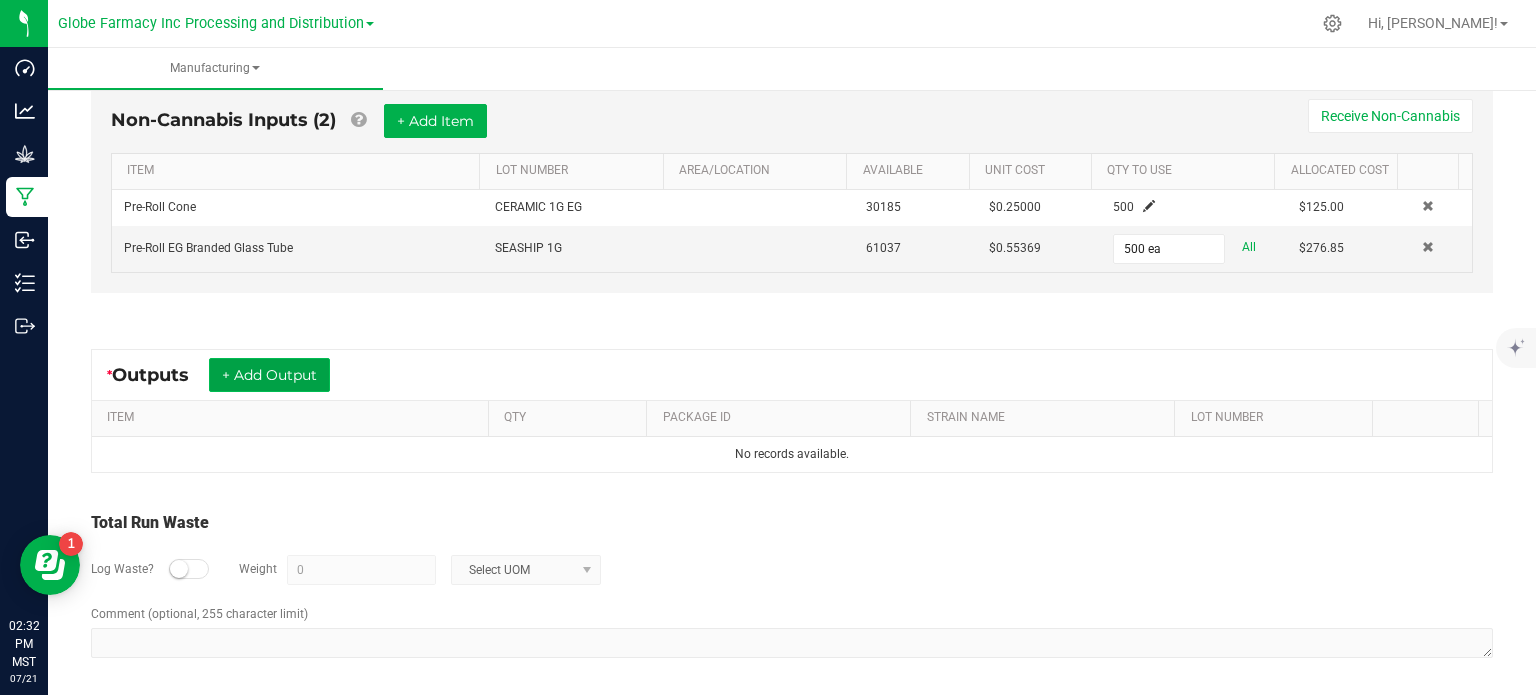 click on "+ Add Output" at bounding box center (269, 375) 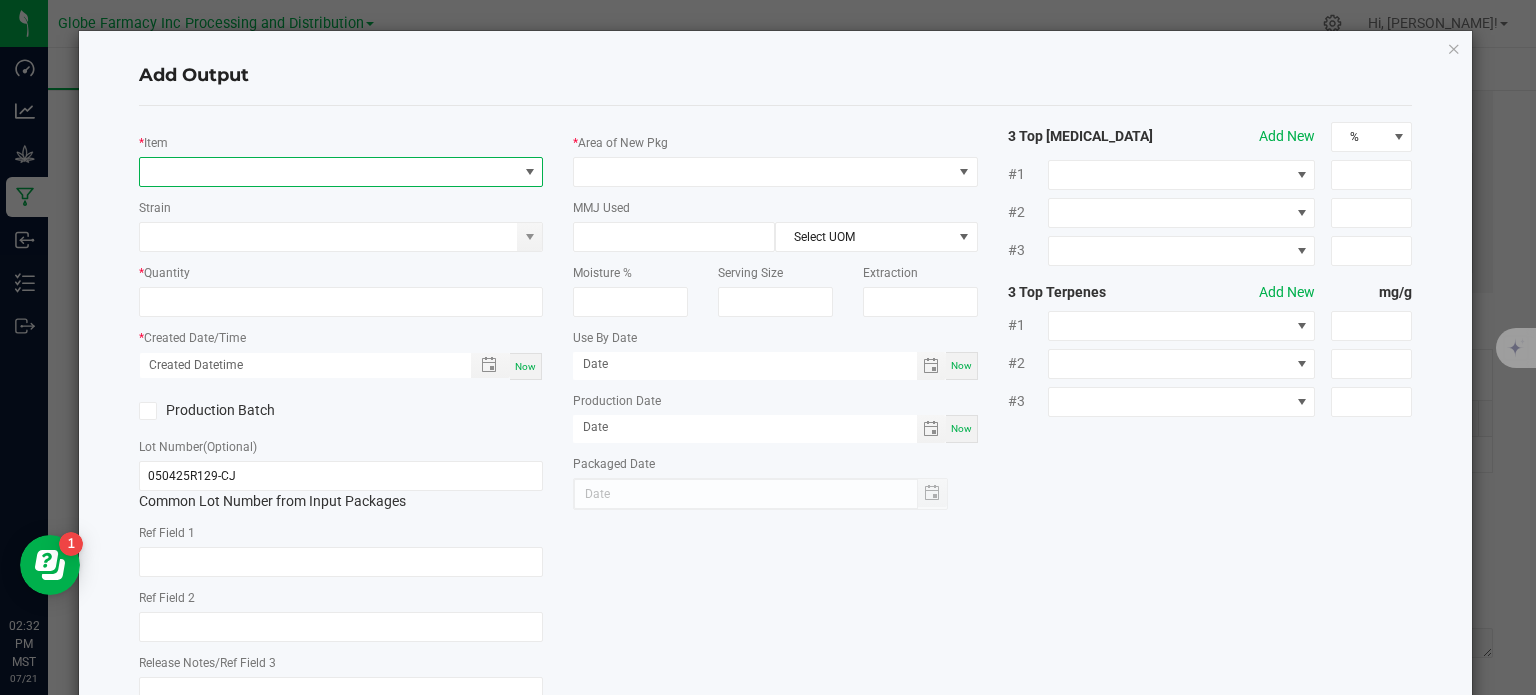click at bounding box center (329, 172) 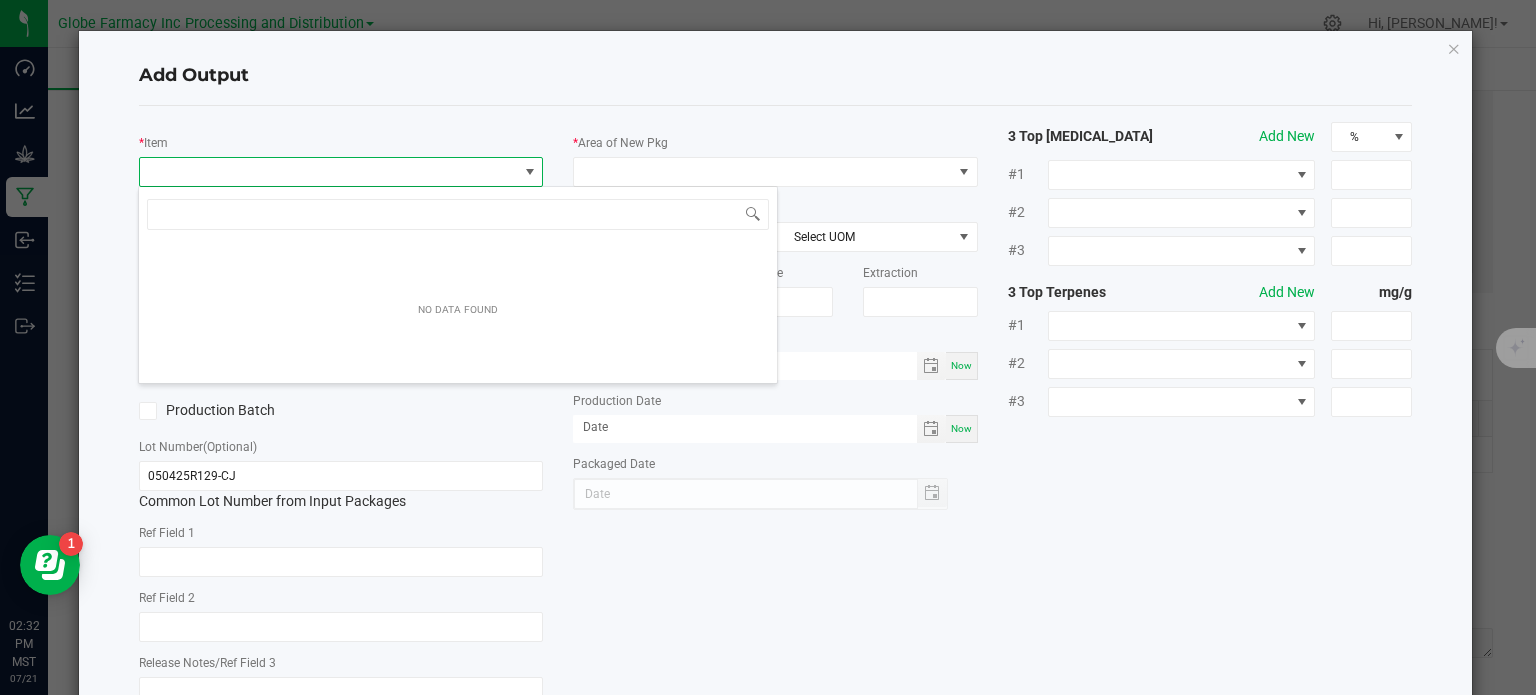 scroll, scrollTop: 99970, scrollLeft: 99600, axis: both 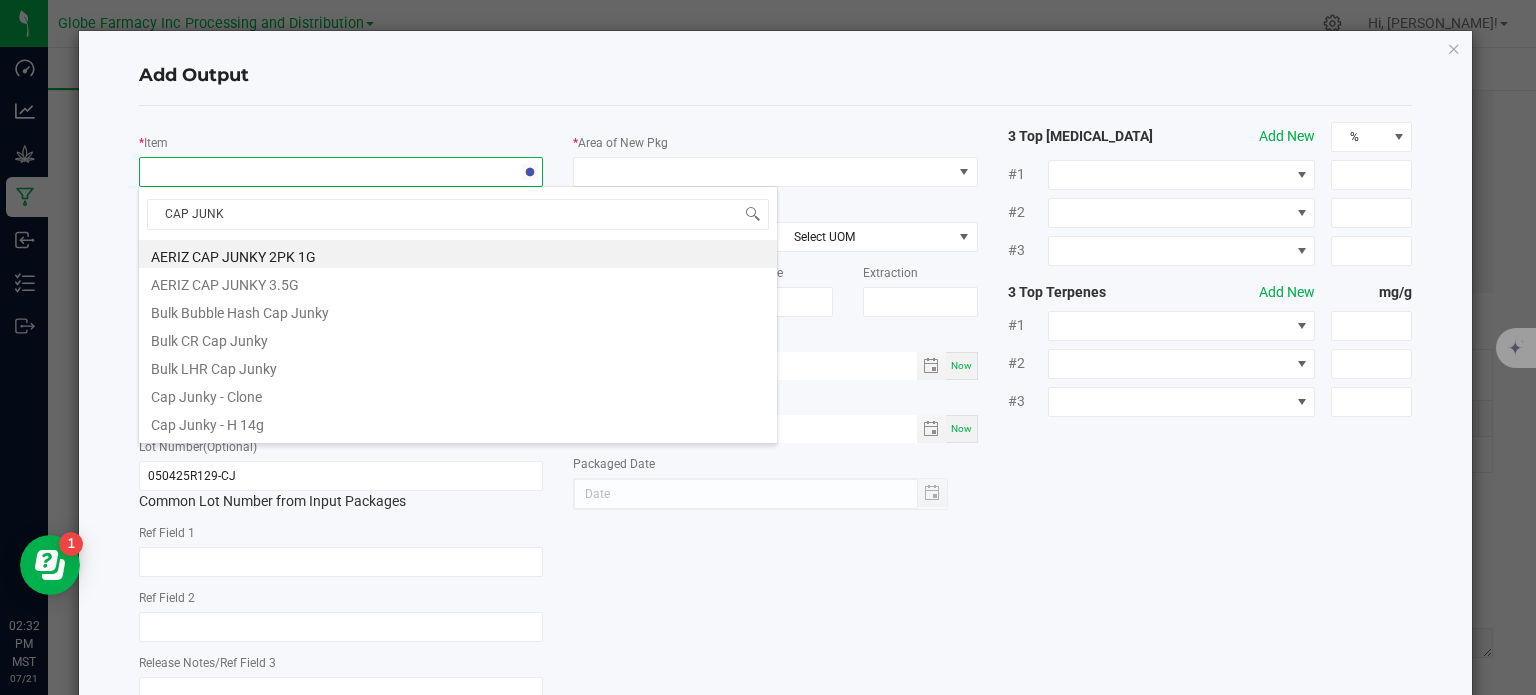 type on "CAP JUNKY" 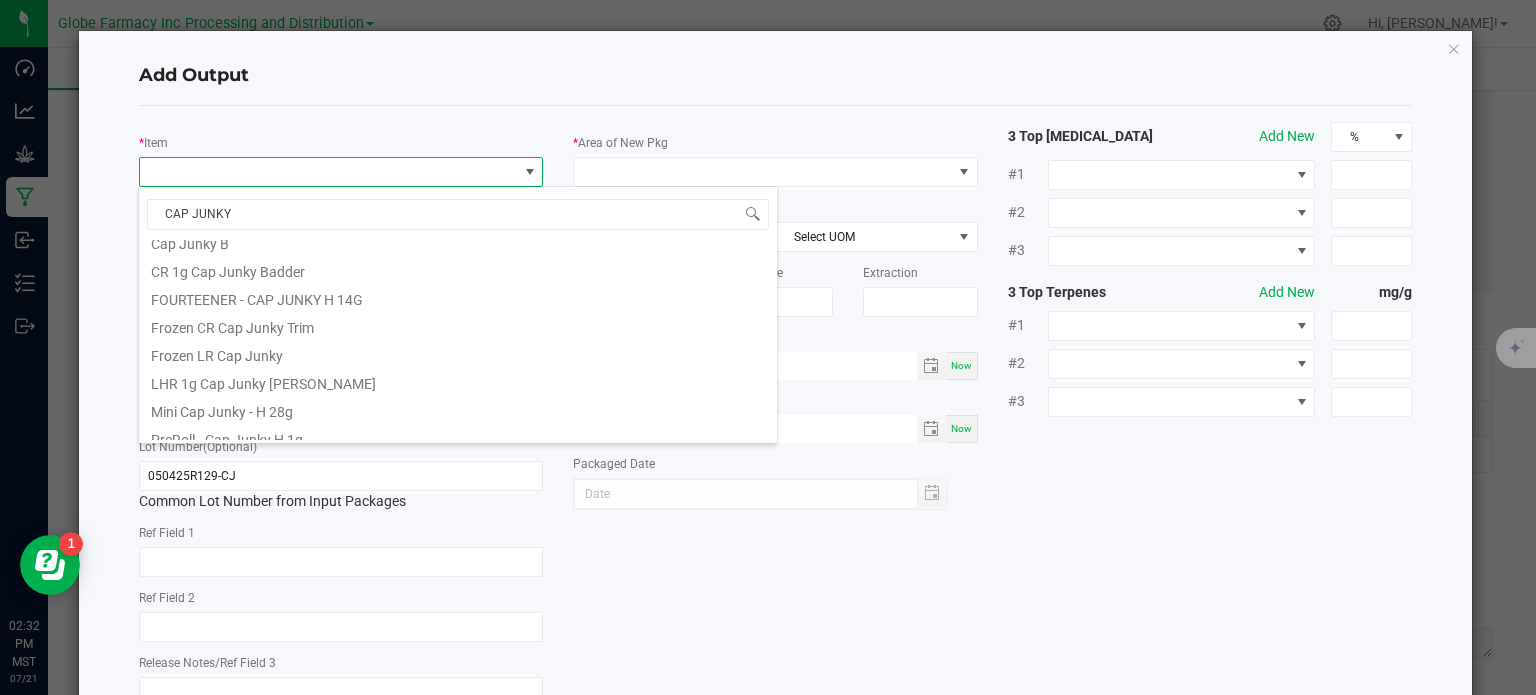 scroll, scrollTop: 304, scrollLeft: 0, axis: vertical 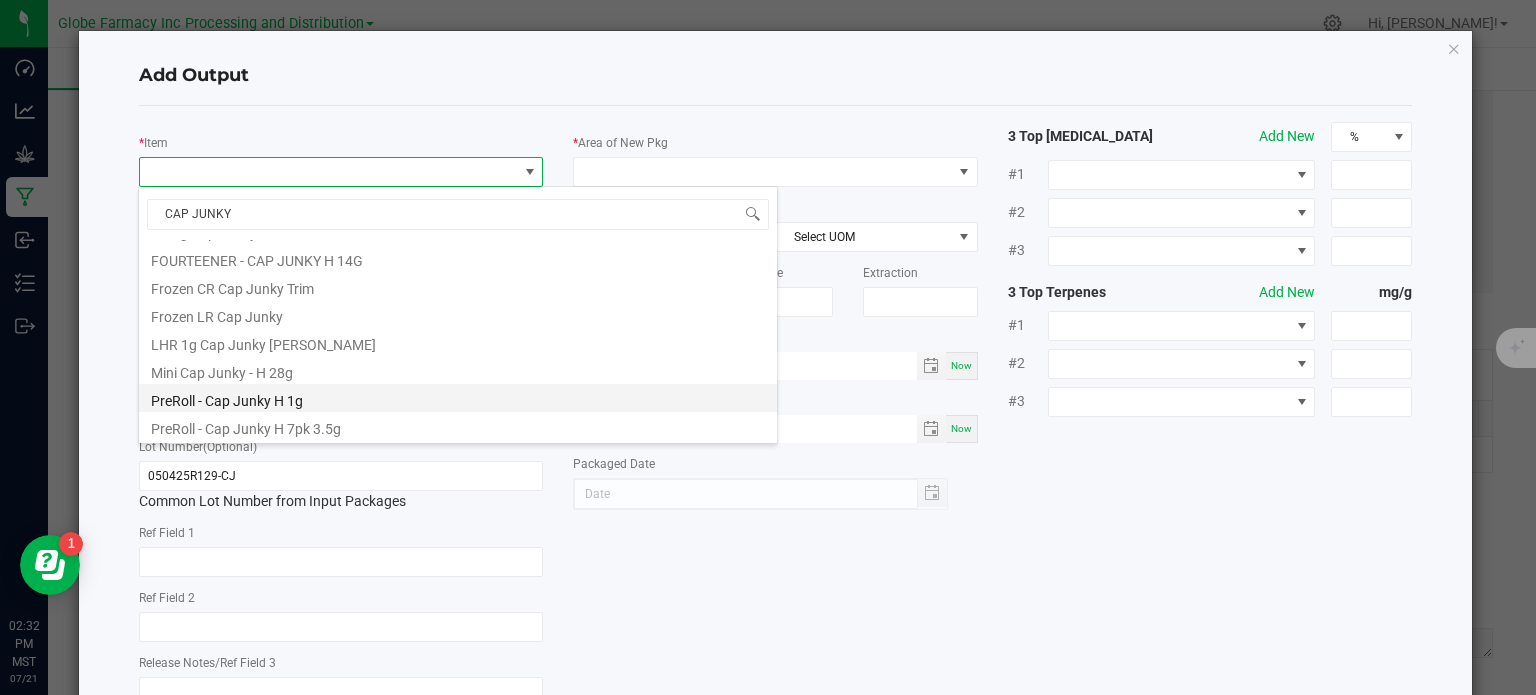 click on "PreRoll - Cap Junky H 1g" at bounding box center (458, 398) 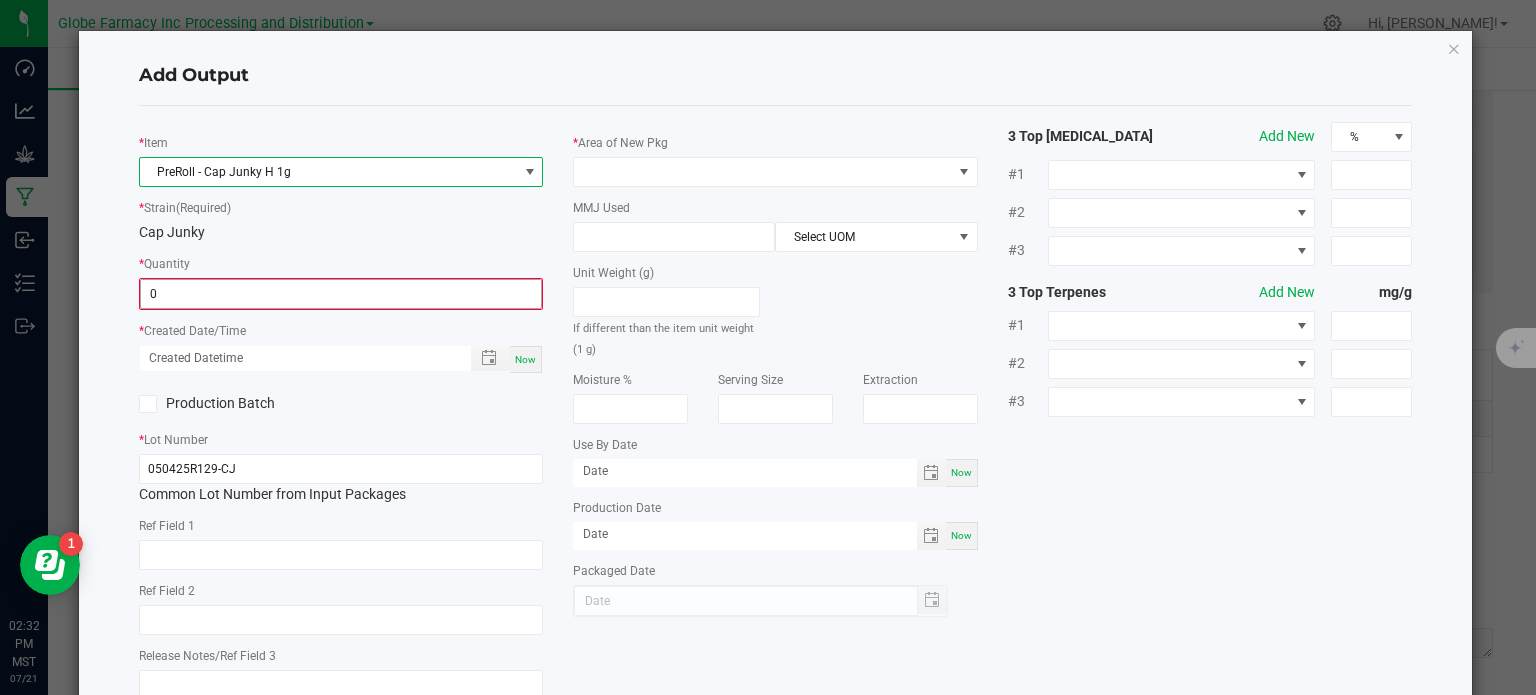 click on "0" at bounding box center (341, 294) 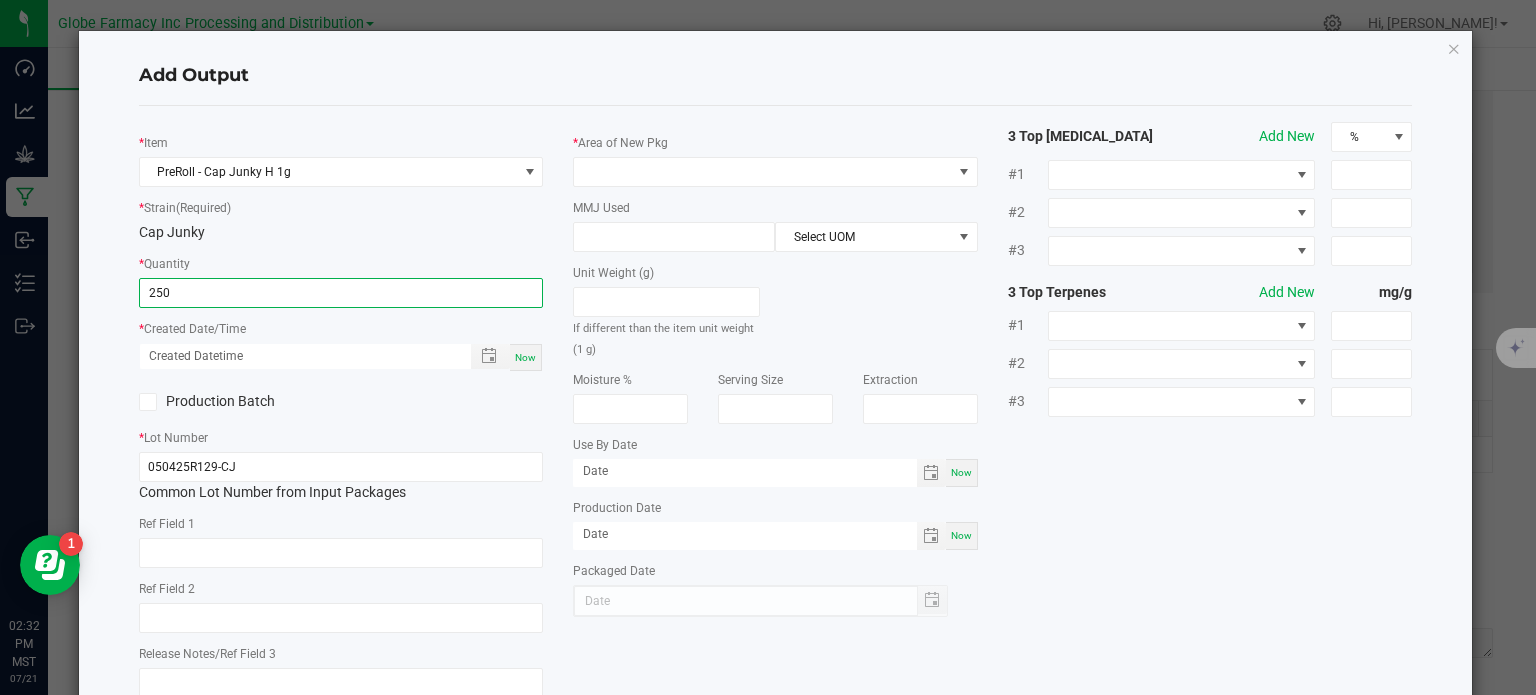 type on "250 ea" 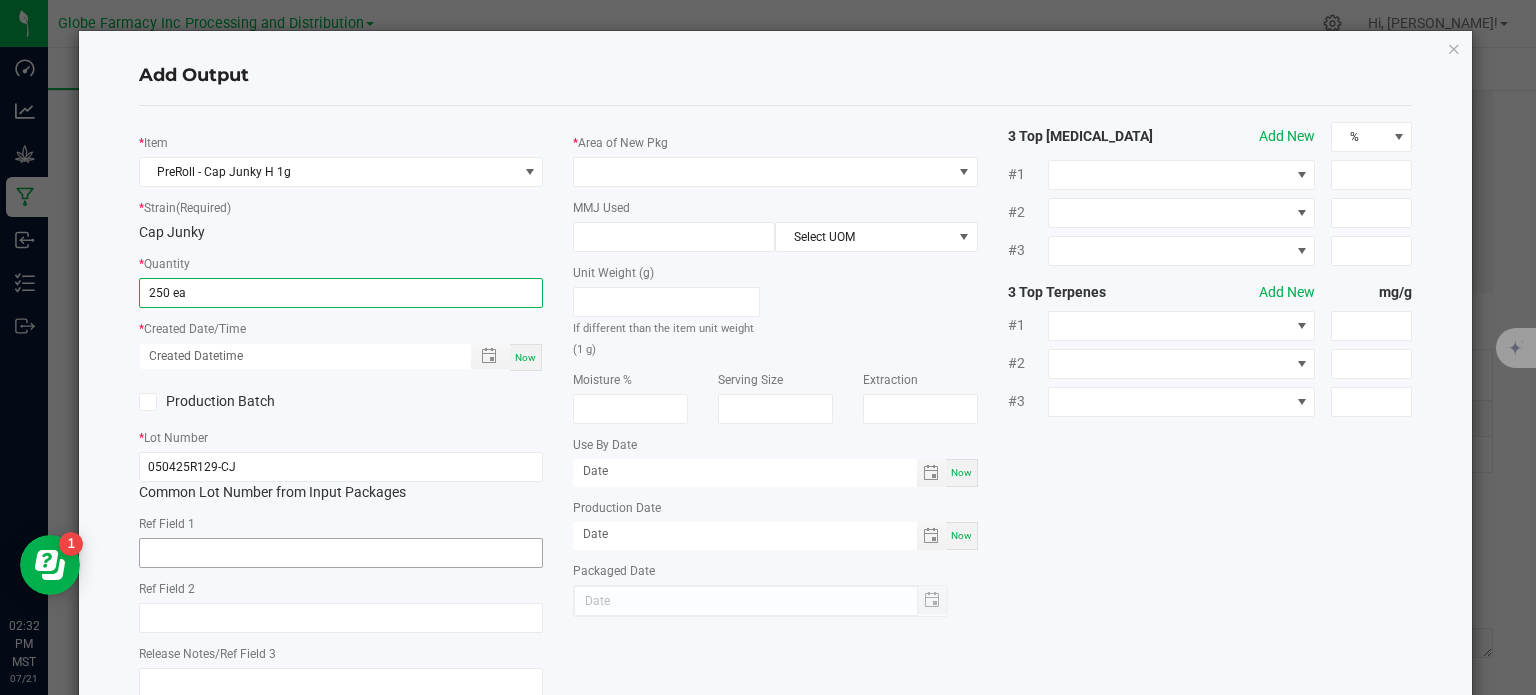 drag, startPoint x: 522, startPoint y: 363, endPoint x: 356, endPoint y: 563, distance: 259.91537 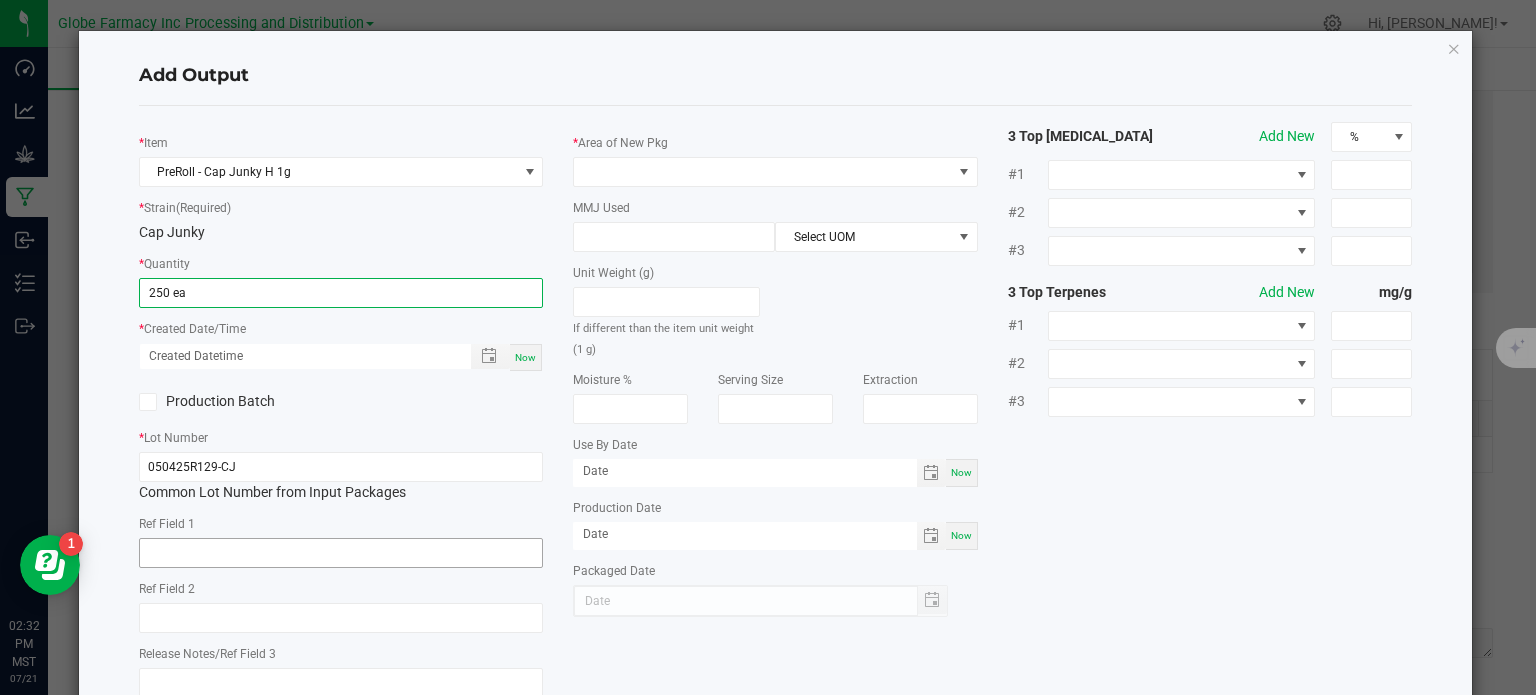 click on "Now" at bounding box center [525, 357] 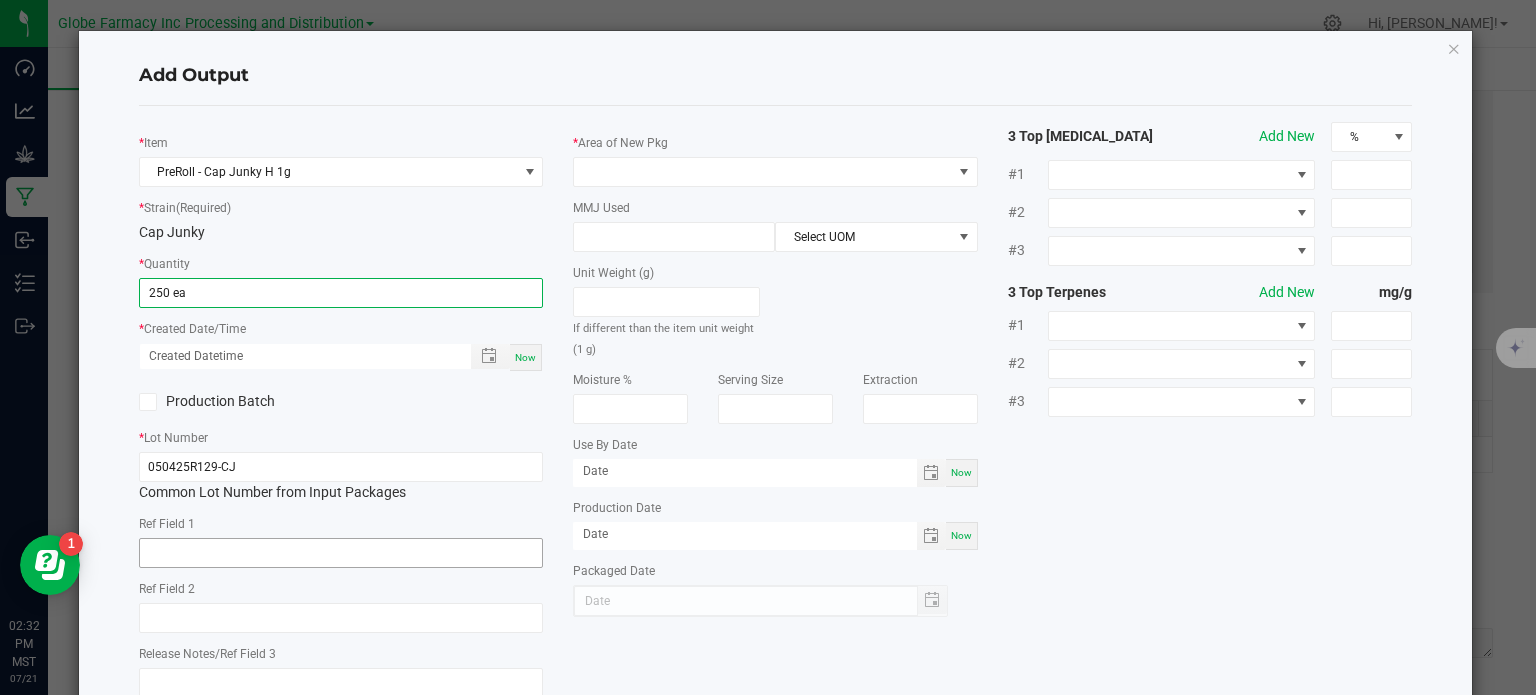 type on "[DATE] 2:32 PM" 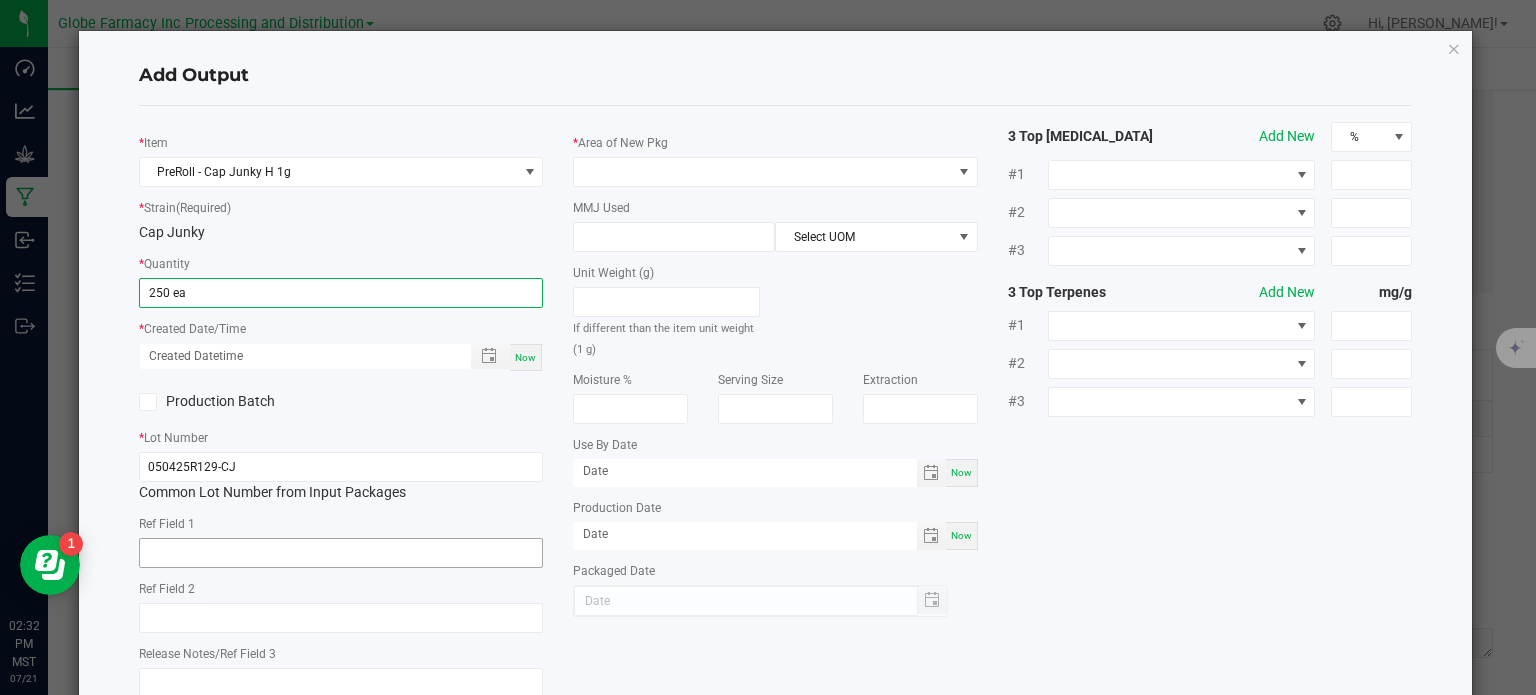 type on "[DATE]" 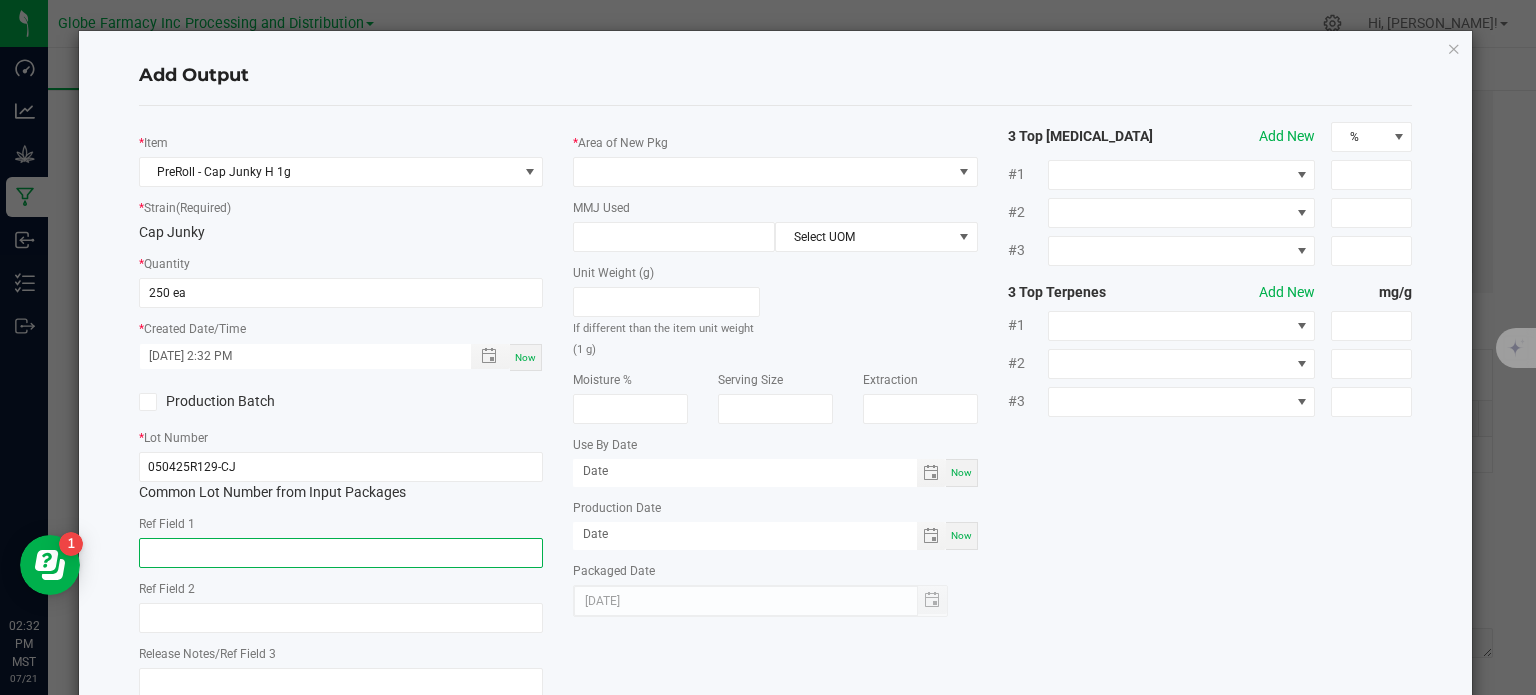 drag, startPoint x: 282, startPoint y: 560, endPoint x: 307, endPoint y: 559, distance: 25.019993 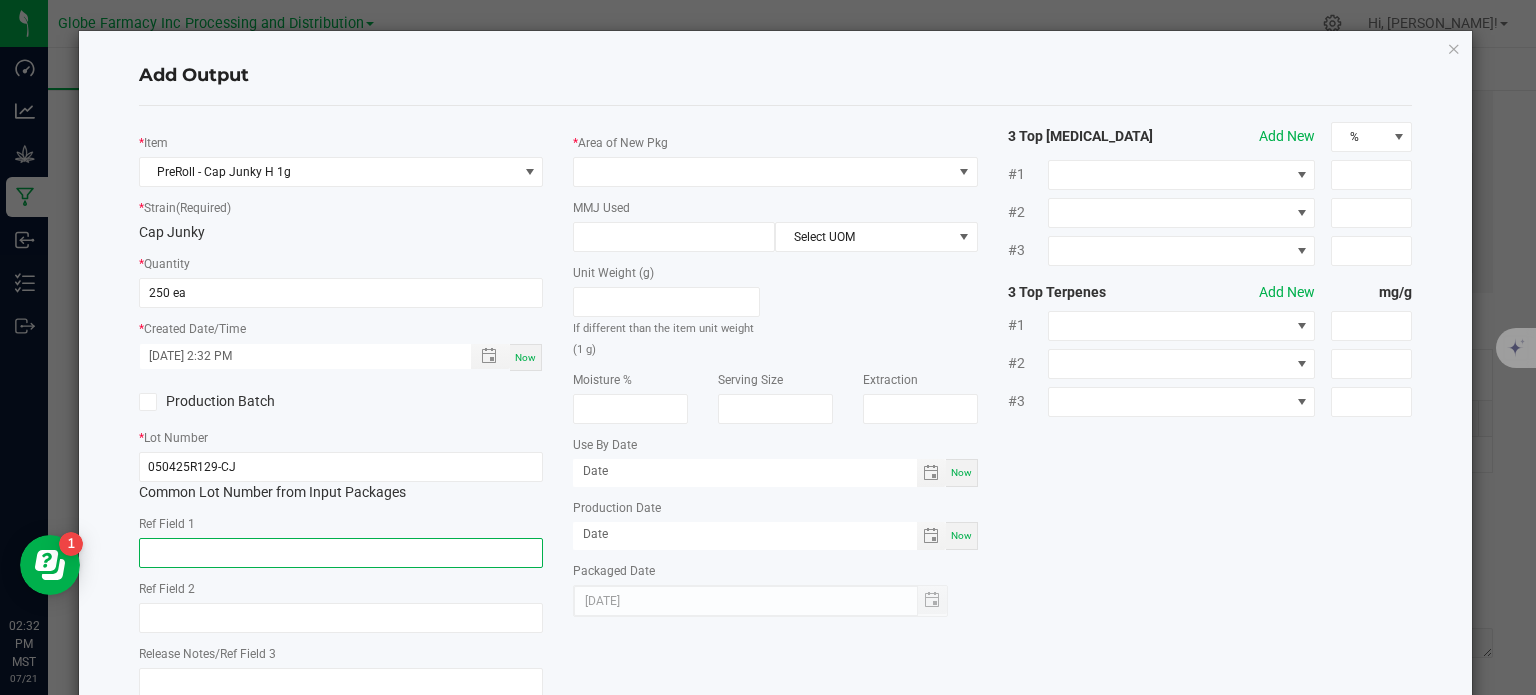 click 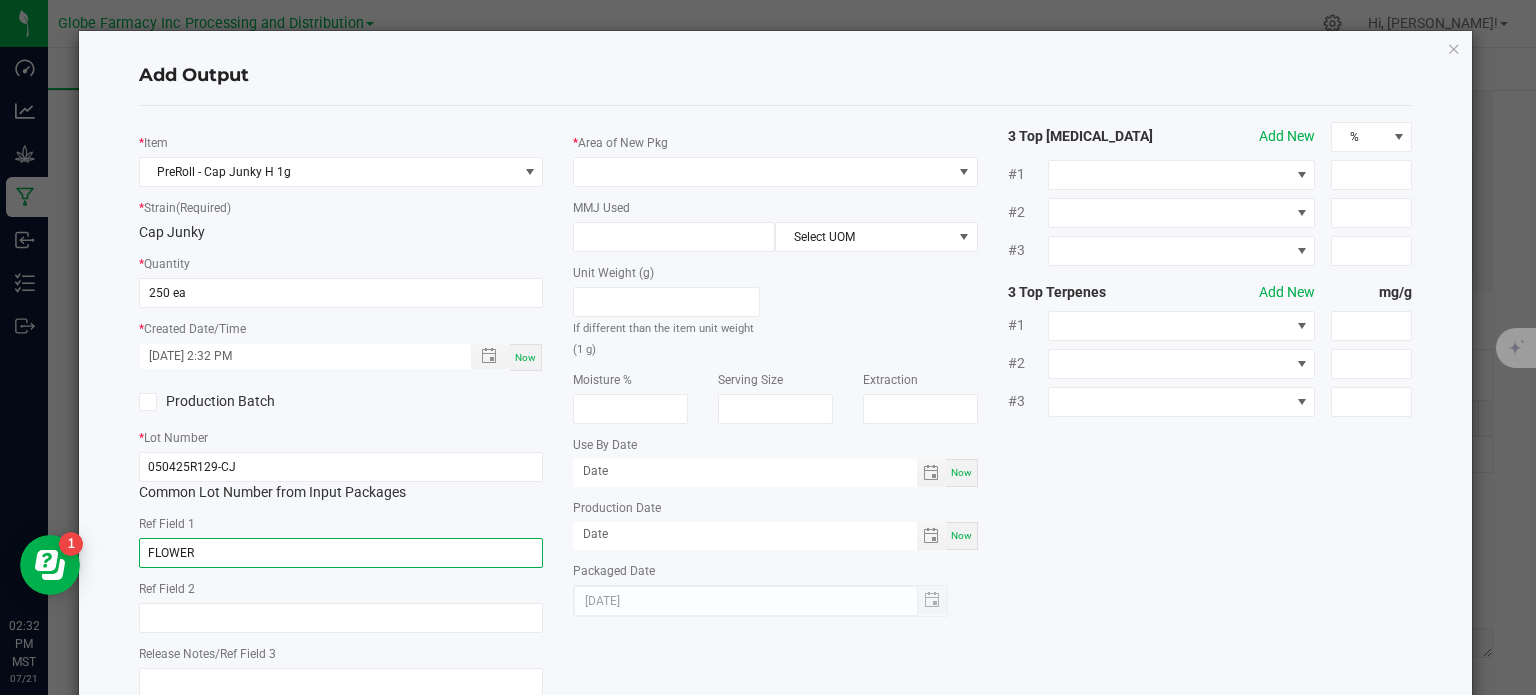 type on "FLOWER" 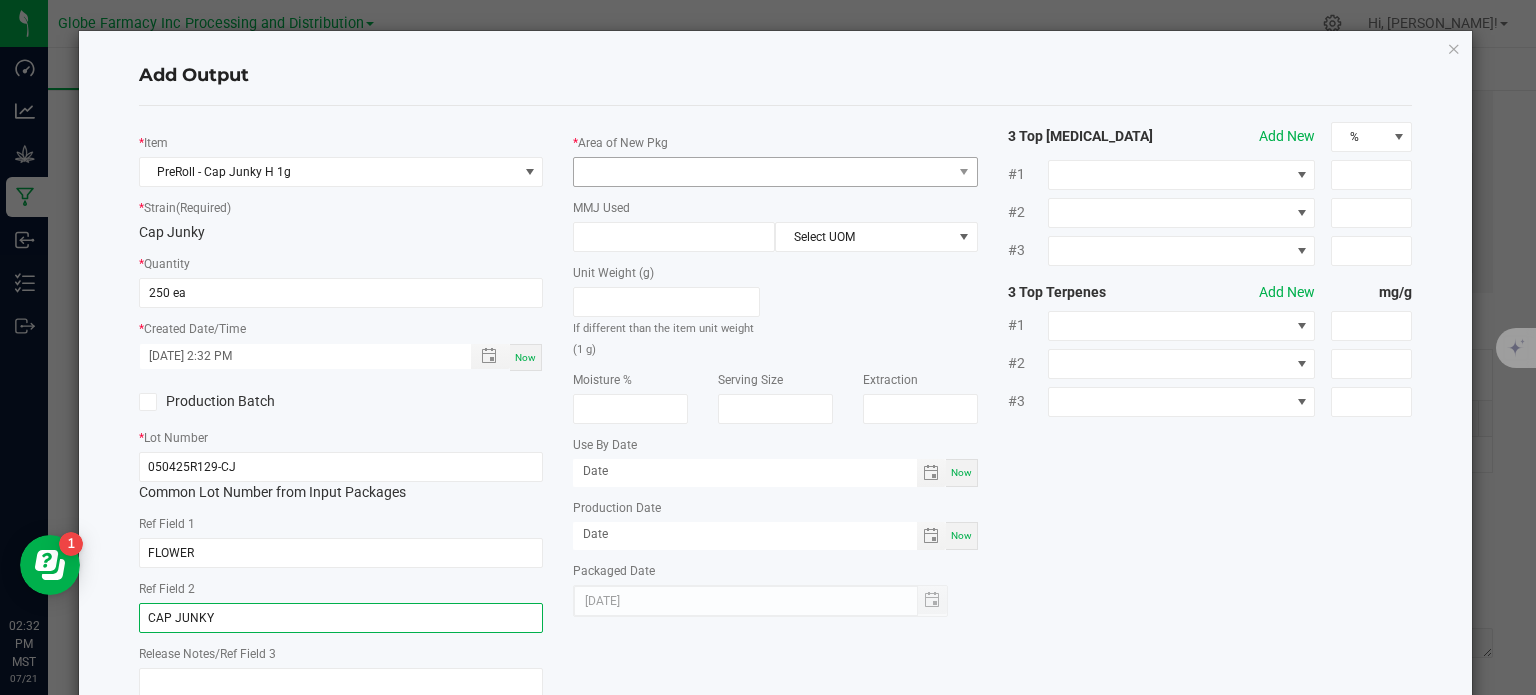 type on "CAP JUNKY" 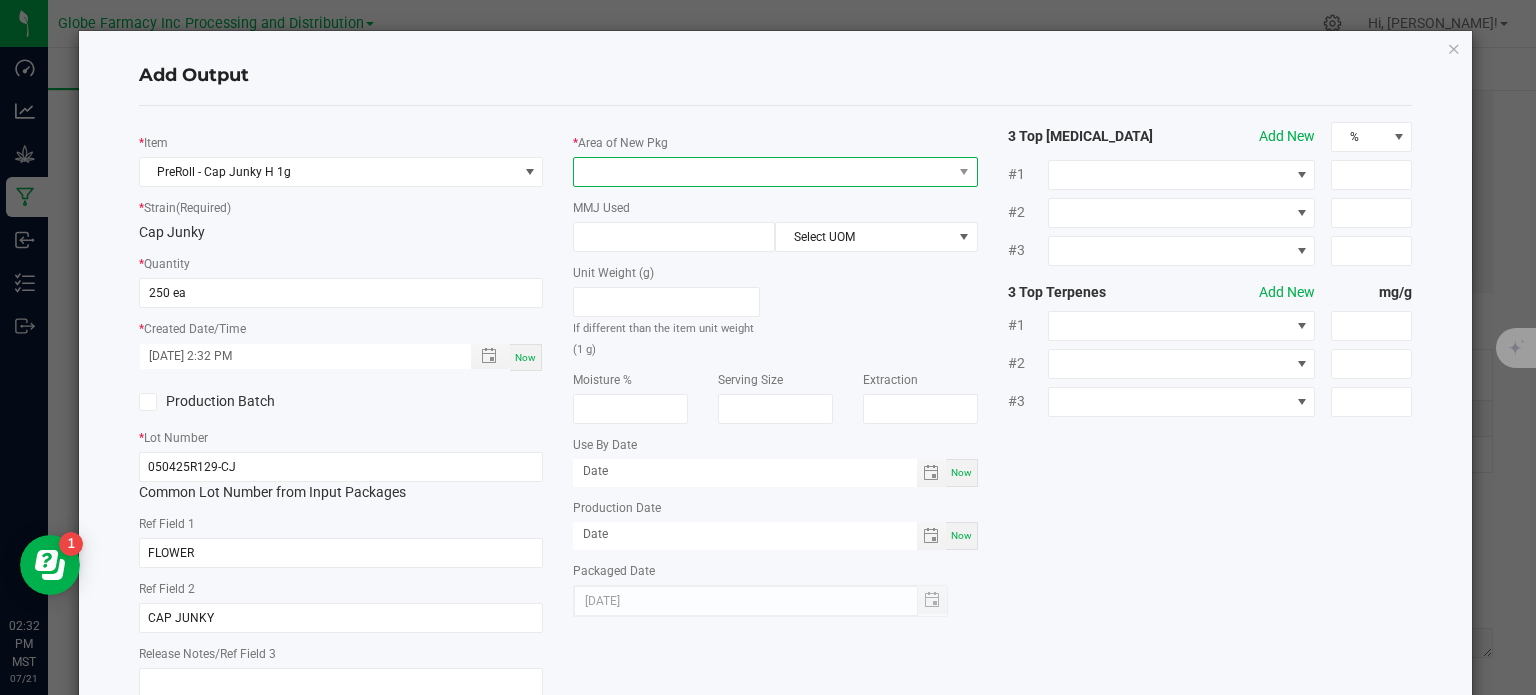 click at bounding box center (763, 172) 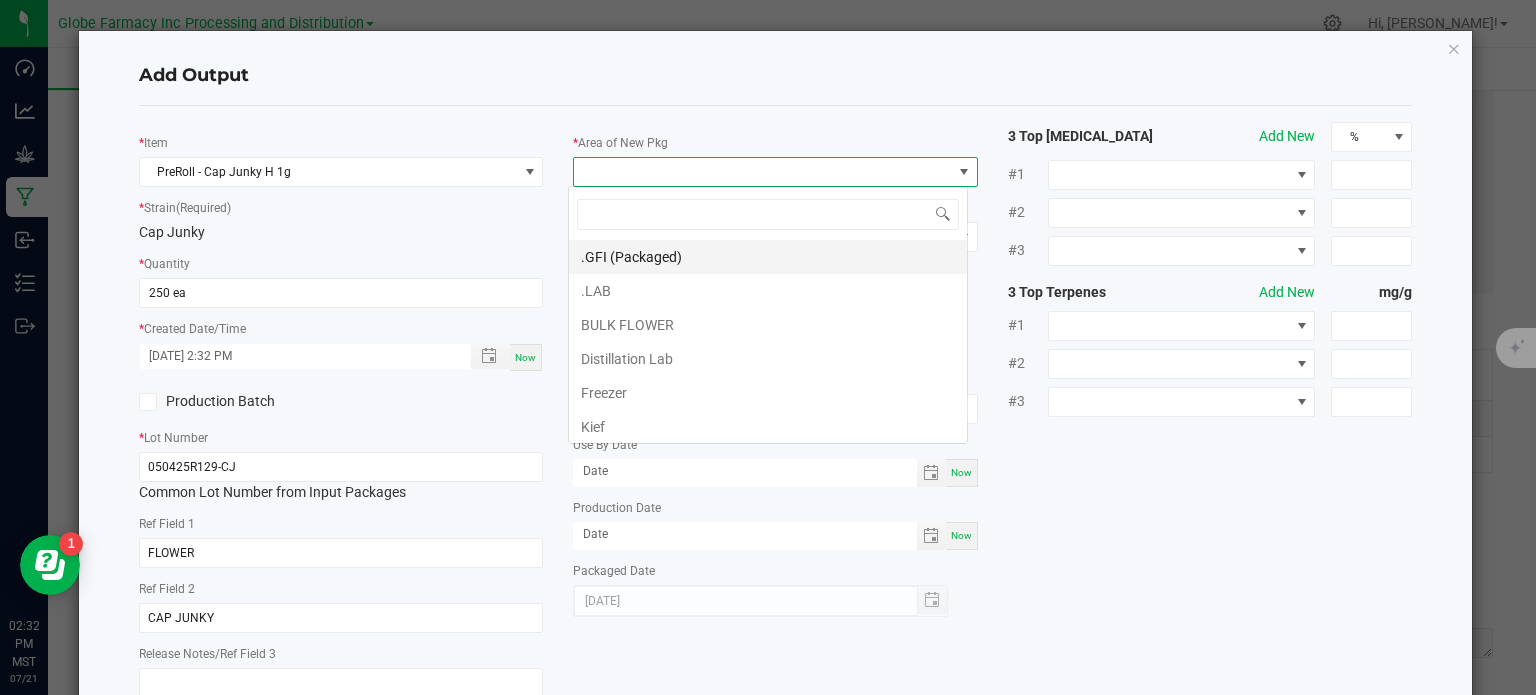 scroll, scrollTop: 99970, scrollLeft: 99600, axis: both 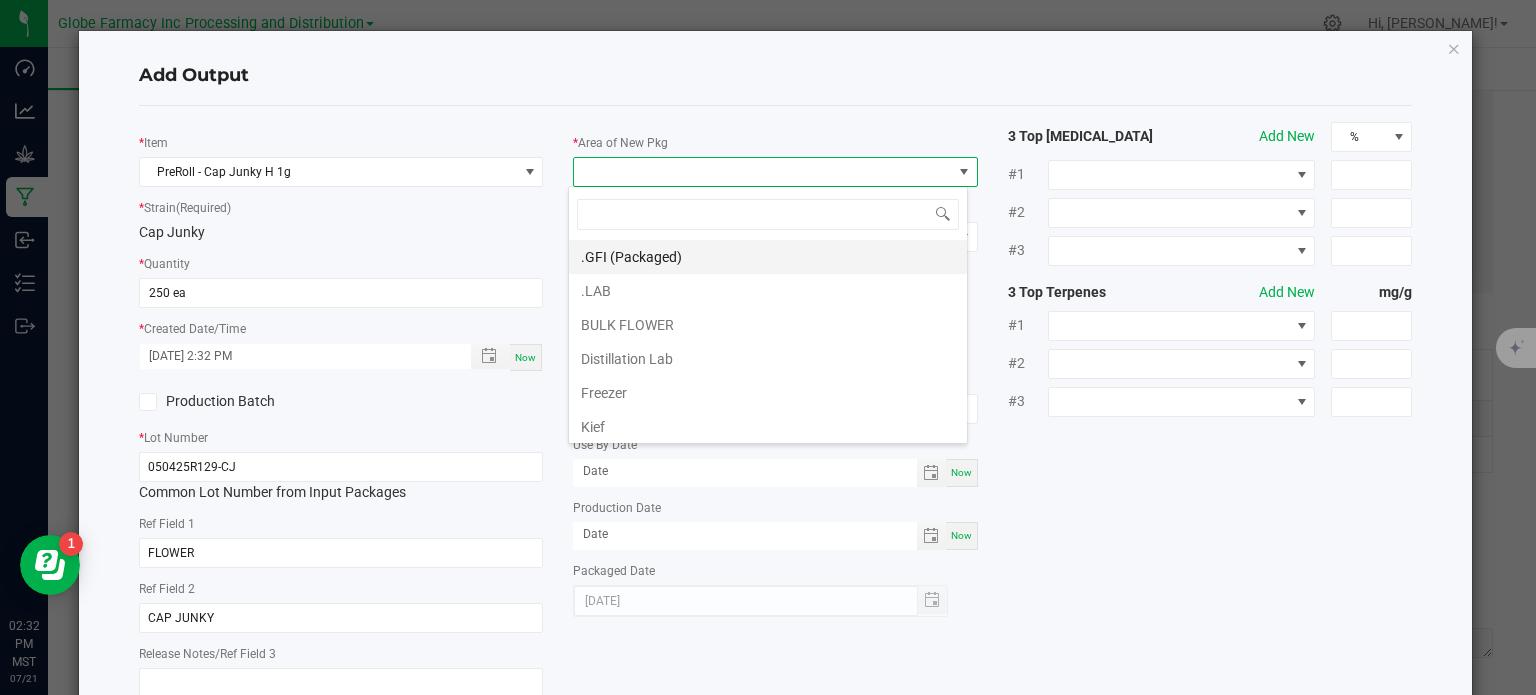 click on ".GFI (Packaged)" at bounding box center (768, 257) 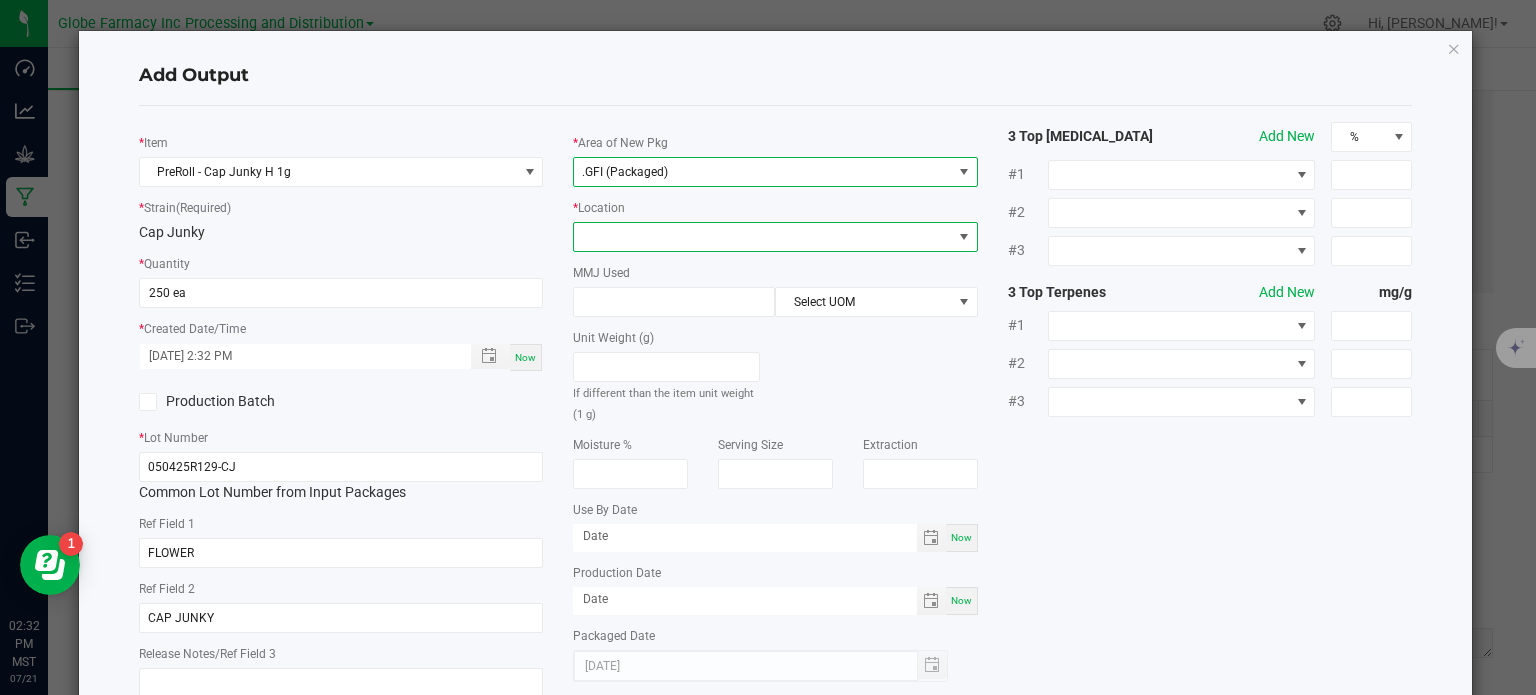 click at bounding box center (763, 237) 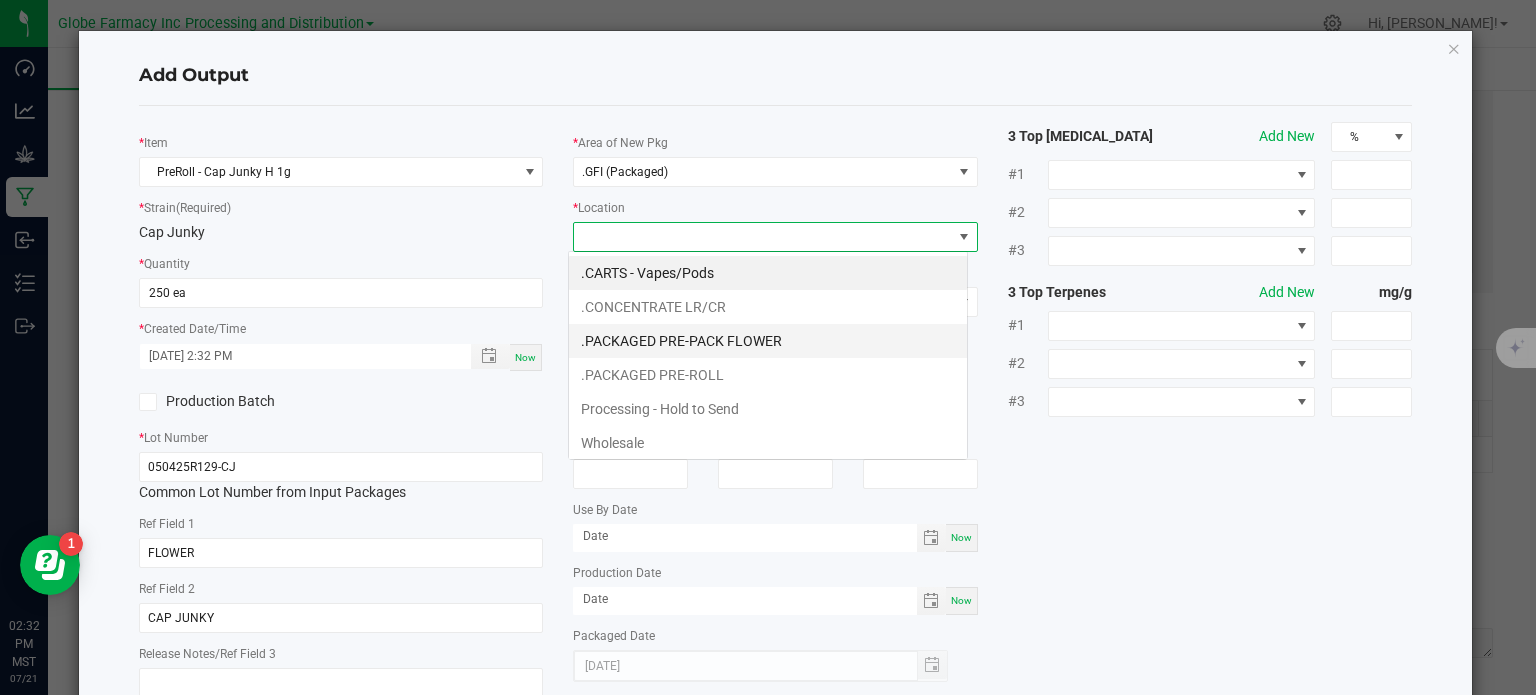 scroll, scrollTop: 99970, scrollLeft: 99600, axis: both 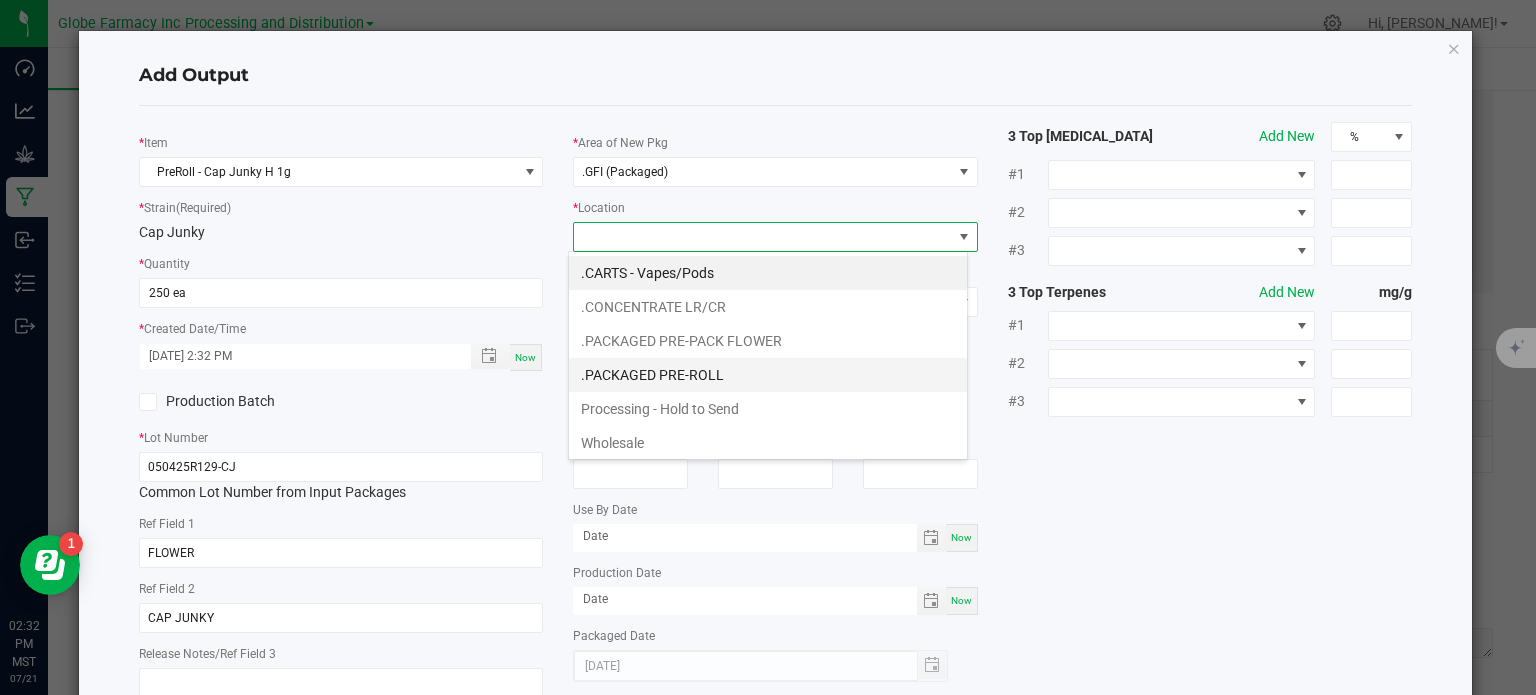 click on ".PACKAGED PRE-ROLL" at bounding box center [768, 375] 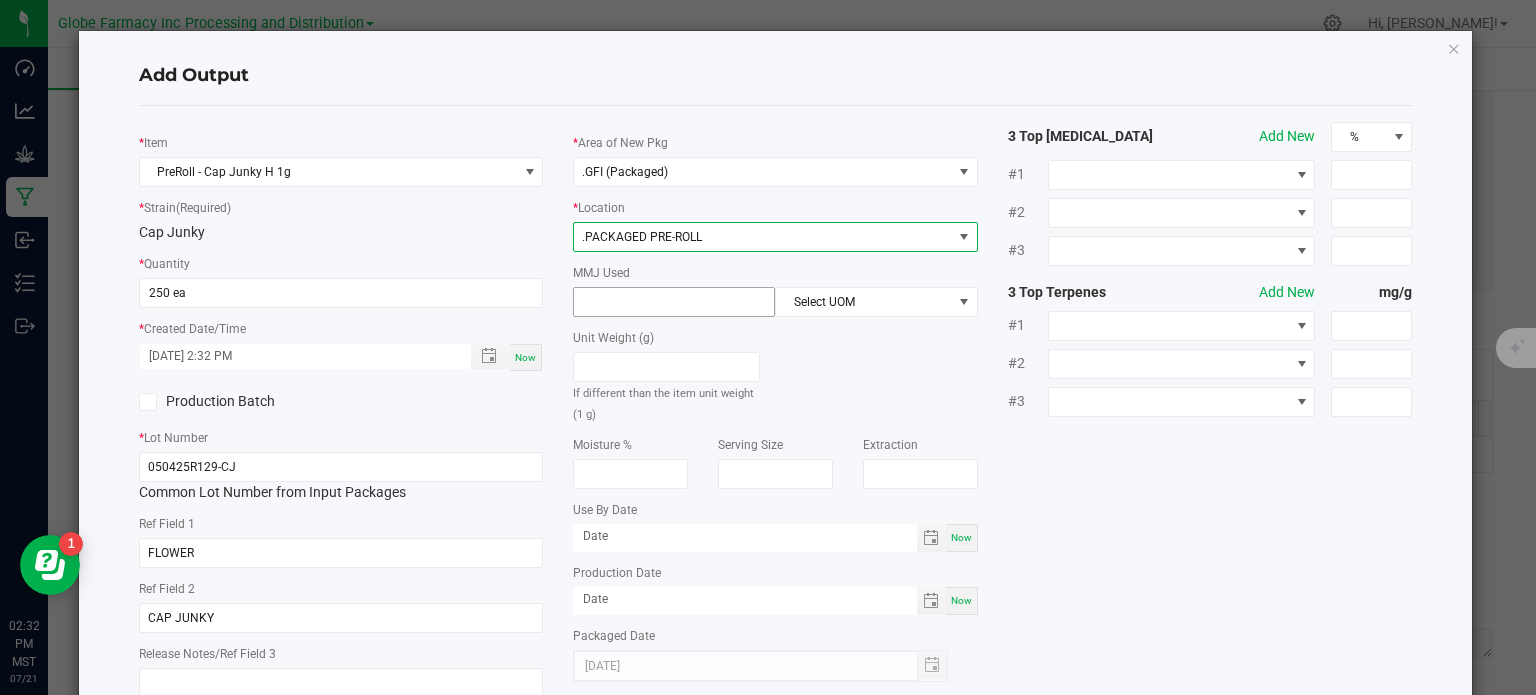 click at bounding box center (674, 302) 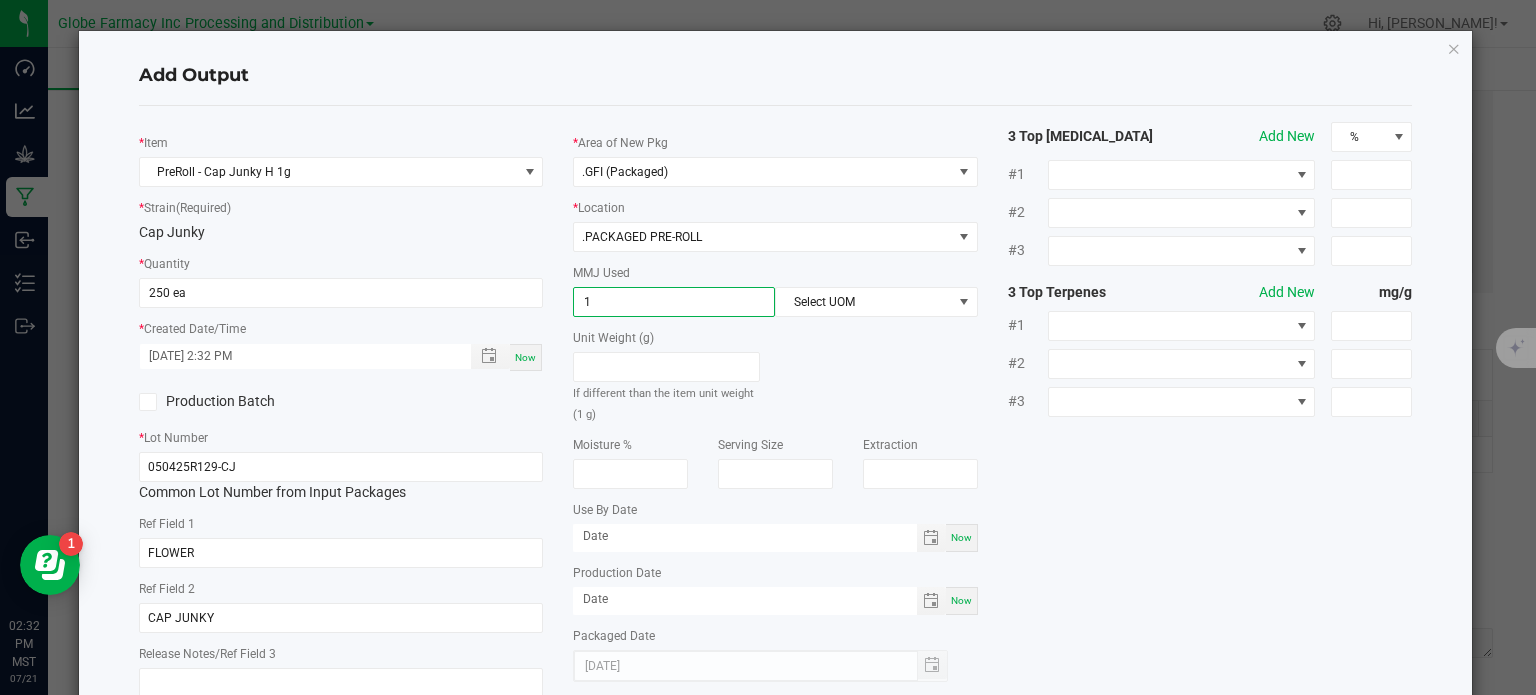 type on "1" 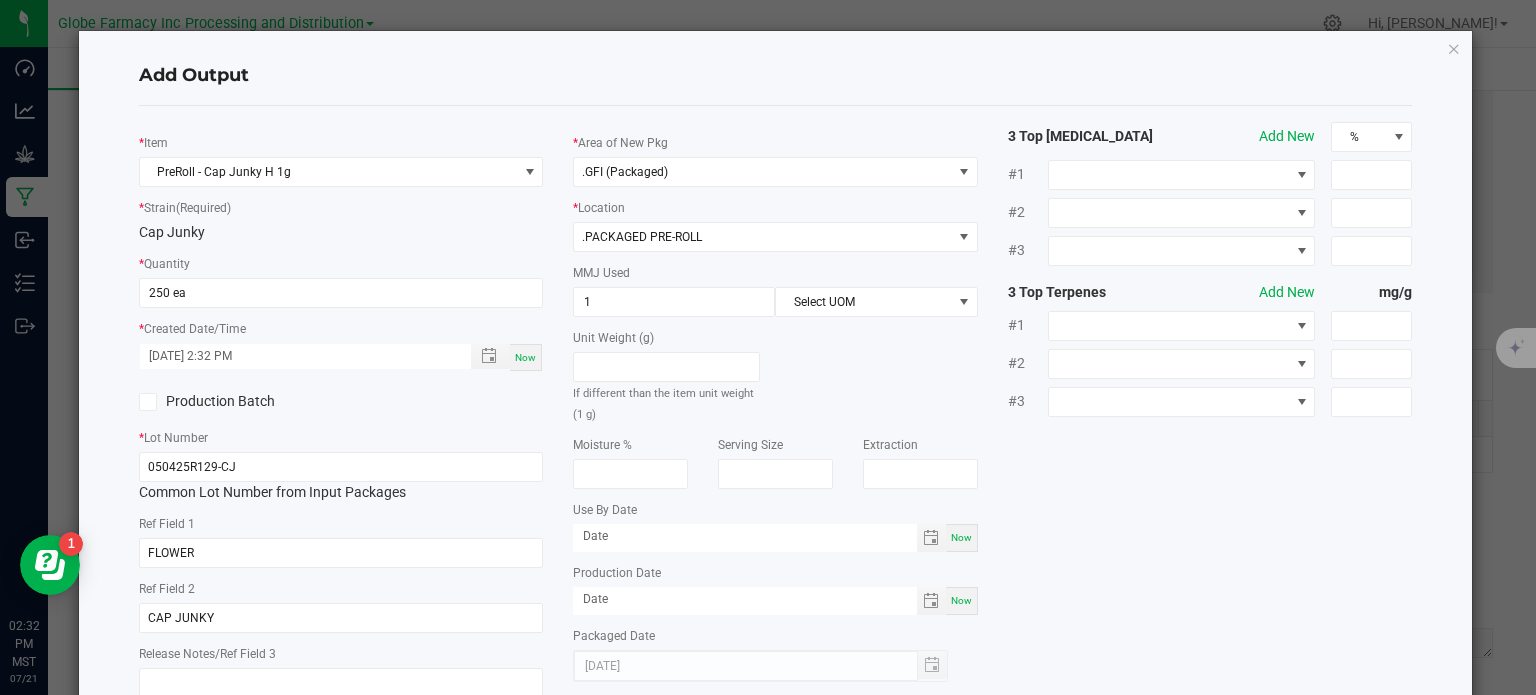 click on "Unit Weight (g)   If different than the item unit weight (1 g)" 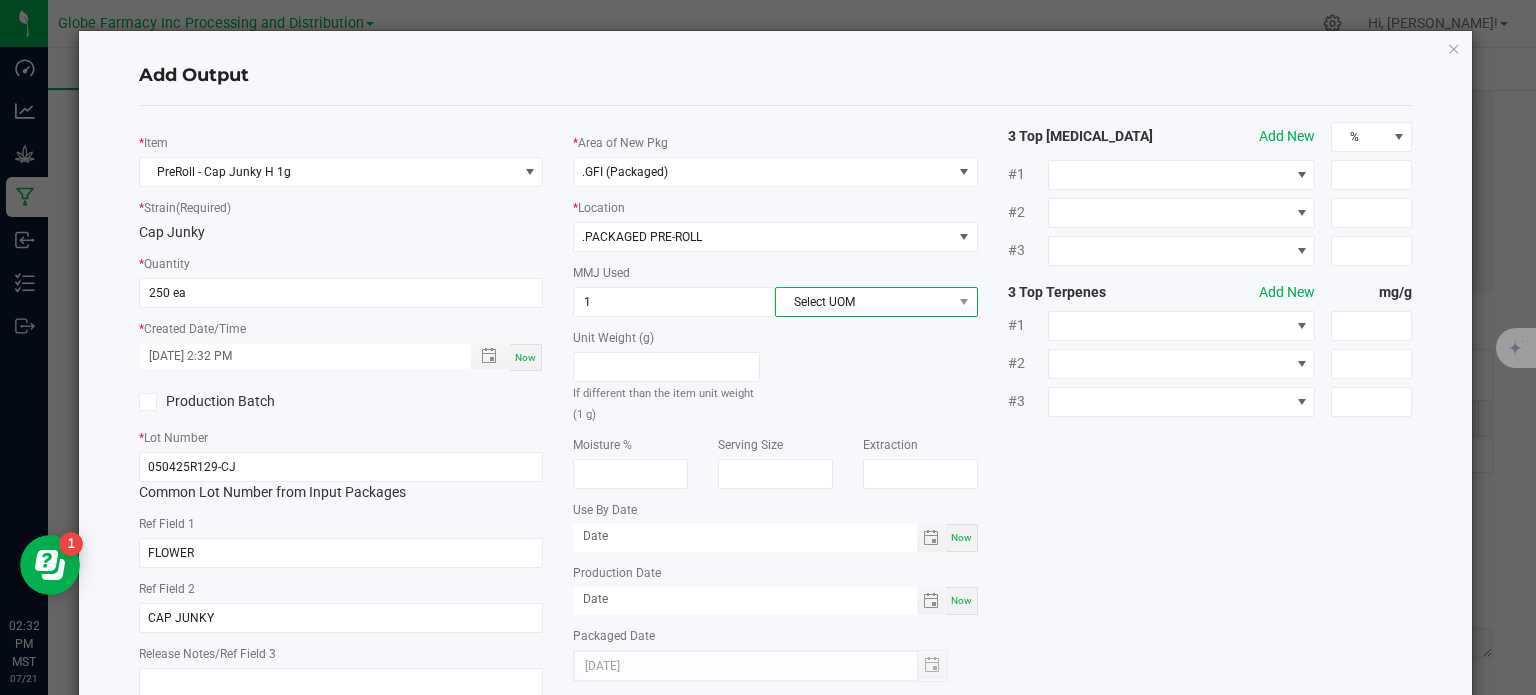 click on "Select UOM" at bounding box center (863, 302) 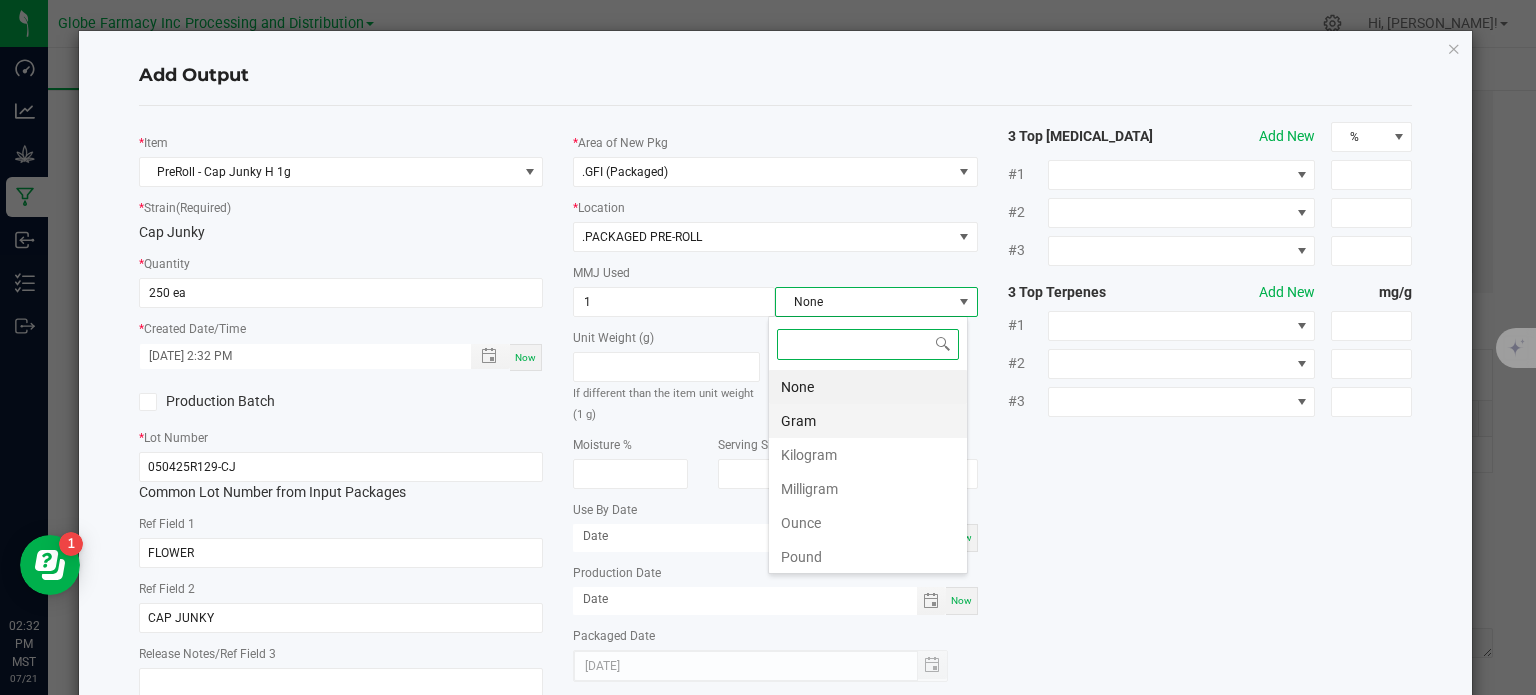 scroll, scrollTop: 99970, scrollLeft: 99800, axis: both 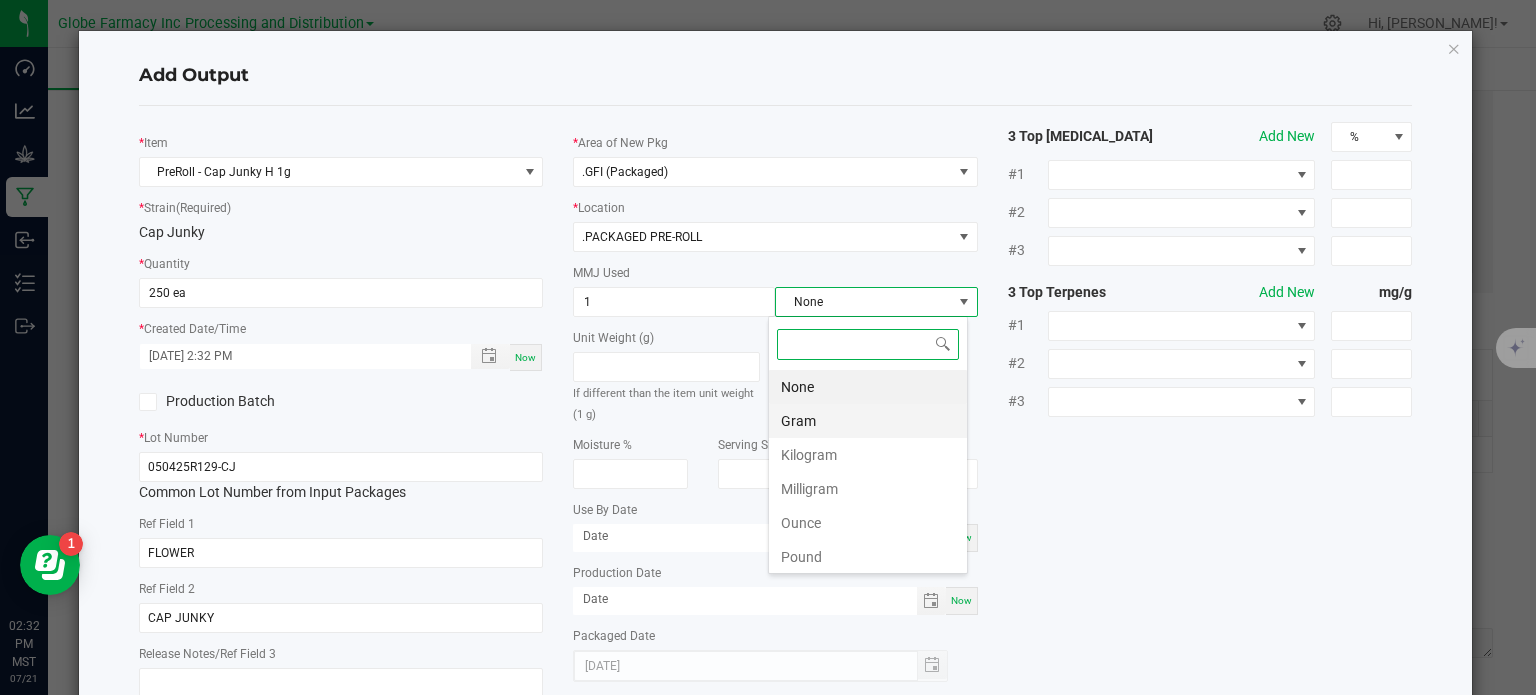click on "Gram" at bounding box center (868, 421) 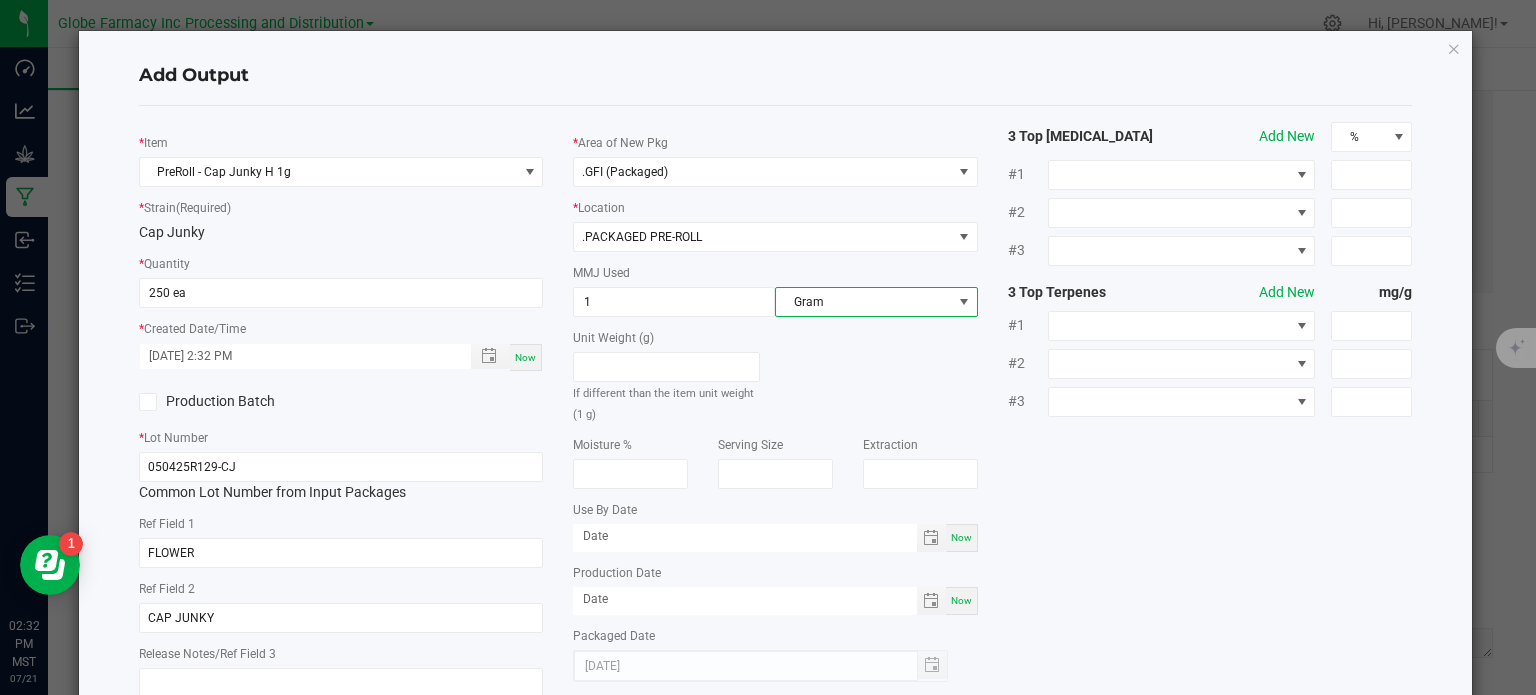 click on "*   Item  PreRoll - Cap Junky H 1g  *   Strain  (Required)  Cap Junky   *   Quantity  250 ea  *   Created Date/Time  [DATE] 2:32 PM Now  Production Batch   *   Lot Number  050425R129-CJ  Common Lot Number from Input Packages   Ref Field 1  FLOWER  Ref Field 2  CAP JUNKY  Release Notes/Ref Field 3   *   Area of New Pkg  .GFI (Packaged)  *   Location  .PACKAGED PRE-ROLL  MMJ Used  1 Gram  Unit Weight (g)   If different than the item unit weight (1 g)   Moisture %   Serving Size   Extraction   Use By Date  Now  Production Date  Now  Packaged Date  [DATE] 3 Top [MEDICAL_DATA]  Add New  % #1 #2 #3 3 Top Terpenes  Add New  mg/g #1 #2 #3" 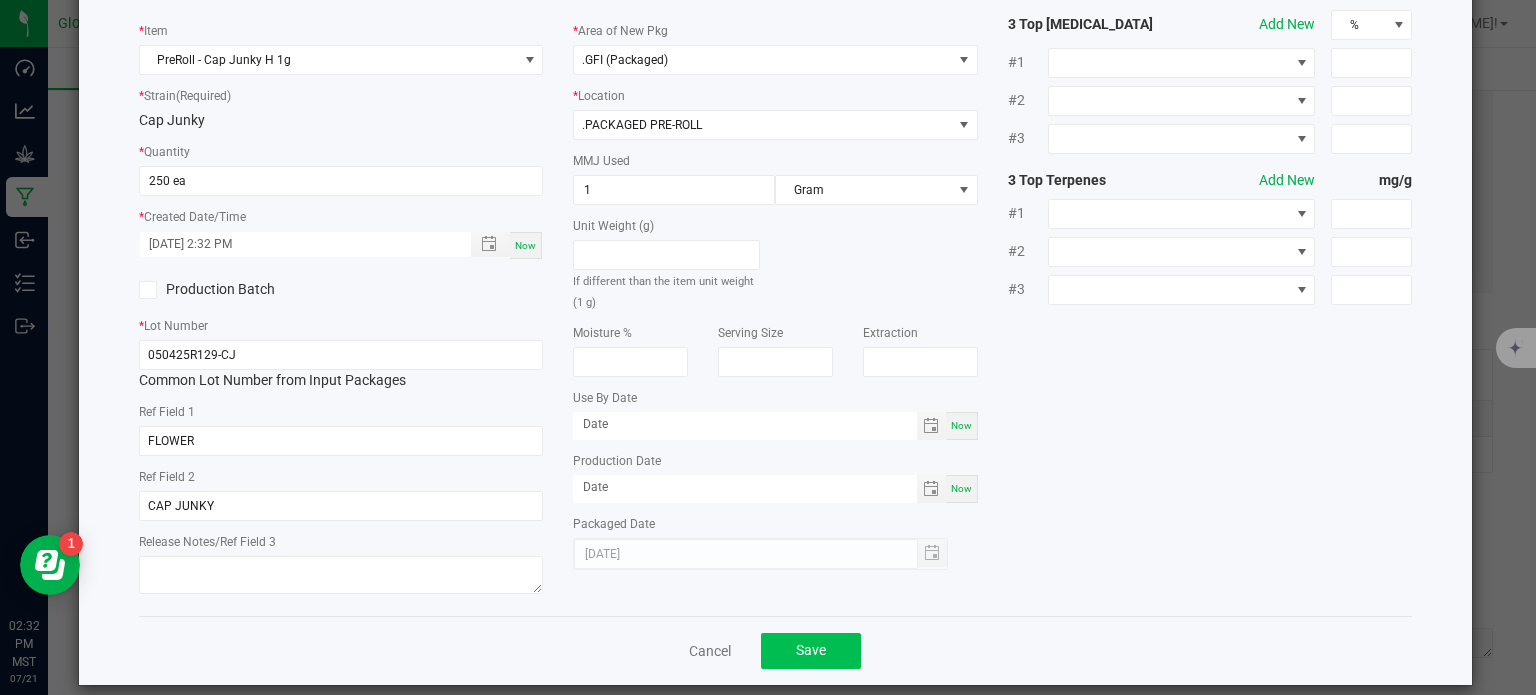 scroll, scrollTop: 133, scrollLeft: 0, axis: vertical 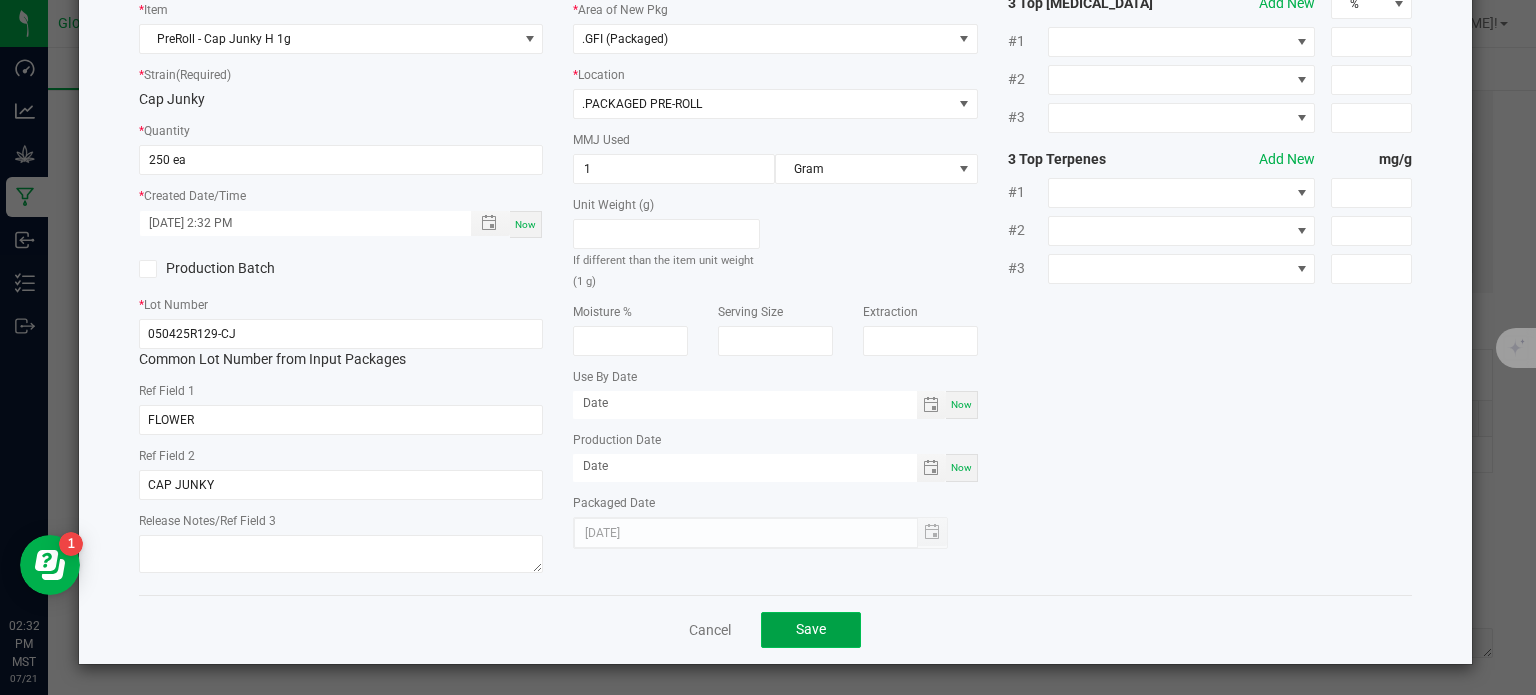 click on "Save" 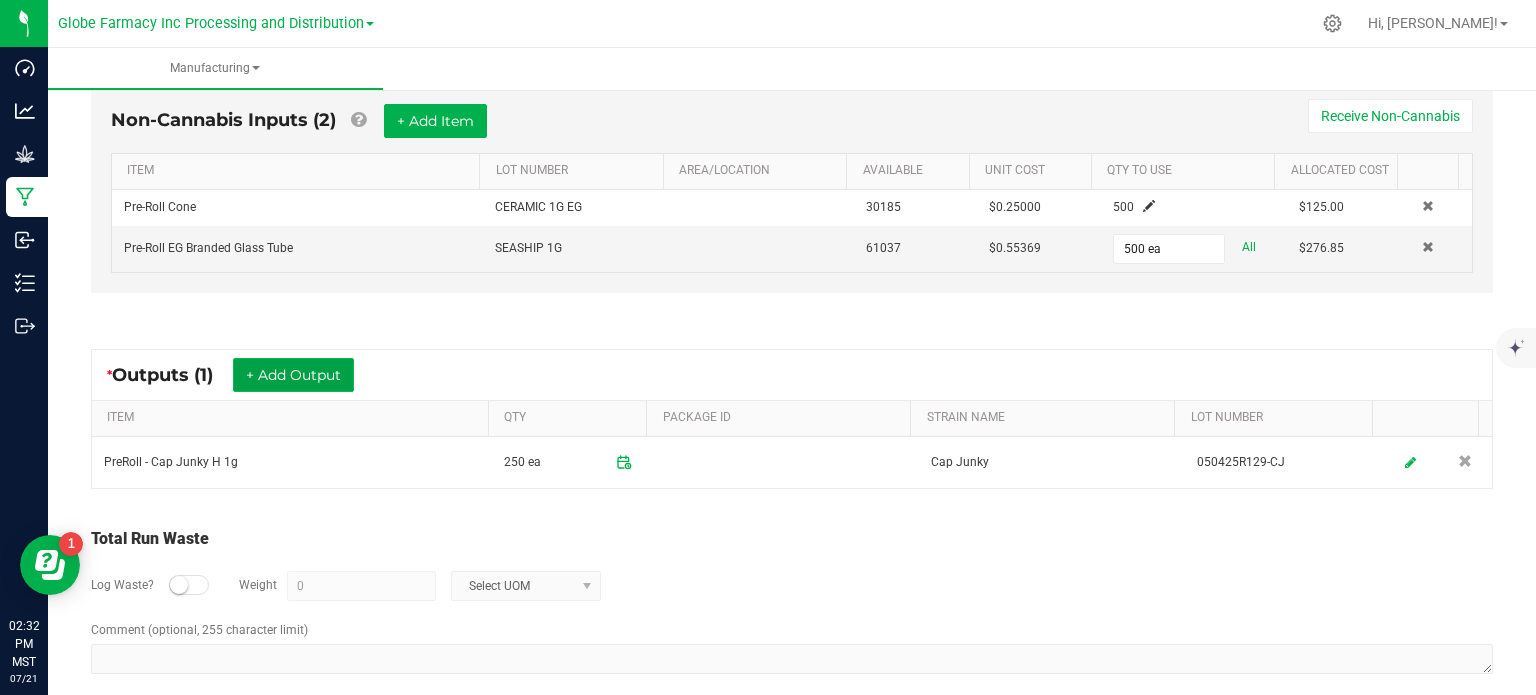 click on "+ Add Output" at bounding box center [293, 375] 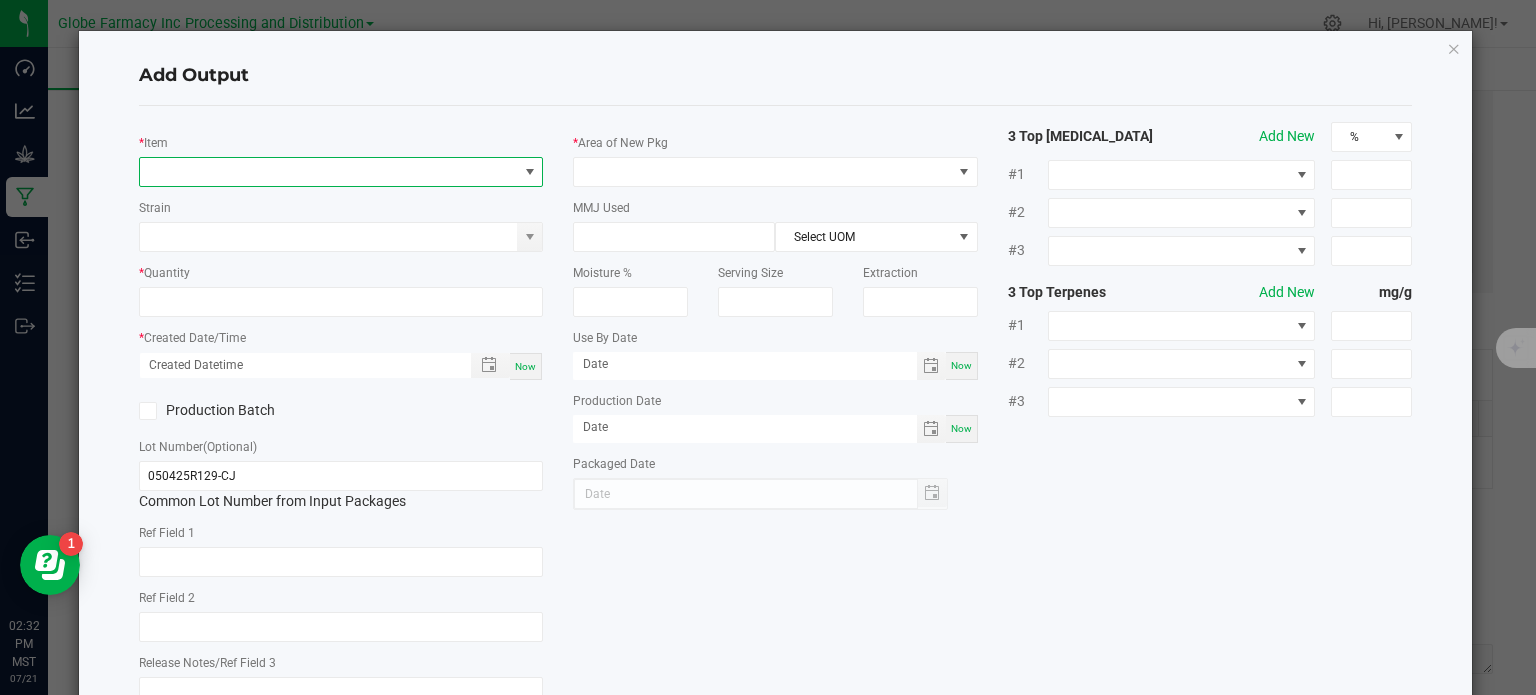 click at bounding box center [329, 172] 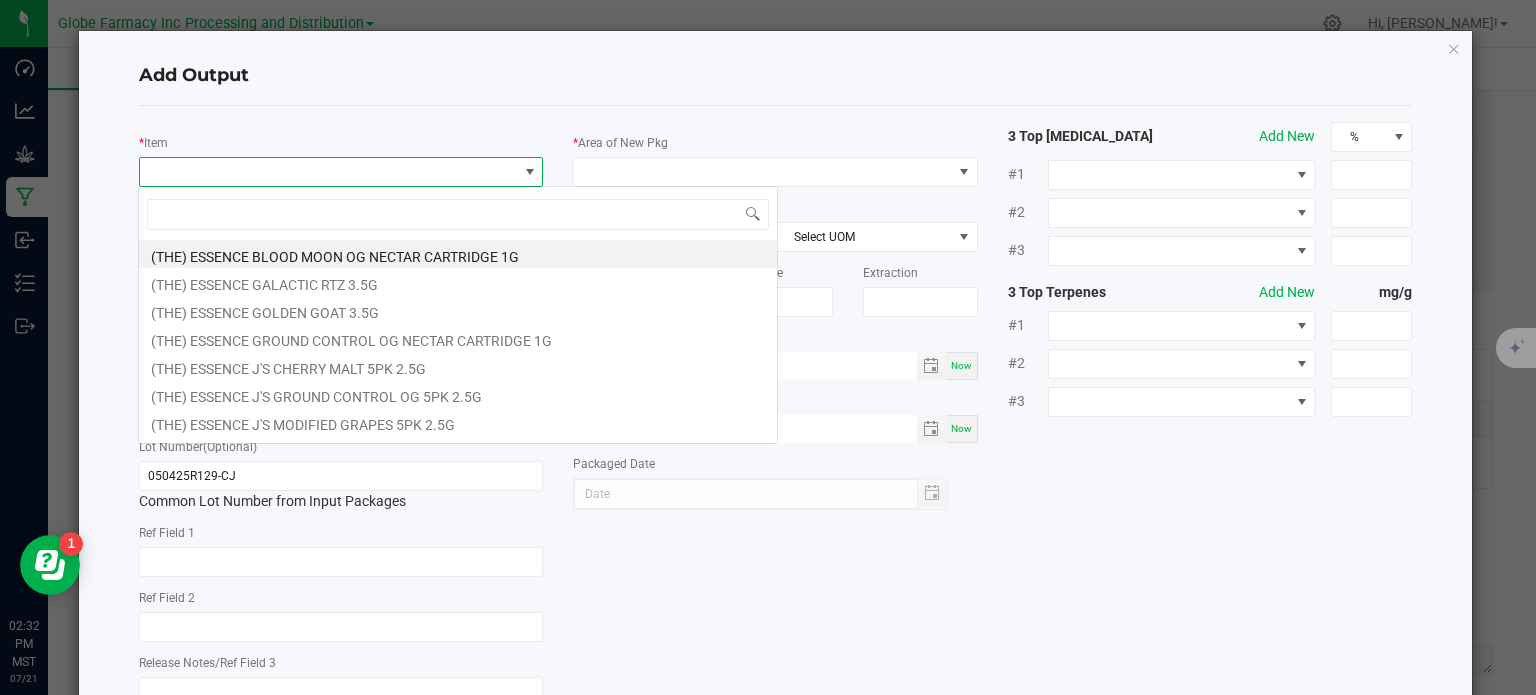 scroll, scrollTop: 99970, scrollLeft: 99600, axis: both 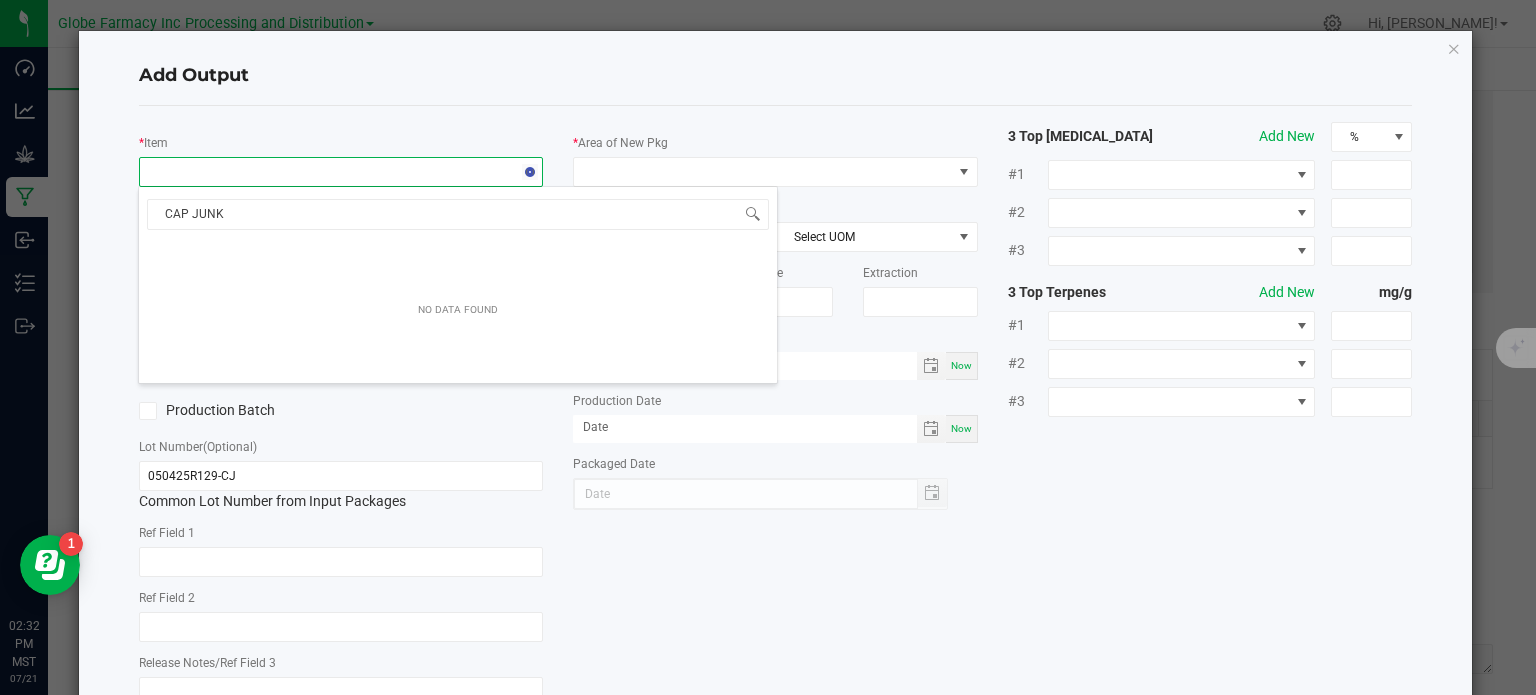type on "CAP JUNKY" 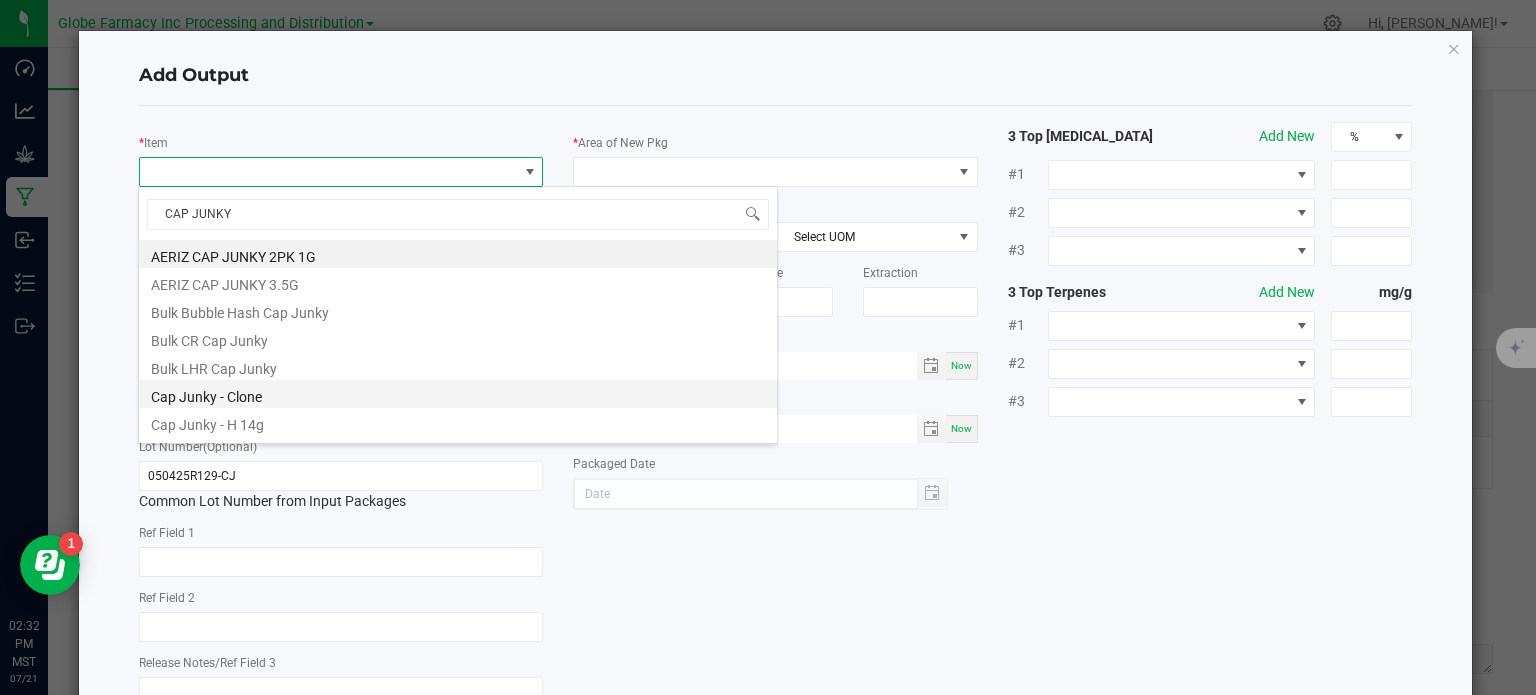 scroll, scrollTop: 304, scrollLeft: 0, axis: vertical 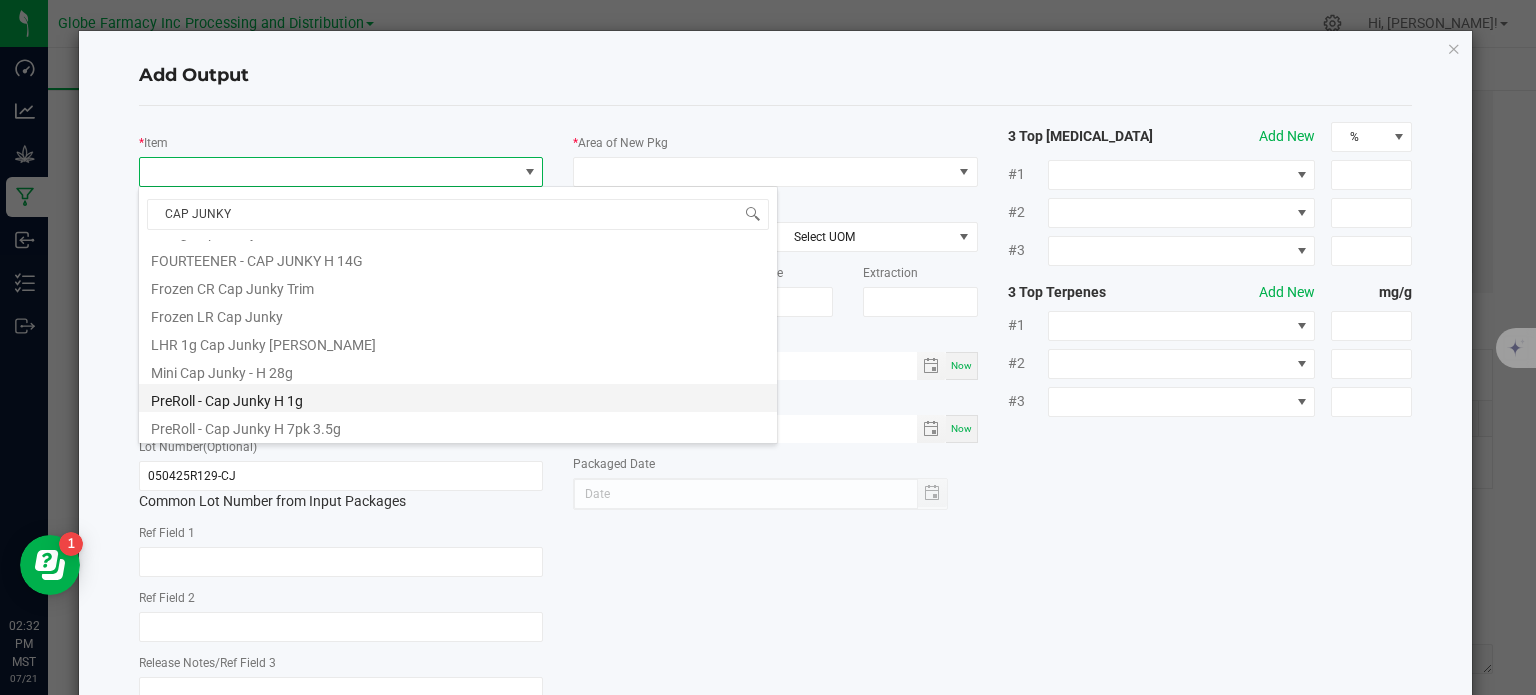 click on "PreRoll - Cap Junky H 1g" at bounding box center (458, 398) 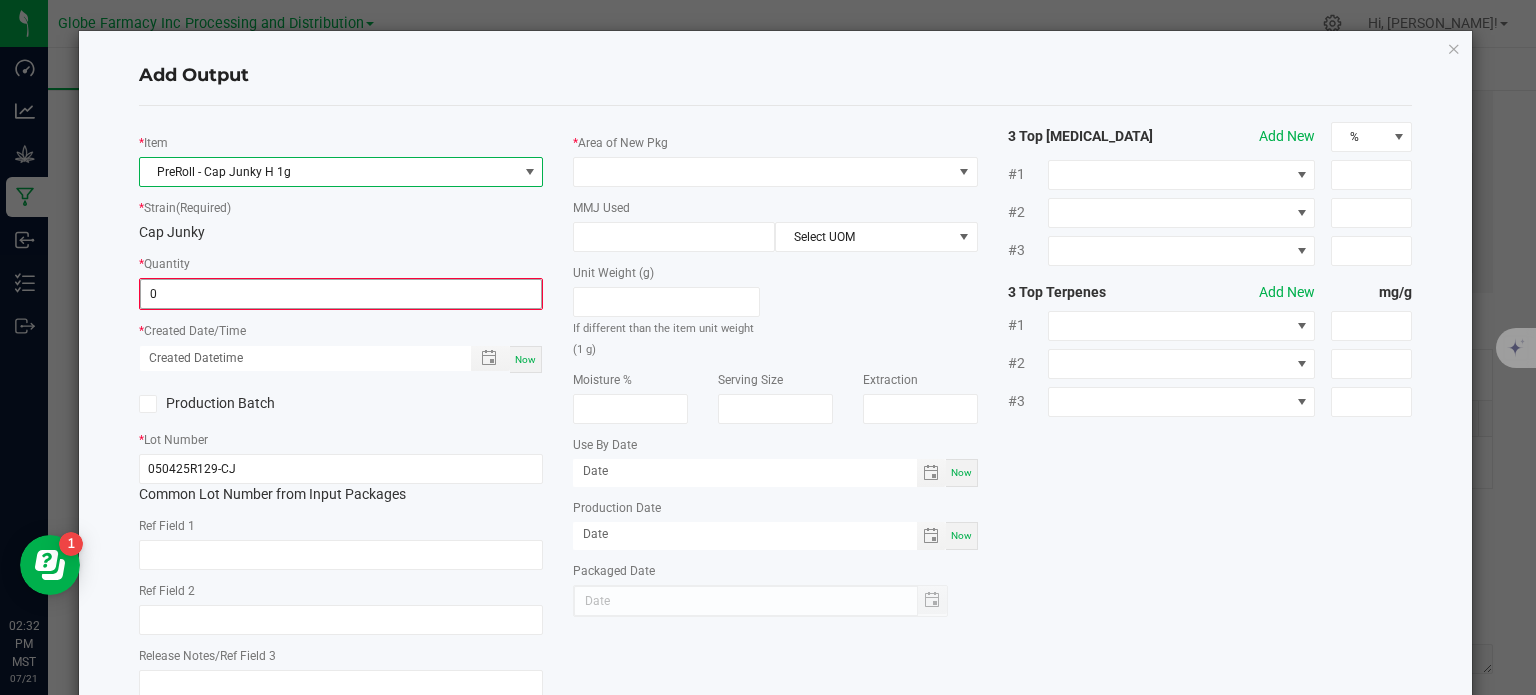 click on "0" at bounding box center (341, 294) 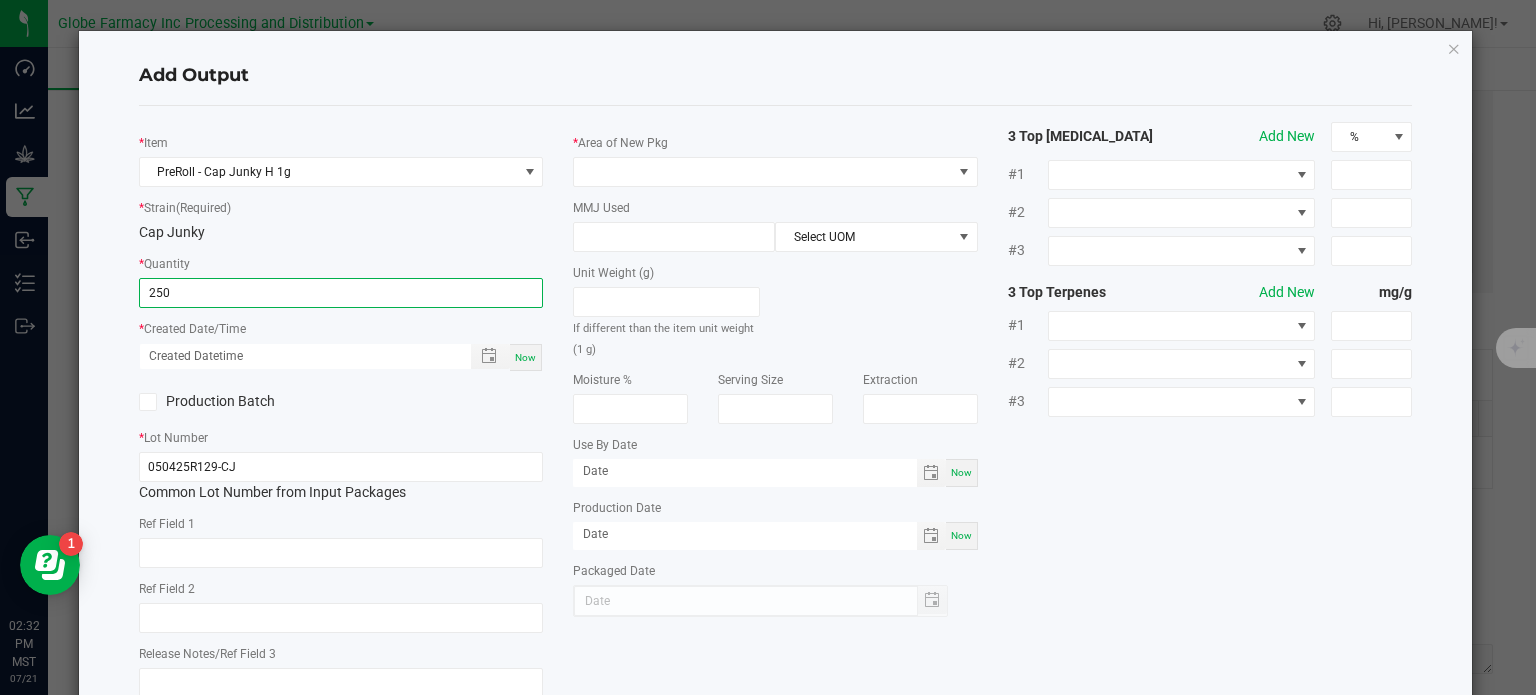 type on "250 ea" 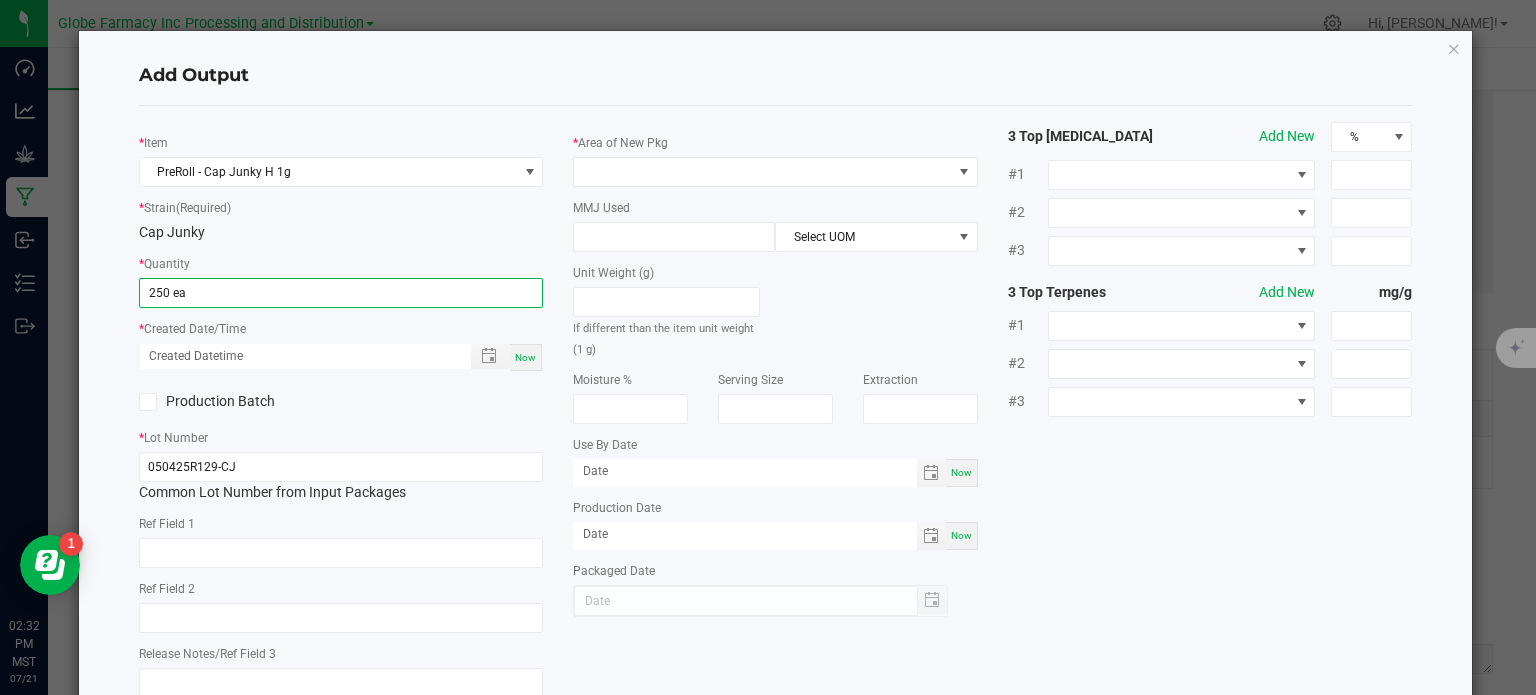 click on "*   Item  PreRoll - Cap Junky H 1g  *   Strain  (Required)  Cap Junky   *   Quantity  250 ea  *   Created Date/Time  Now  Production Batch   *   Lot Number  050425R129-CJ  Common Lot Number from Input Packages   Ref Field 1   Ref Field 2   Release Notes/Ref Field 3" 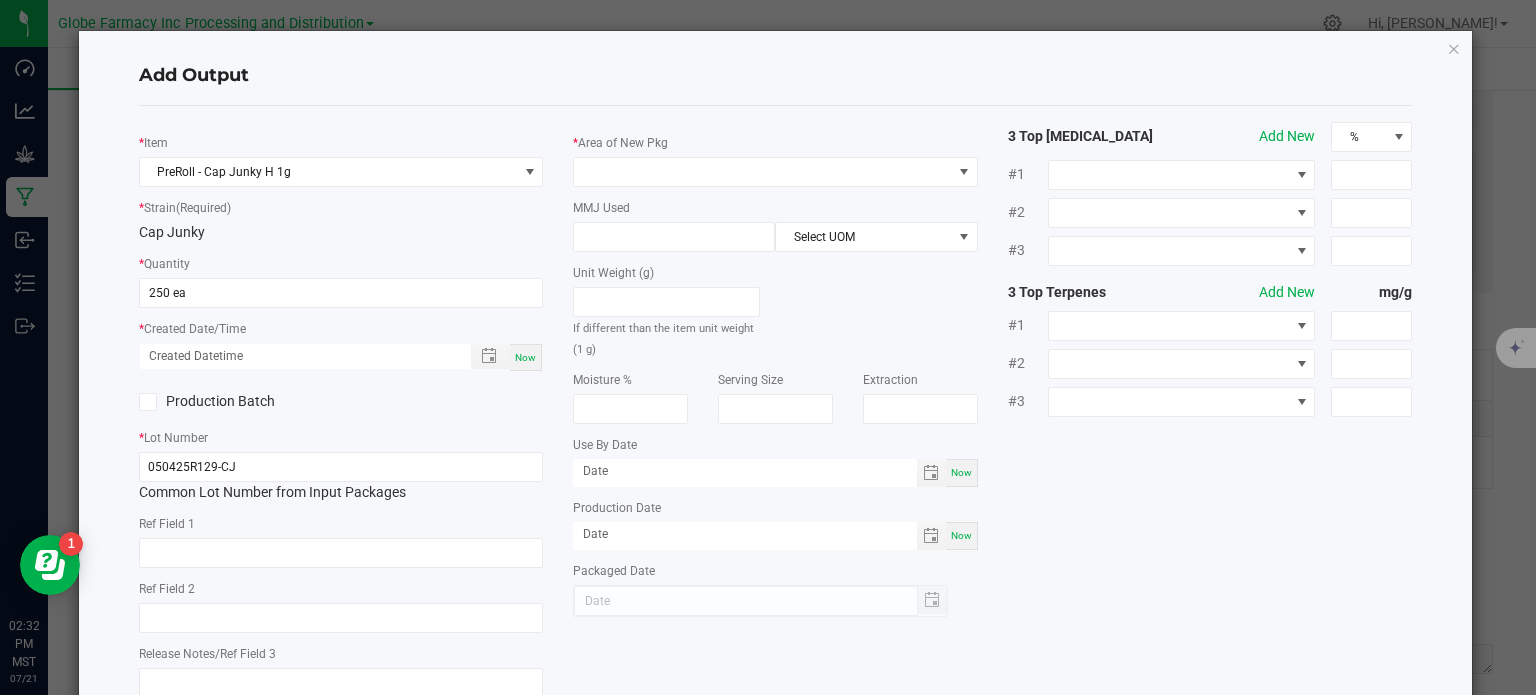 click on "Now" at bounding box center (525, 357) 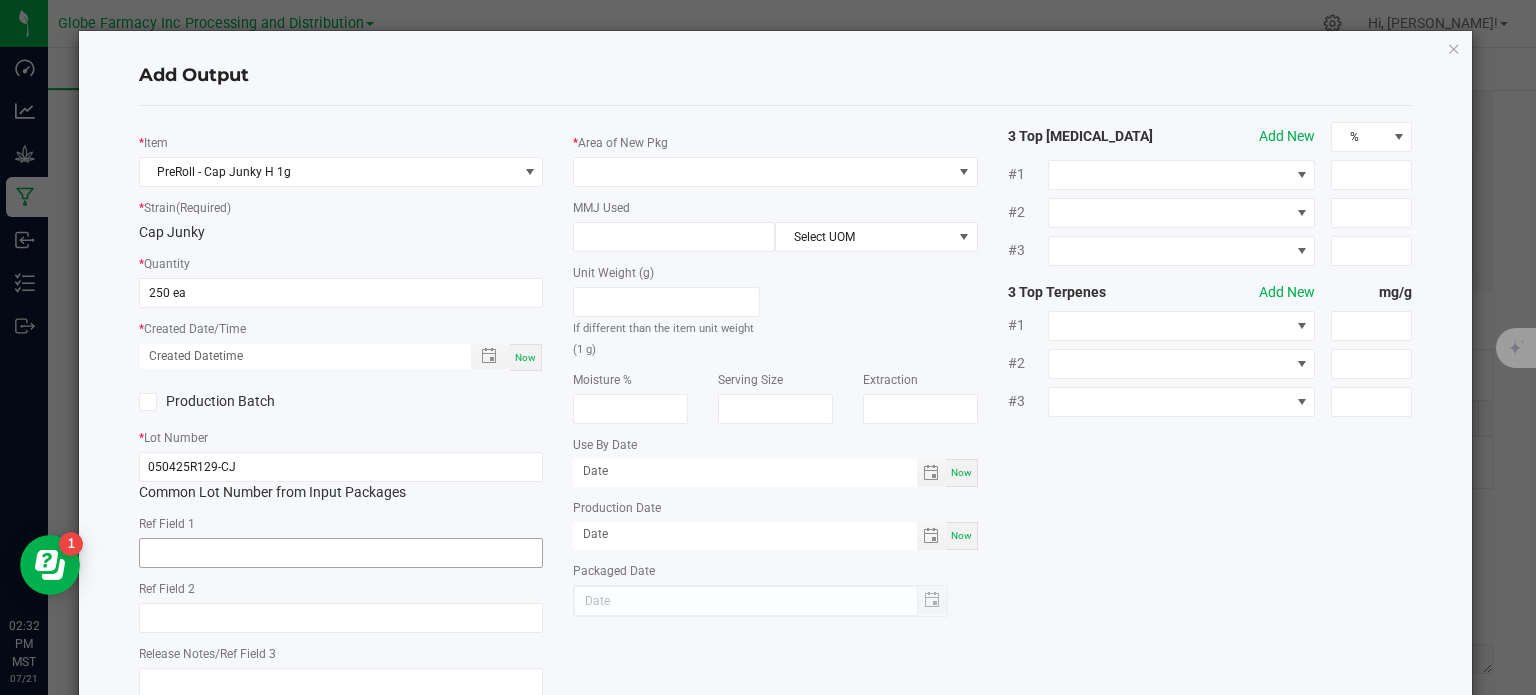 type on "[DATE] 2:32 PM" 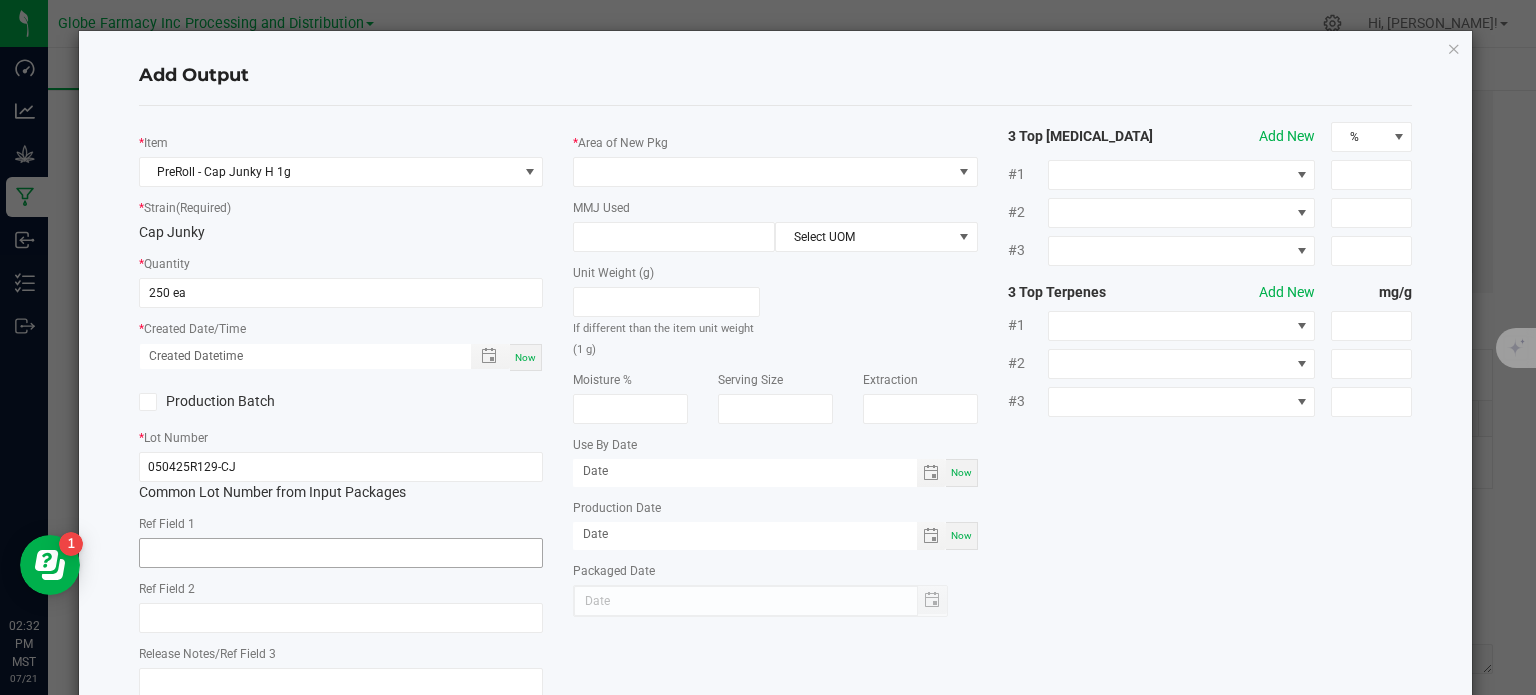 type on "[DATE]" 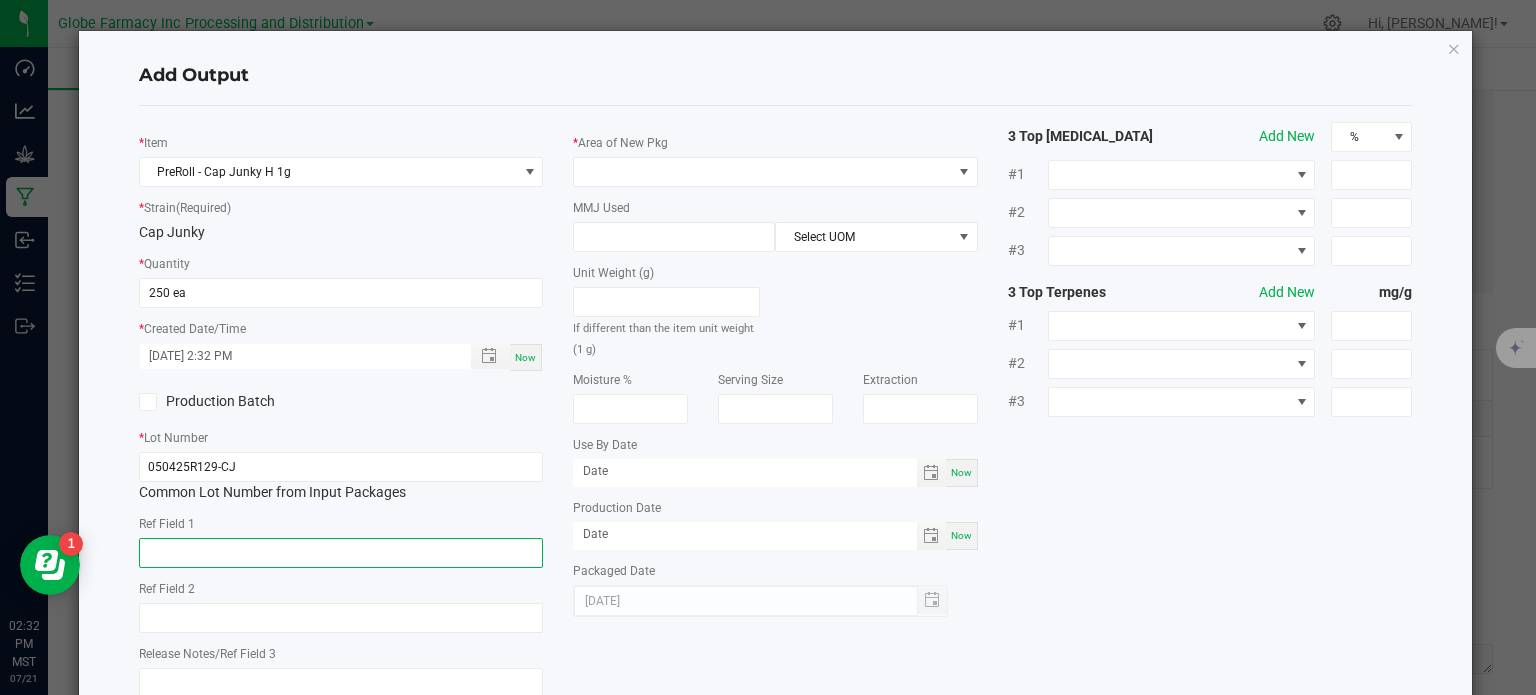 click 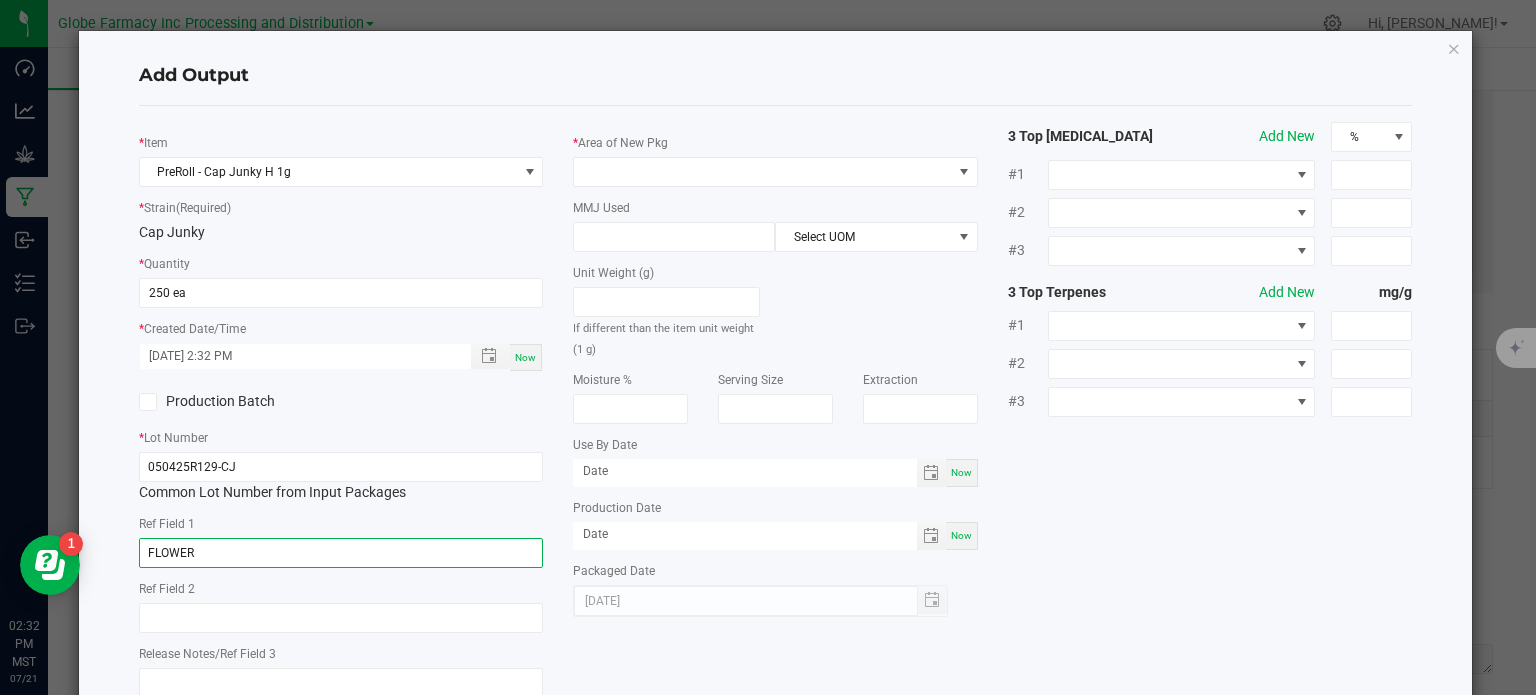 type on "FLOWER" 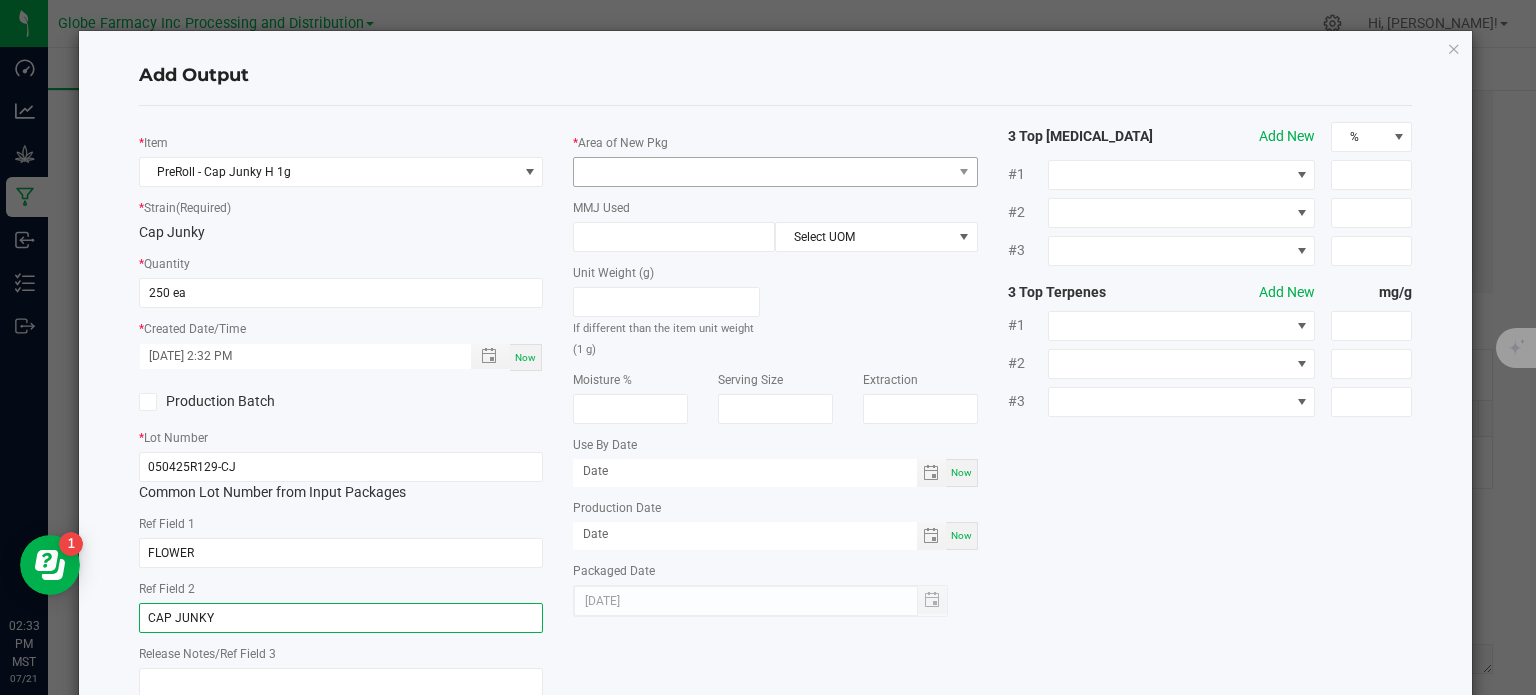 type on "CAP JUNKY" 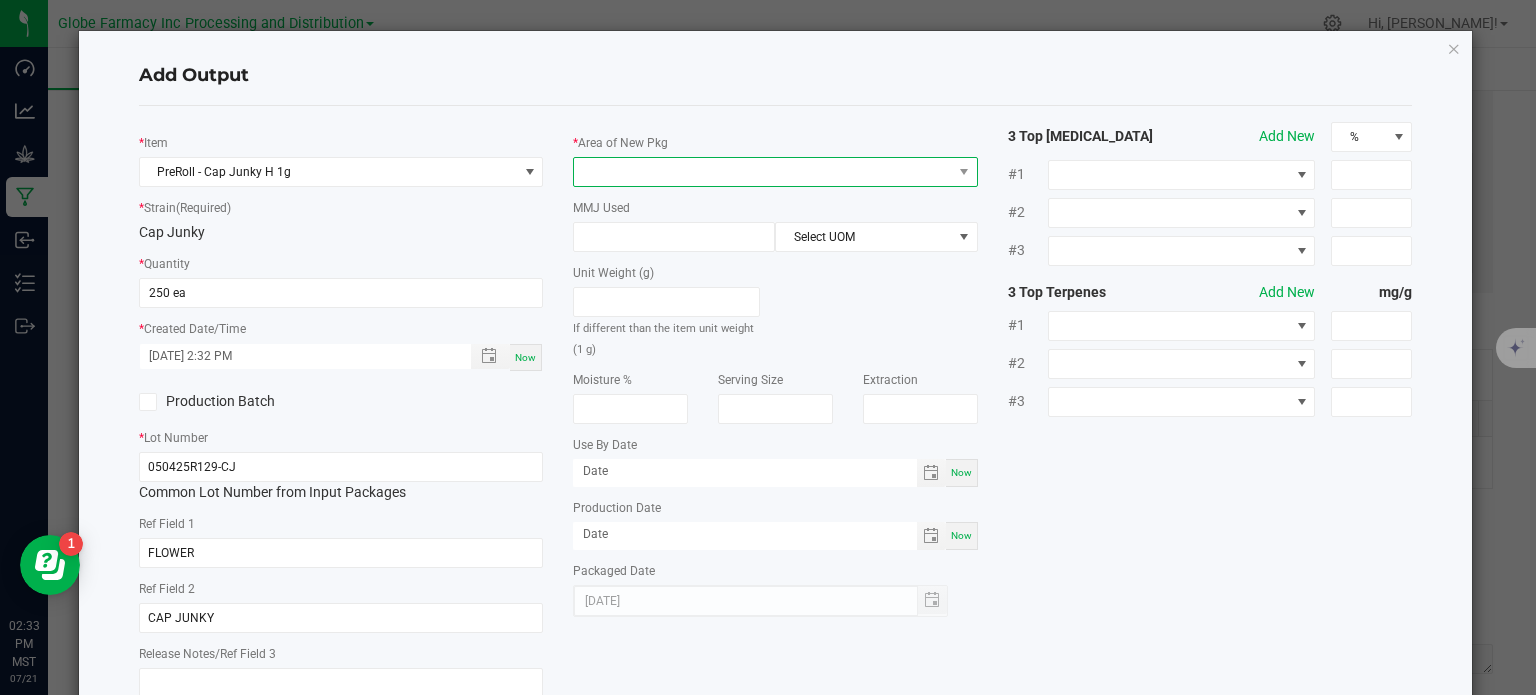 click at bounding box center [763, 172] 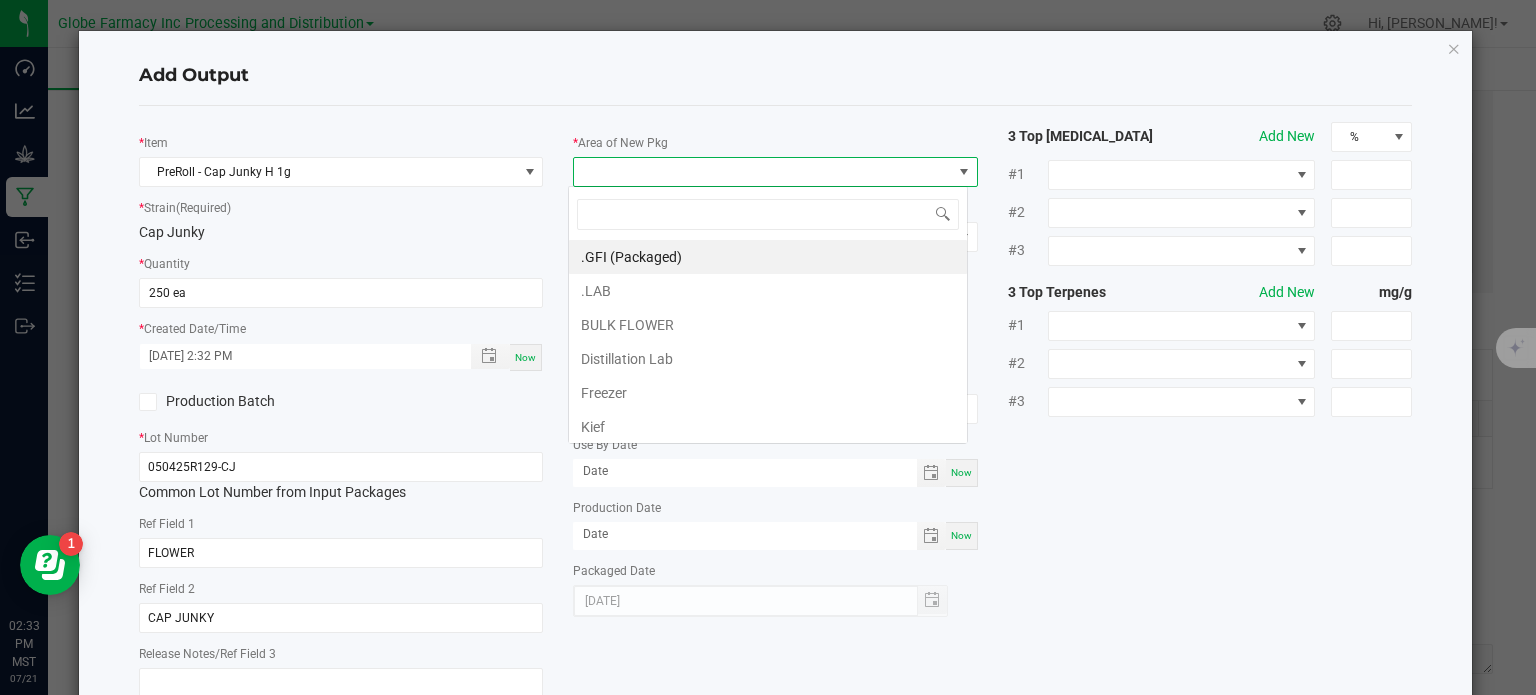 scroll, scrollTop: 99970, scrollLeft: 99600, axis: both 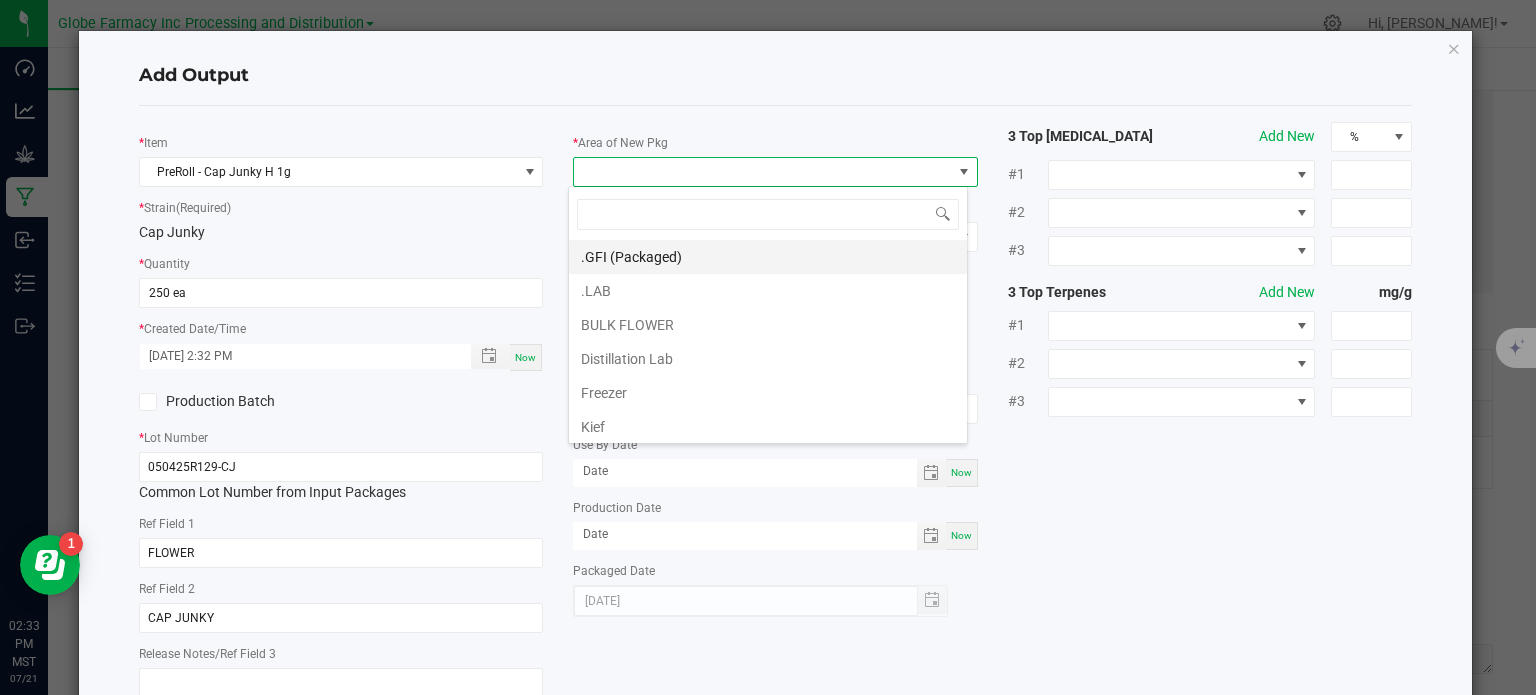 click on ".GFI (Packaged)" at bounding box center (768, 257) 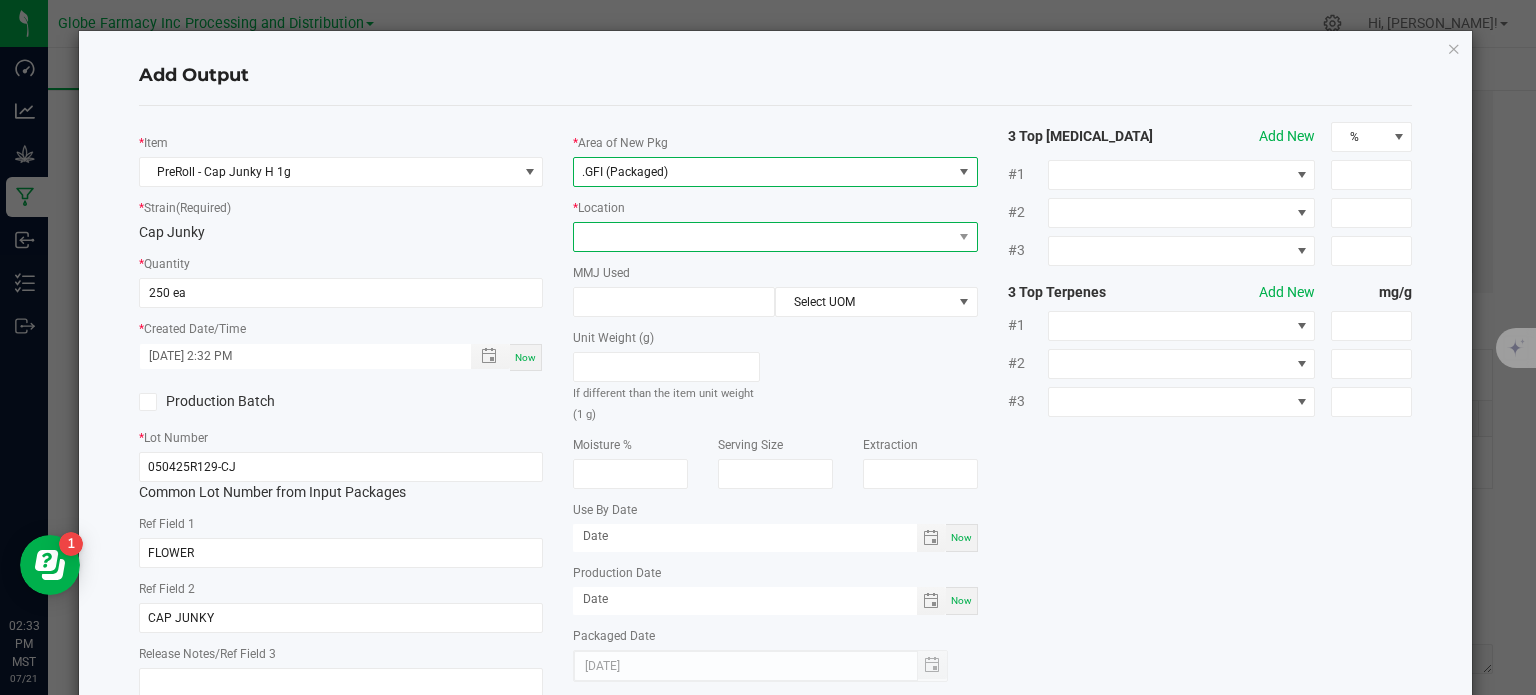 click at bounding box center [775, 237] 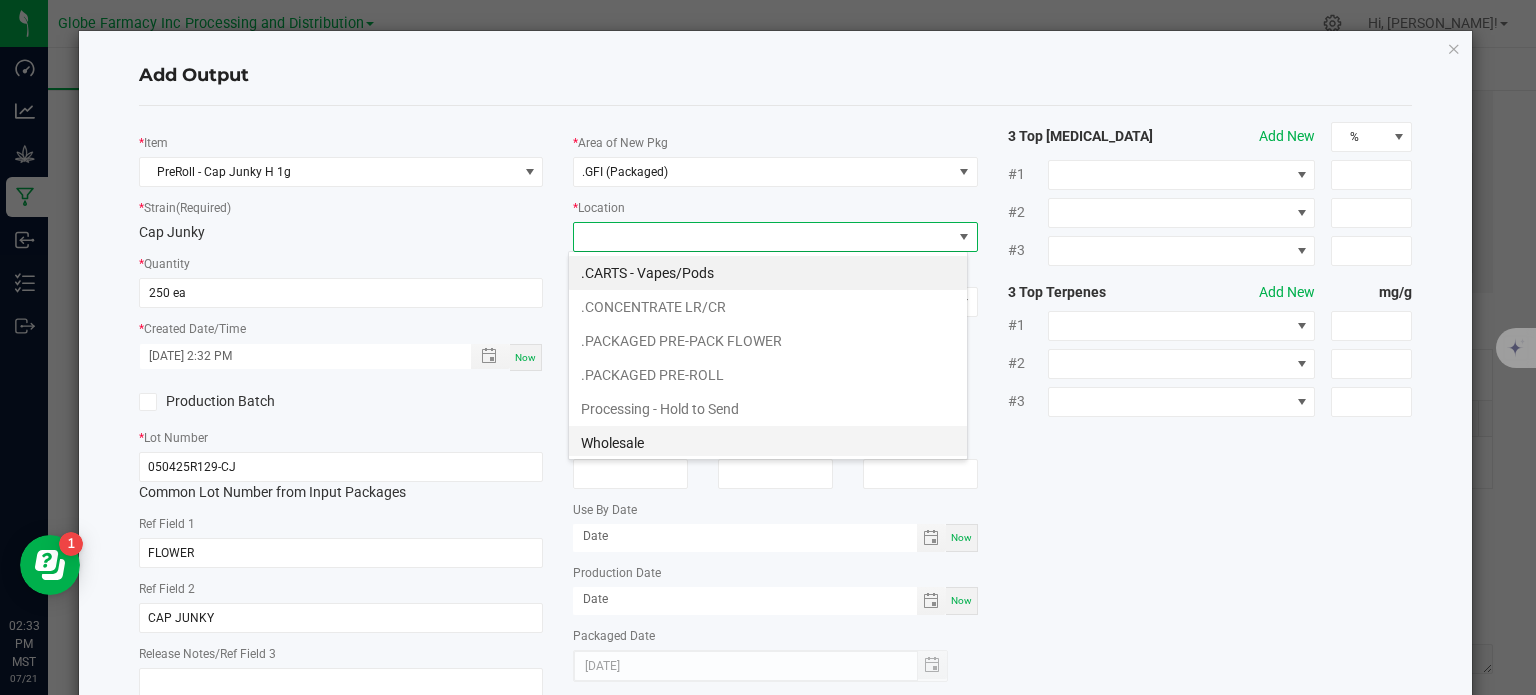 scroll, scrollTop: 99970, scrollLeft: 99600, axis: both 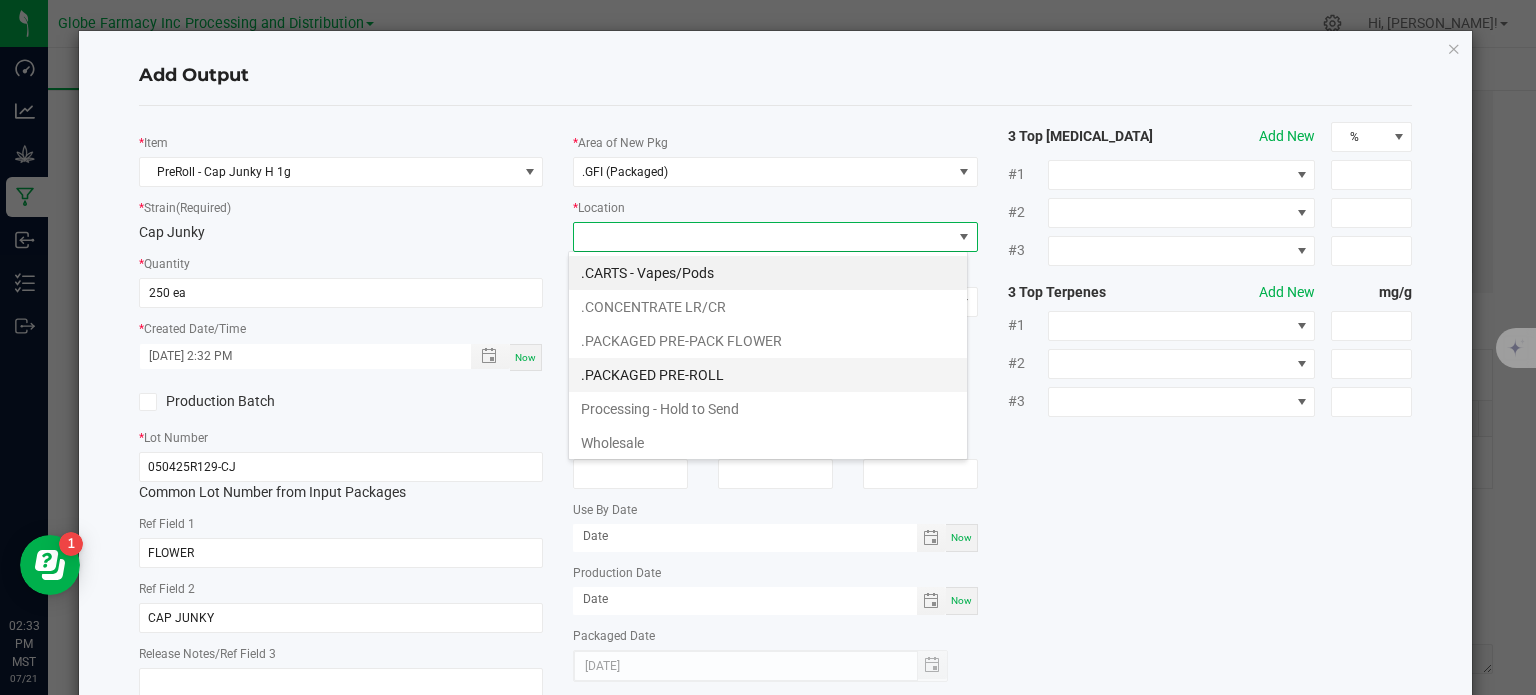 click on ".PACKAGED PRE-ROLL" at bounding box center (768, 375) 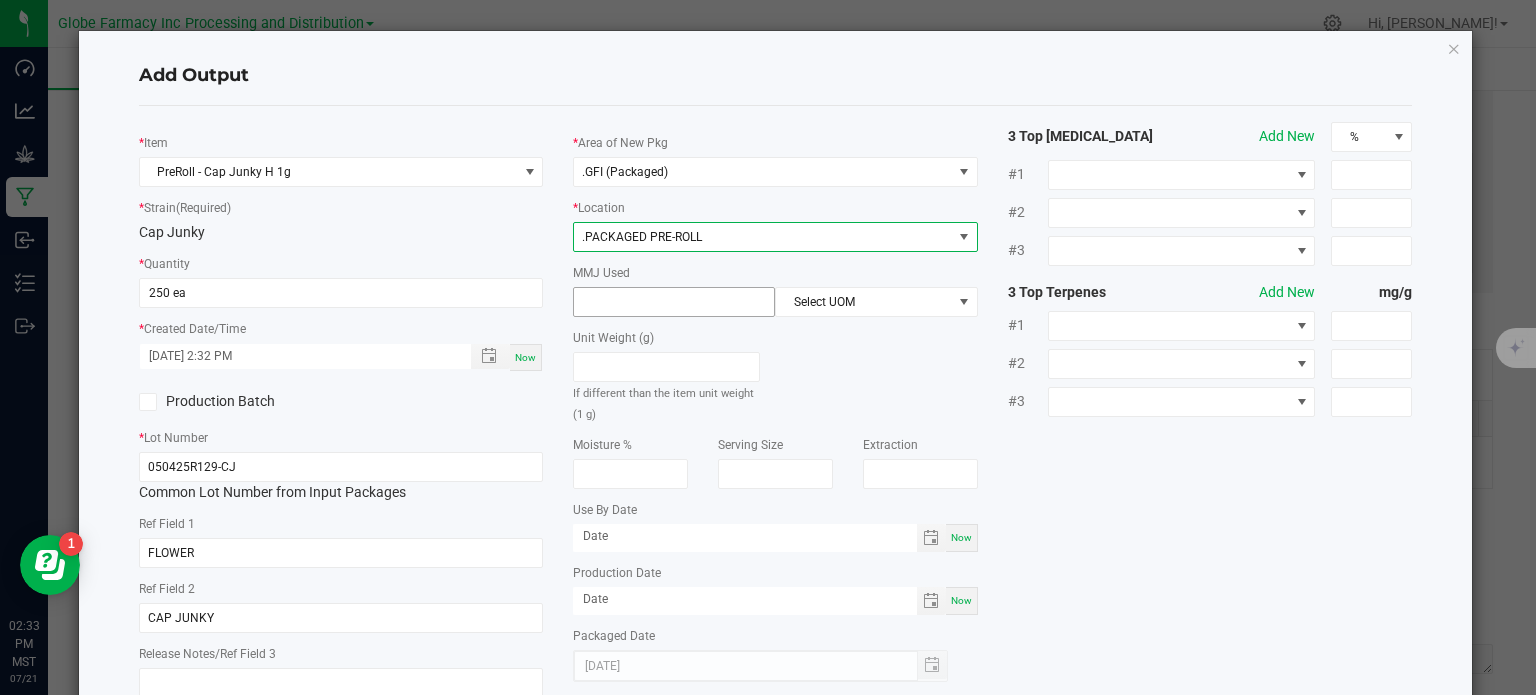 click at bounding box center [674, 302] 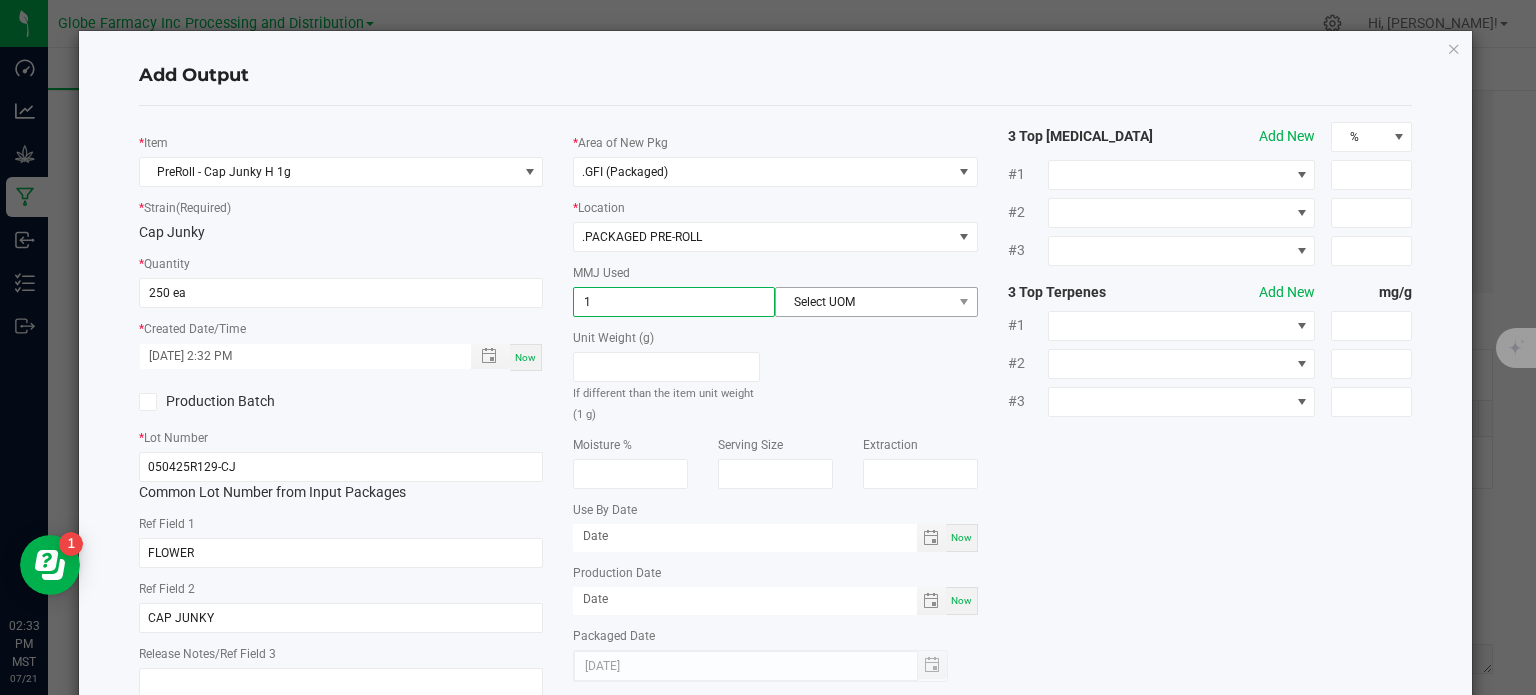 type on "1" 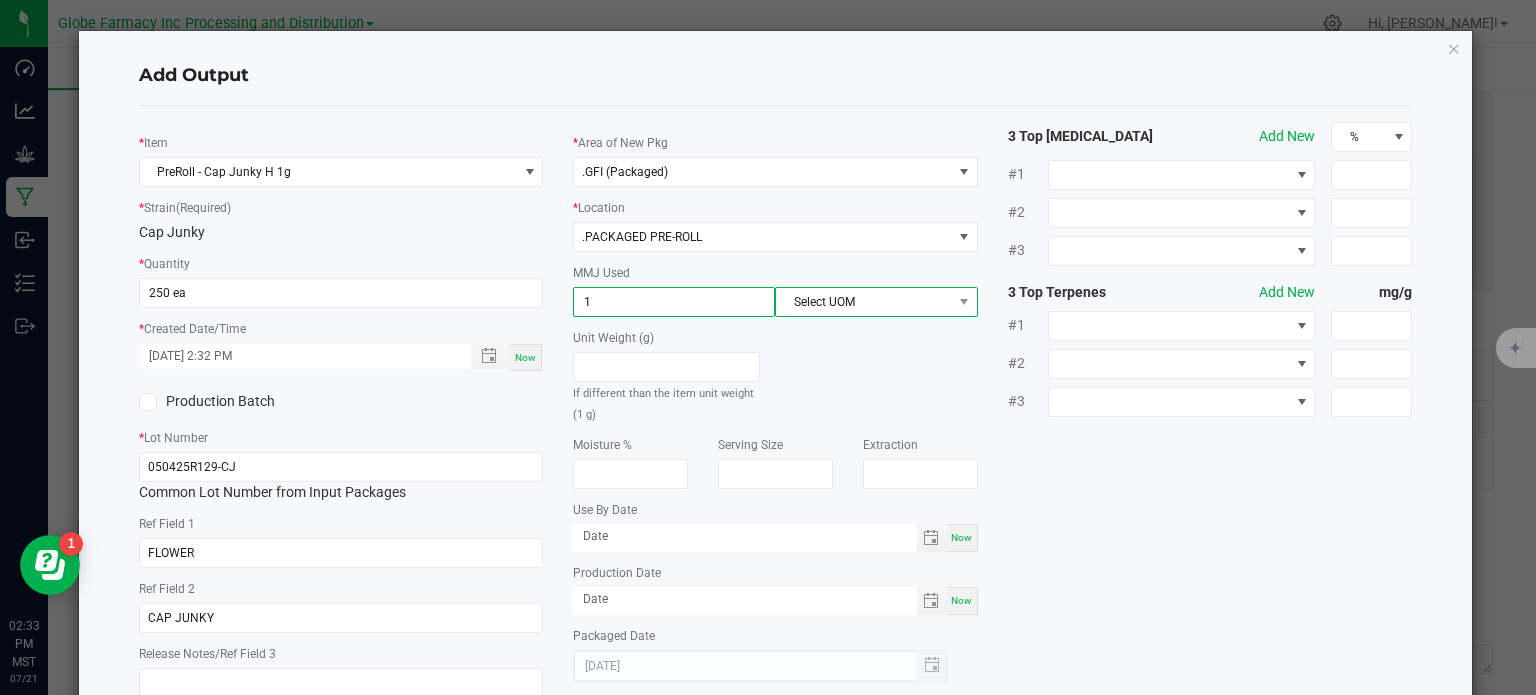 click on "Select UOM" at bounding box center [863, 302] 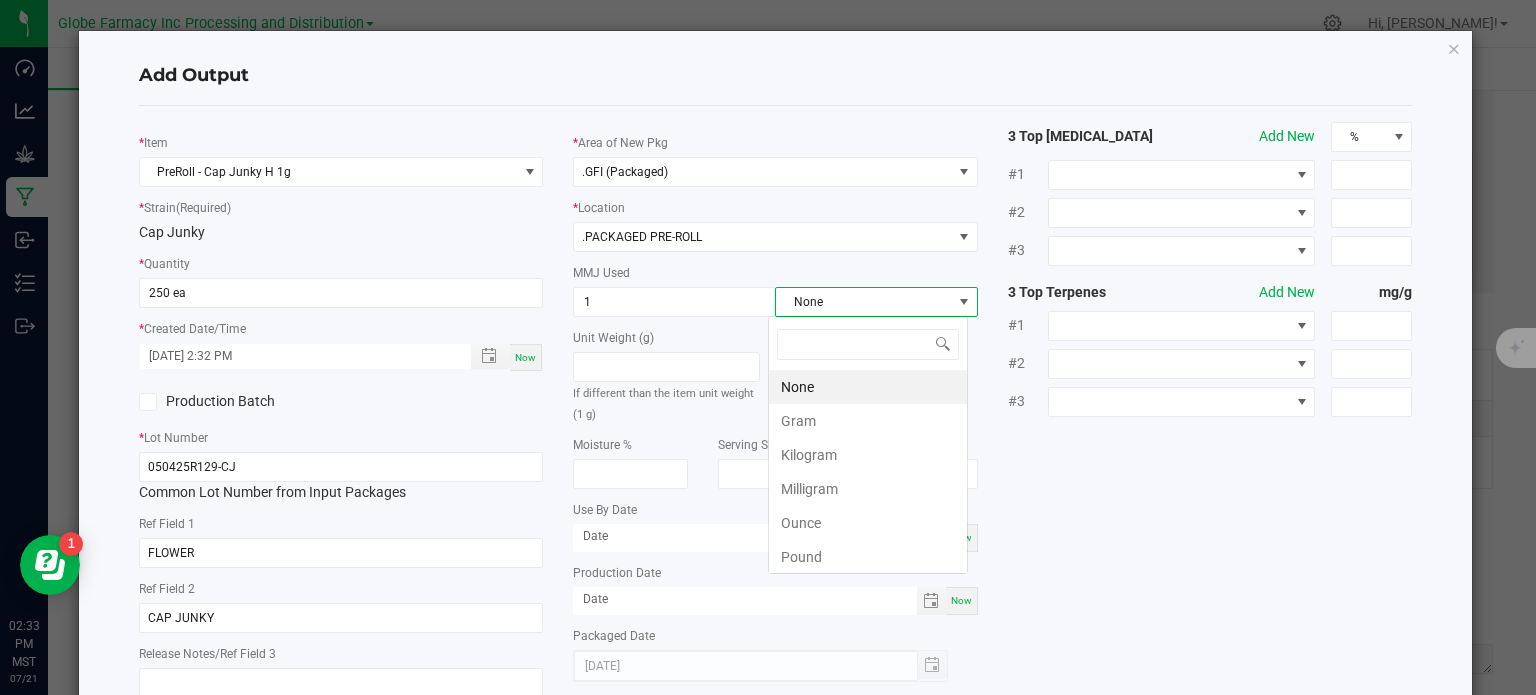scroll, scrollTop: 99970, scrollLeft: 99800, axis: both 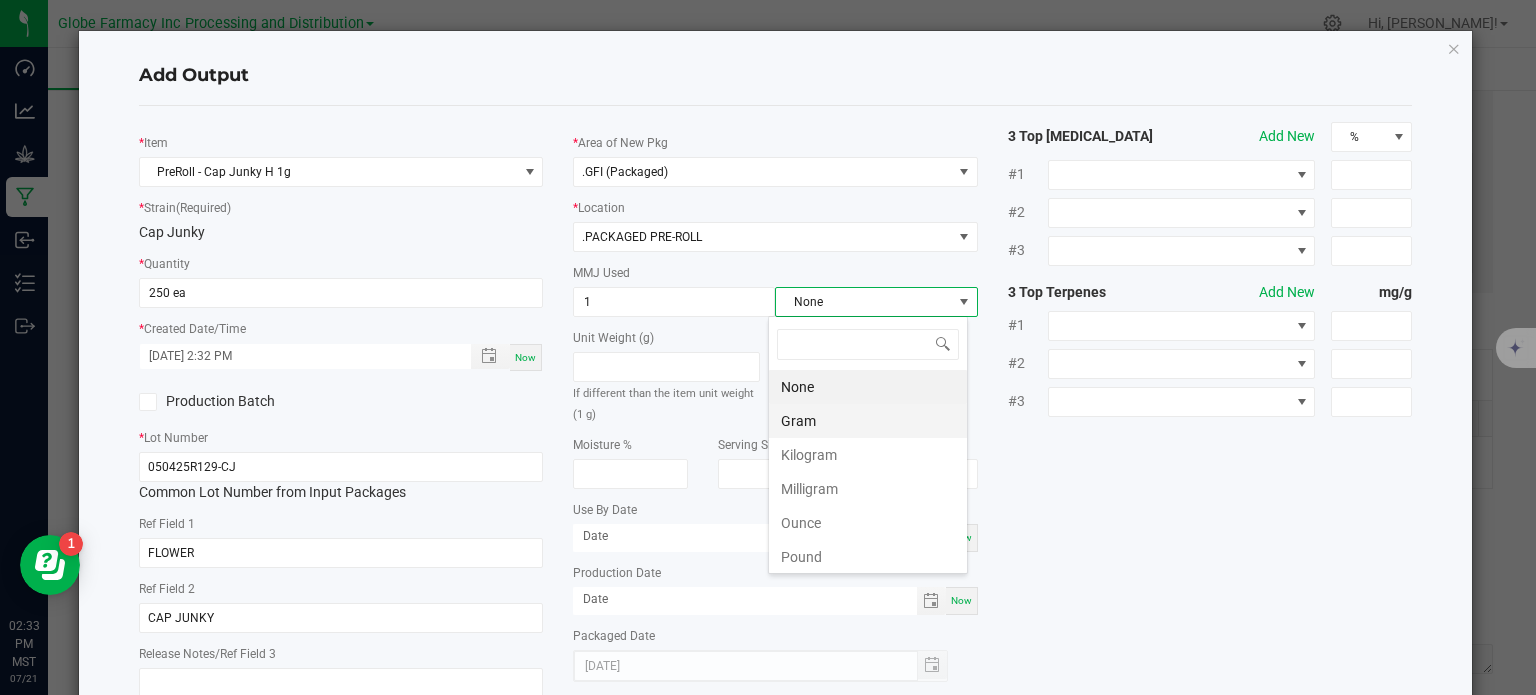 click on "Gram" at bounding box center [868, 421] 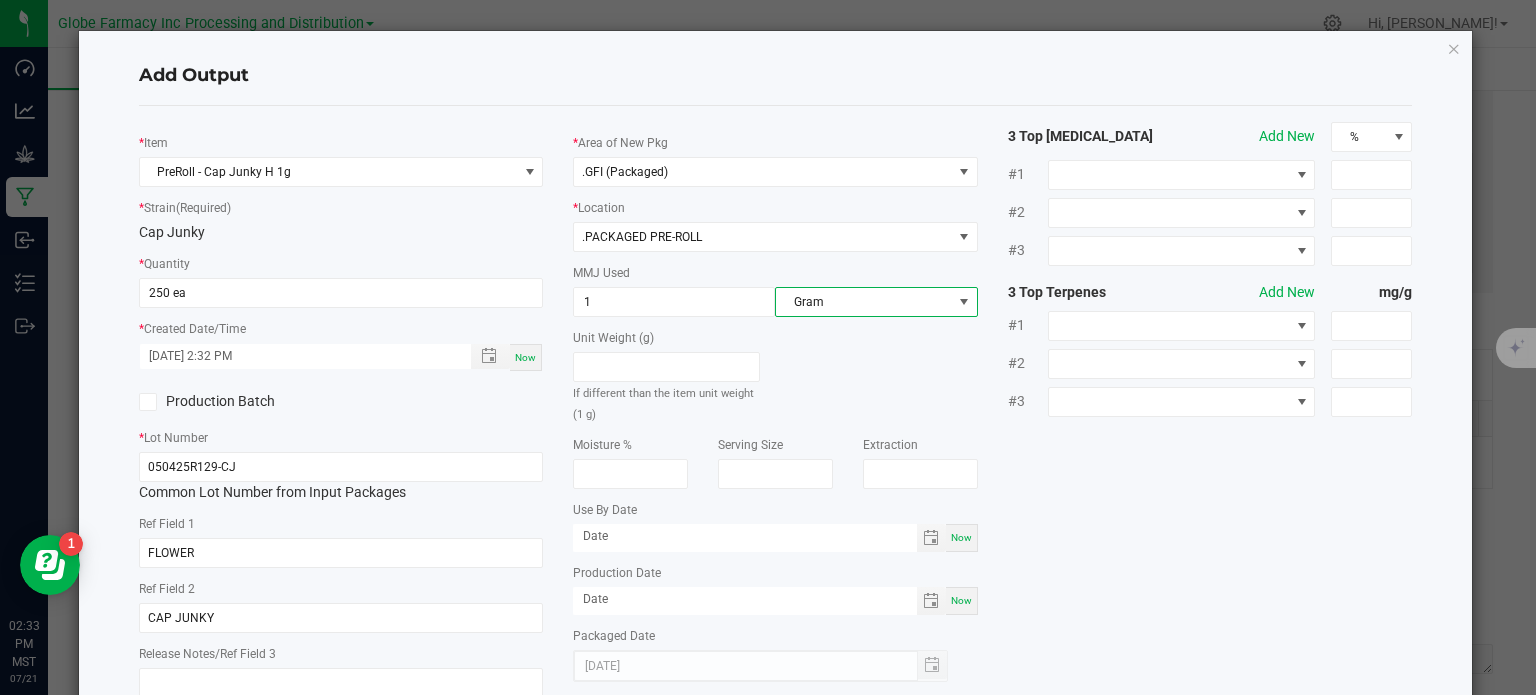 click on "*   Item  PreRoll - Cap Junky H 1g  *   Strain  (Required)  Cap Junky   *   Quantity  250 ea  *   Created Date/Time  [DATE] 2:32 PM Now  Production Batch   *   Lot Number  050425R129-CJ  Common Lot Number from Input Packages   Ref Field 1  FLOWER  Ref Field 2  CAP JUNKY  Release Notes/Ref Field 3   *   Area of New Pkg  .GFI (Packaged)  *   Location  .PACKAGED PRE-ROLL  MMJ Used  1 Gram  Unit Weight (g)   If different than the item unit weight (1 g)   Moisture %   Serving Size   Extraction   Use By Date  Now  Production Date  Now  Packaged Date  [DATE] 3 Top [MEDICAL_DATA]  Add New  % #1 #2 #3 3 Top Terpenes  Add New  mg/g #1 #2 #3" 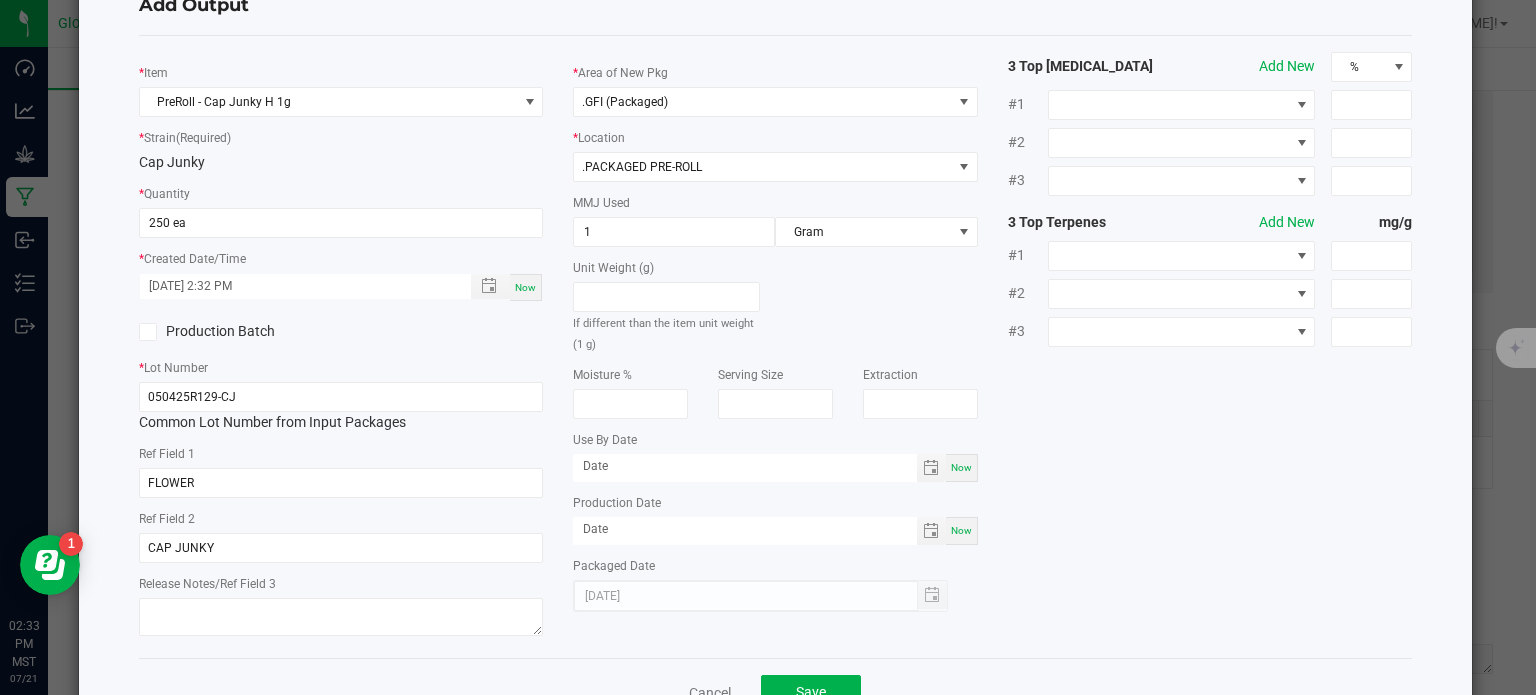 scroll, scrollTop: 133, scrollLeft: 0, axis: vertical 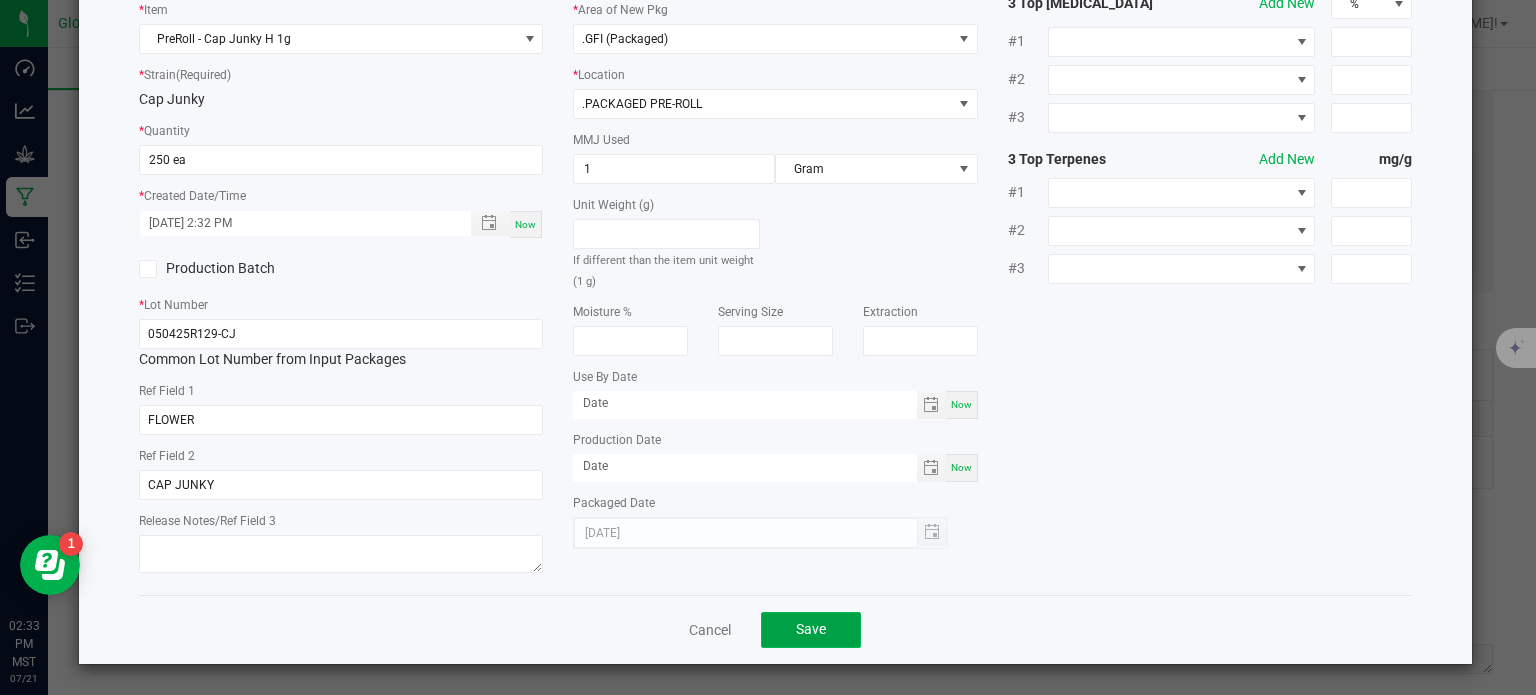 click on "Save" 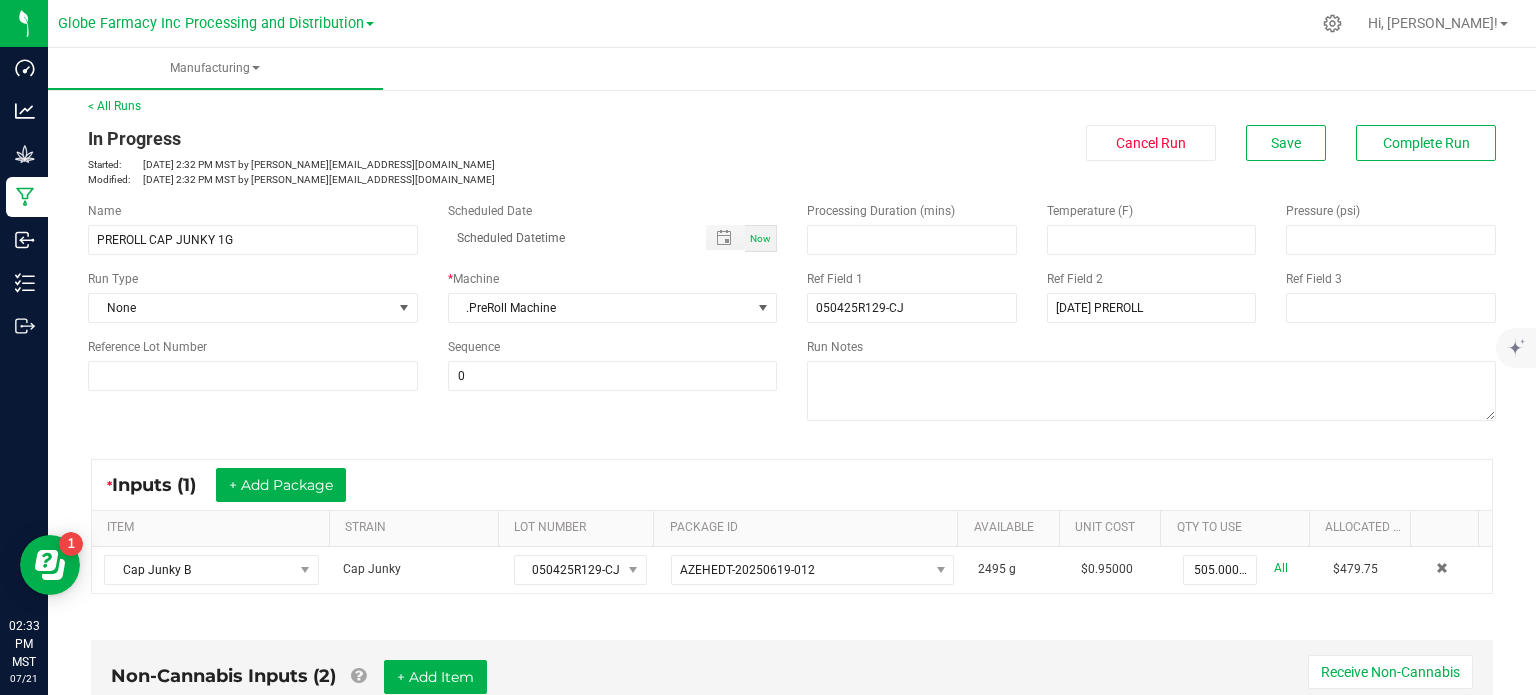 scroll, scrollTop: 0, scrollLeft: 0, axis: both 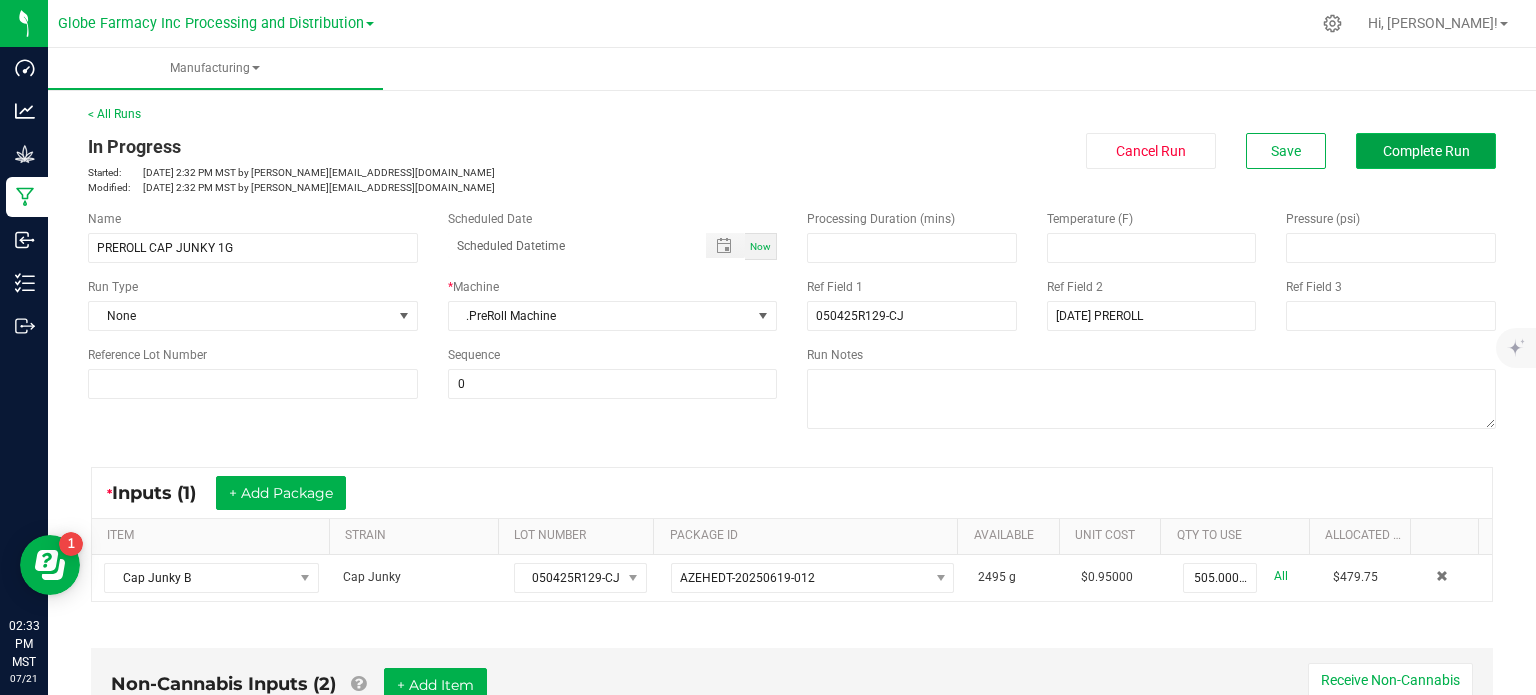 click on "Complete Run" at bounding box center (1426, 151) 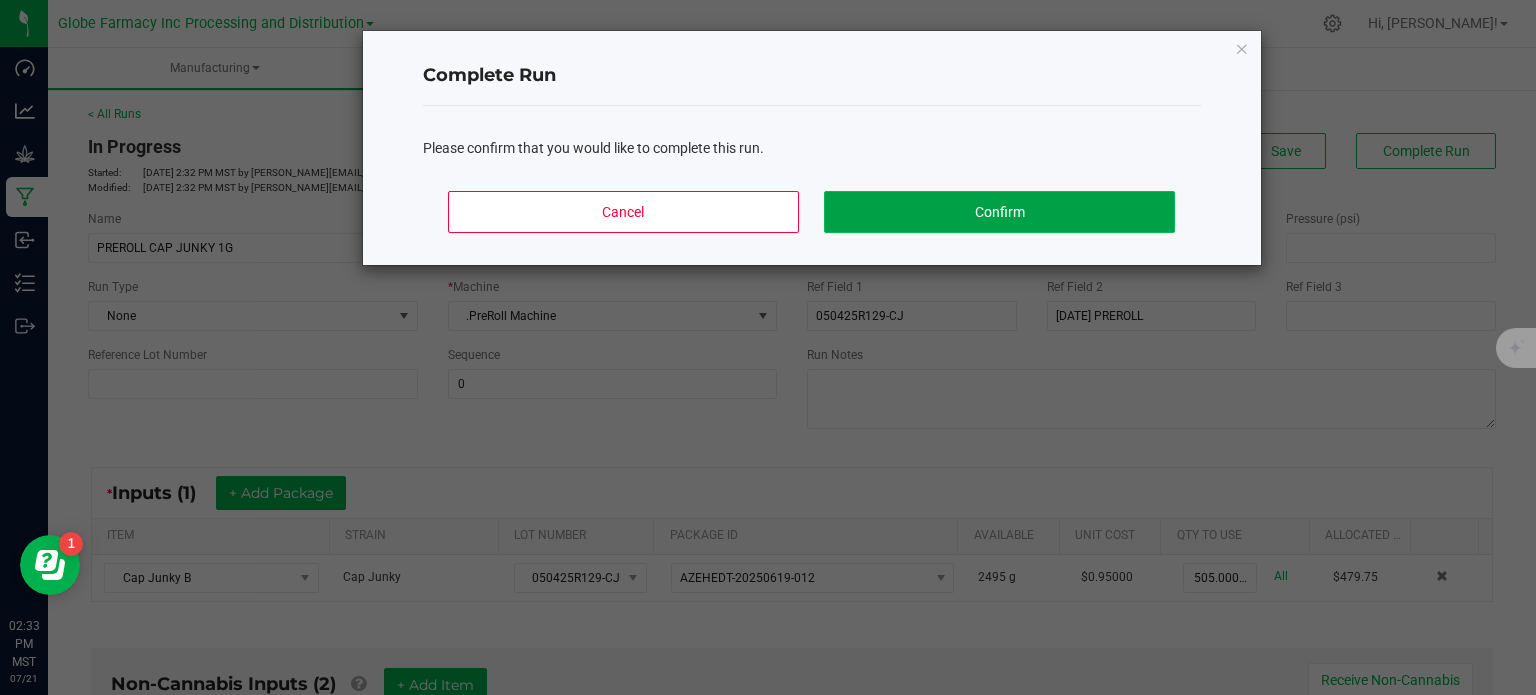 click on "Confirm" 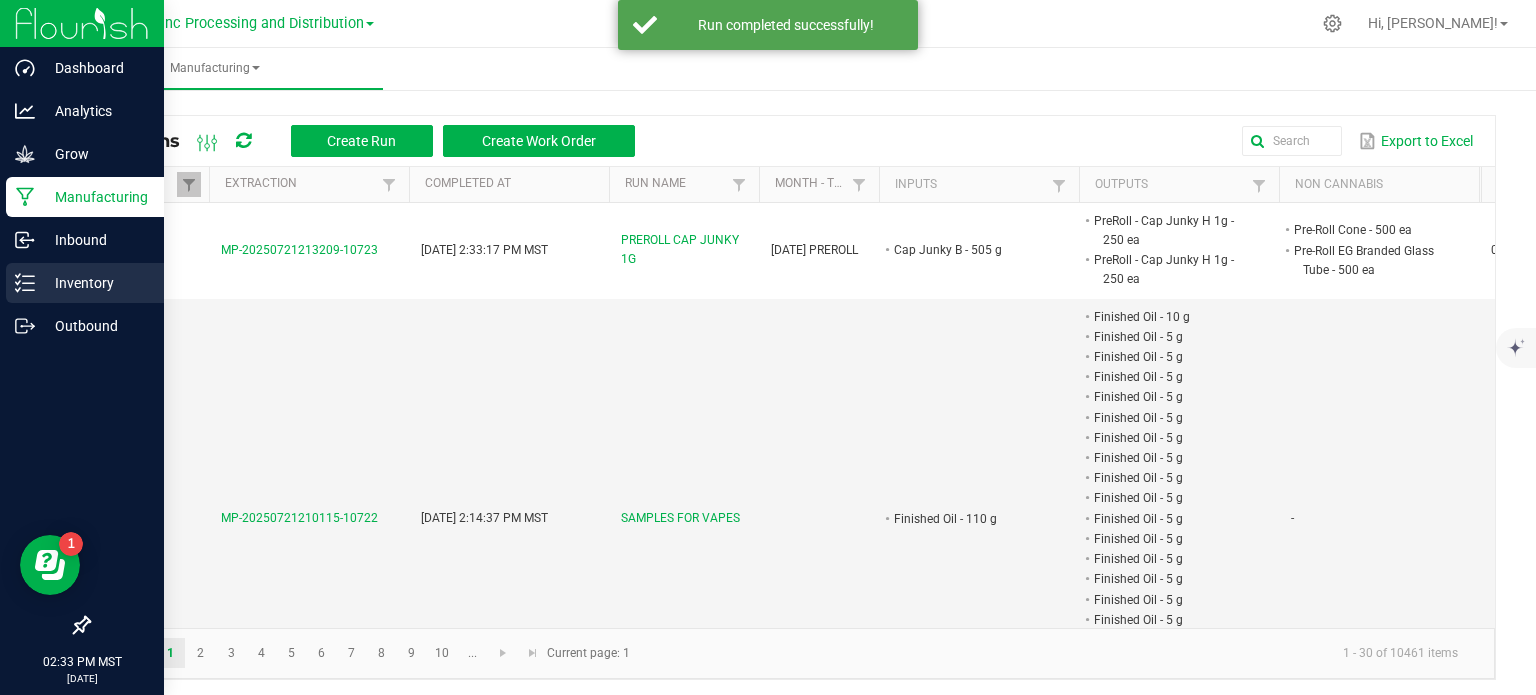 click on "Inventory" at bounding box center [95, 283] 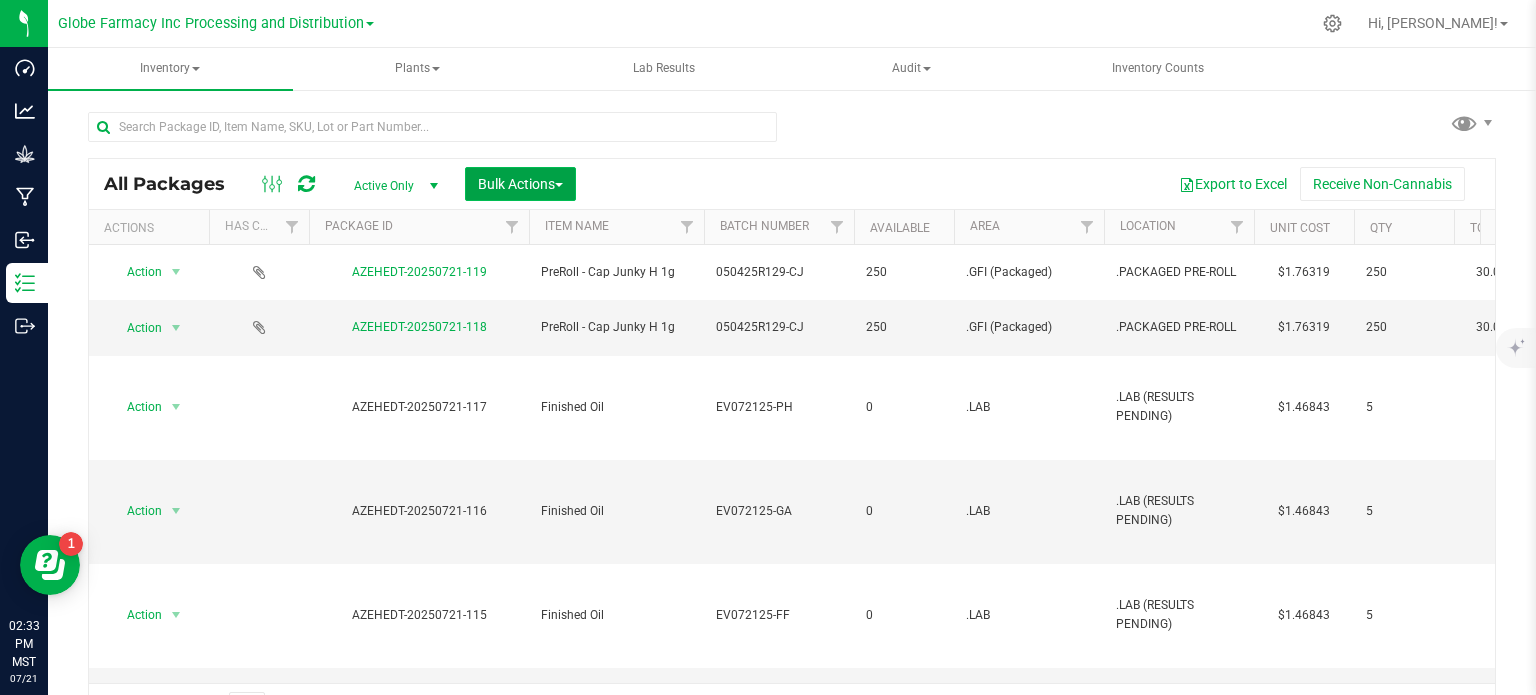 click on "Bulk Actions" at bounding box center [520, 184] 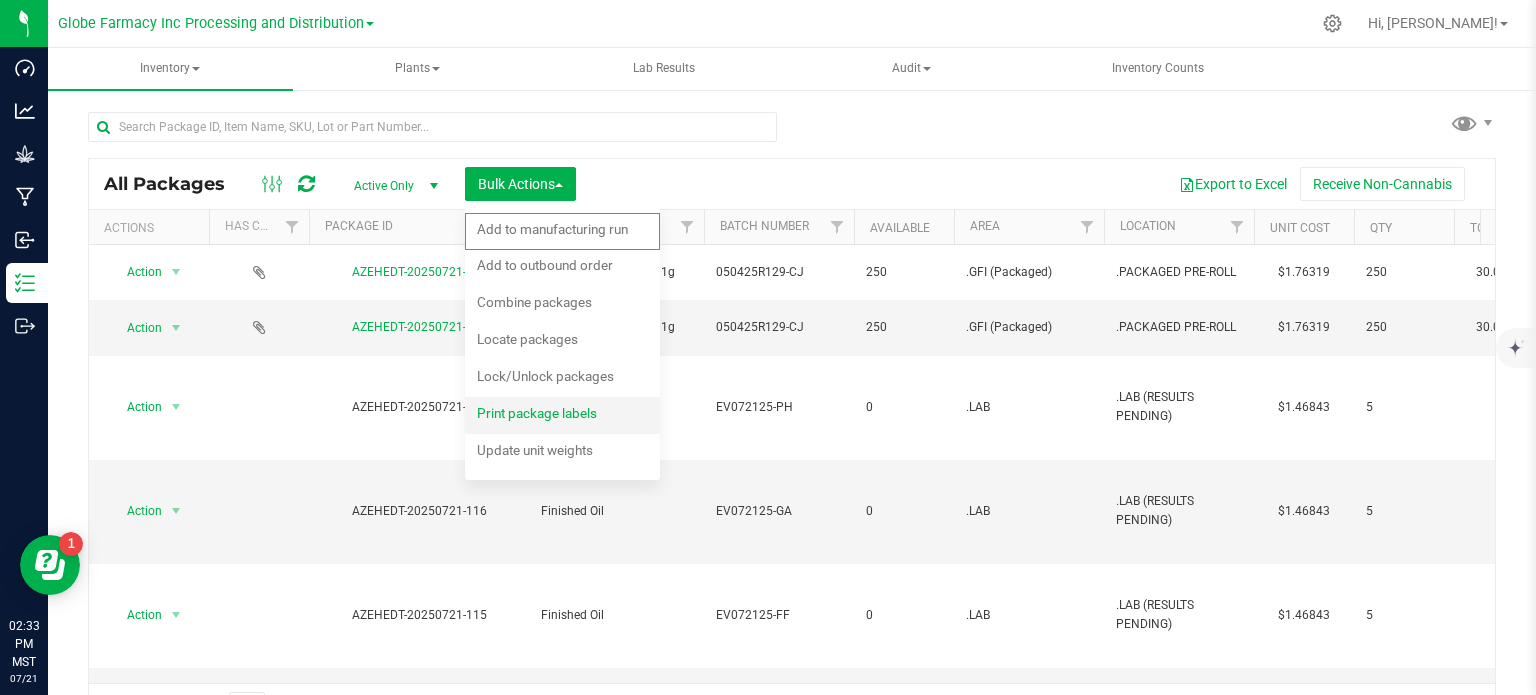 click on "Print package labels" at bounding box center (562, 415) 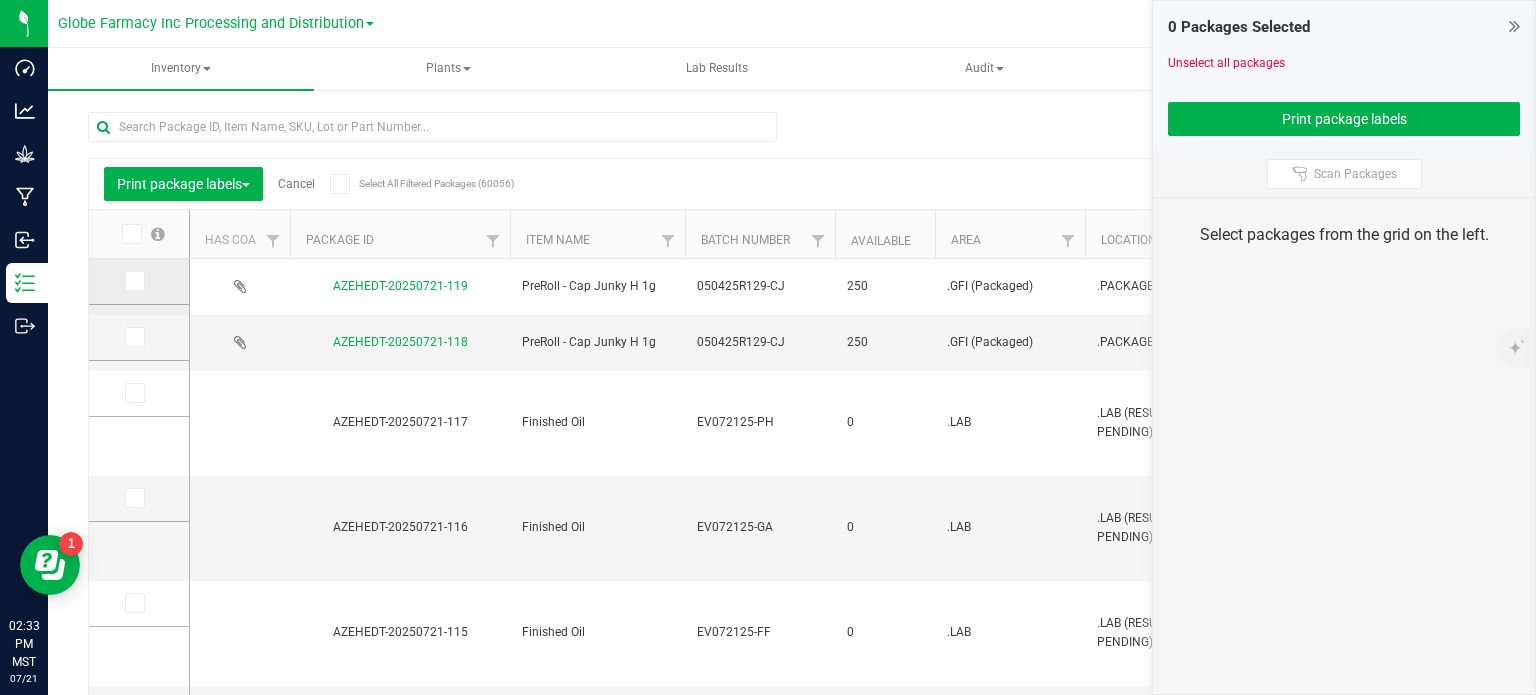 click at bounding box center (139, 282) 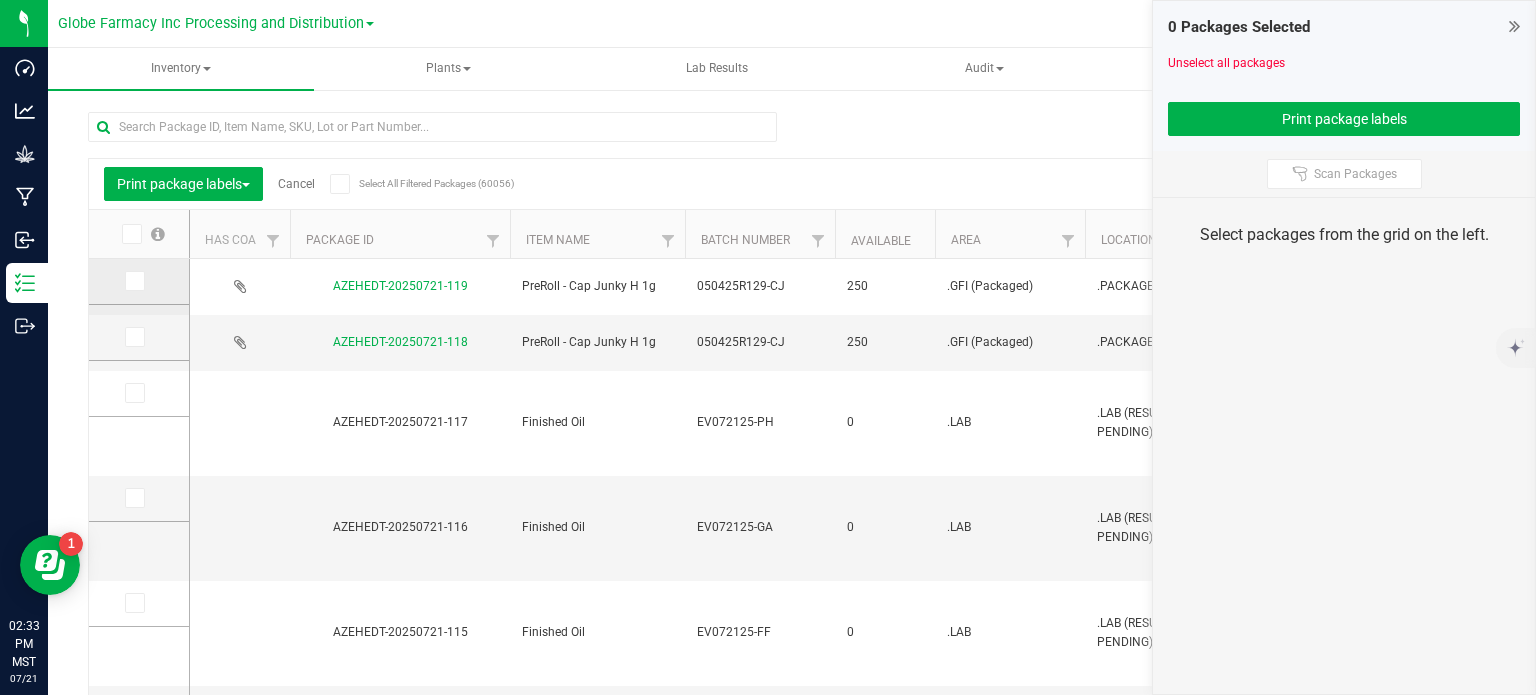 click at bounding box center [133, 281] 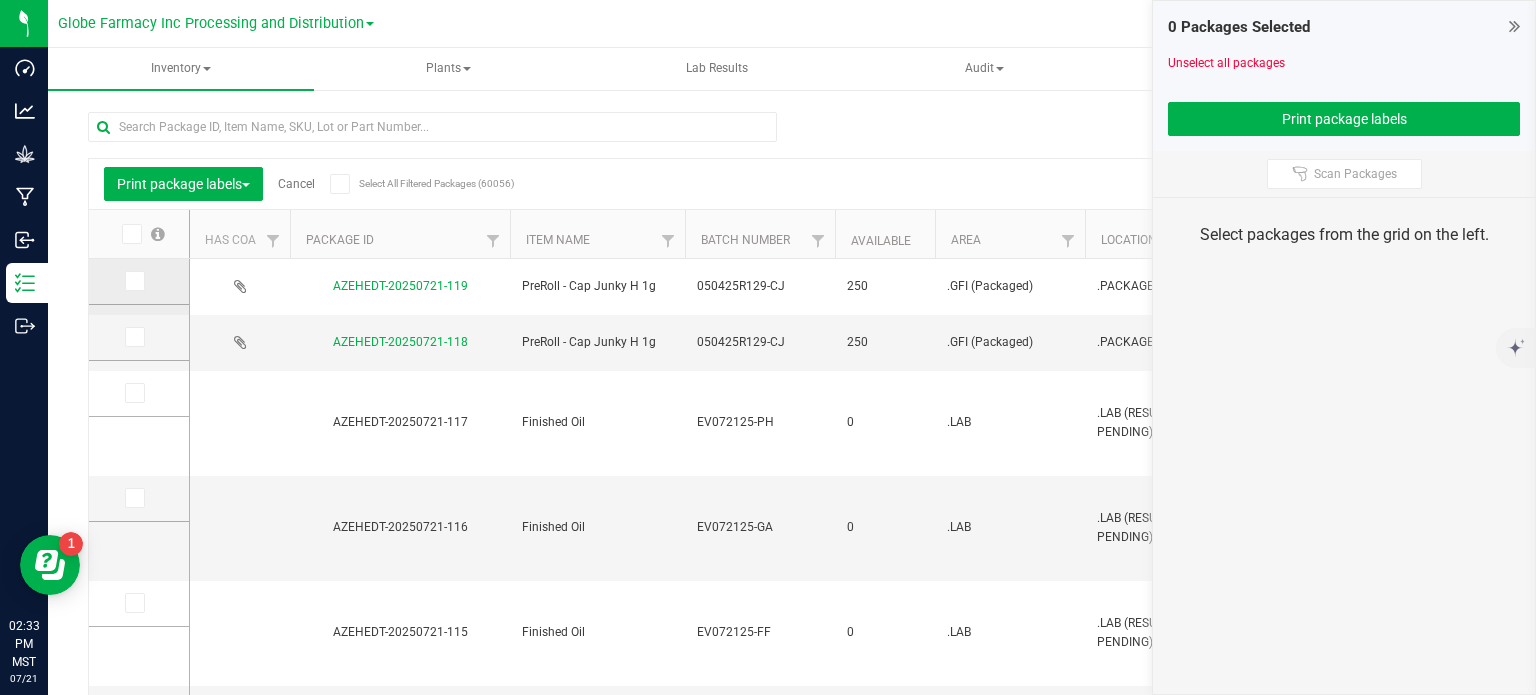 click at bounding box center (0, 0) 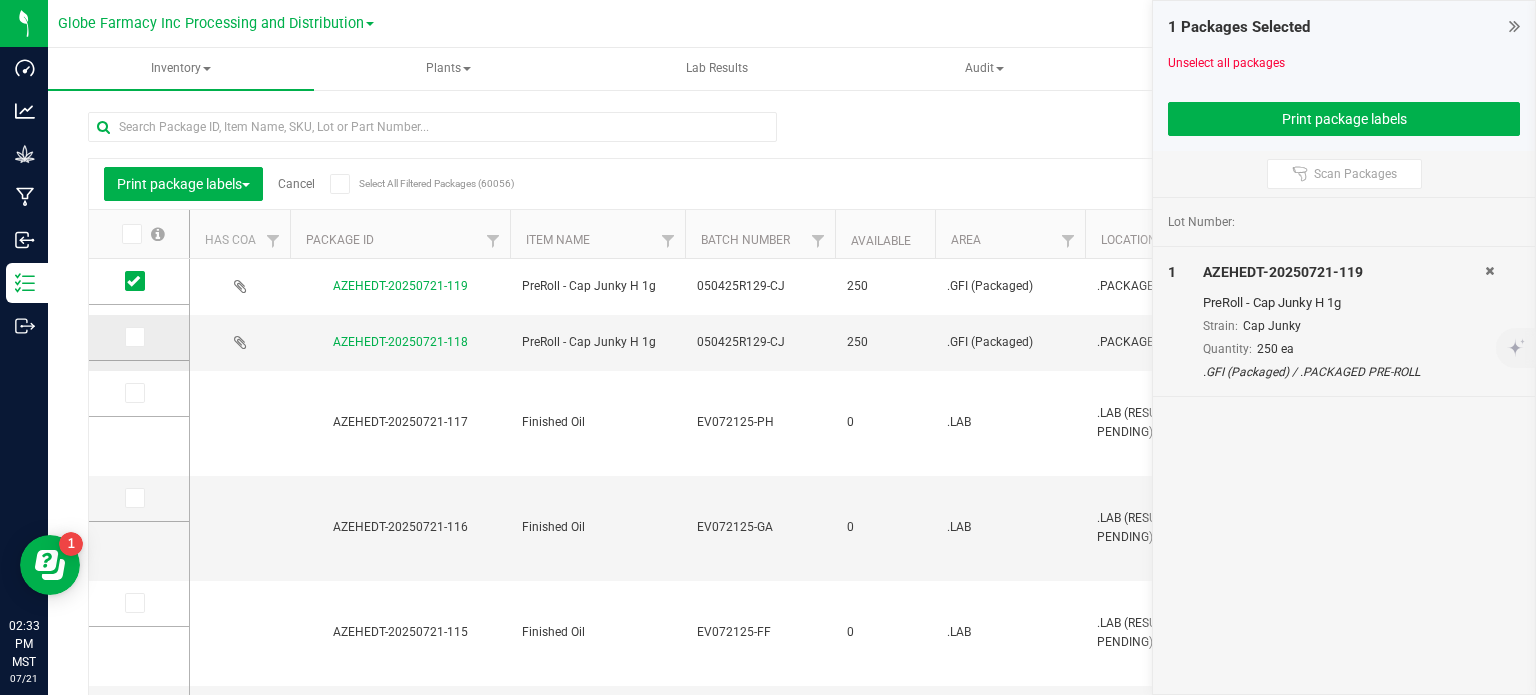 drag, startPoint x: 136, startPoint y: 336, endPoint x: 157, endPoint y: 336, distance: 21 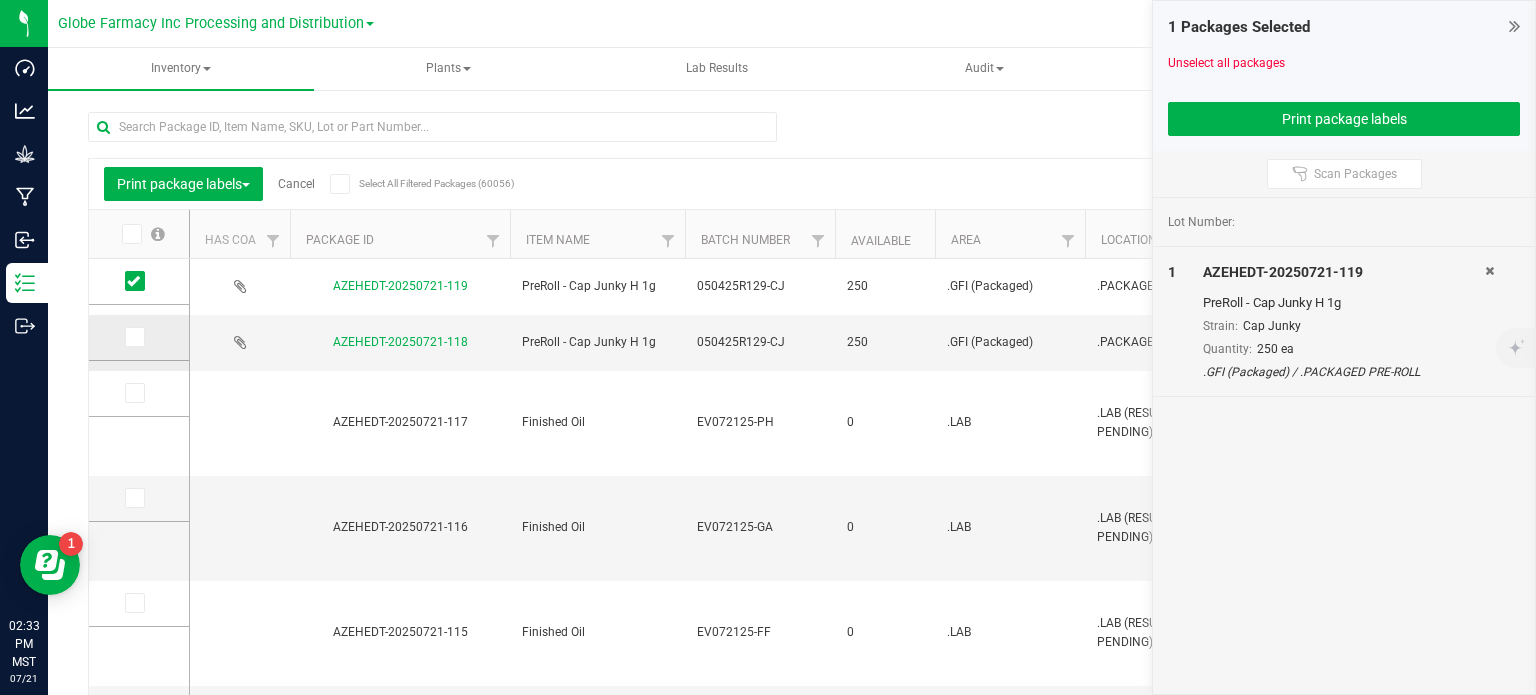 click at bounding box center [133, 337] 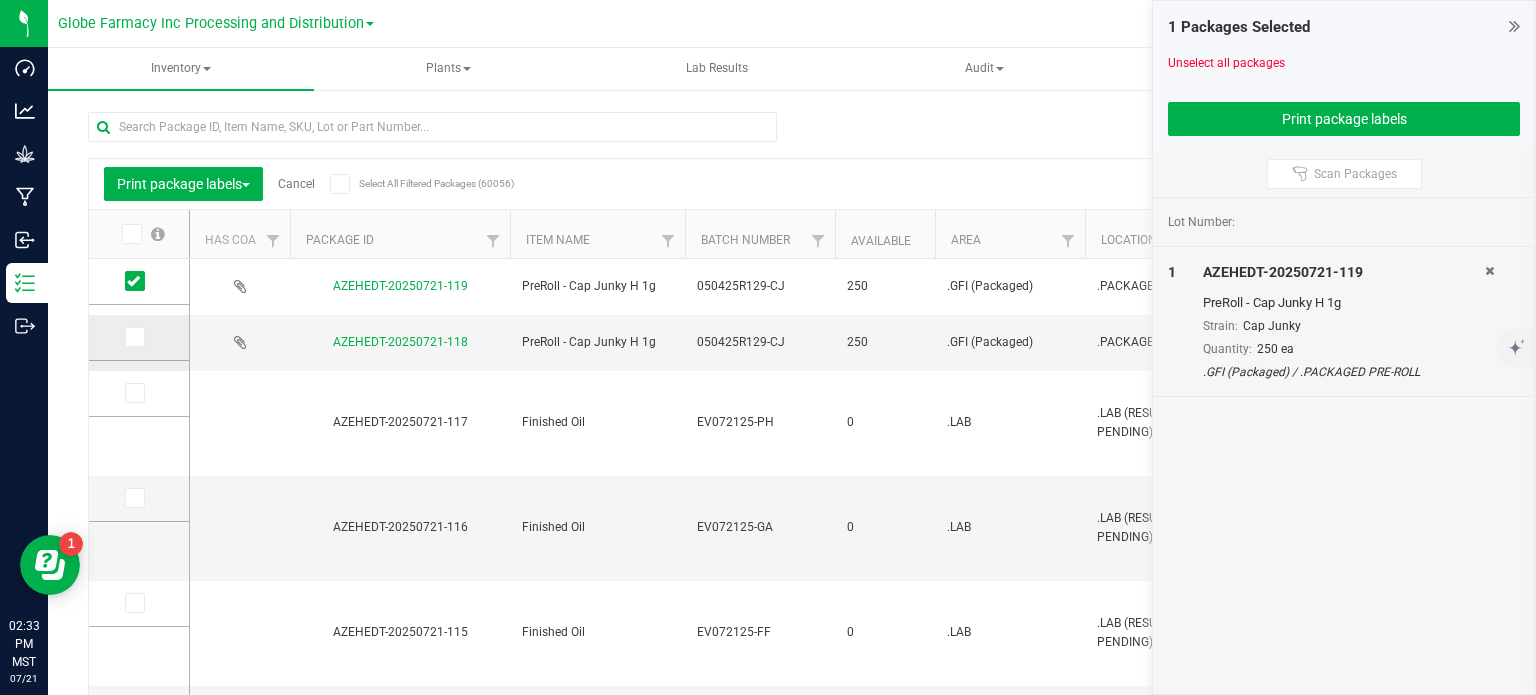 click at bounding box center [0, 0] 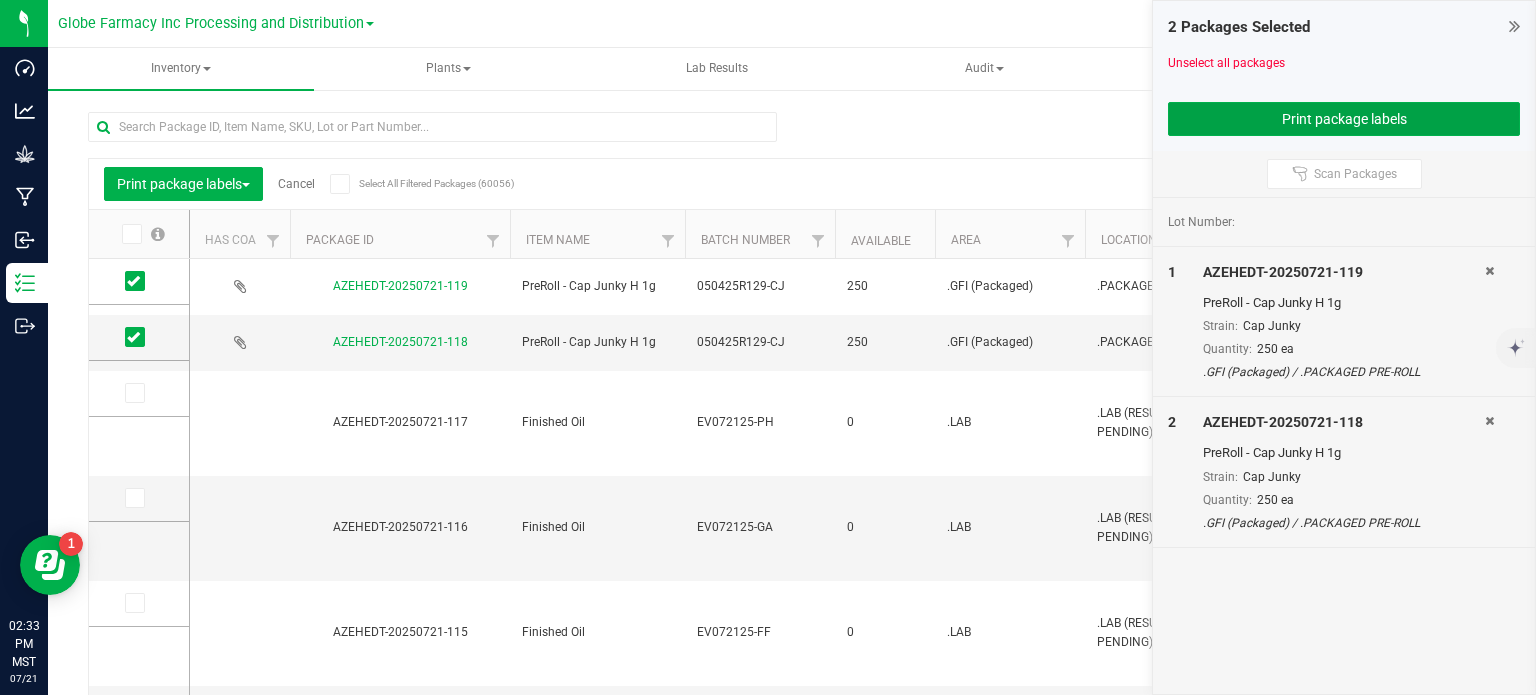 drag, startPoint x: 1228, startPoint y: 128, endPoint x: 1172, endPoint y: 161, distance: 65 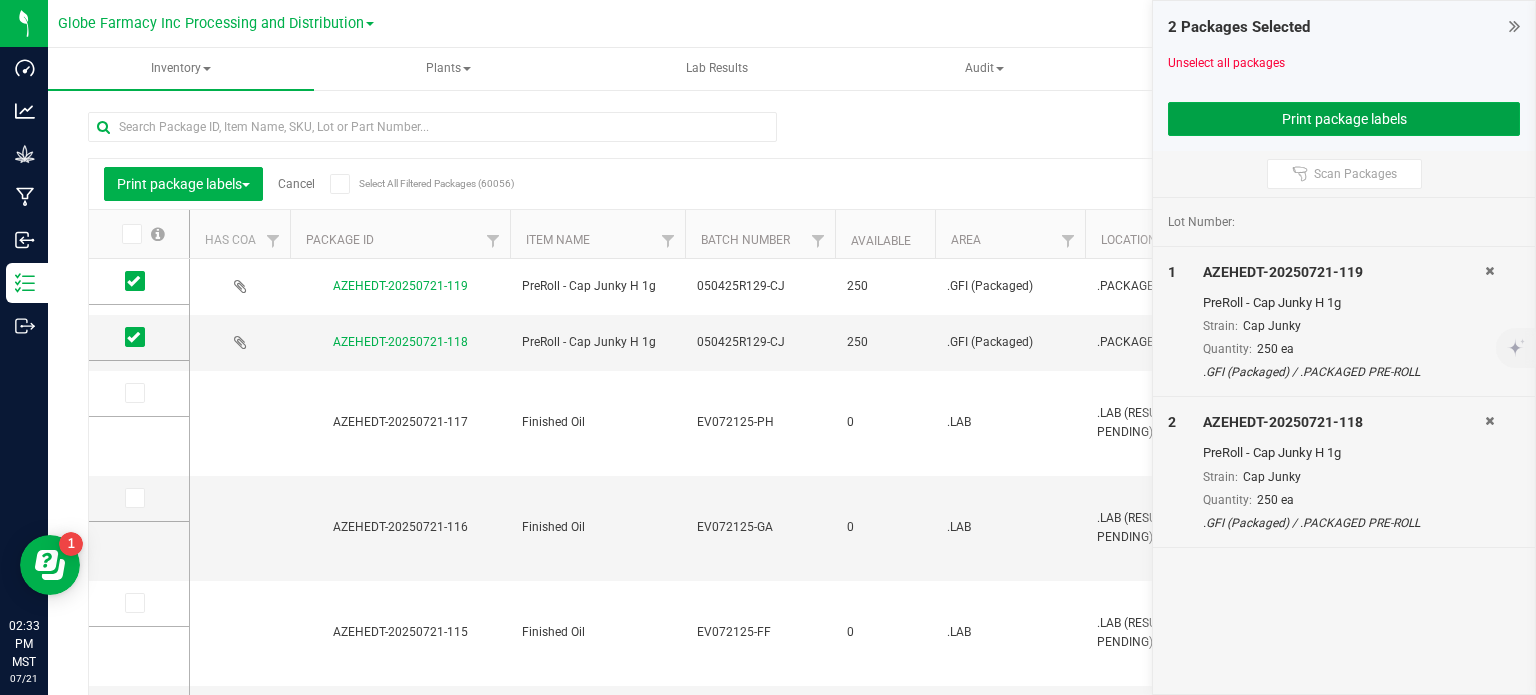 click on "Print package labels" at bounding box center [1344, 119] 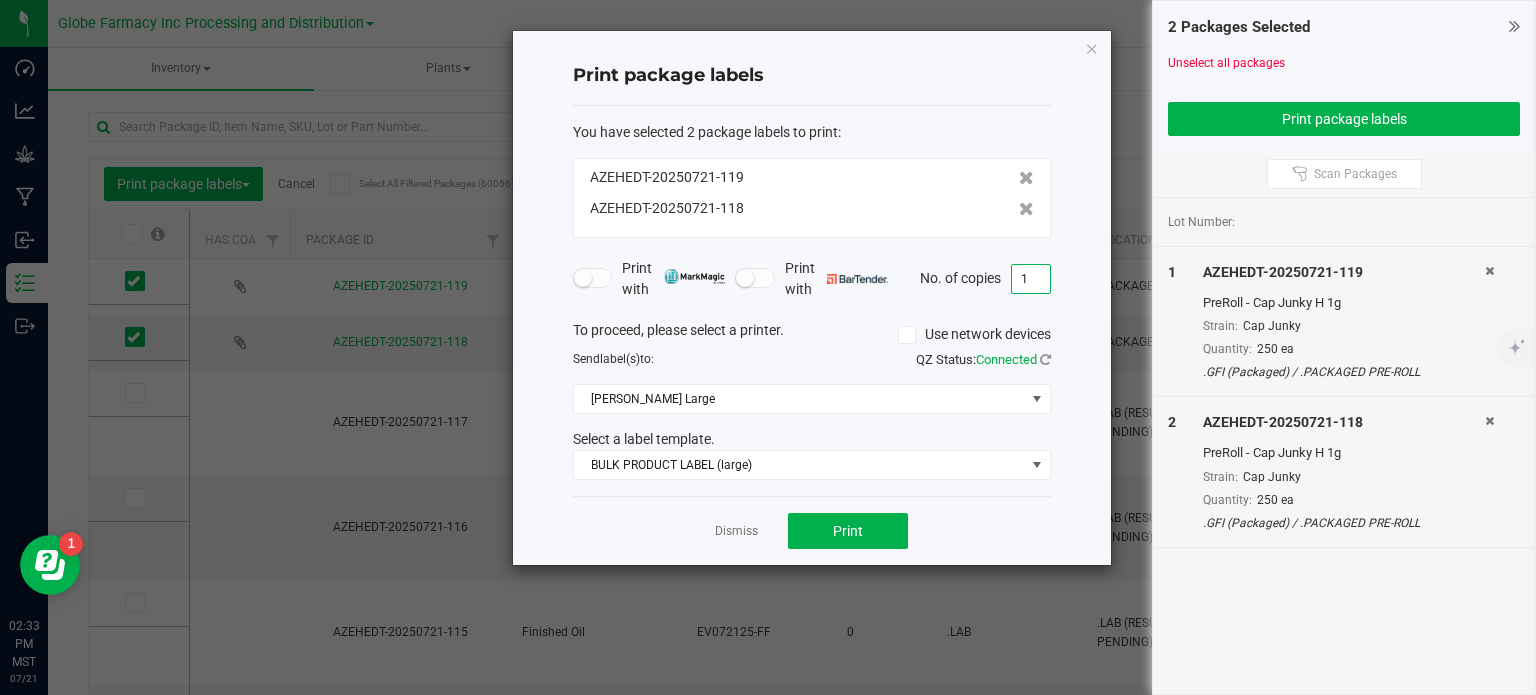 click on "1" at bounding box center (1031, 279) 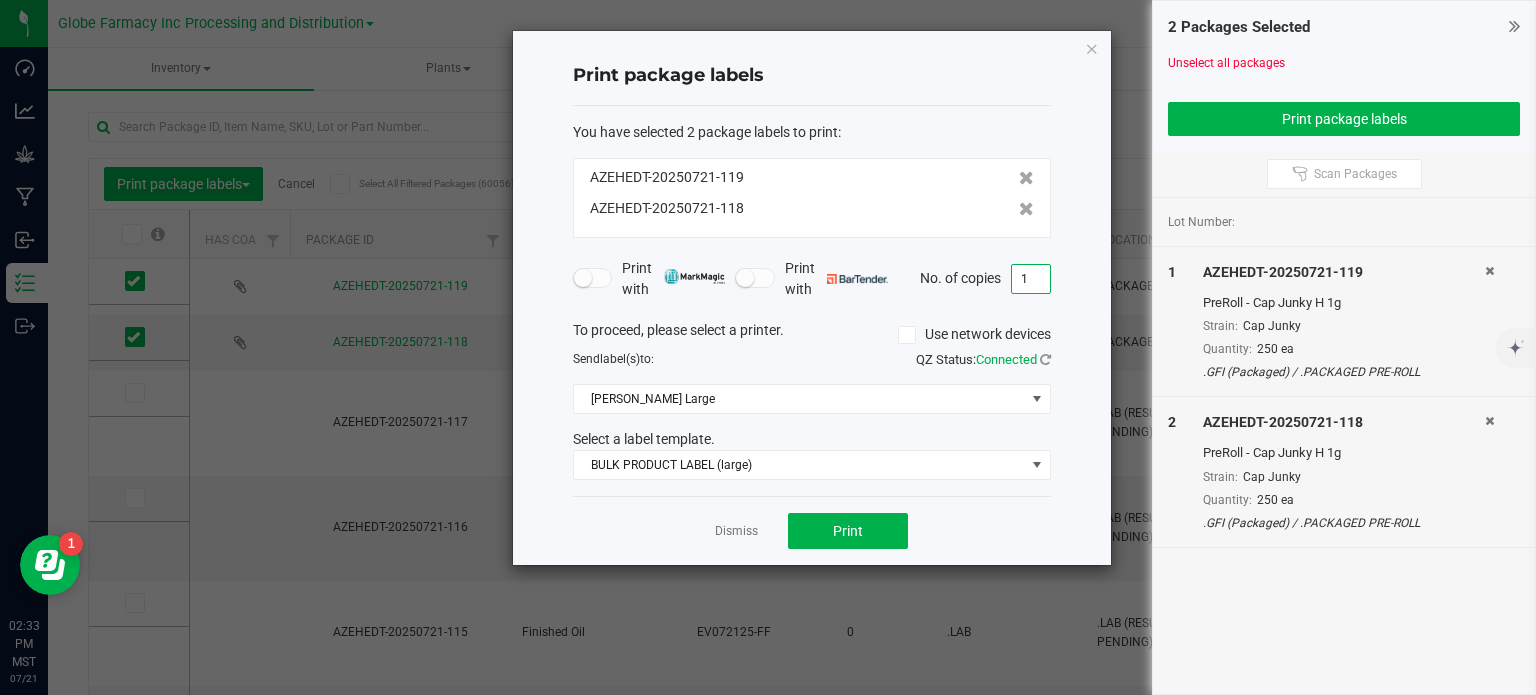click on "1" at bounding box center [1031, 279] 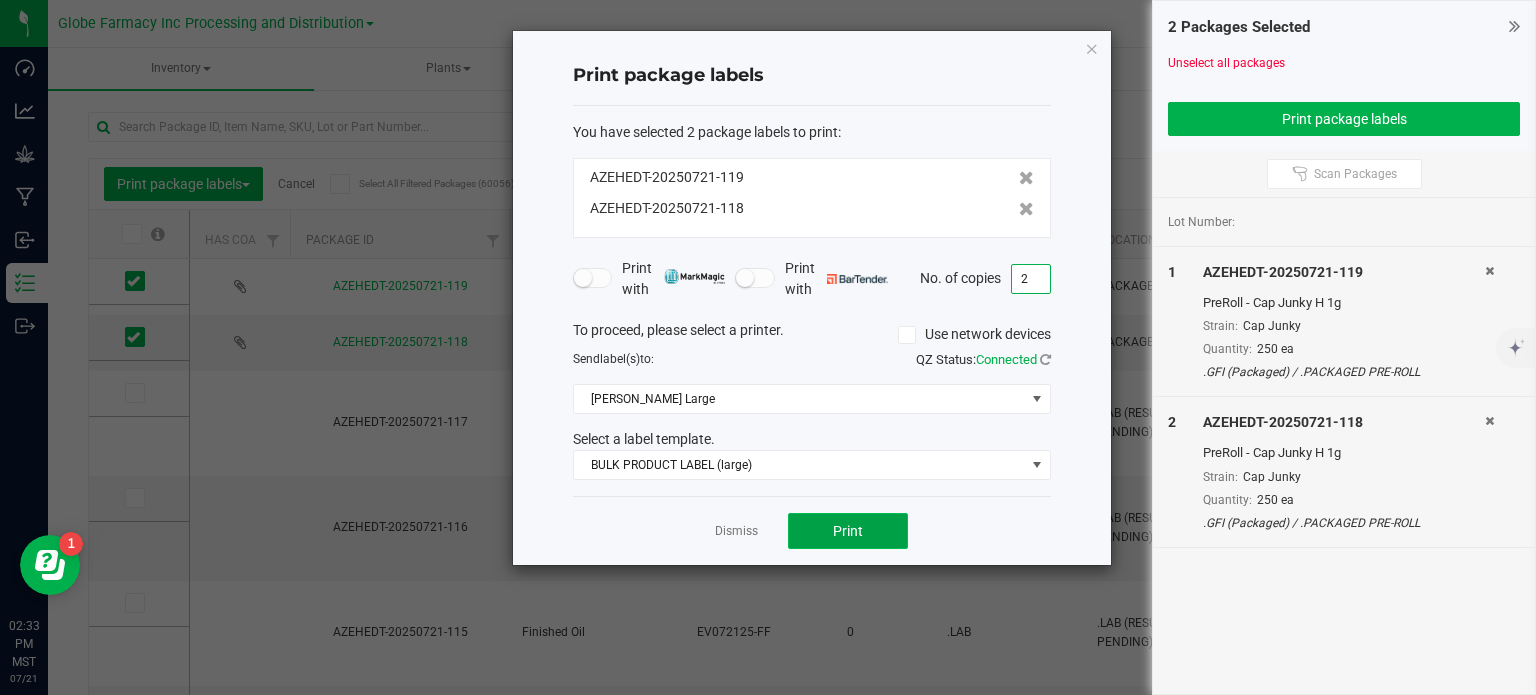 click on "Print" 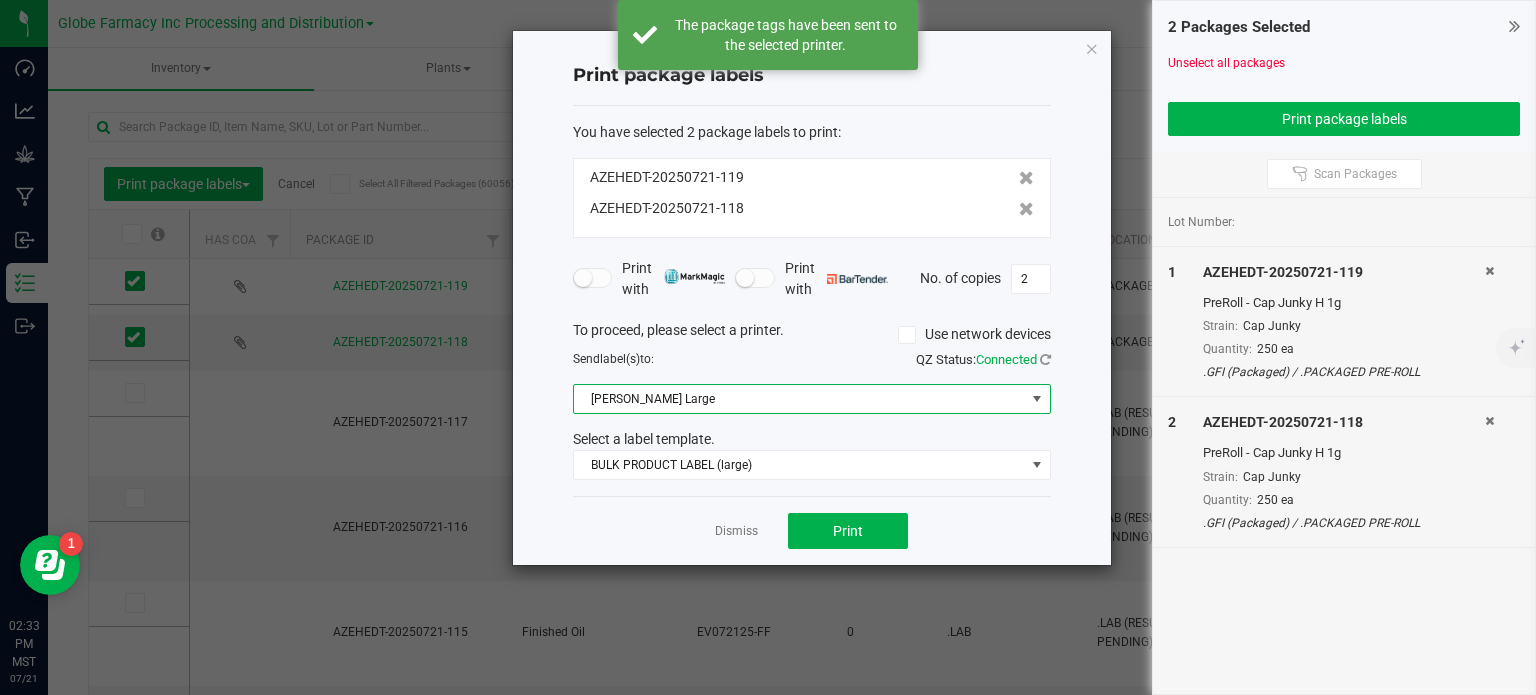 click on "[PERSON_NAME] Large" at bounding box center (799, 399) 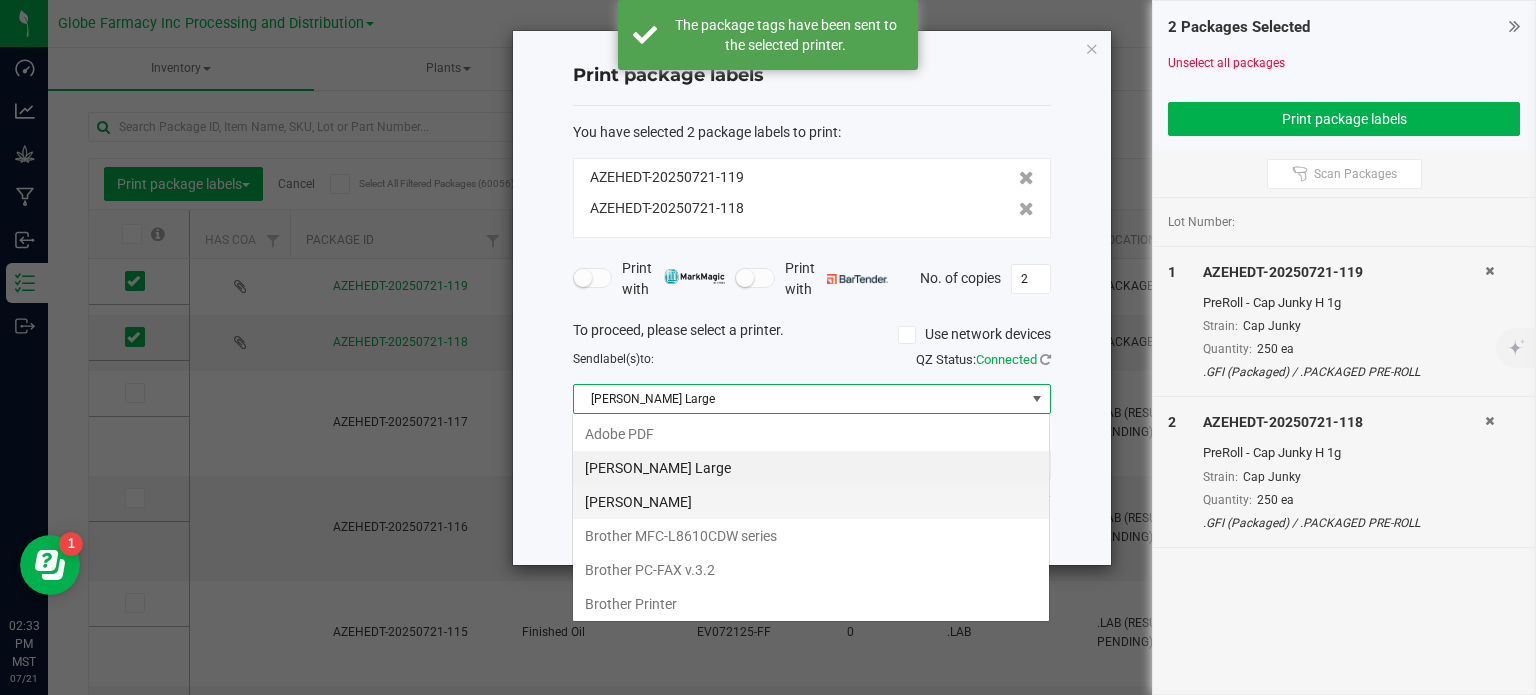 scroll, scrollTop: 99970, scrollLeft: 99521, axis: both 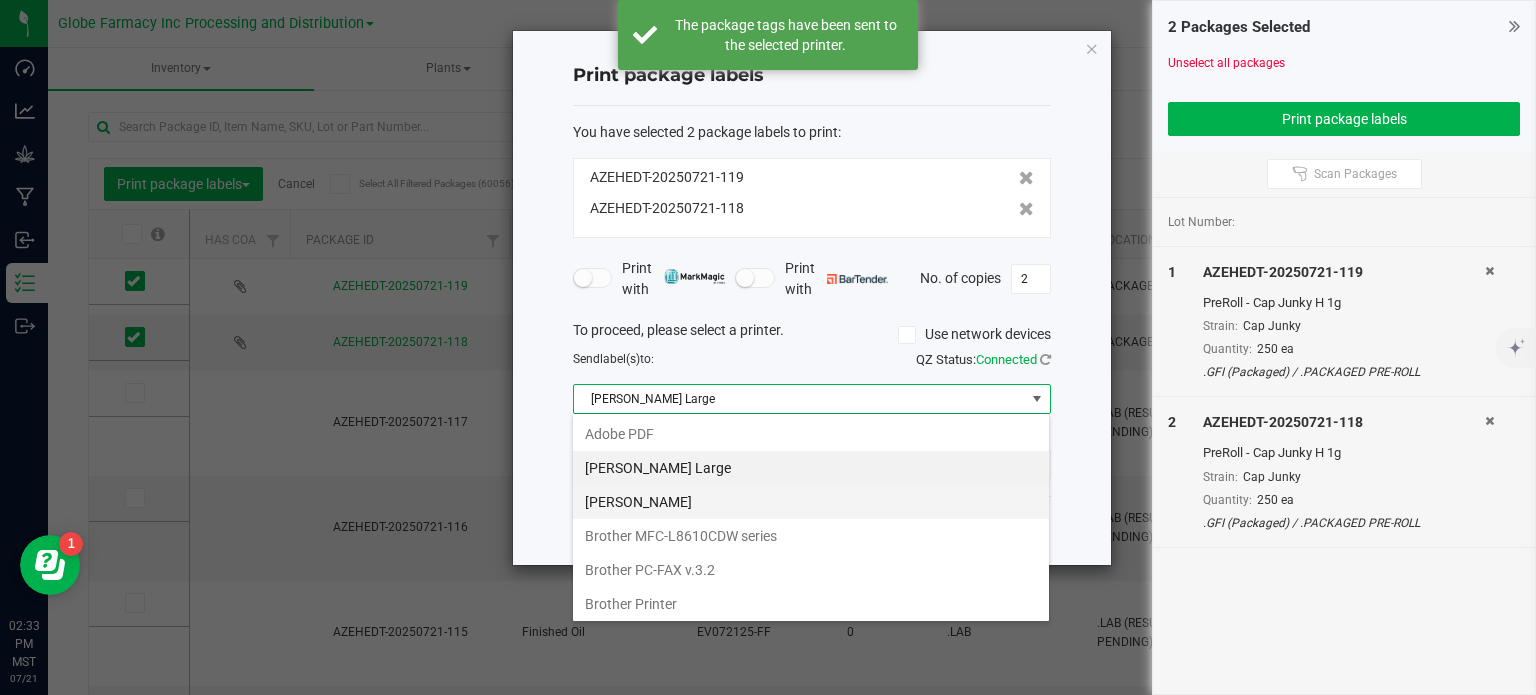 click on "[PERSON_NAME]" at bounding box center [811, 502] 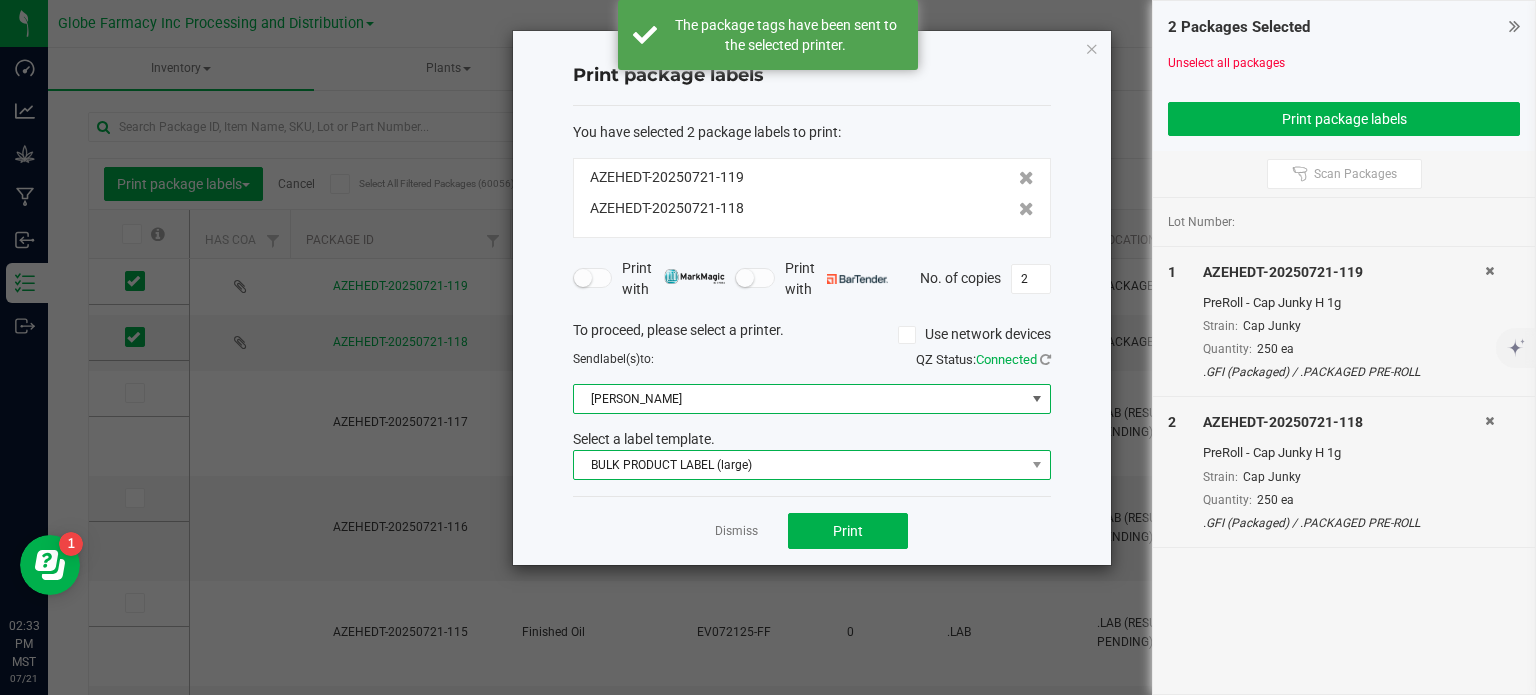 click on "BULK PRODUCT LABEL (large)" at bounding box center [799, 465] 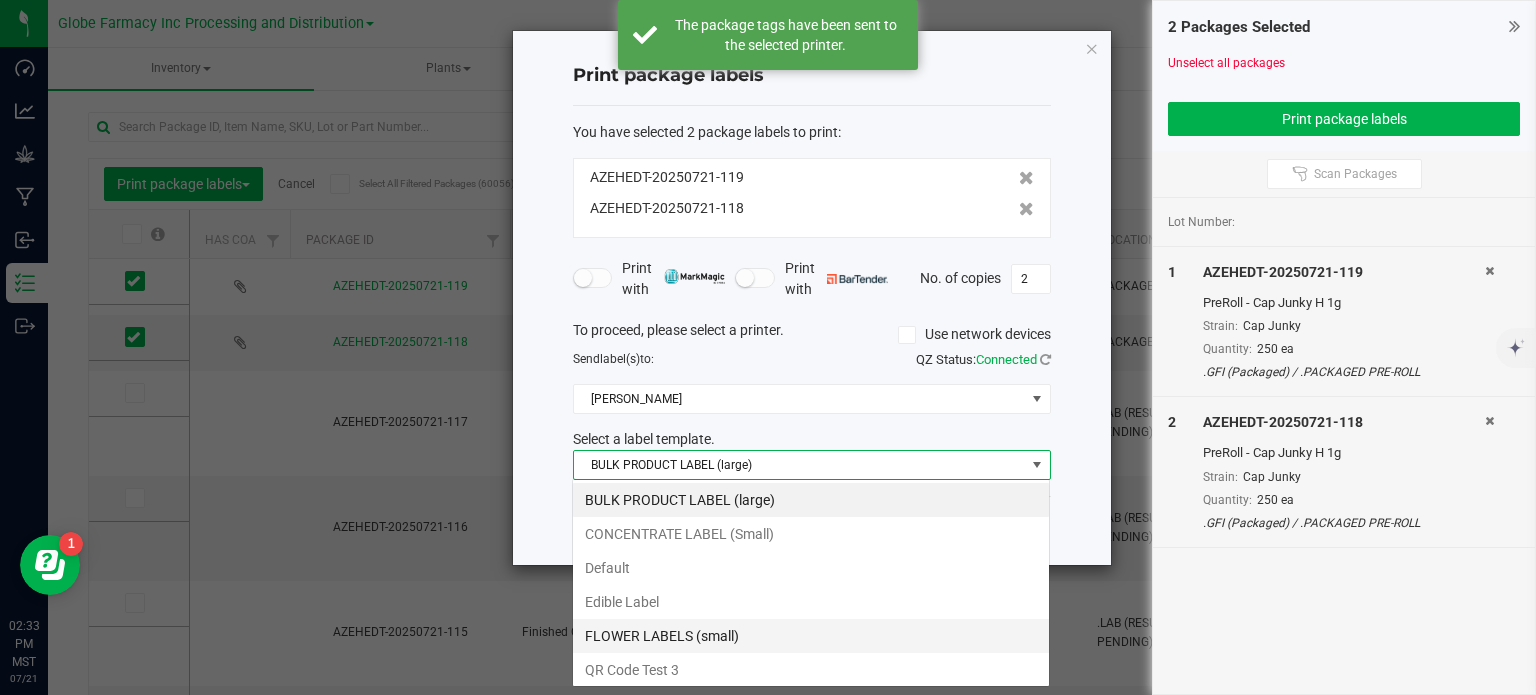 scroll, scrollTop: 99970, scrollLeft: 99521, axis: both 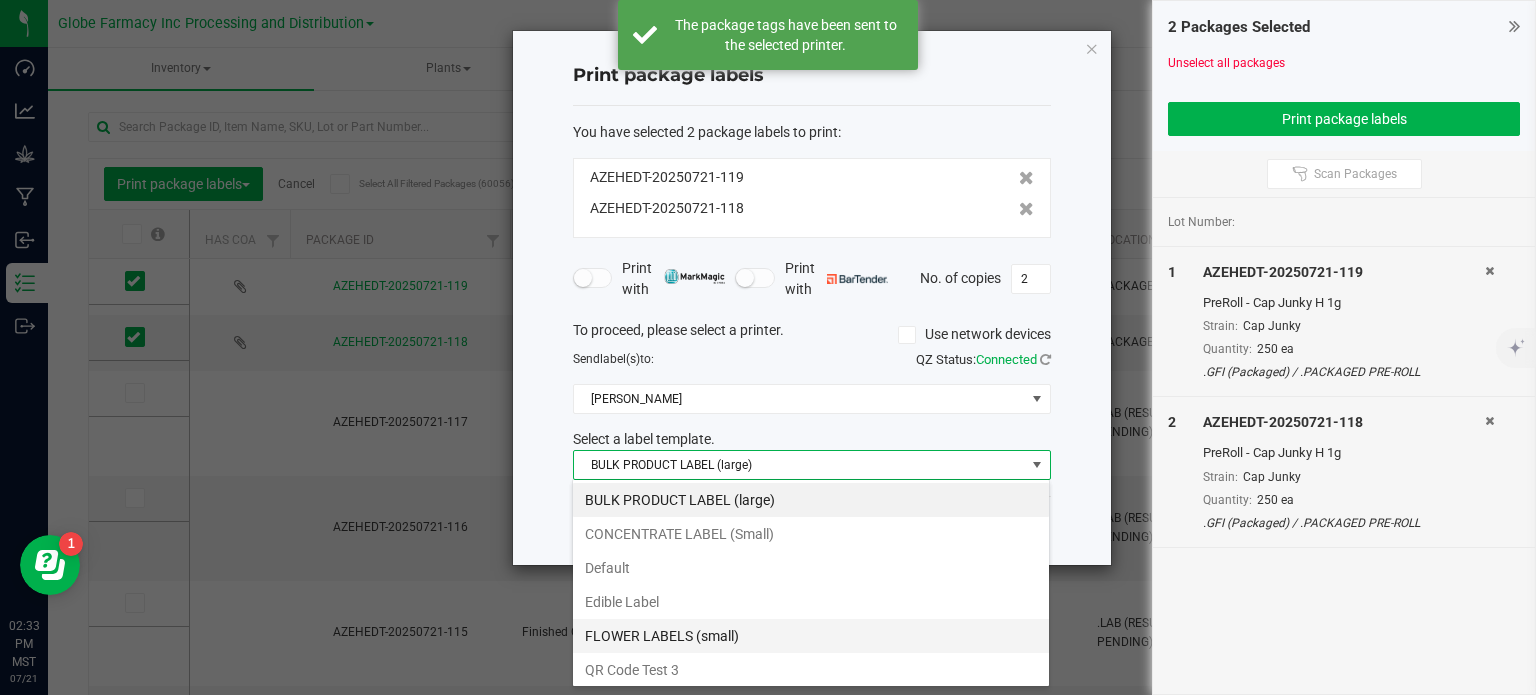 click on "FLOWER LABELS  (small)" at bounding box center (811, 636) 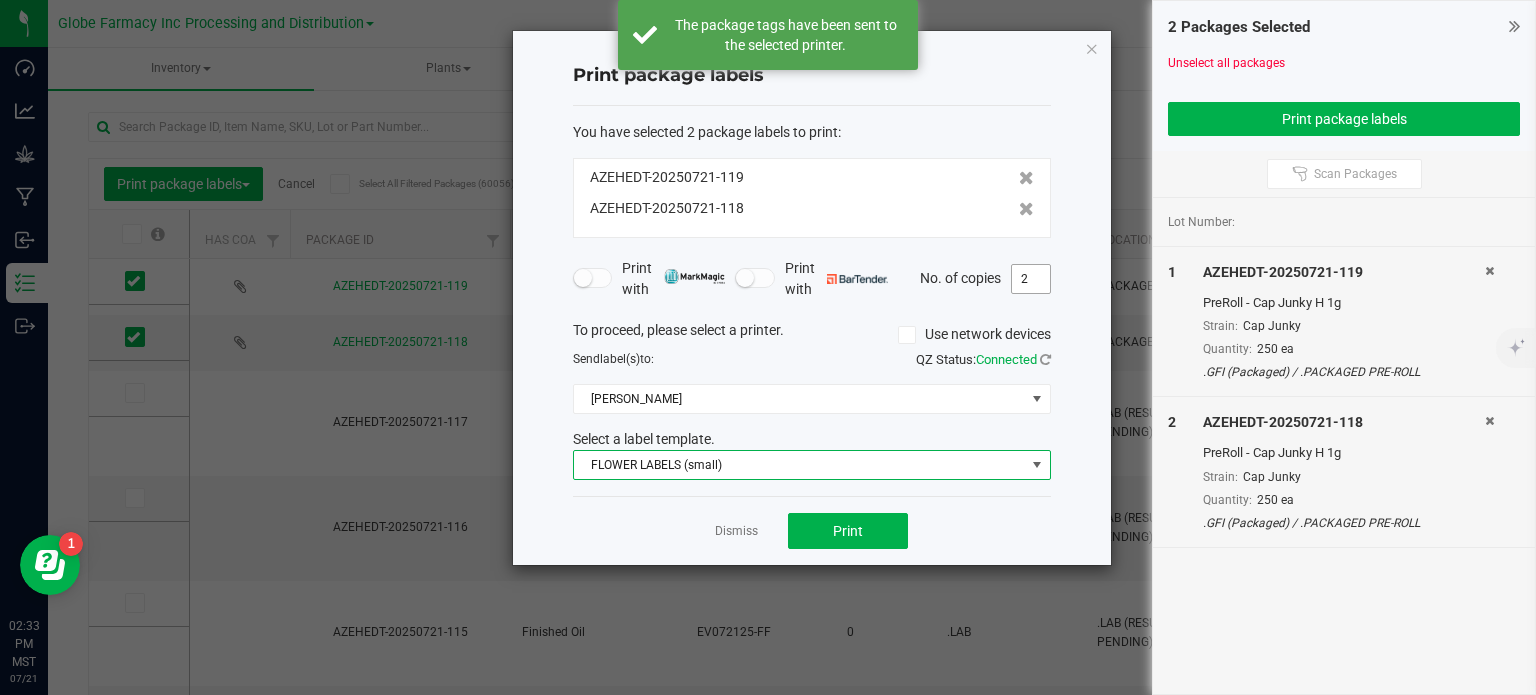 click on "2" at bounding box center [1031, 279] 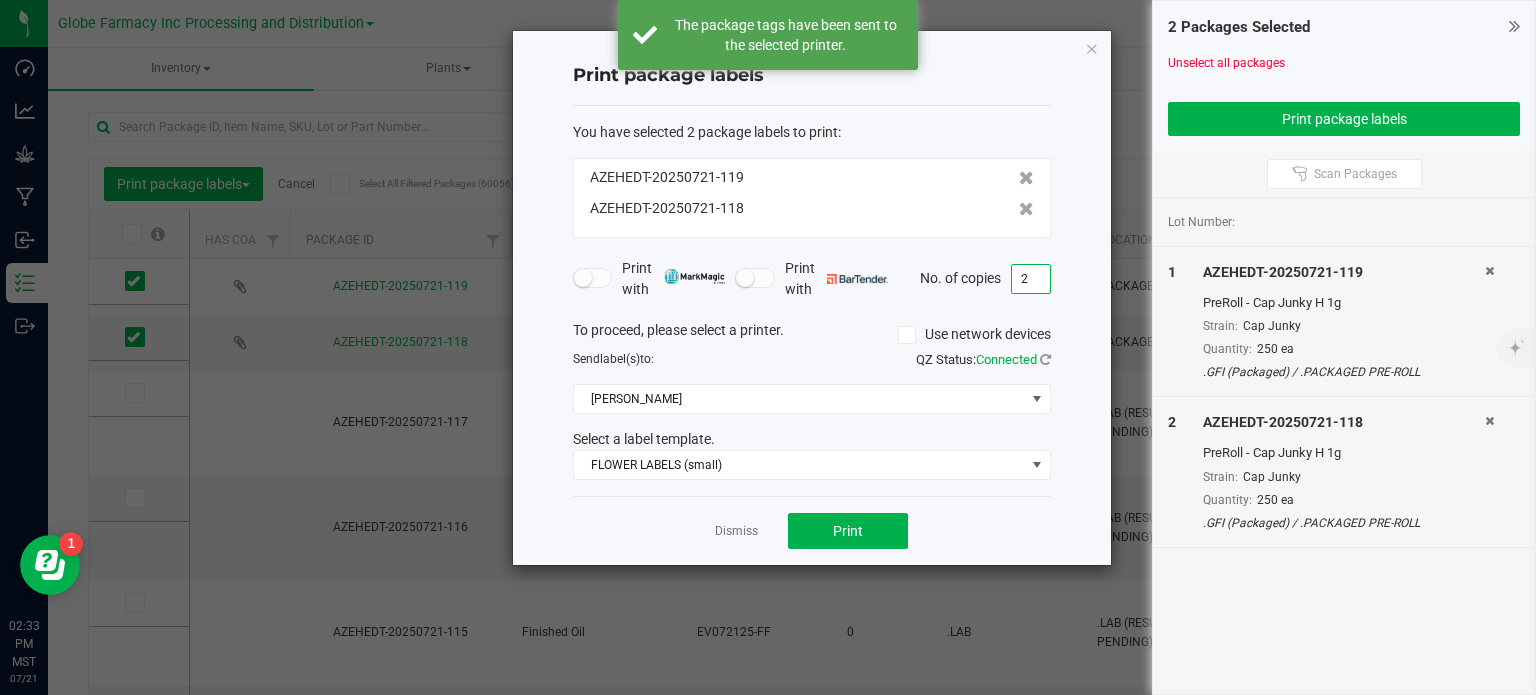 click on "2" at bounding box center (1031, 279) 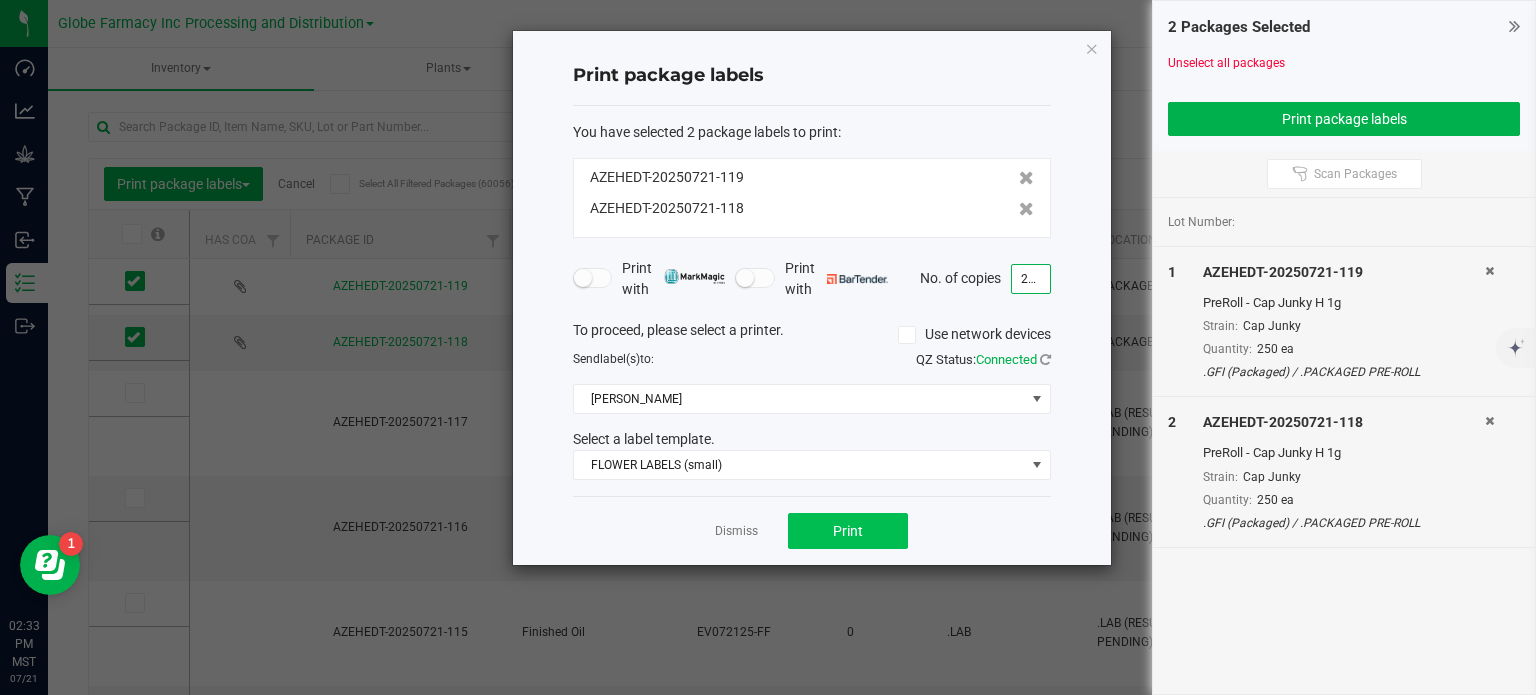 type on "250" 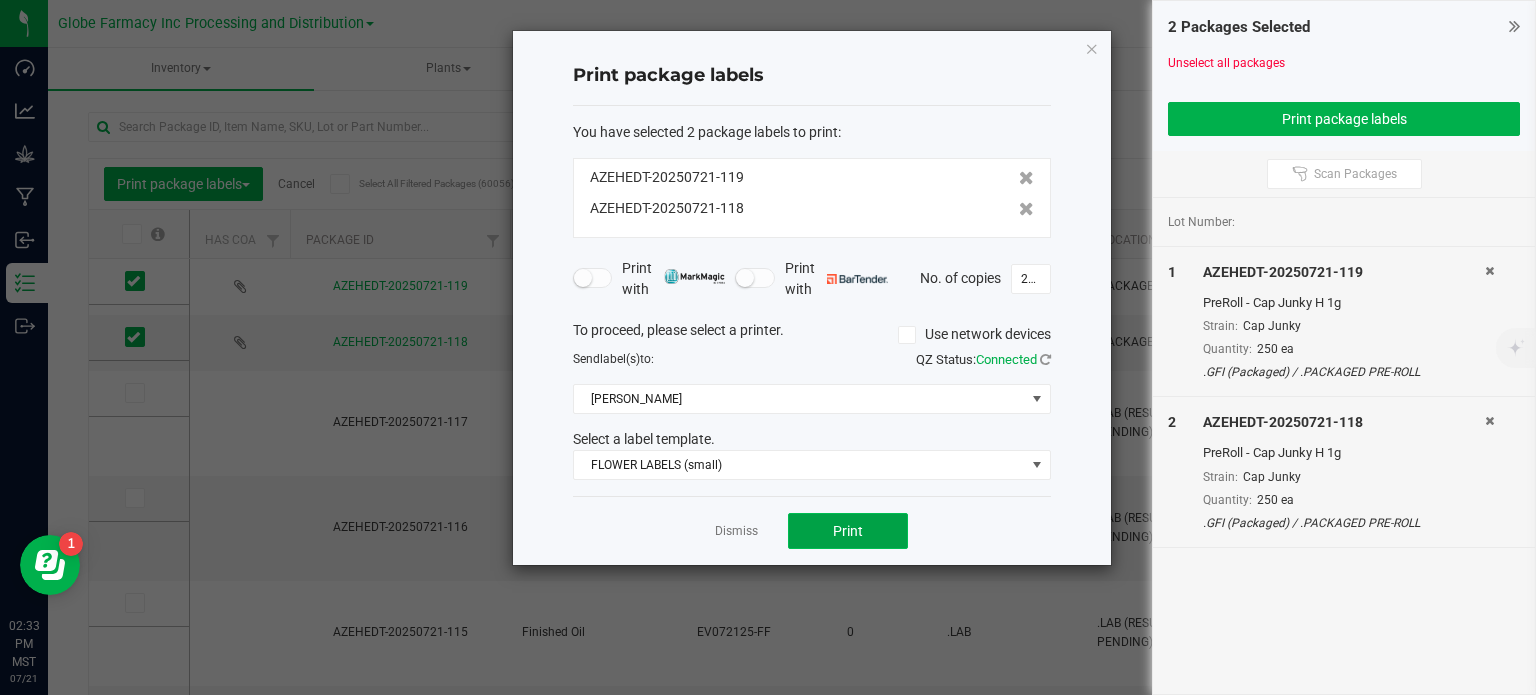 click on "Print" 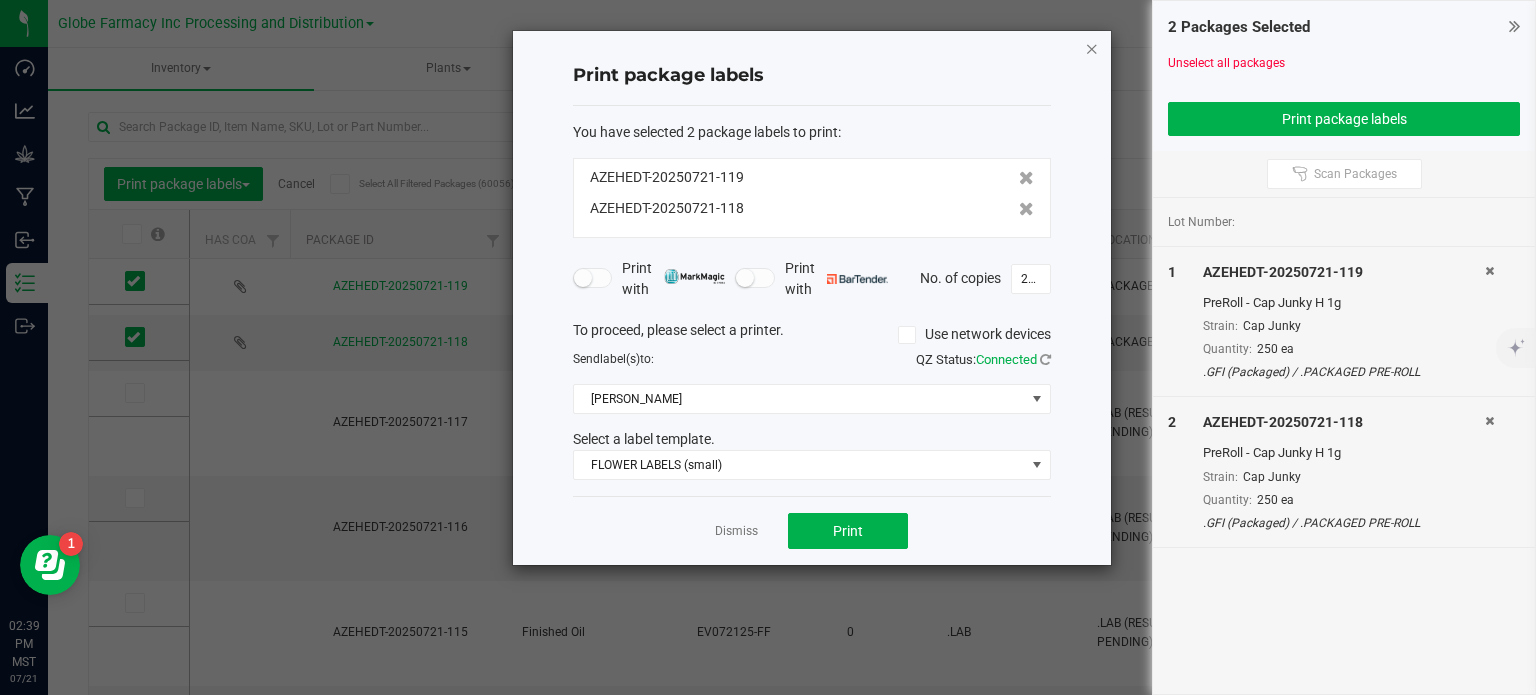 click 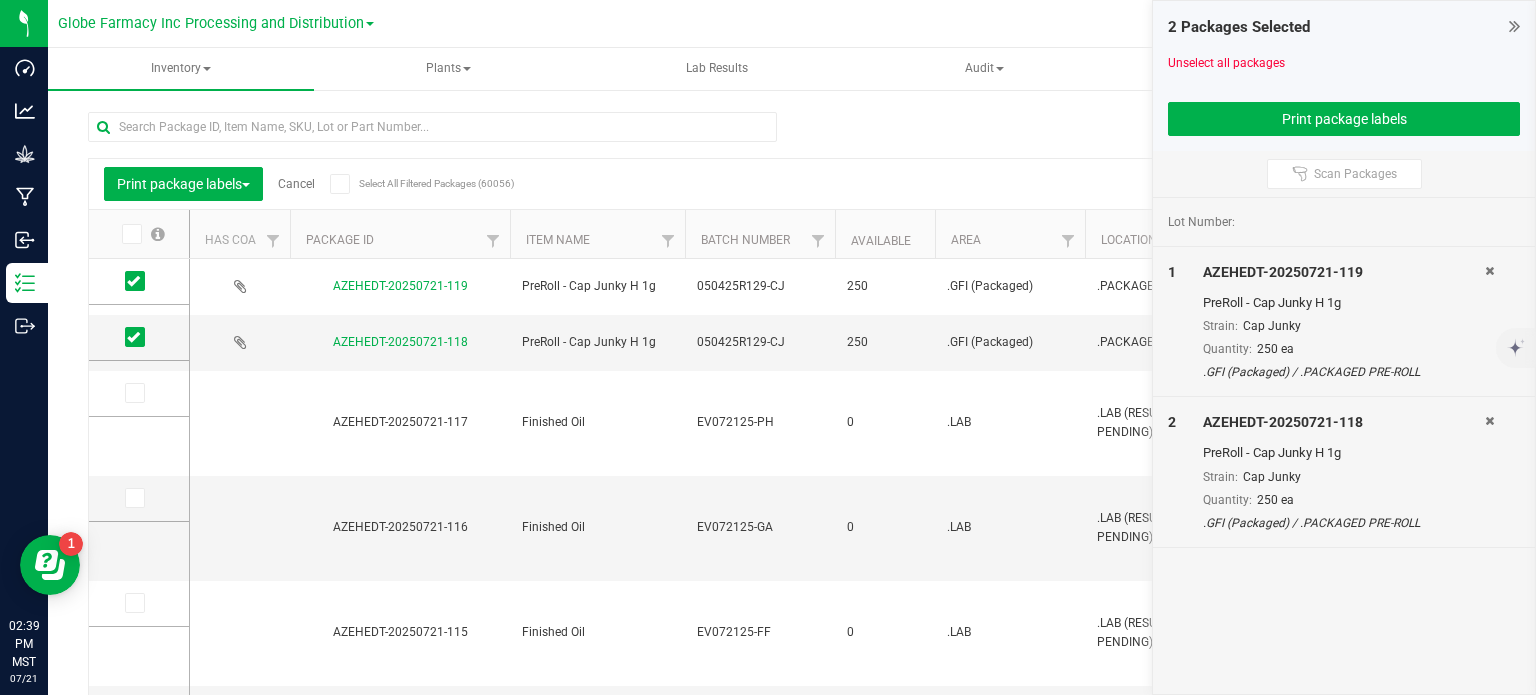 click on "Cancel" at bounding box center [296, 184] 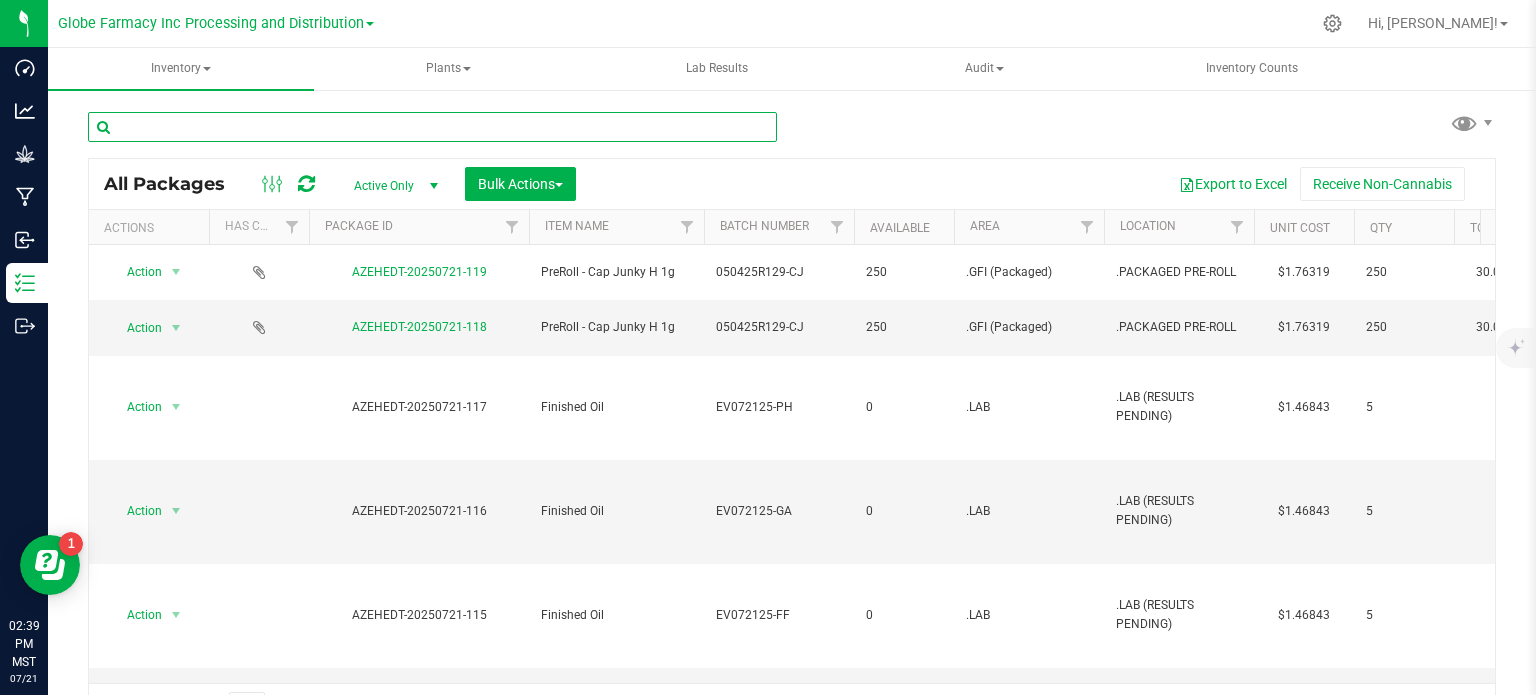click at bounding box center (432, 127) 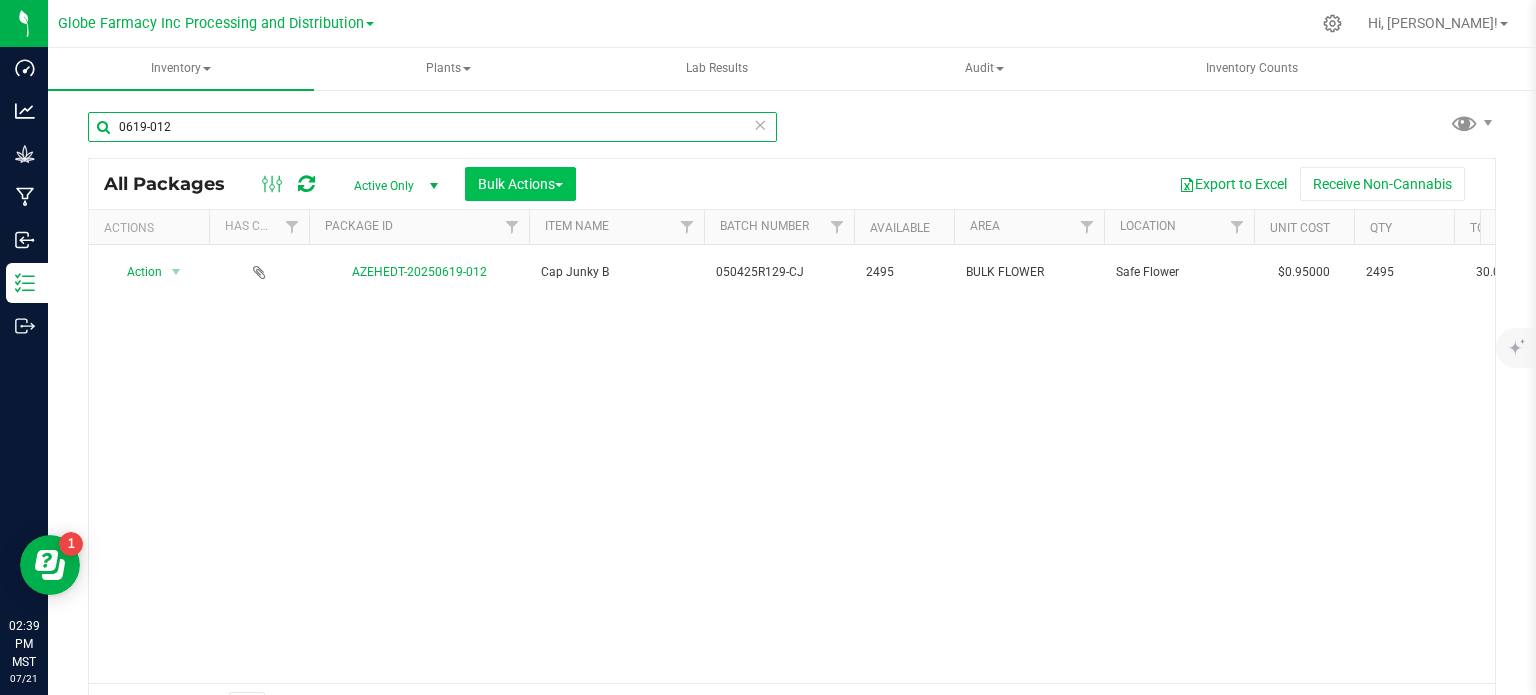 type on "0619-012" 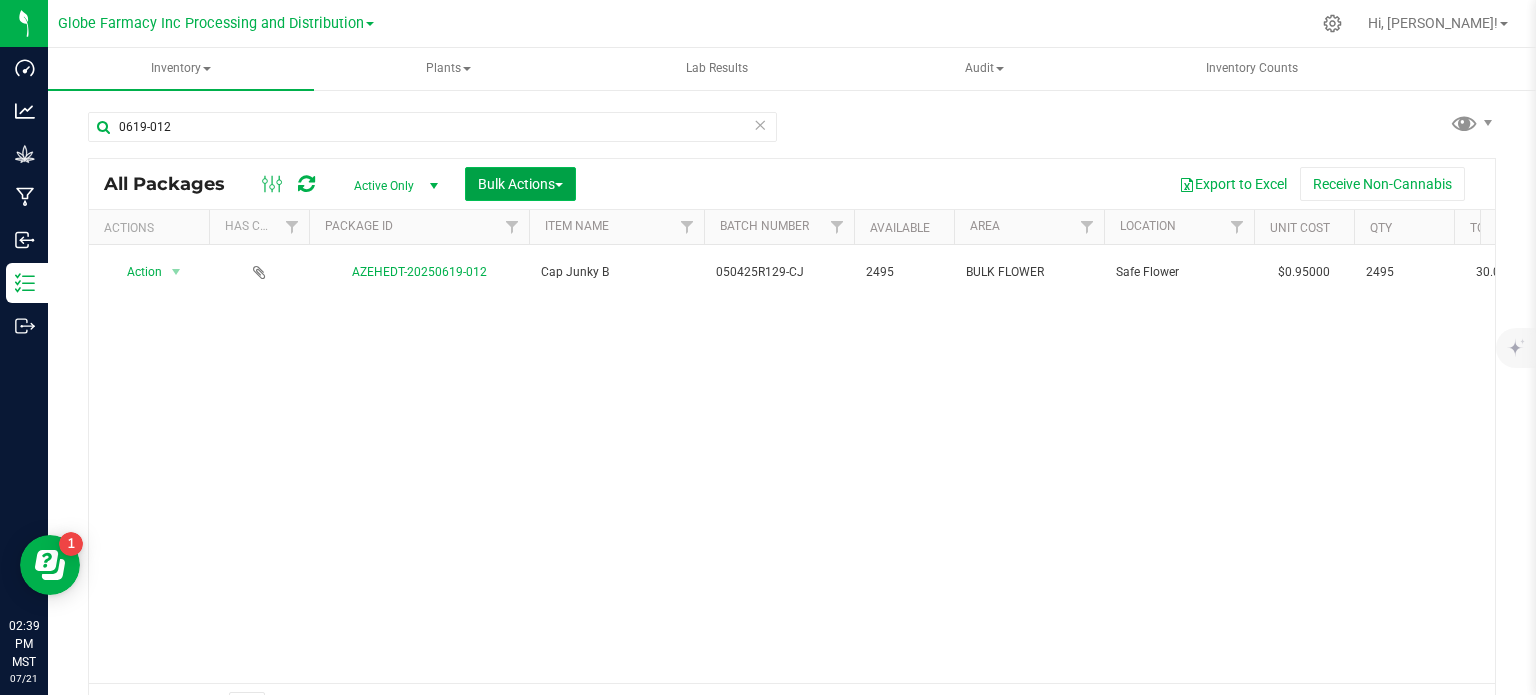 drag, startPoint x: 524, startPoint y: 175, endPoint x: 516, endPoint y: 193, distance: 19.697716 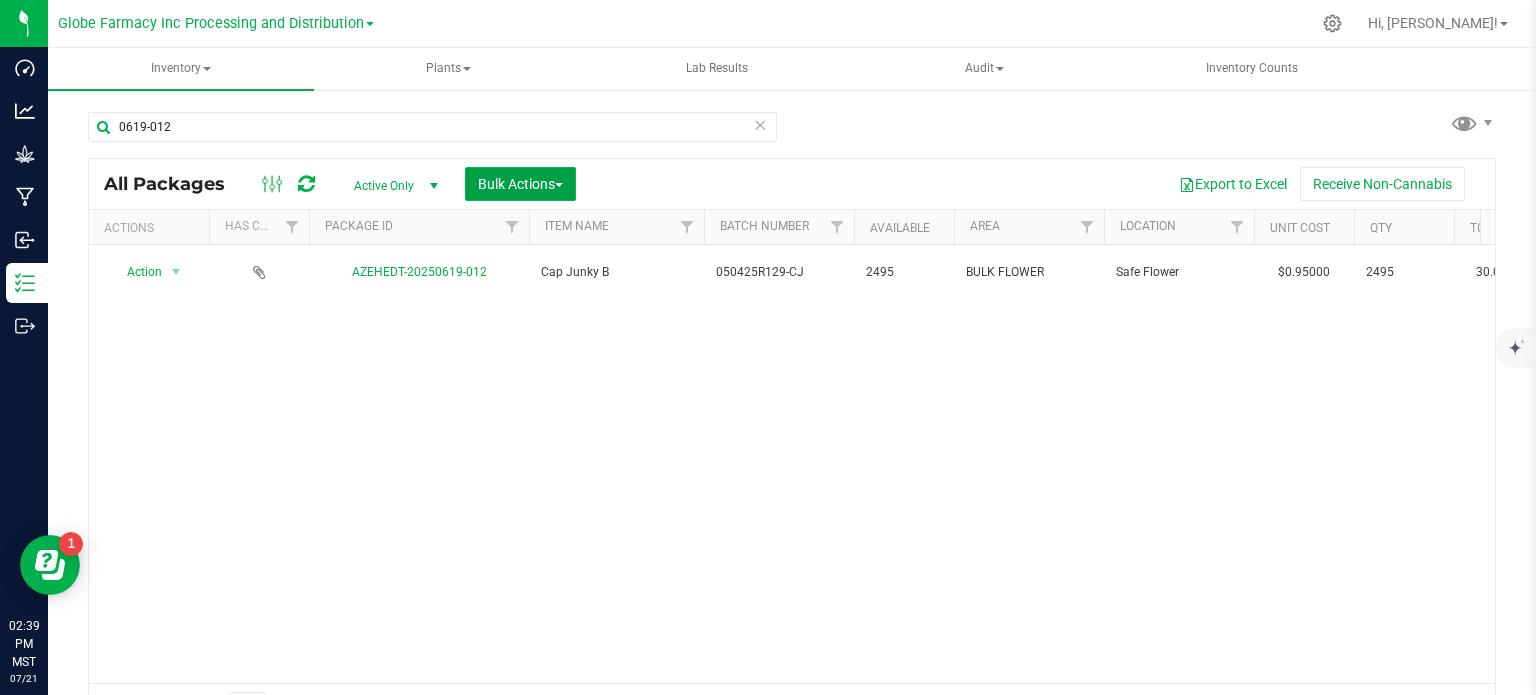 click on "Bulk Actions" at bounding box center [520, 184] 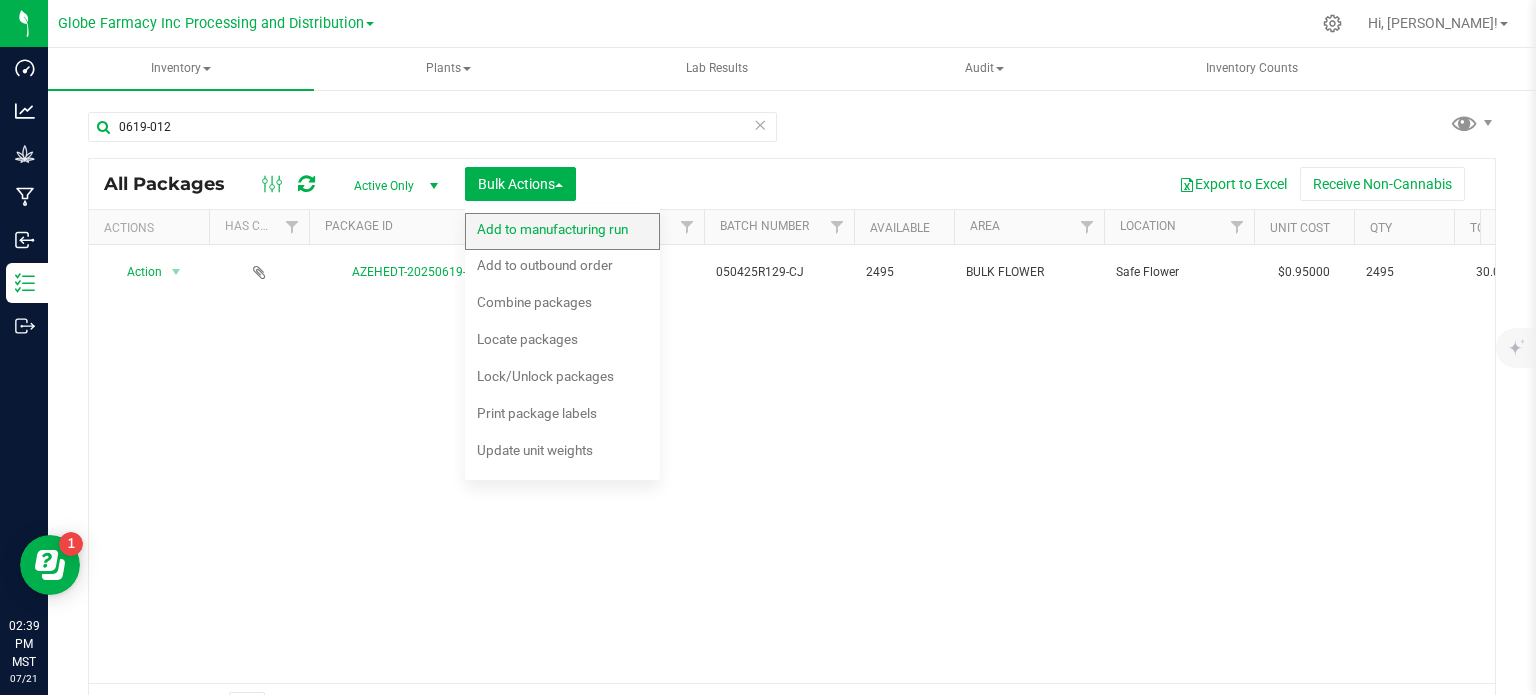 click on "Add to manufacturing run" at bounding box center (552, 229) 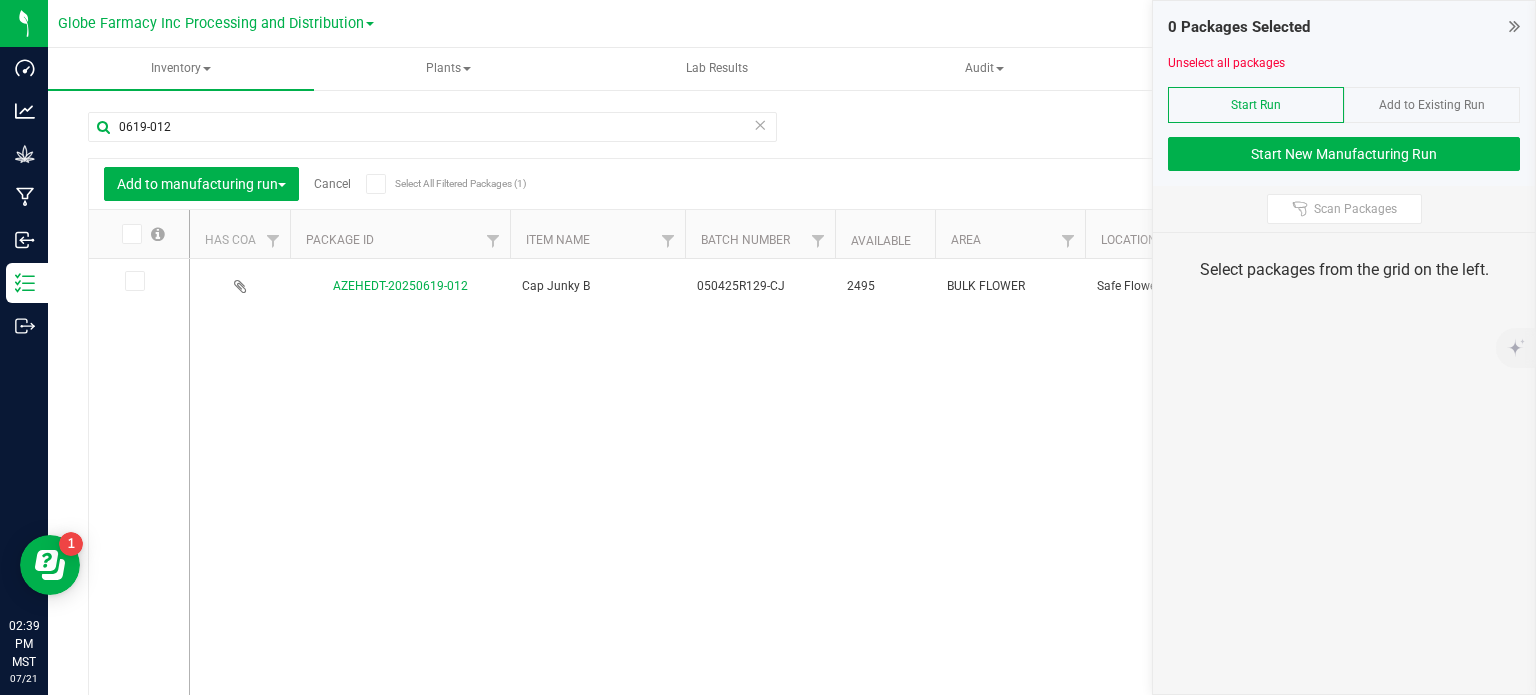 drag, startPoint x: 142, startPoint y: 287, endPoint x: 516, endPoint y: 256, distance: 375.28256 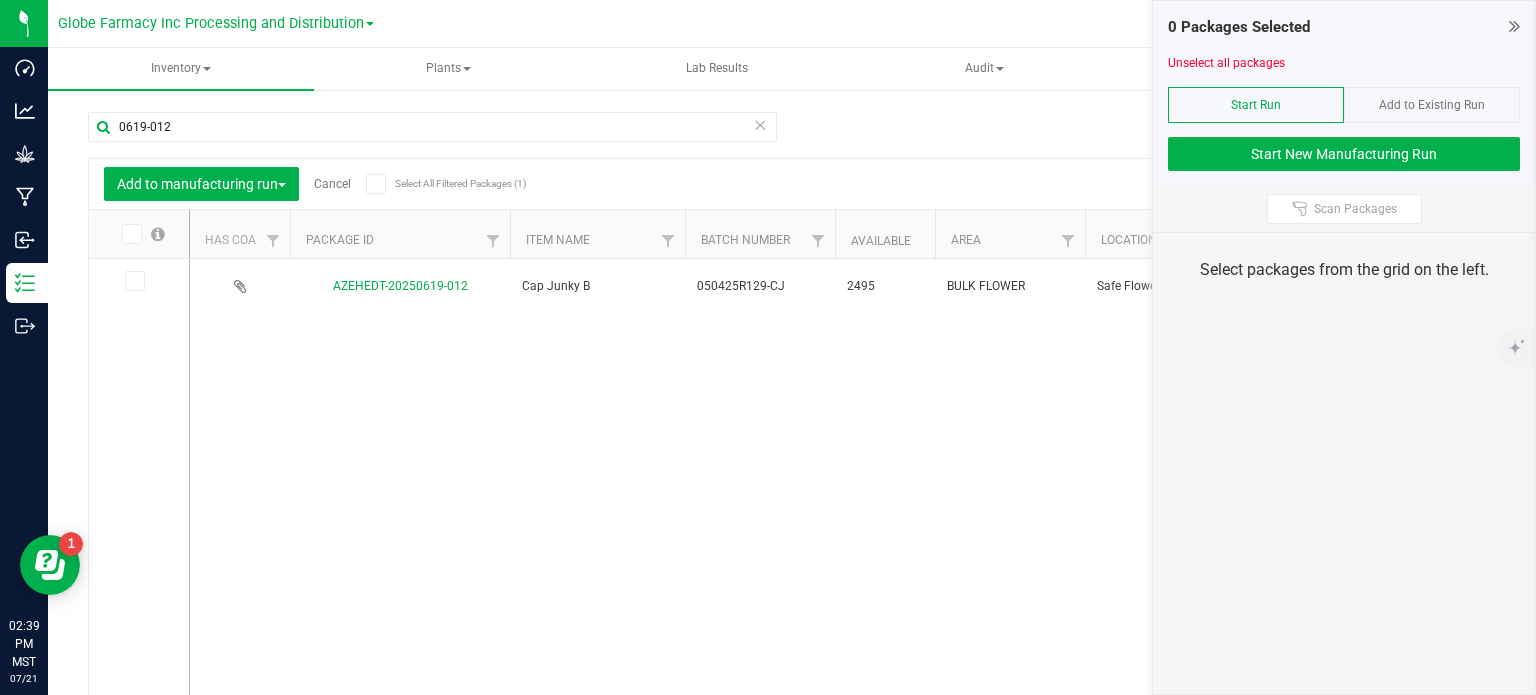 click at bounding box center [135, 281] 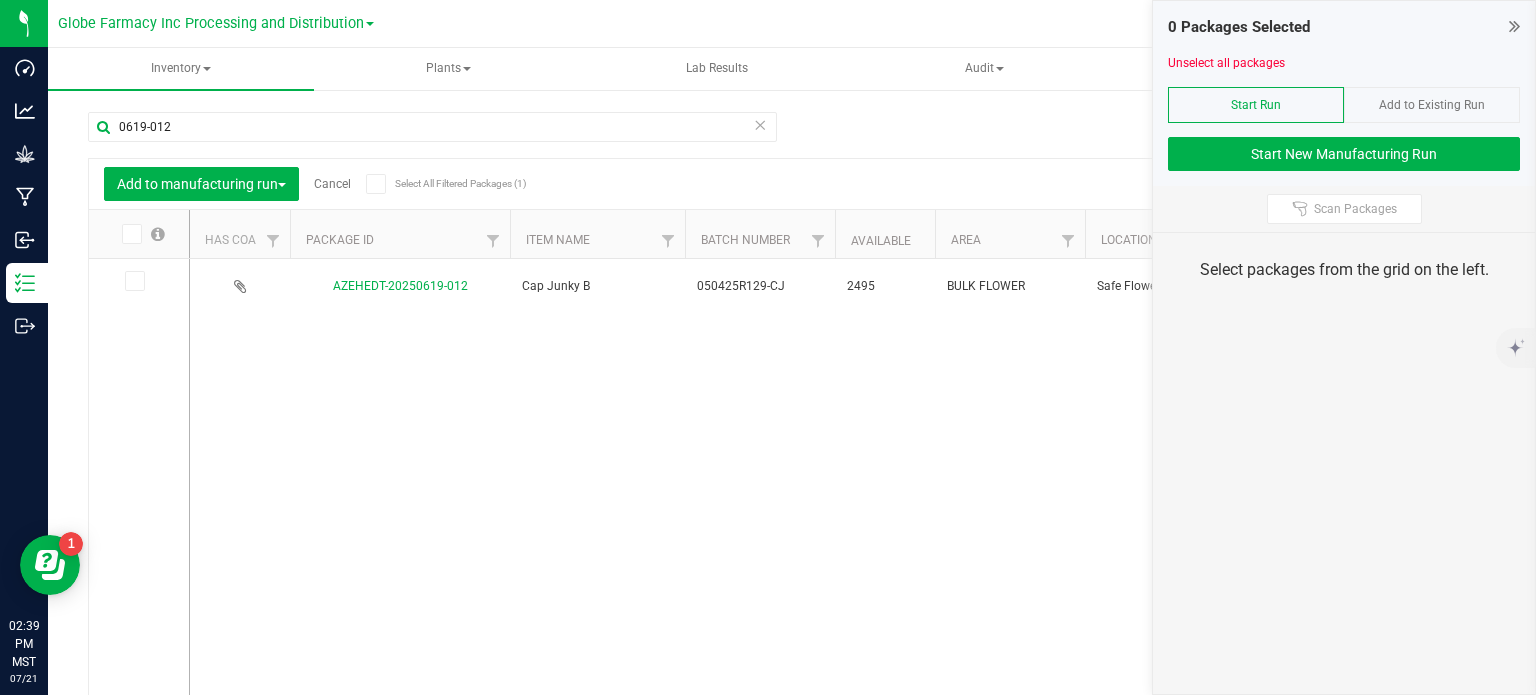 click at bounding box center (0, 0) 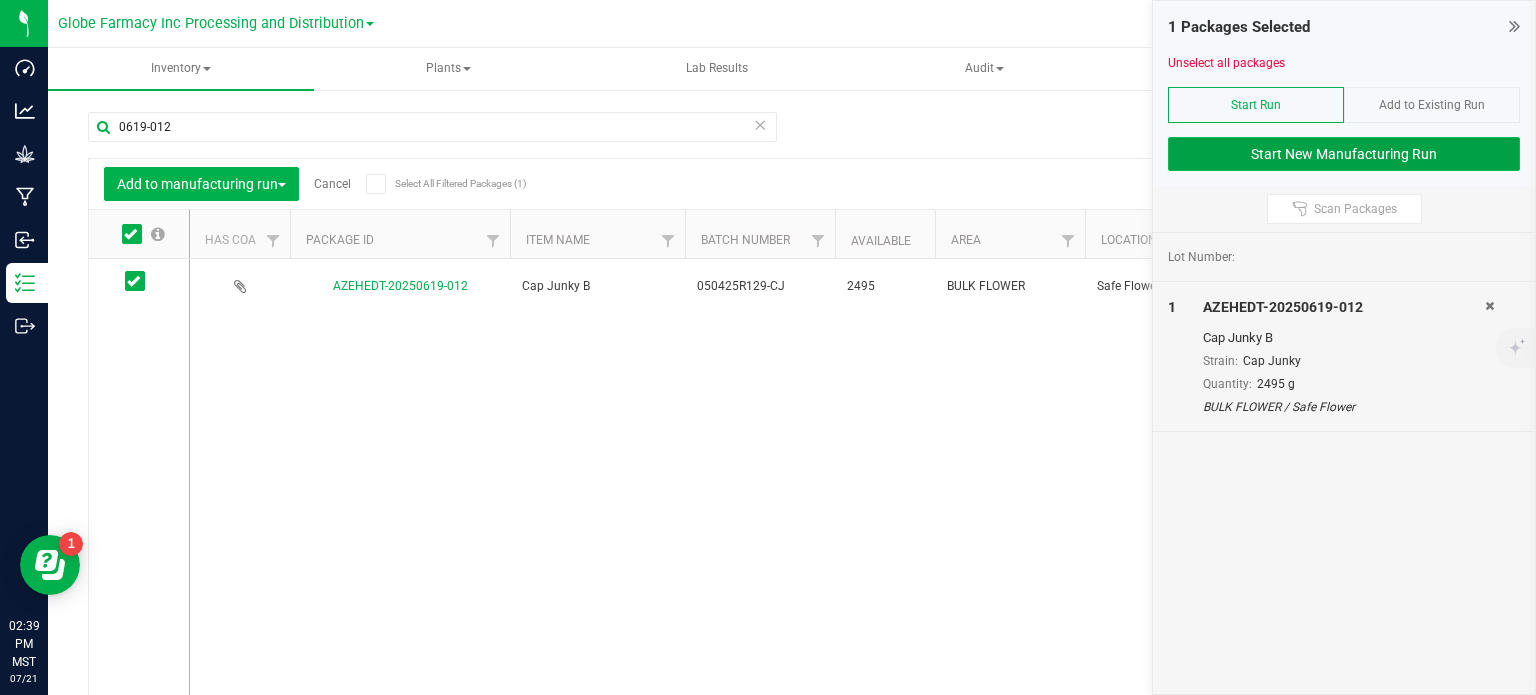 click on "Start New Manufacturing Run" at bounding box center (1344, 154) 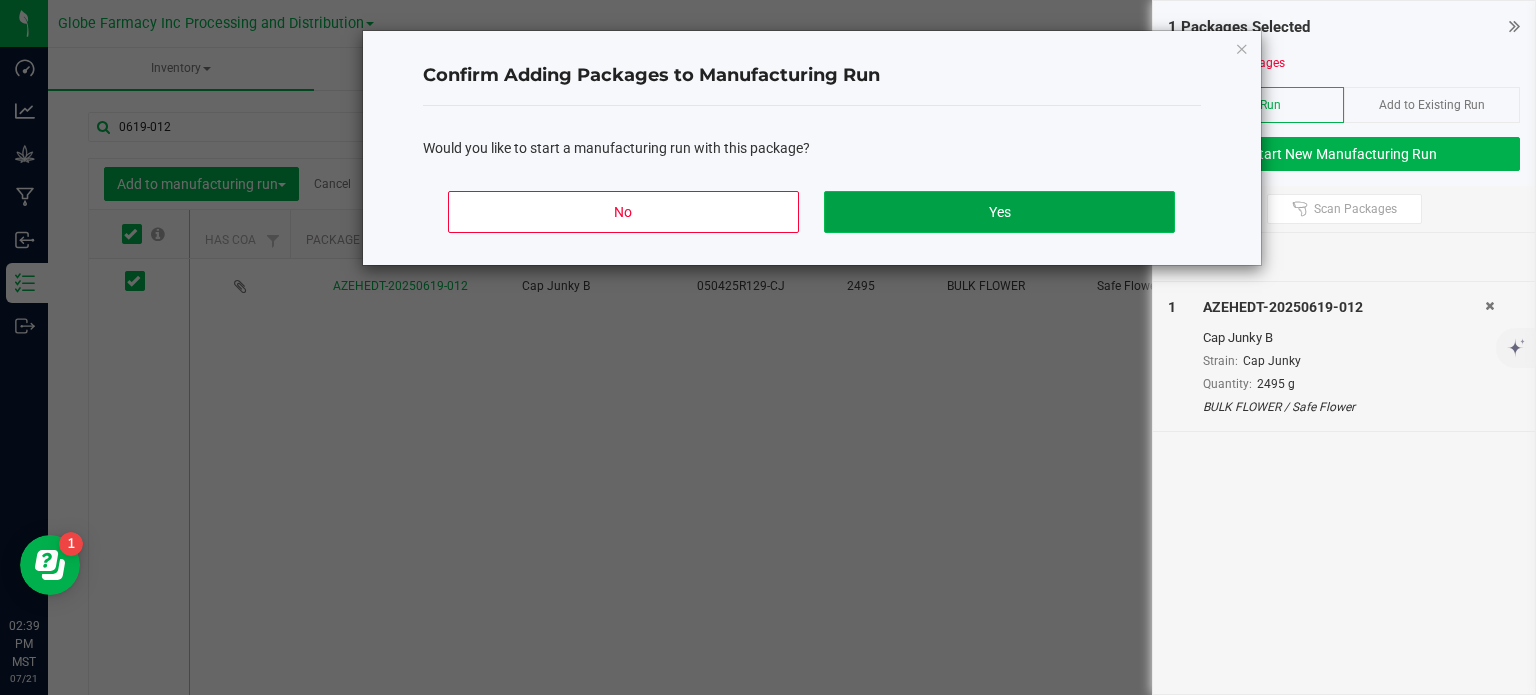 click on "Yes" 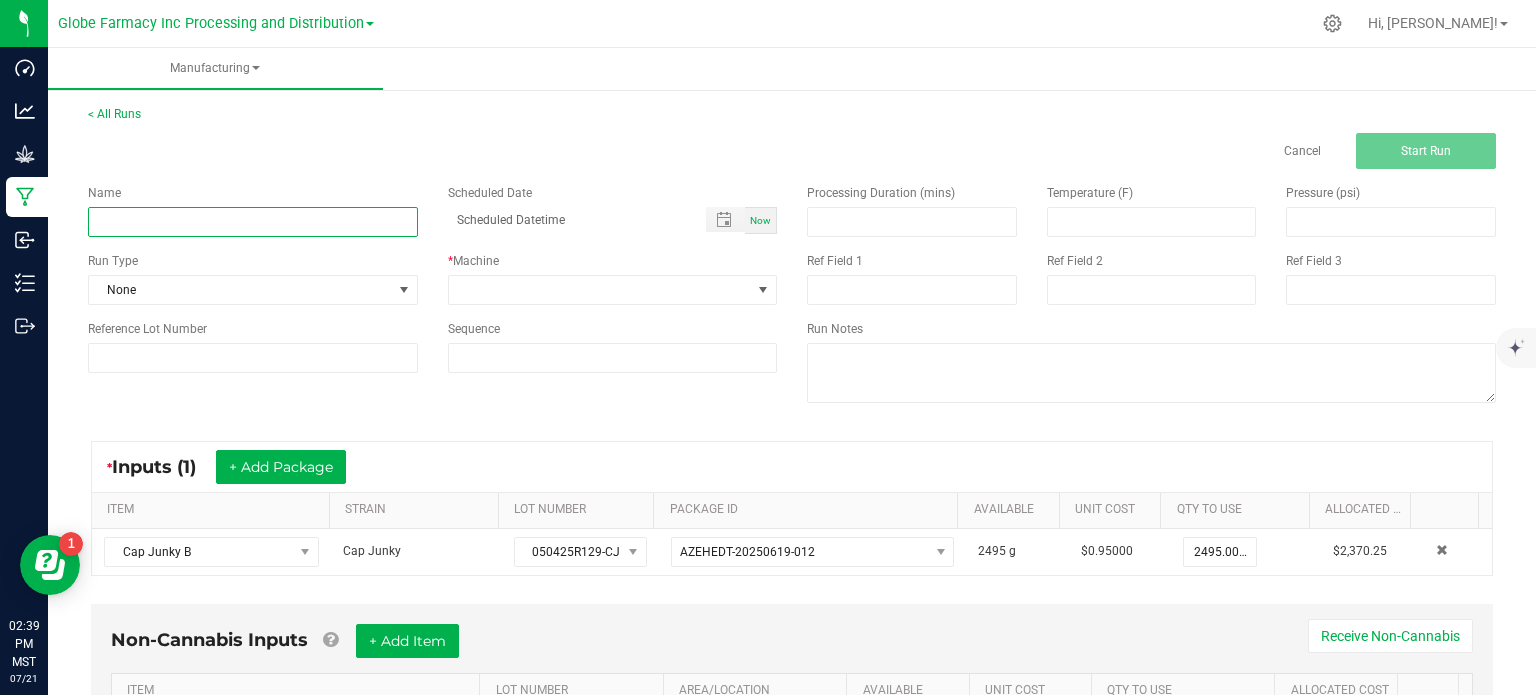 click at bounding box center [253, 222] 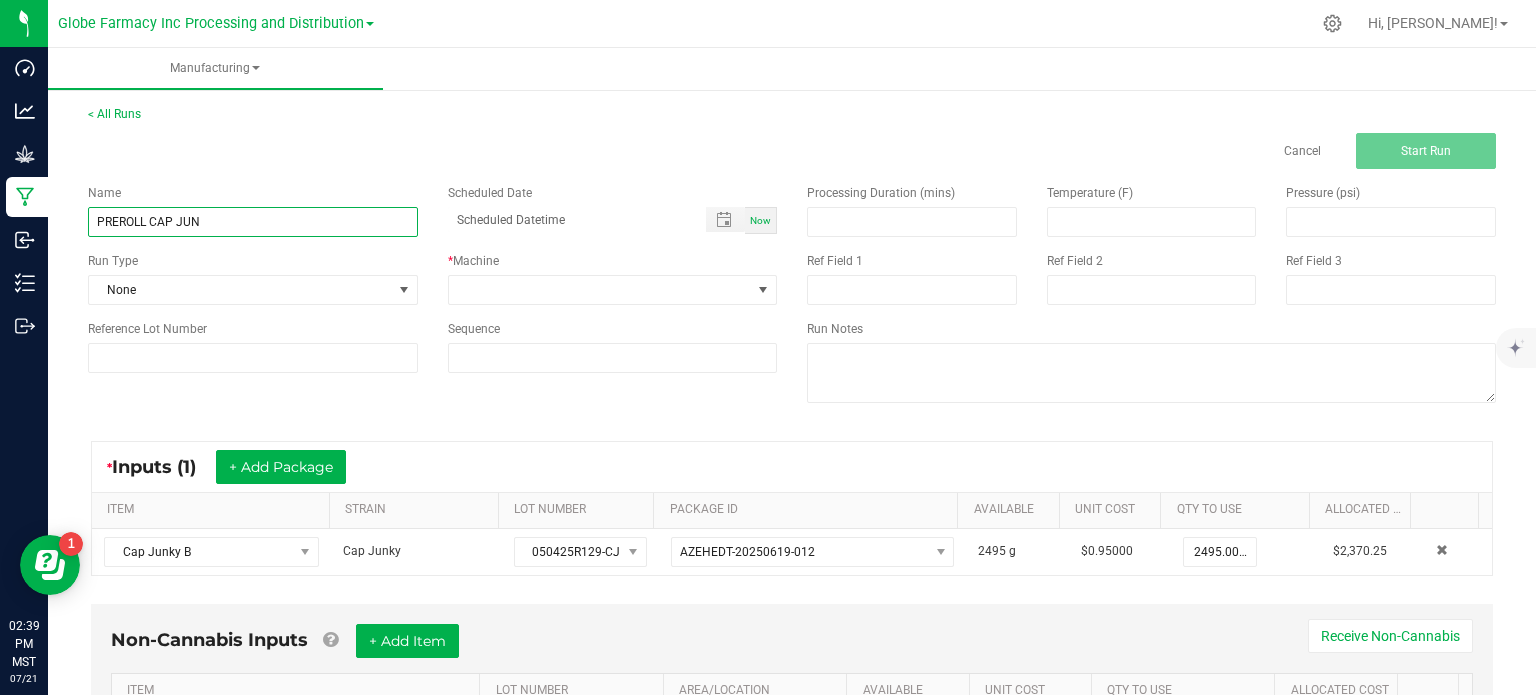 type on "PREROLL CAP JUNKY 1G" 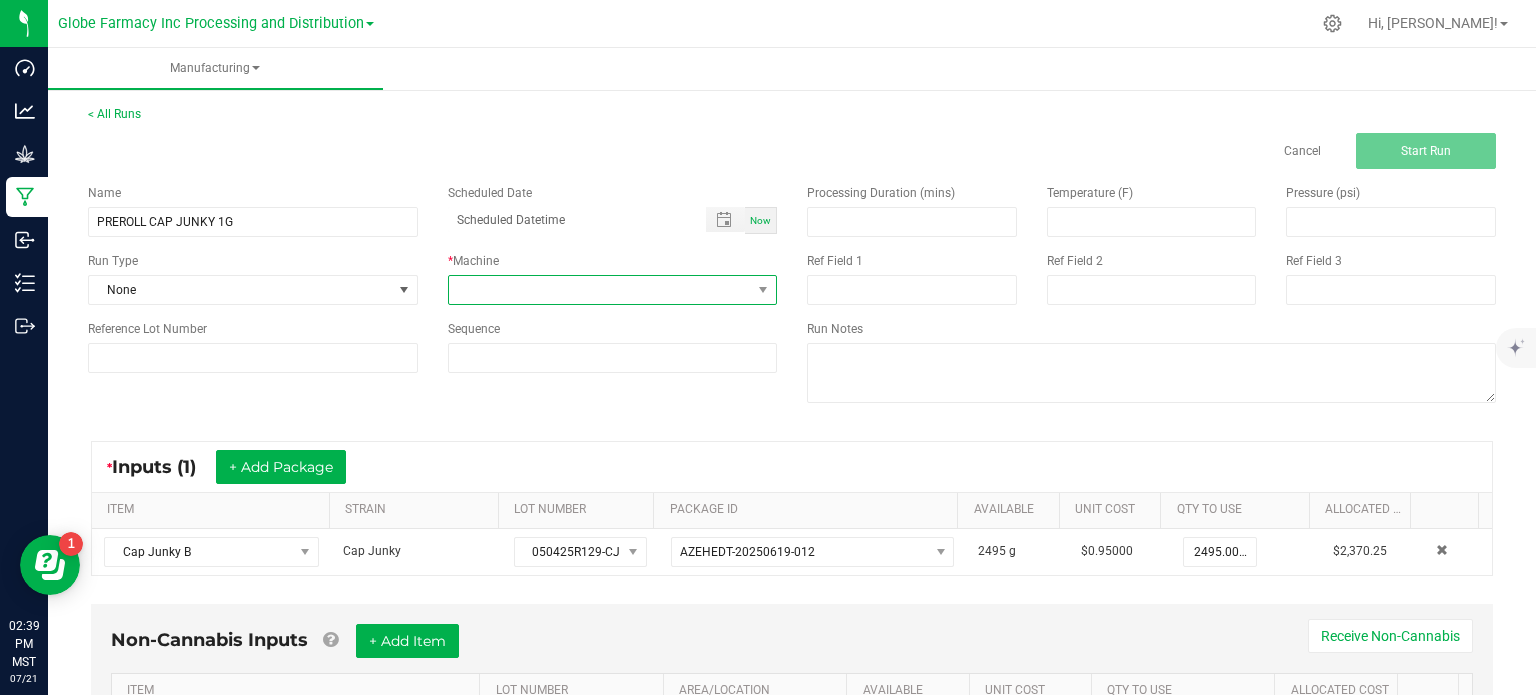 click at bounding box center [600, 290] 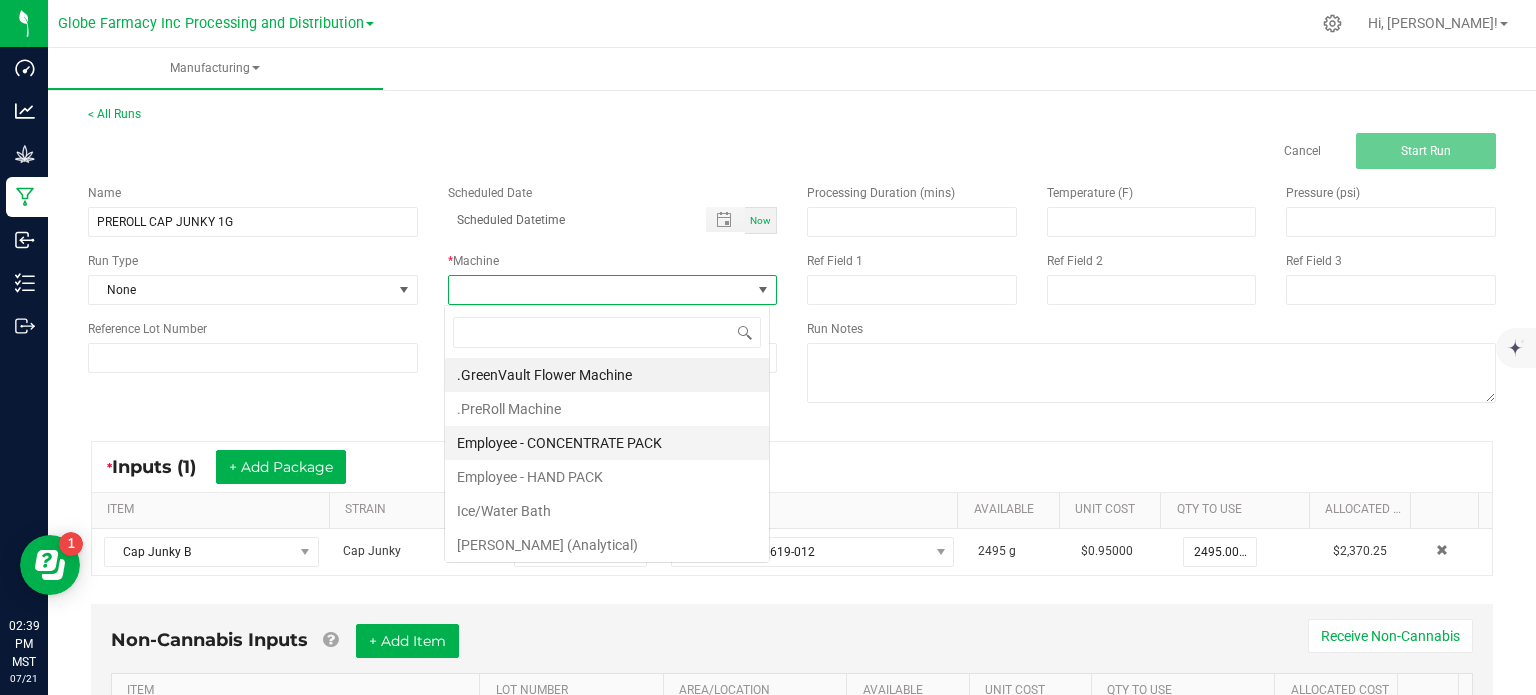 scroll, scrollTop: 99970, scrollLeft: 99674, axis: both 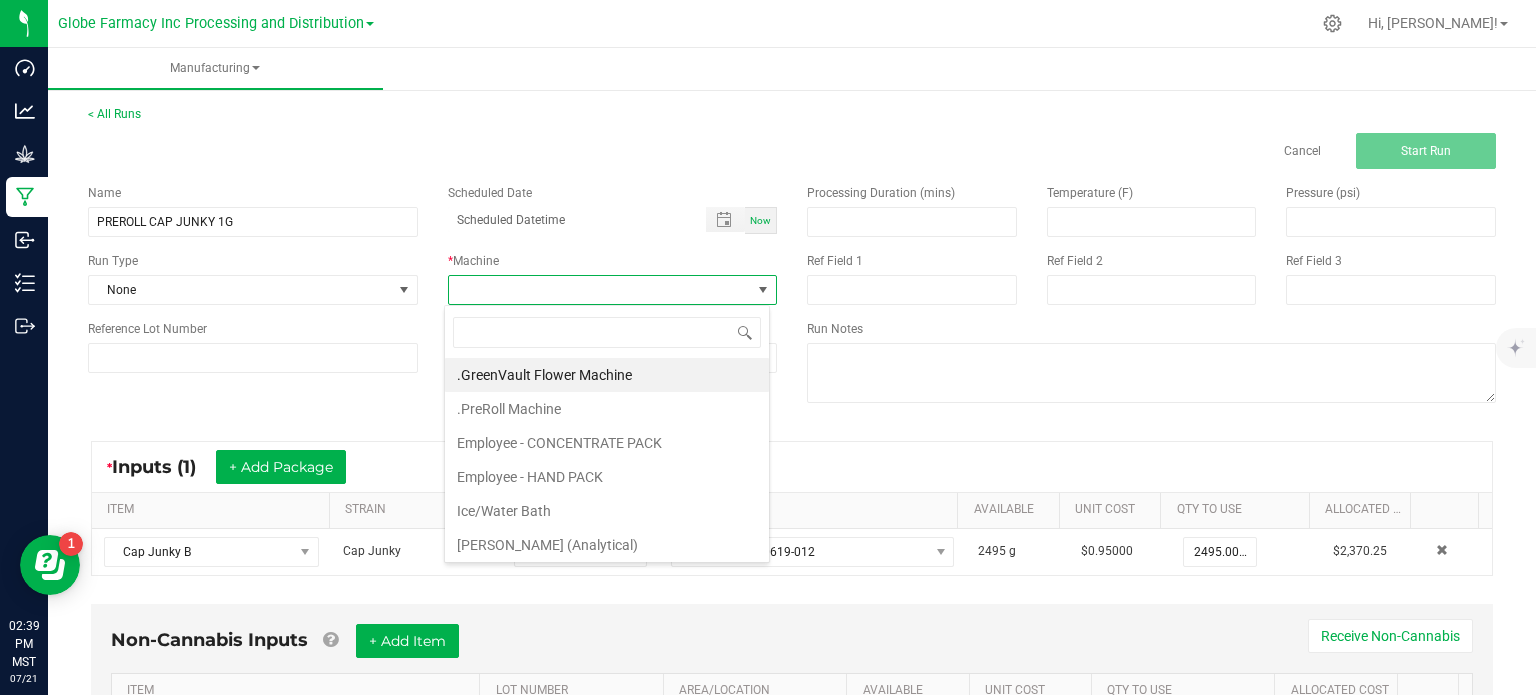 click on ".PreRoll Machine" at bounding box center (607, 409) 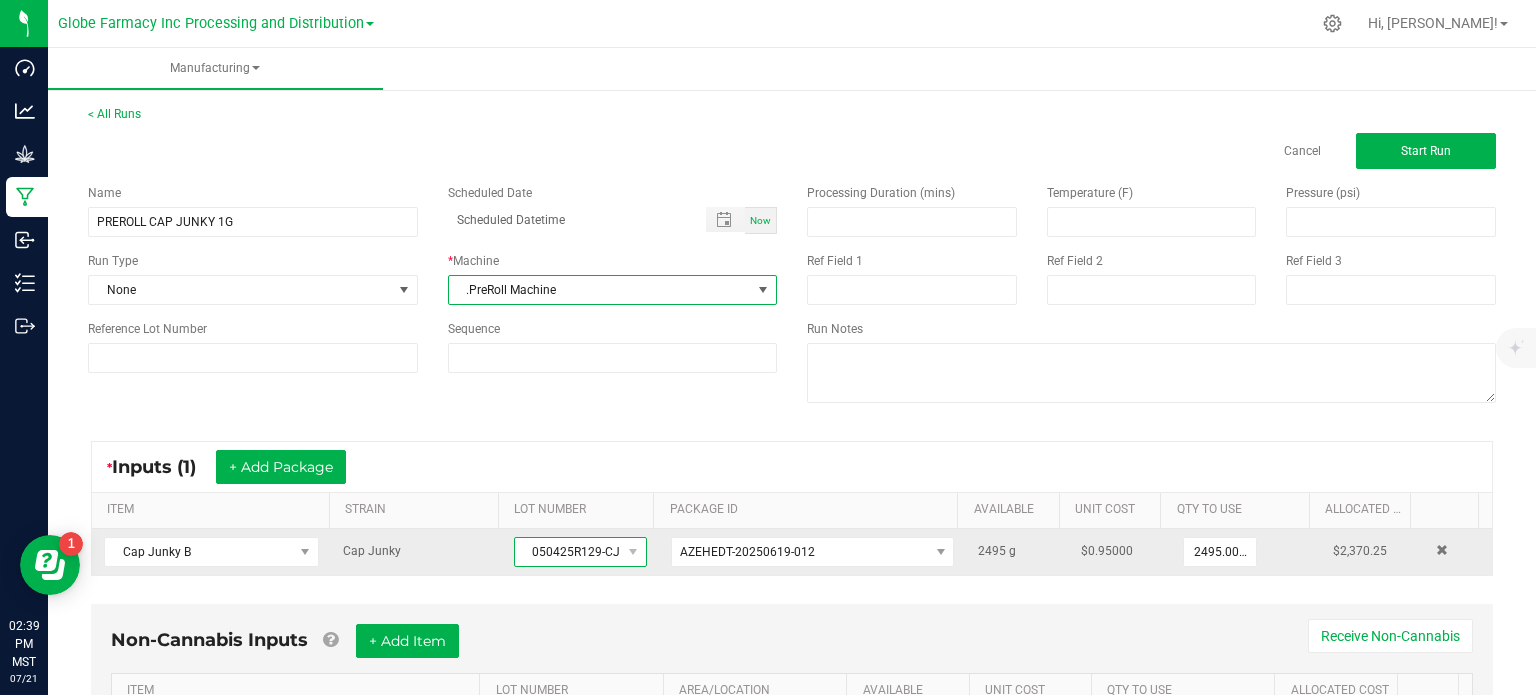 click on "050425R129-CJ" at bounding box center (568, 552) 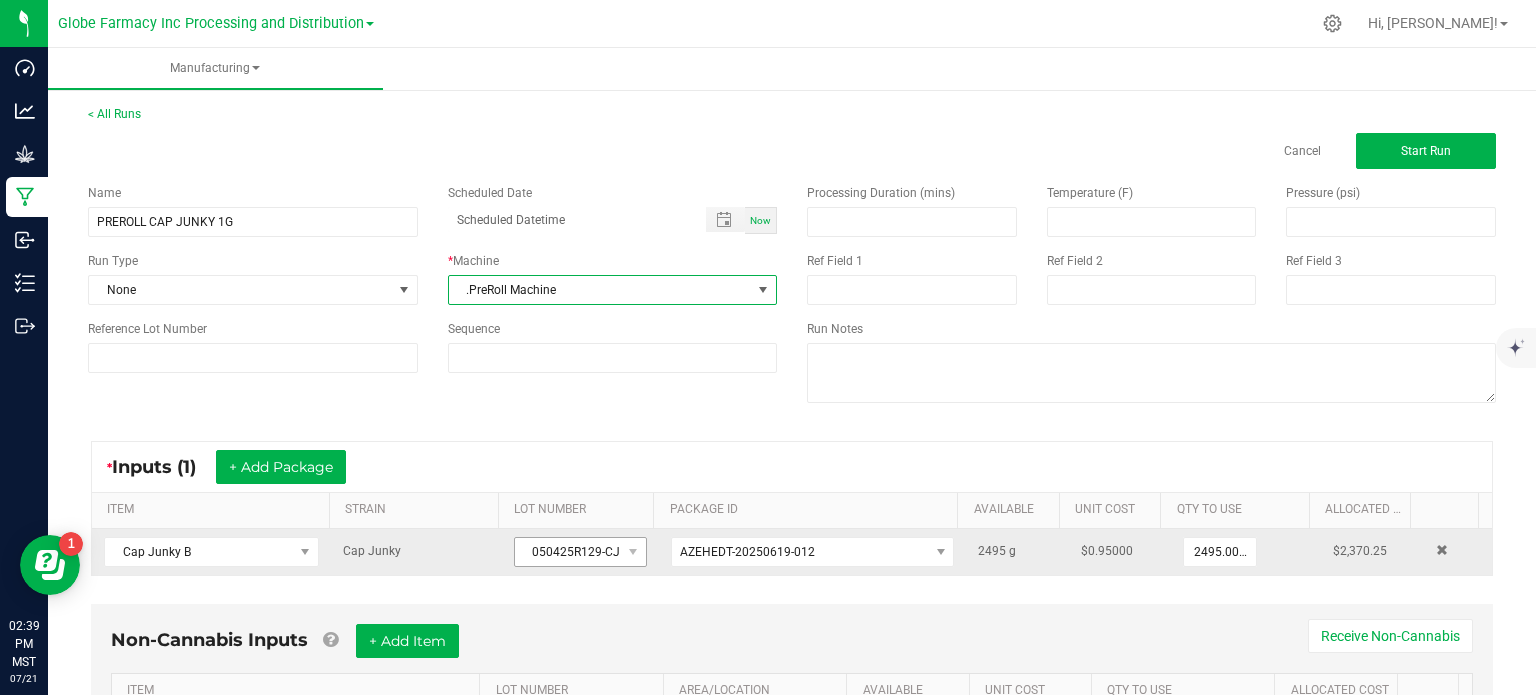 click on "050425R129-CJ" at bounding box center [568, 552] 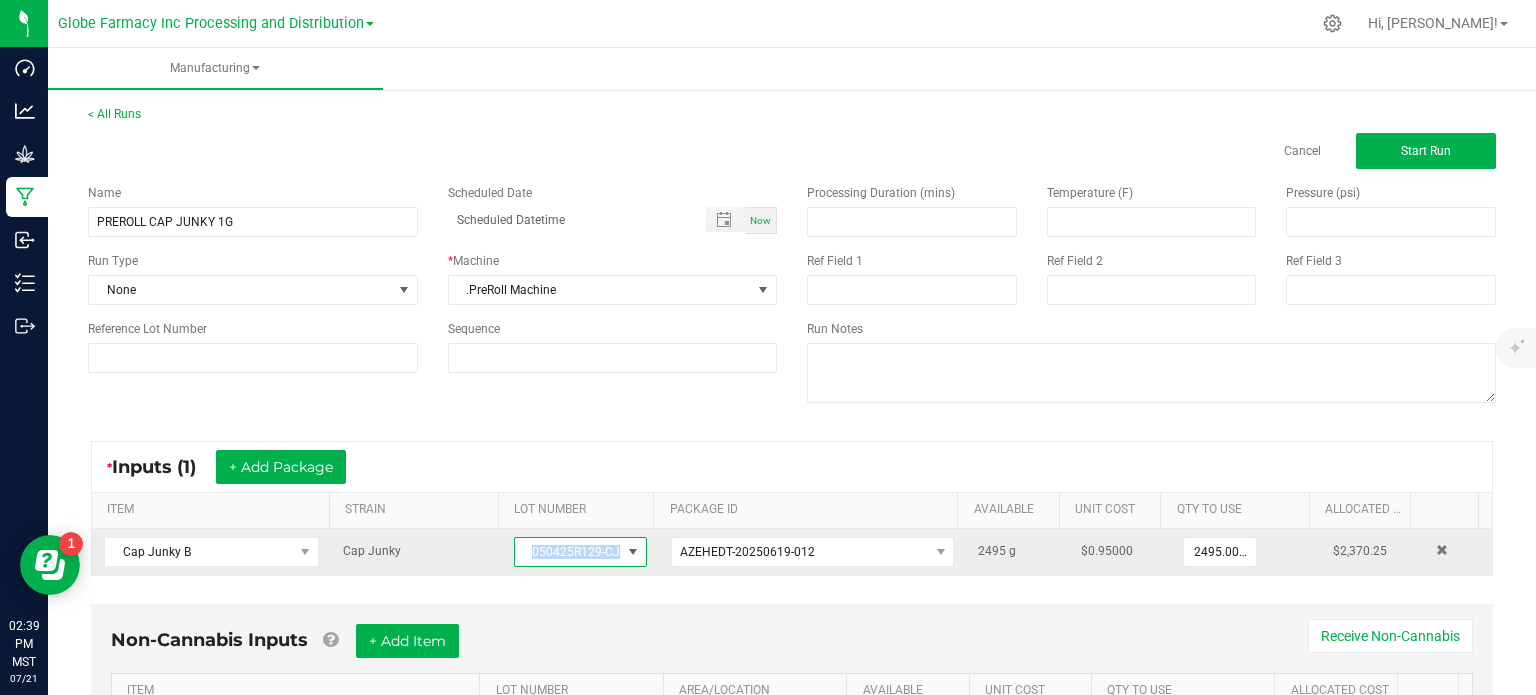 click on "050425R129-CJ" at bounding box center (568, 552) 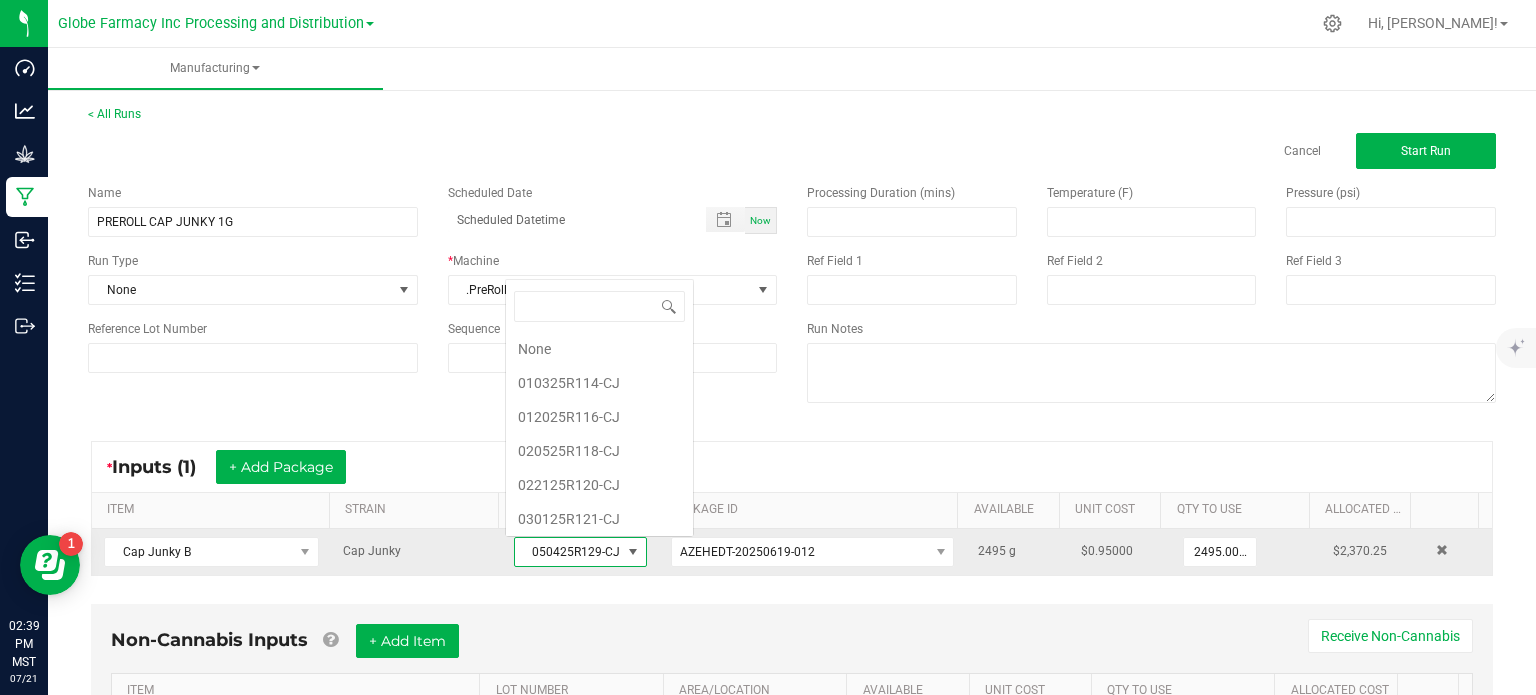 scroll, scrollTop: 0, scrollLeft: 0, axis: both 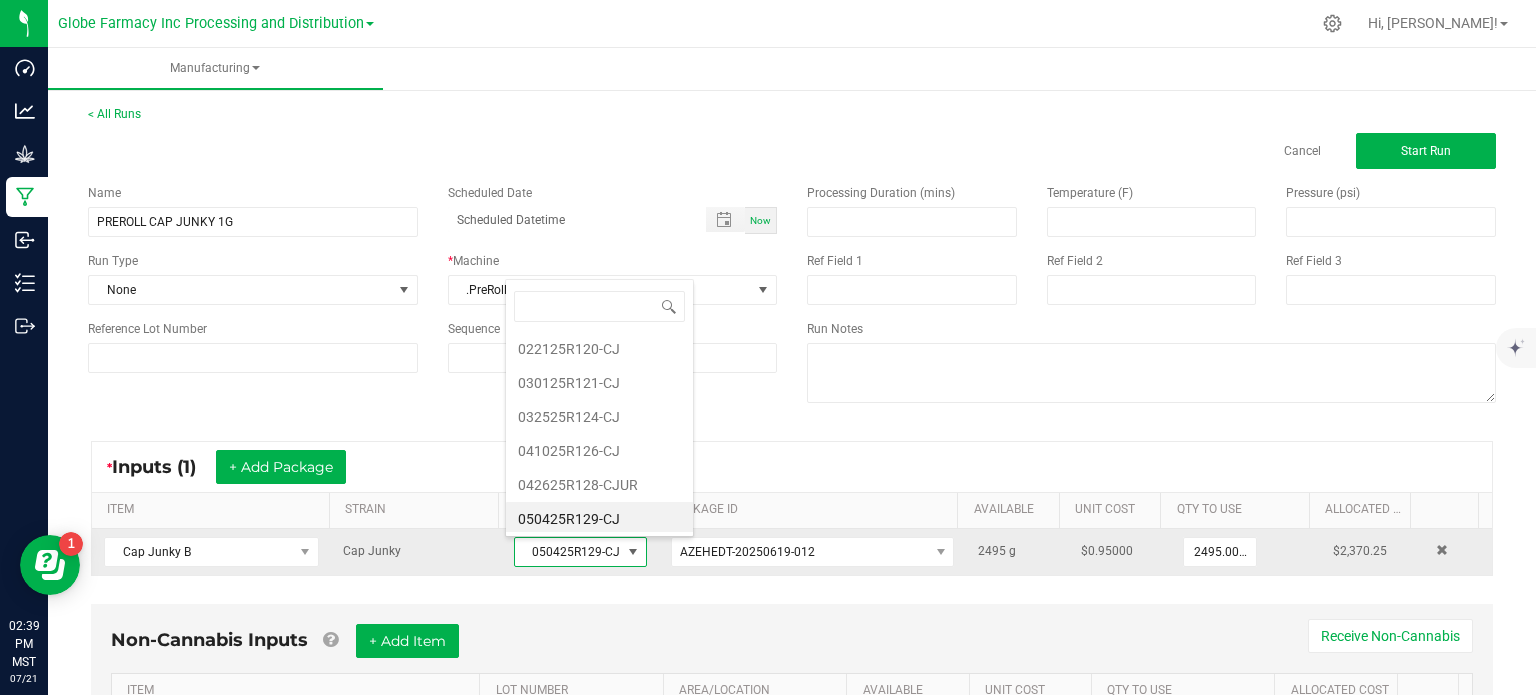 click on "050425R129-CJ" at bounding box center [568, 552] 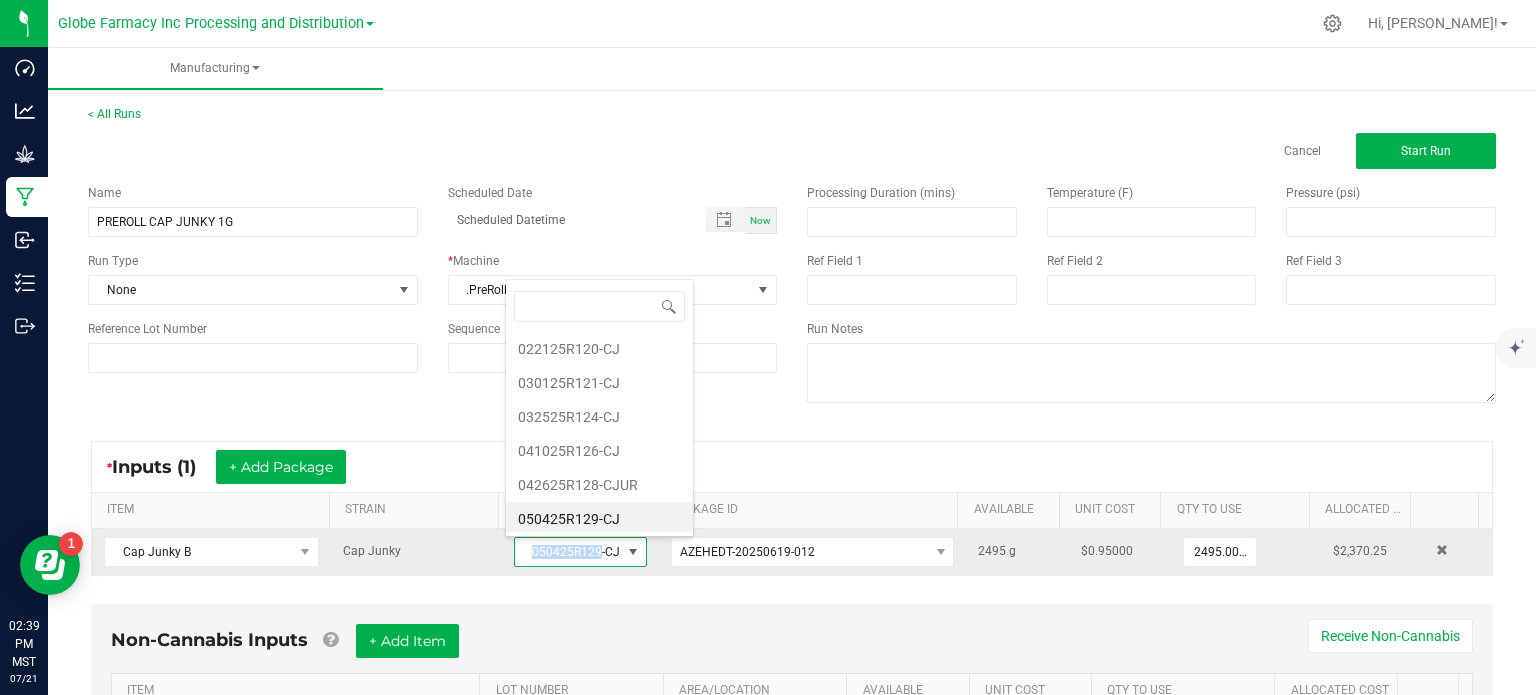click on "050425R129-CJ" at bounding box center [568, 552] 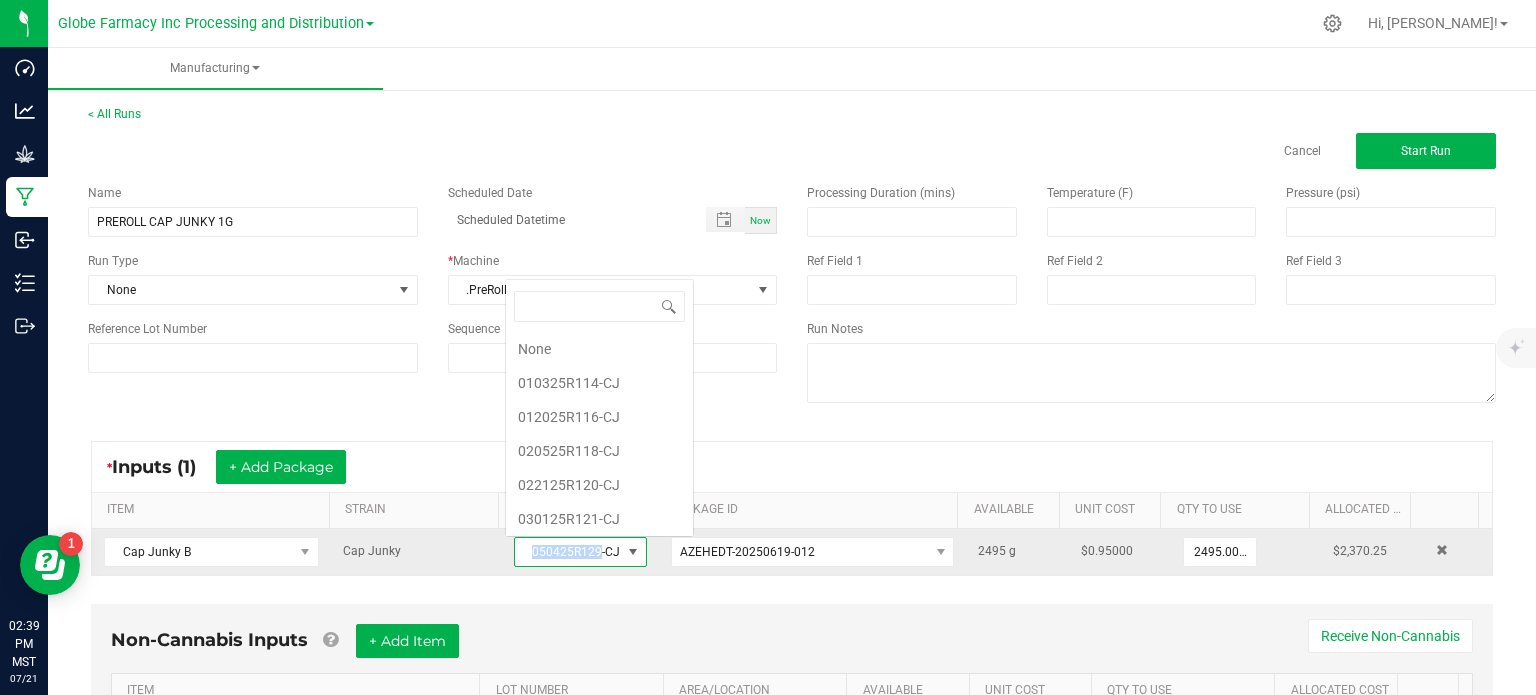 click on "050425R129-CJ" at bounding box center (568, 552) 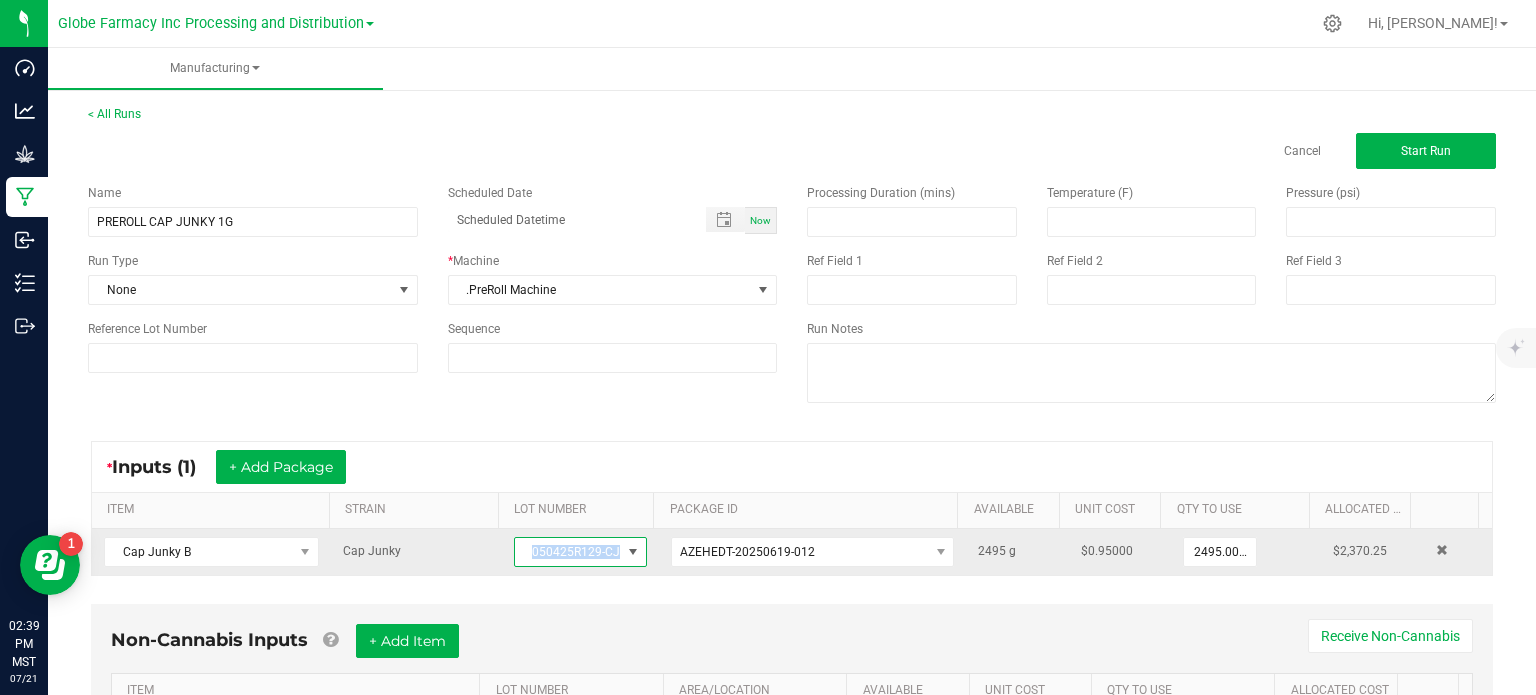 click on "050425R129-CJ" at bounding box center [568, 552] 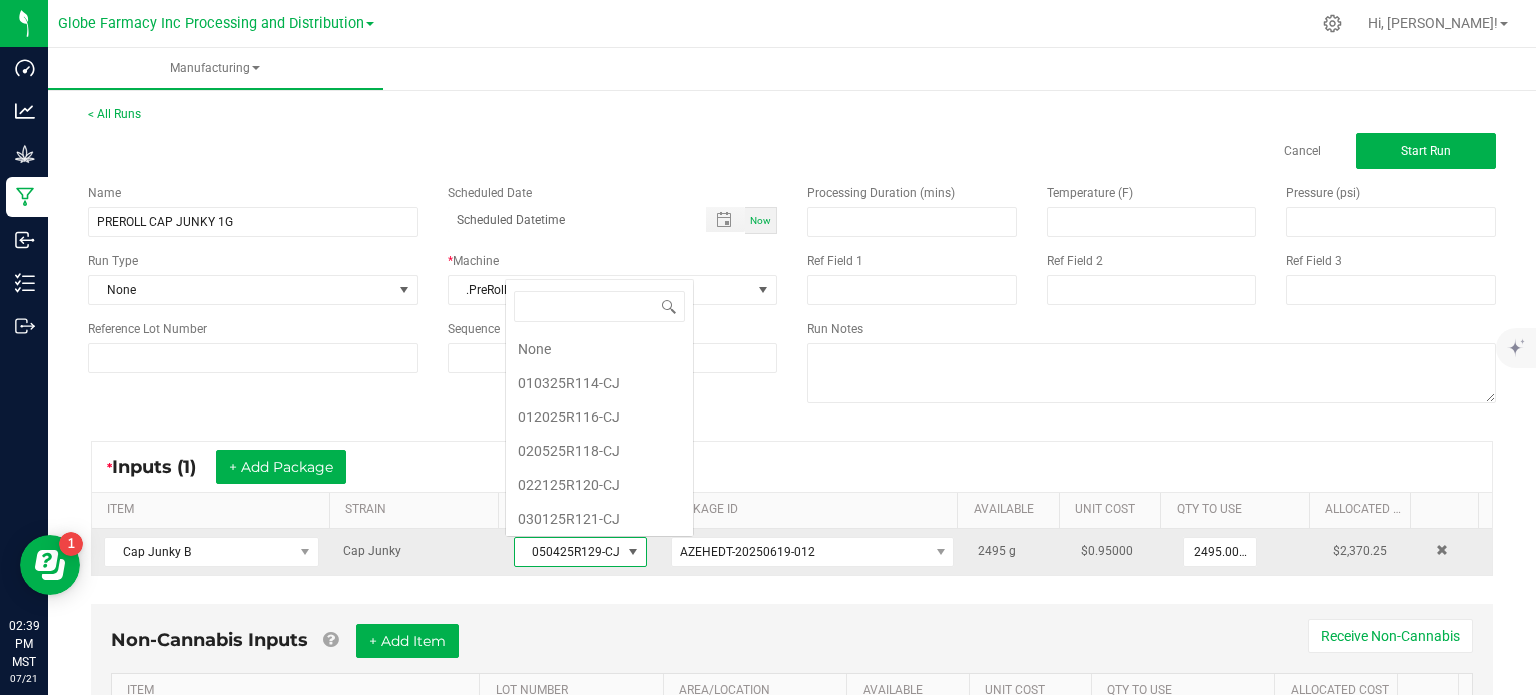 scroll, scrollTop: 0, scrollLeft: 0, axis: both 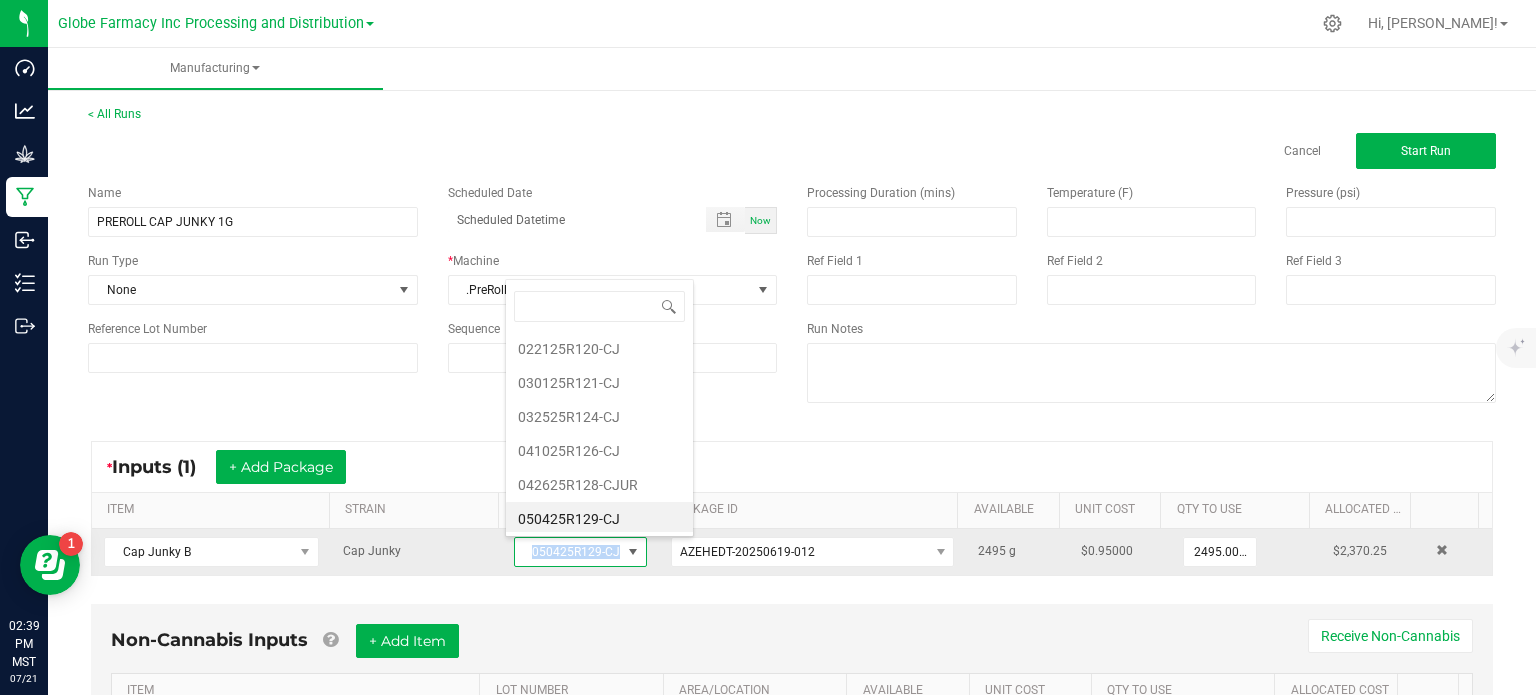 click on "050425R129-CJ" at bounding box center (568, 552) 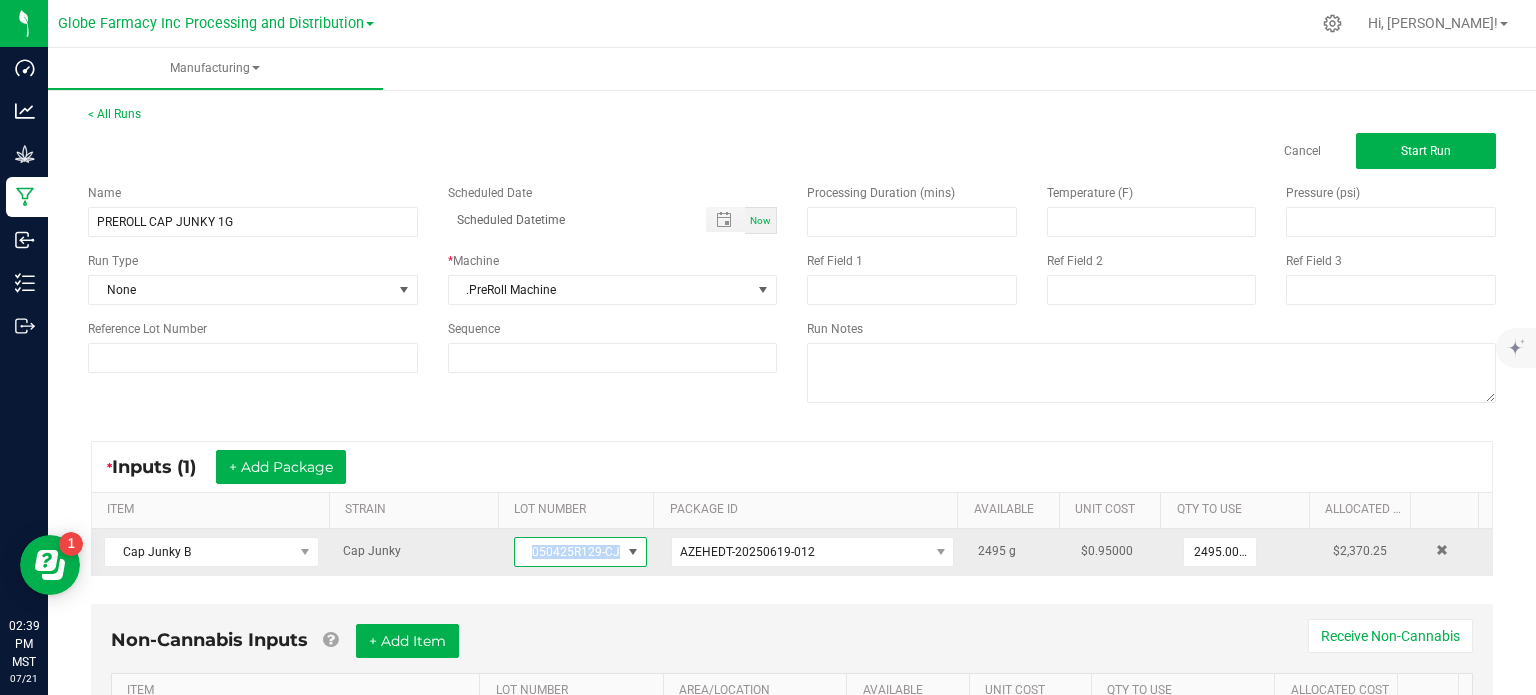 copy on "050425R129-CJ" 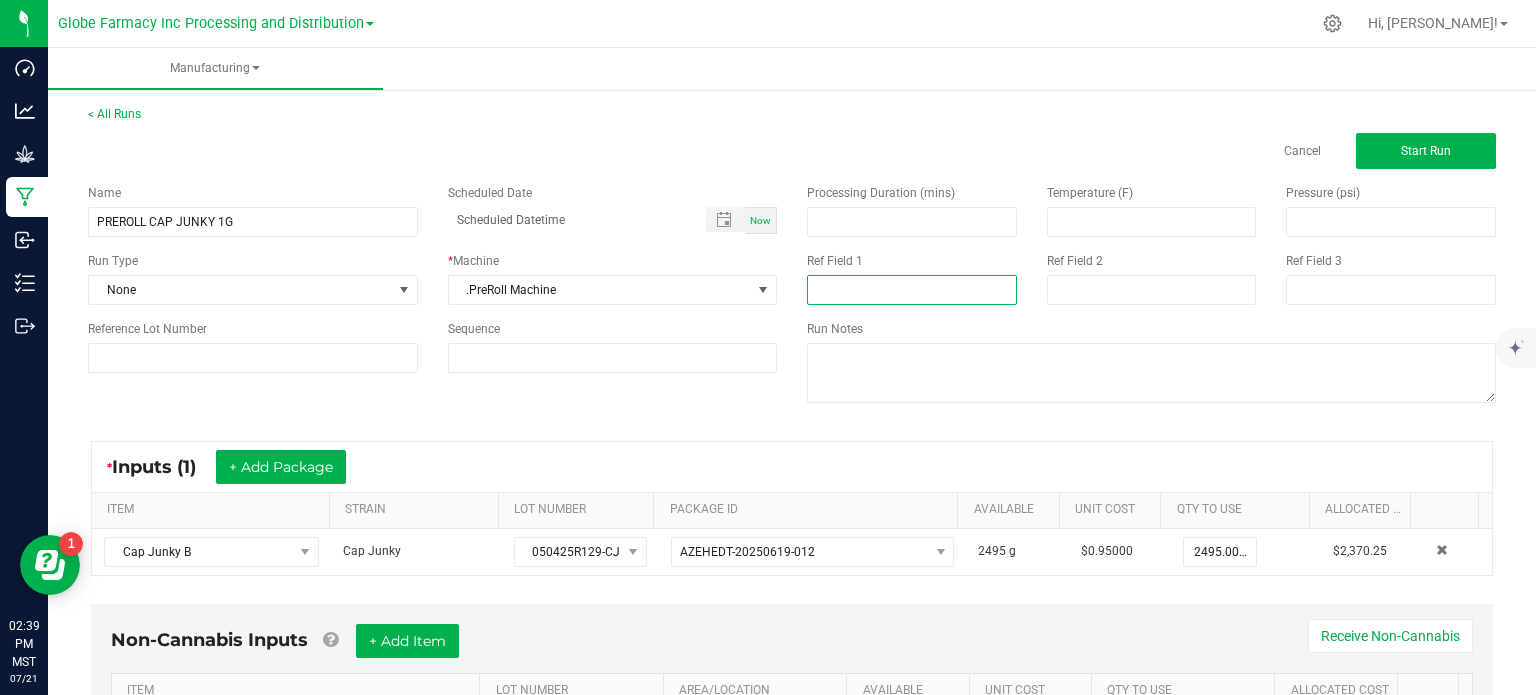 click at bounding box center (912, 290) 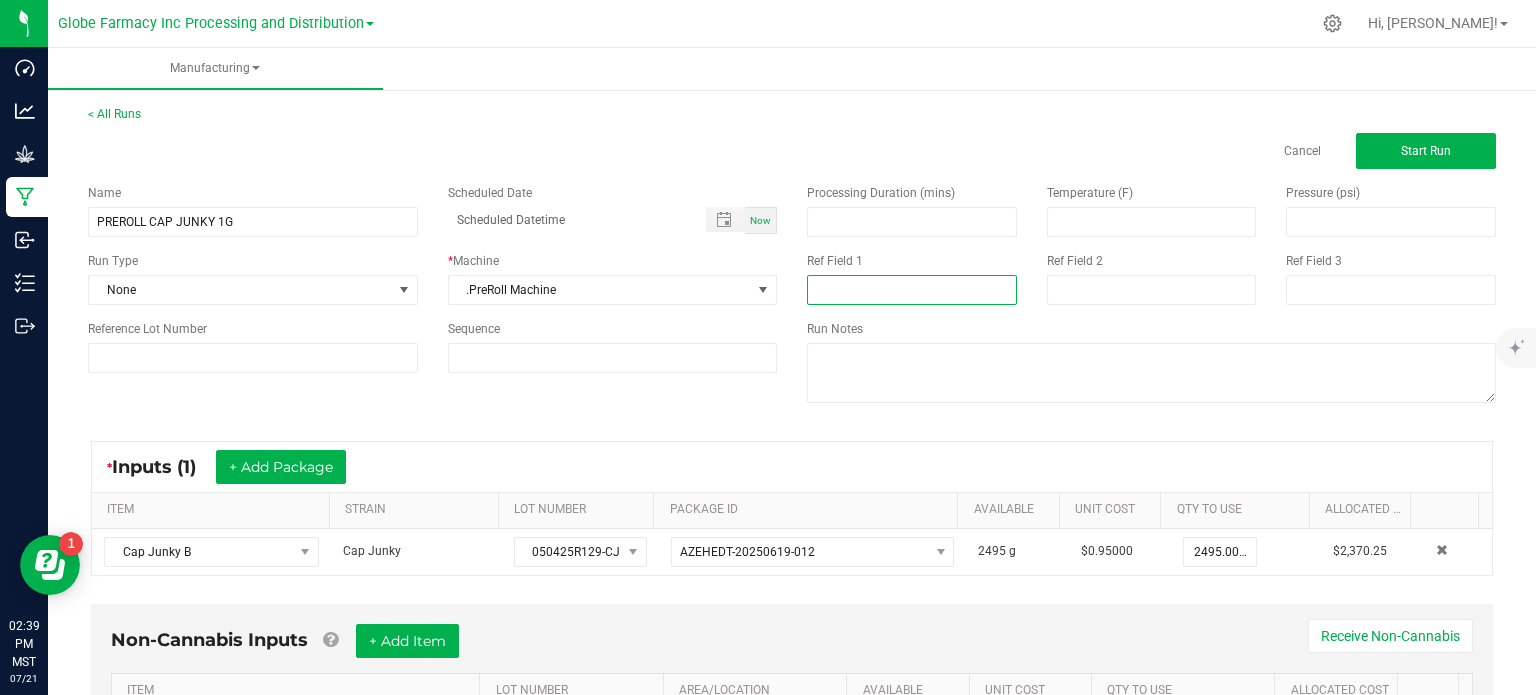 paste on "050425R129-CJ" 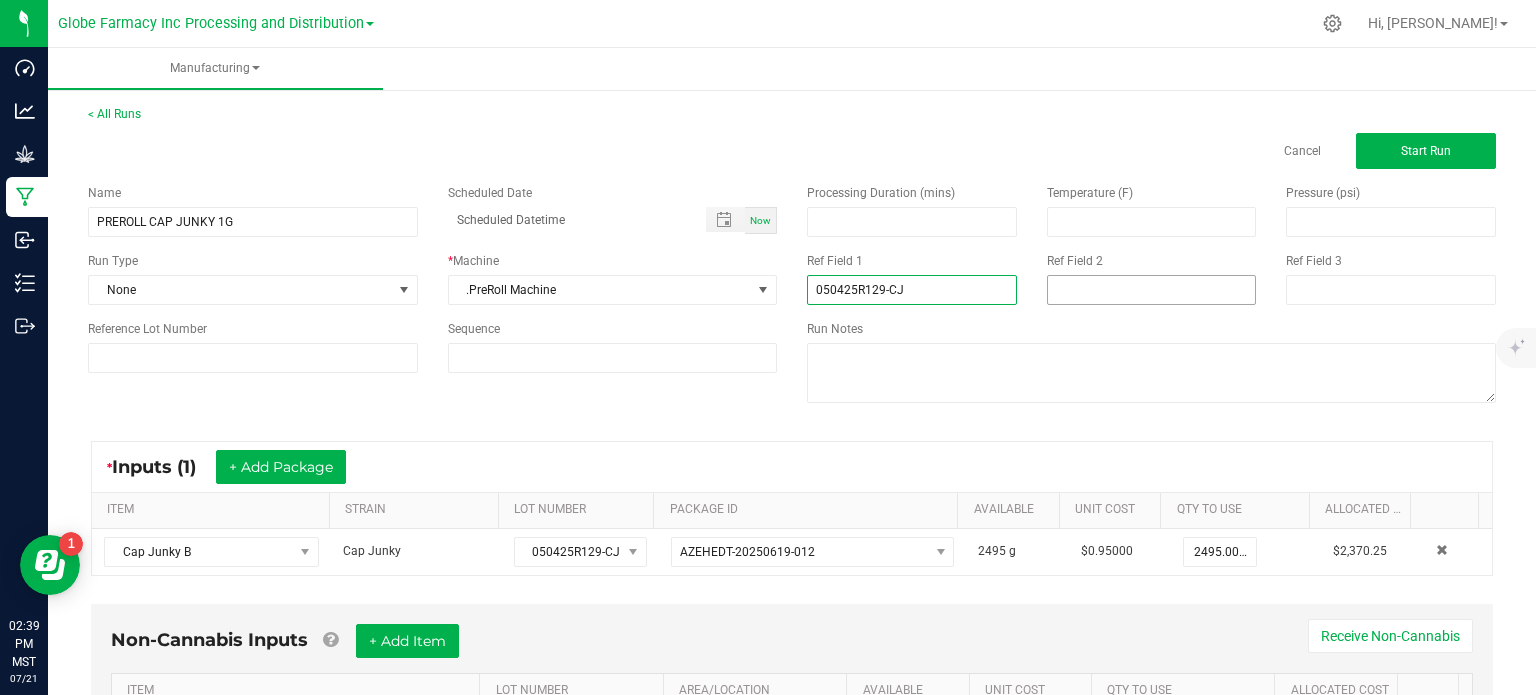type on "050425R129-CJ" 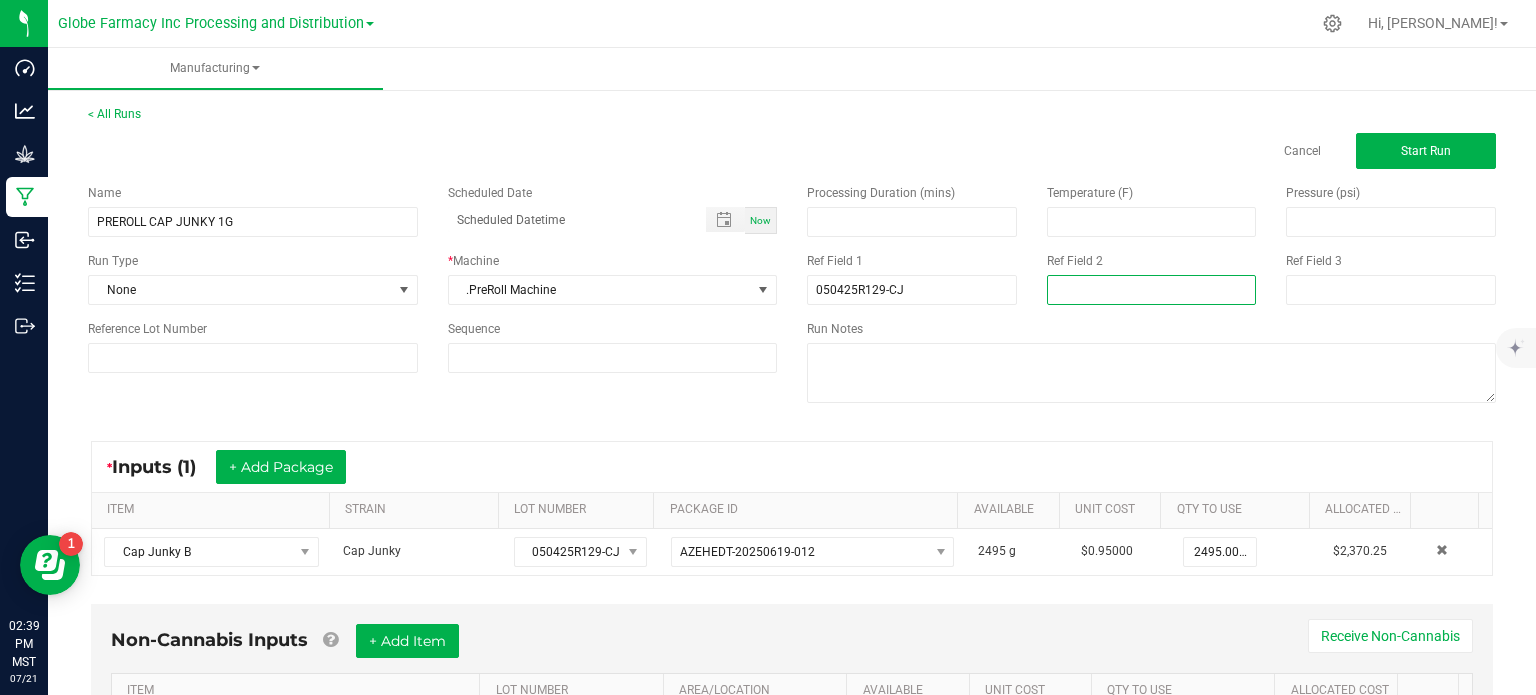 click at bounding box center (1152, 290) 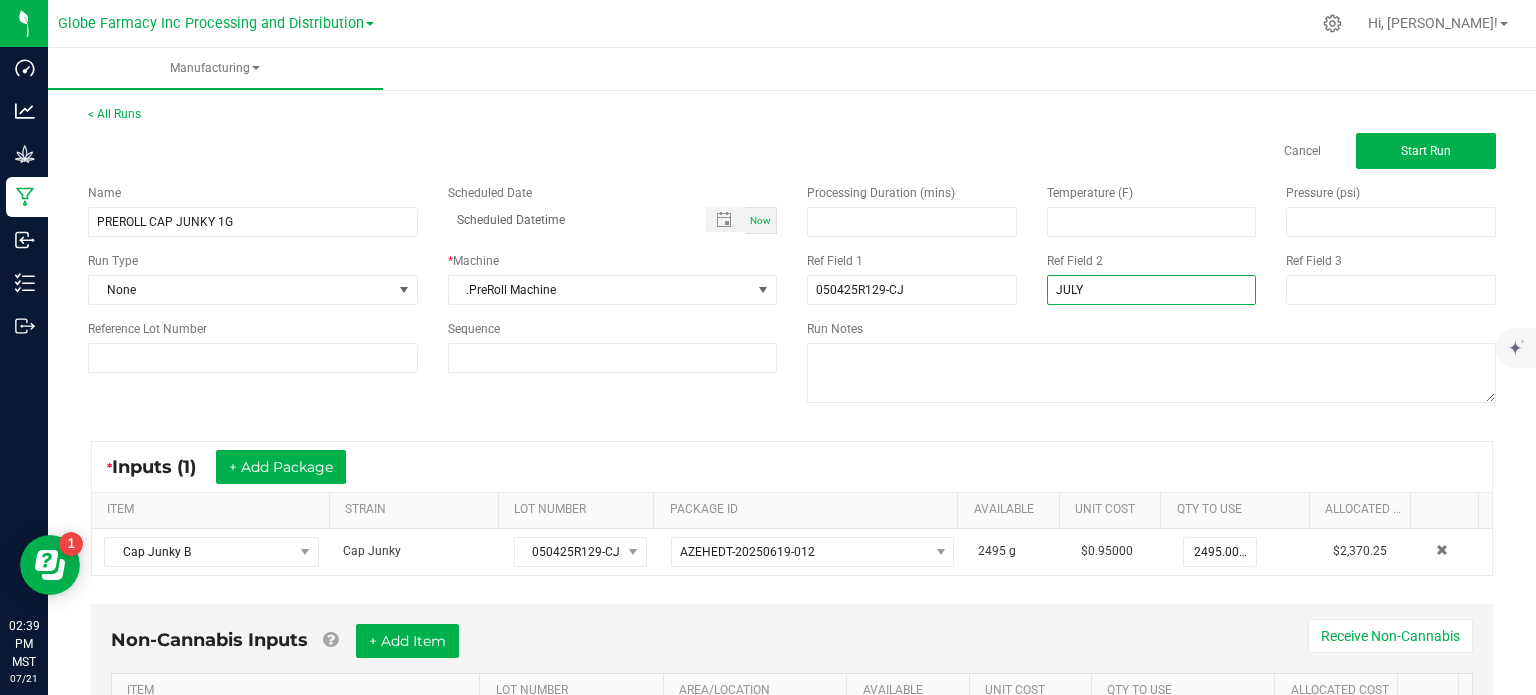 type on "[DATE] PREROLL" 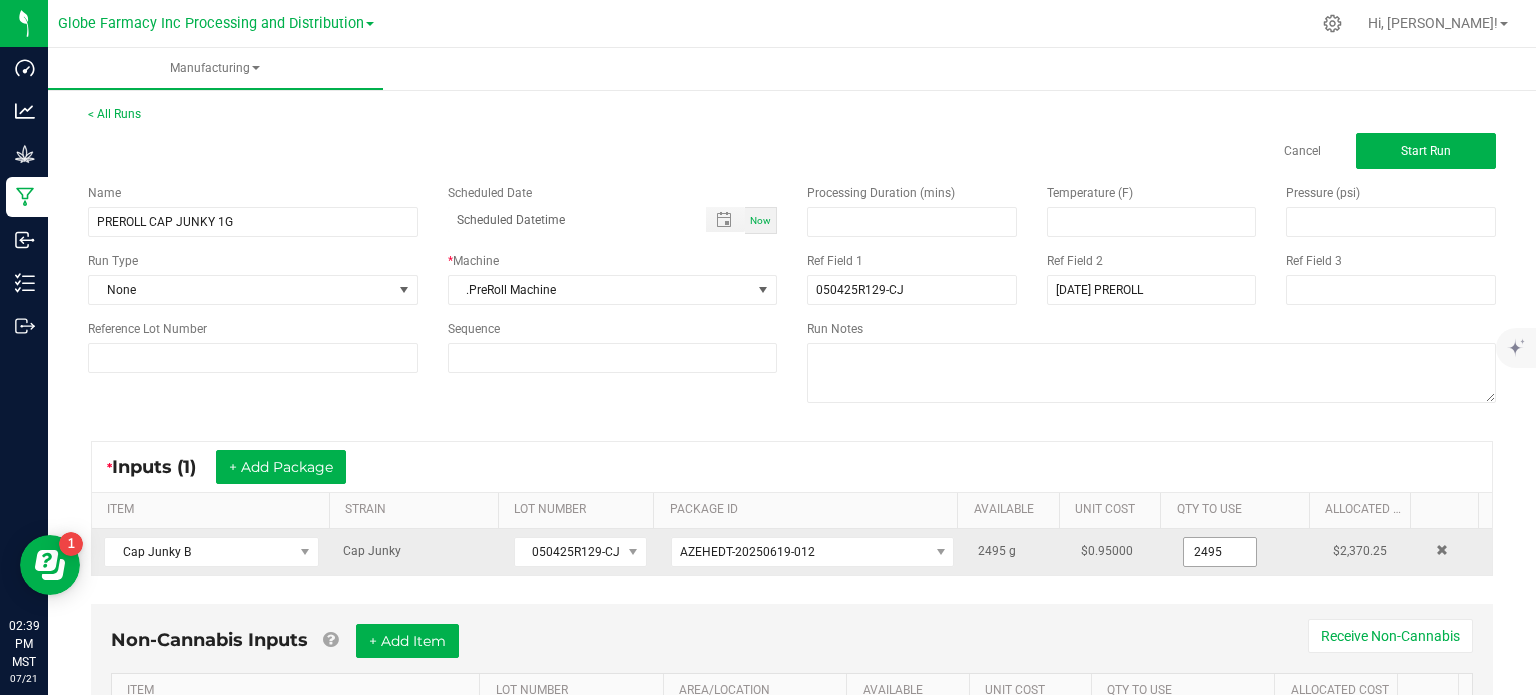 click on "2495" at bounding box center (1220, 552) 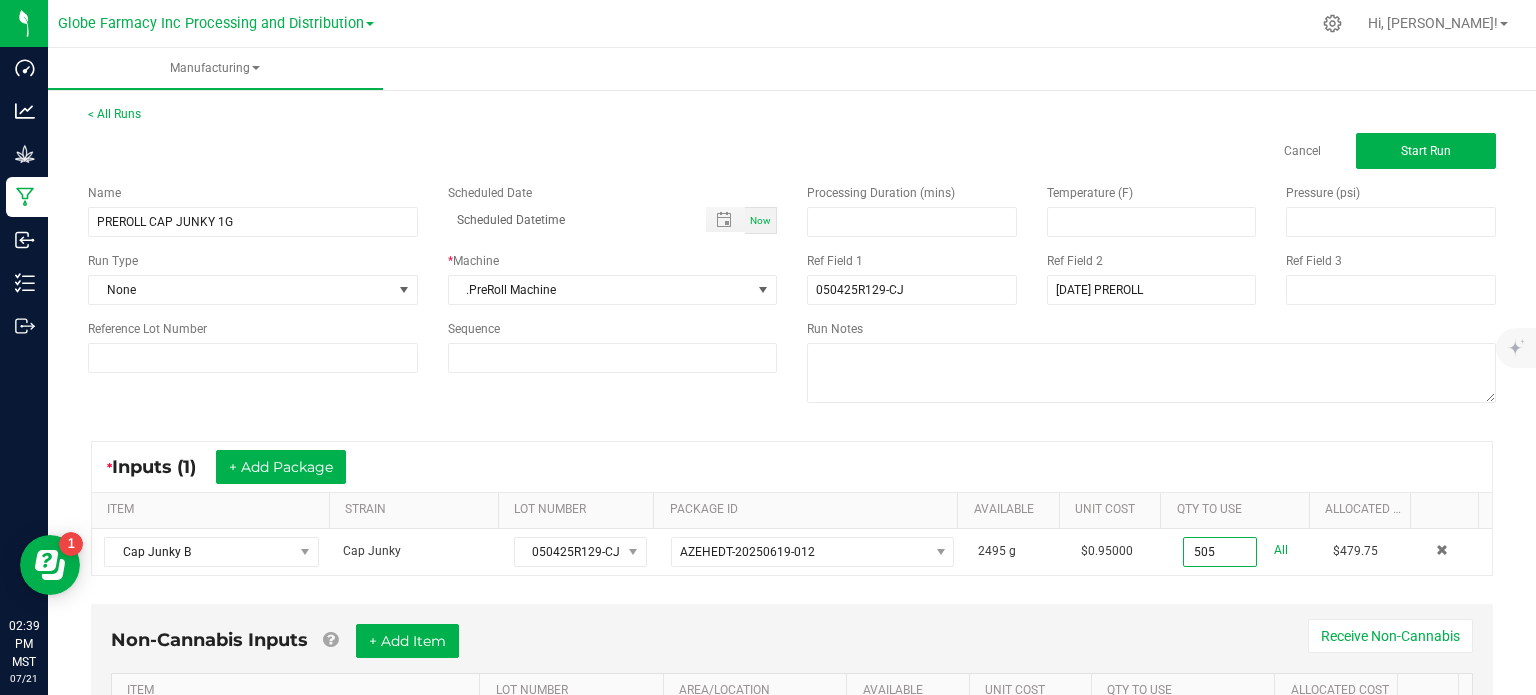 type on "505.0000 g" 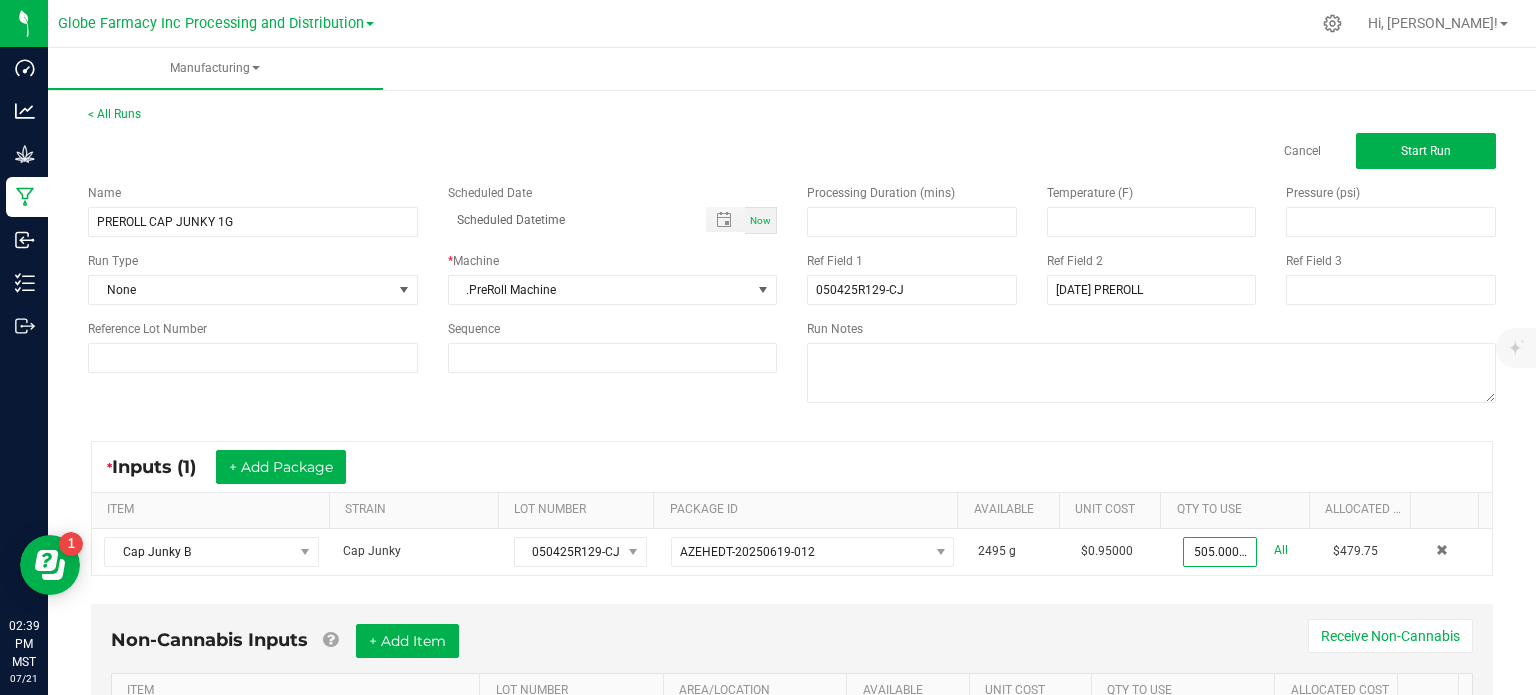 click on "*    Inputs (1)   + Add Package" at bounding box center [792, 467] 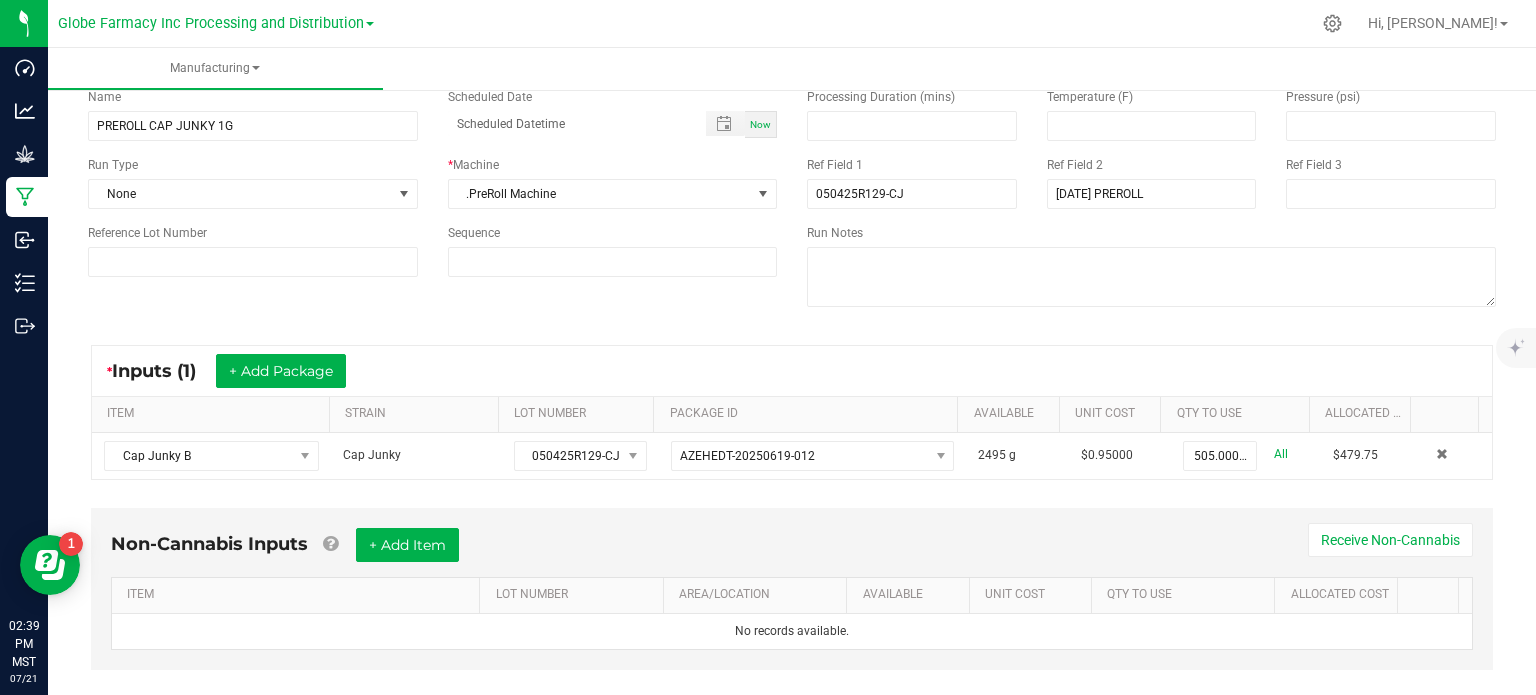 scroll, scrollTop: 125, scrollLeft: 0, axis: vertical 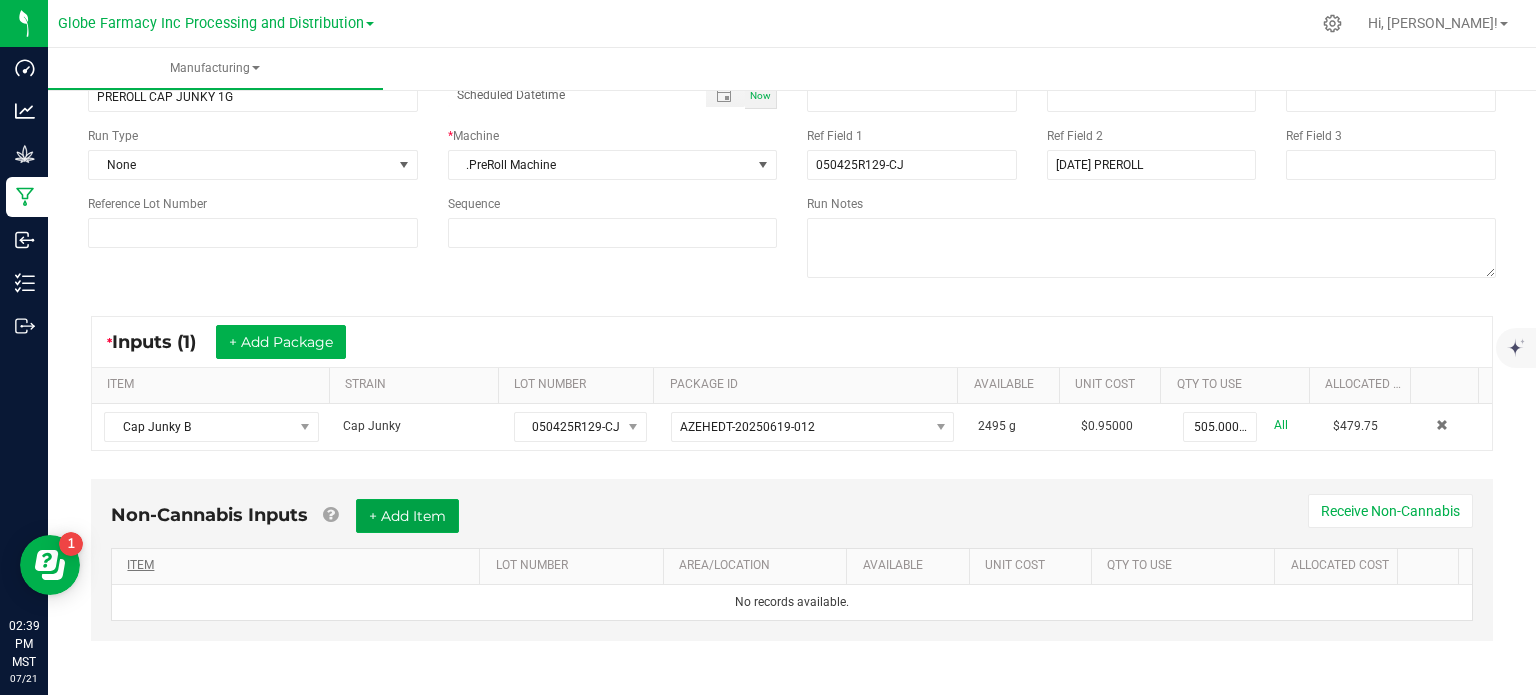 click on "+ Add Item" at bounding box center (407, 516) 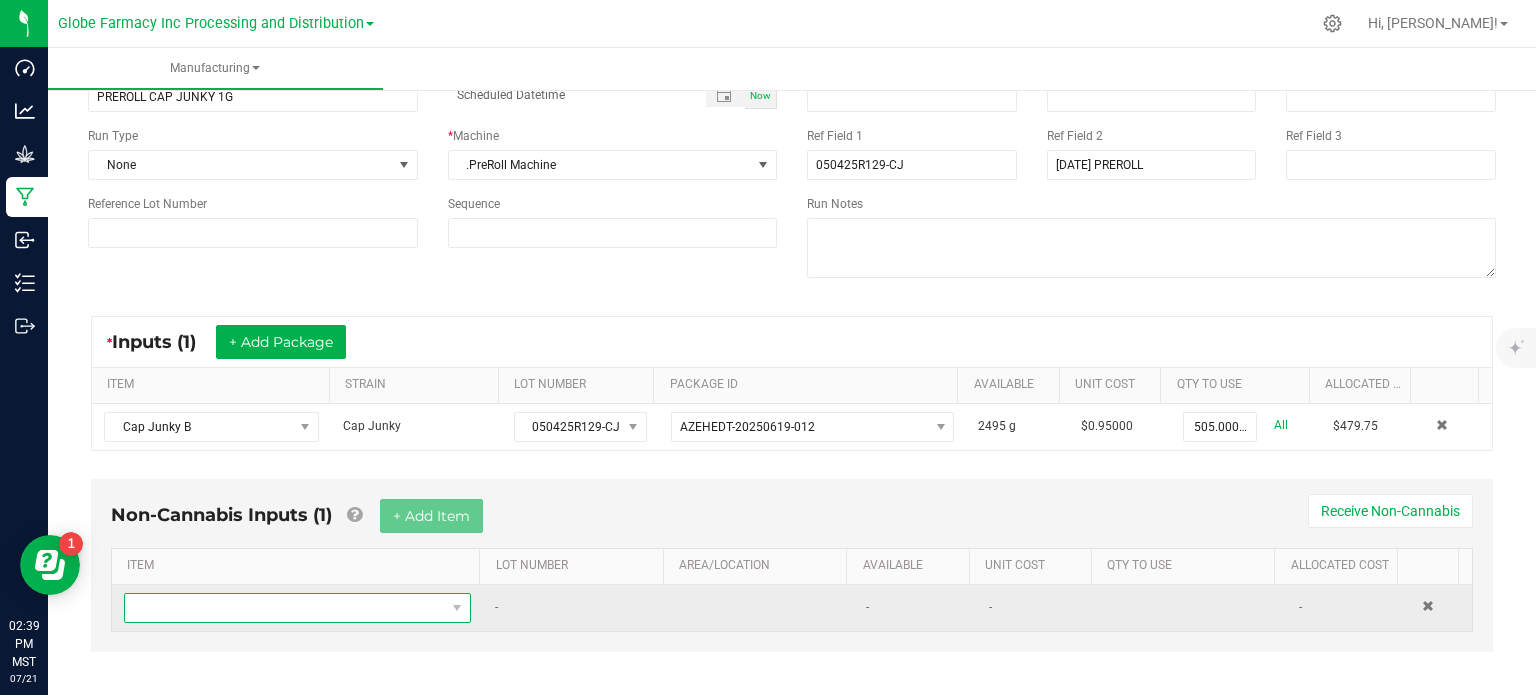 click at bounding box center (285, 608) 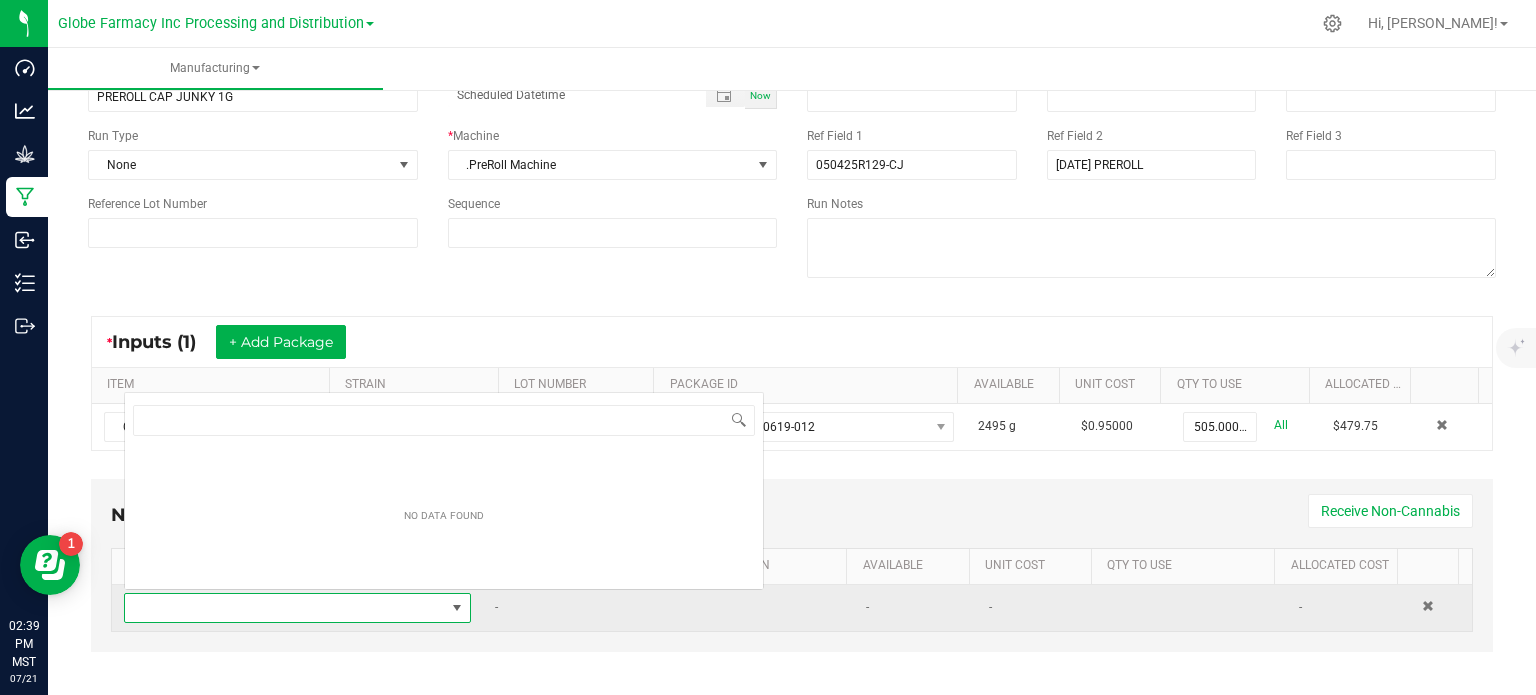 scroll, scrollTop: 99970, scrollLeft: 99661, axis: both 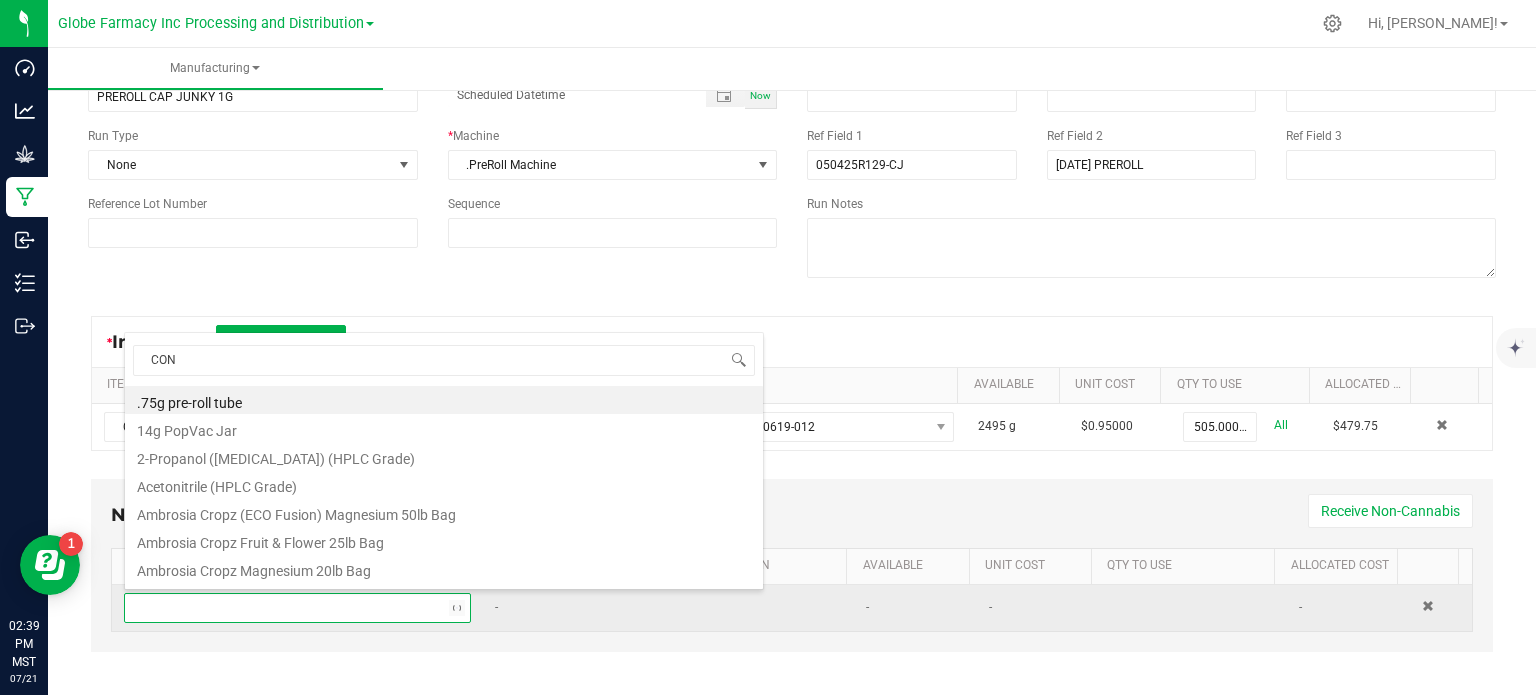 type on "CONE" 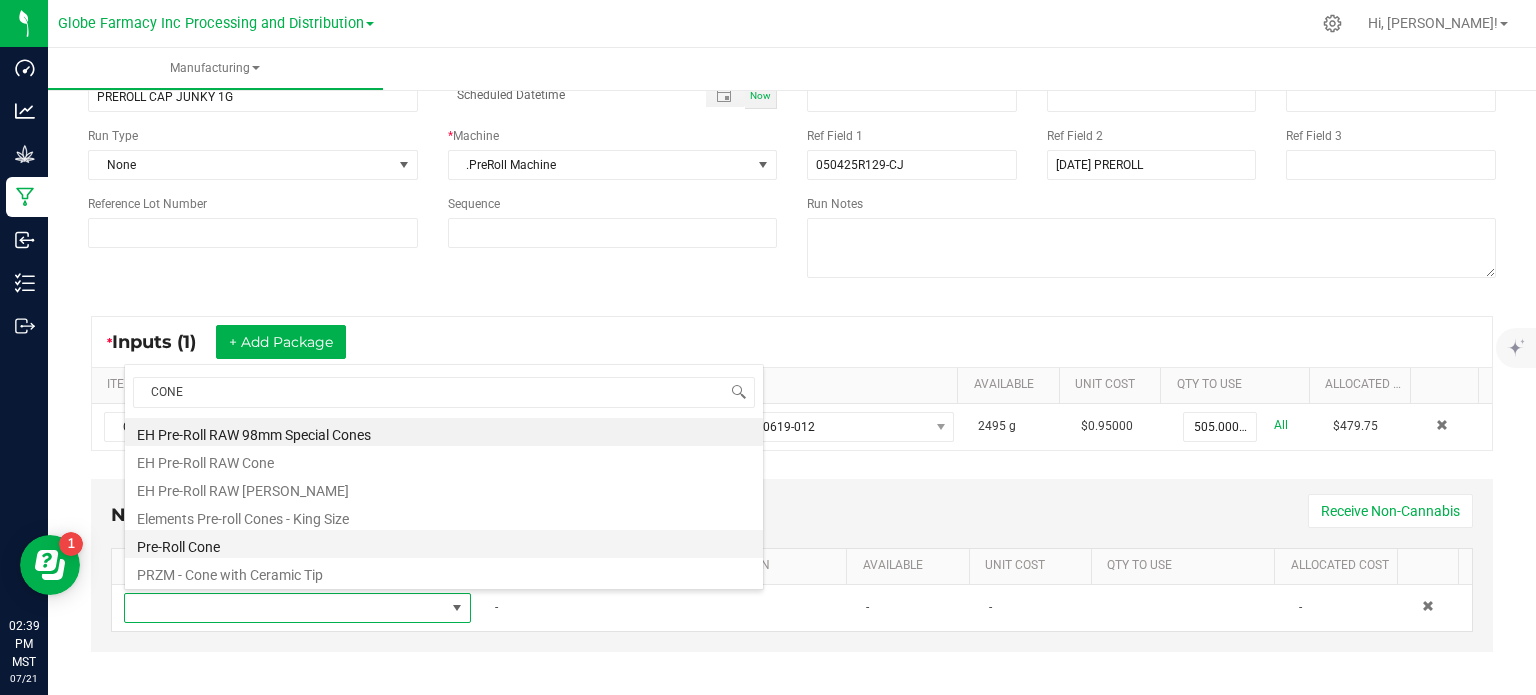 click on "Pre-Roll Cone" at bounding box center [444, 544] 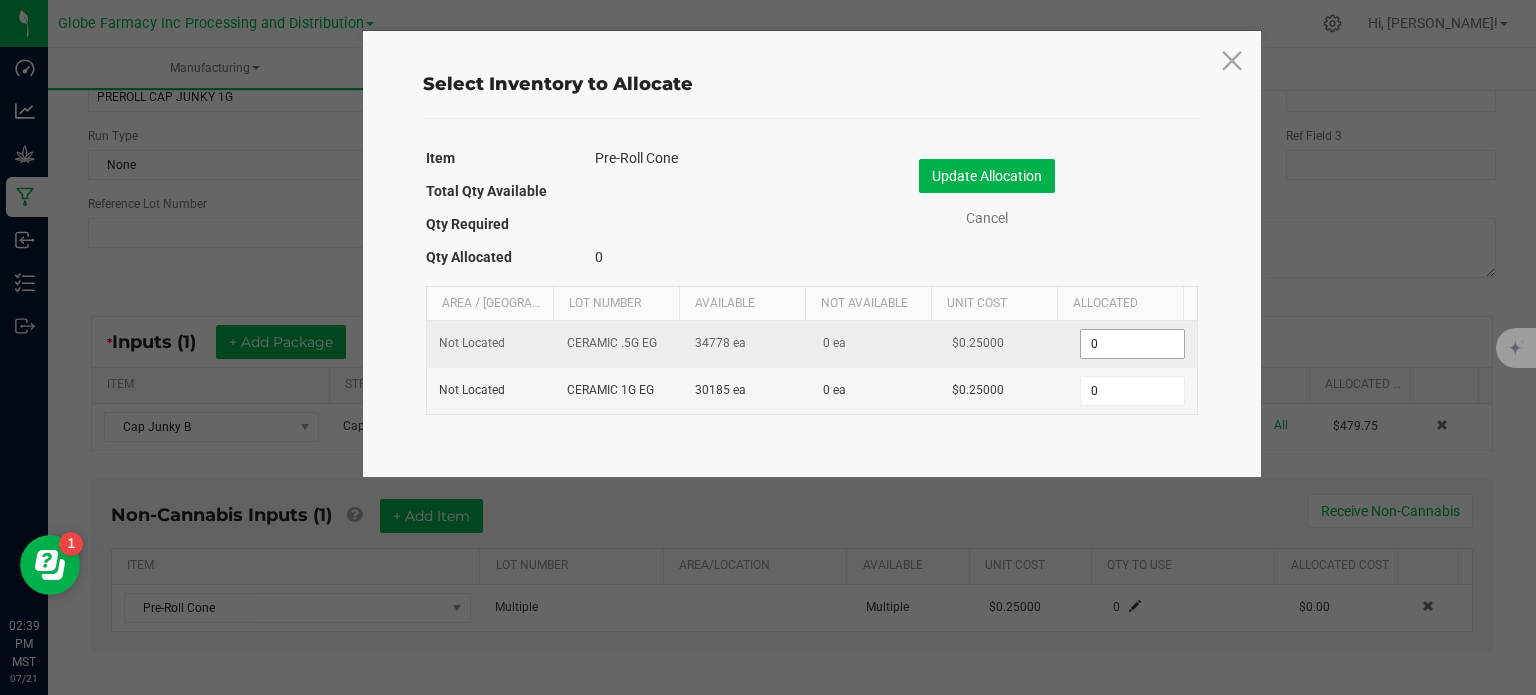 click on "0" at bounding box center [1132, 344] 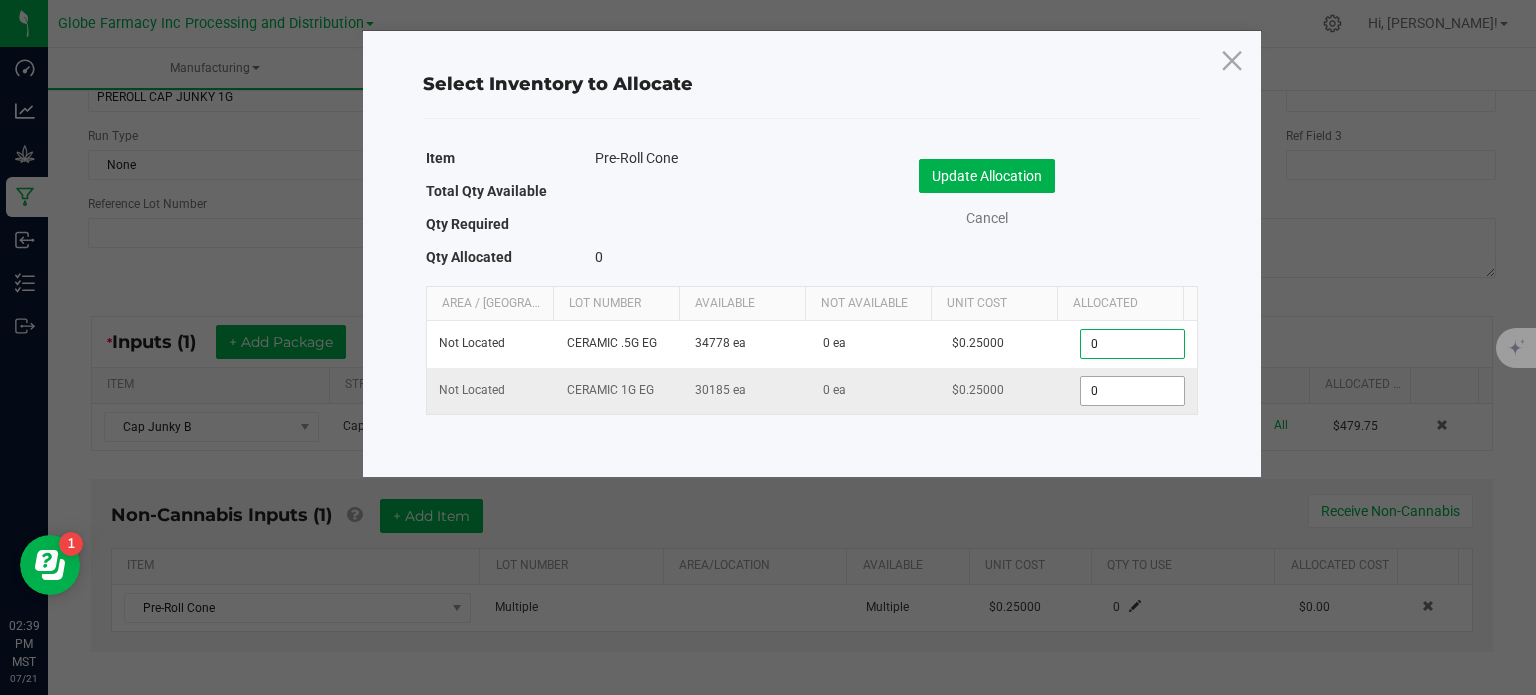 click on "0" at bounding box center [1132, 391] 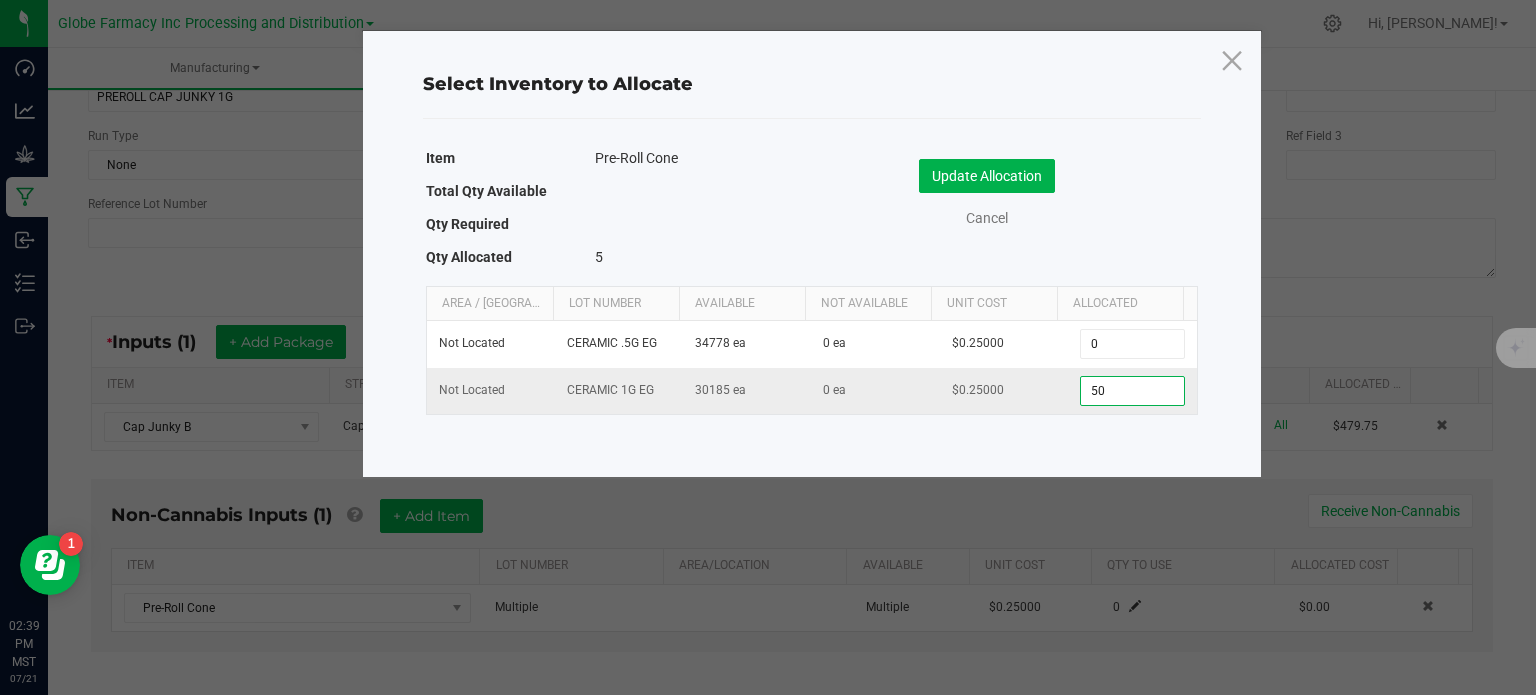 type on "500" 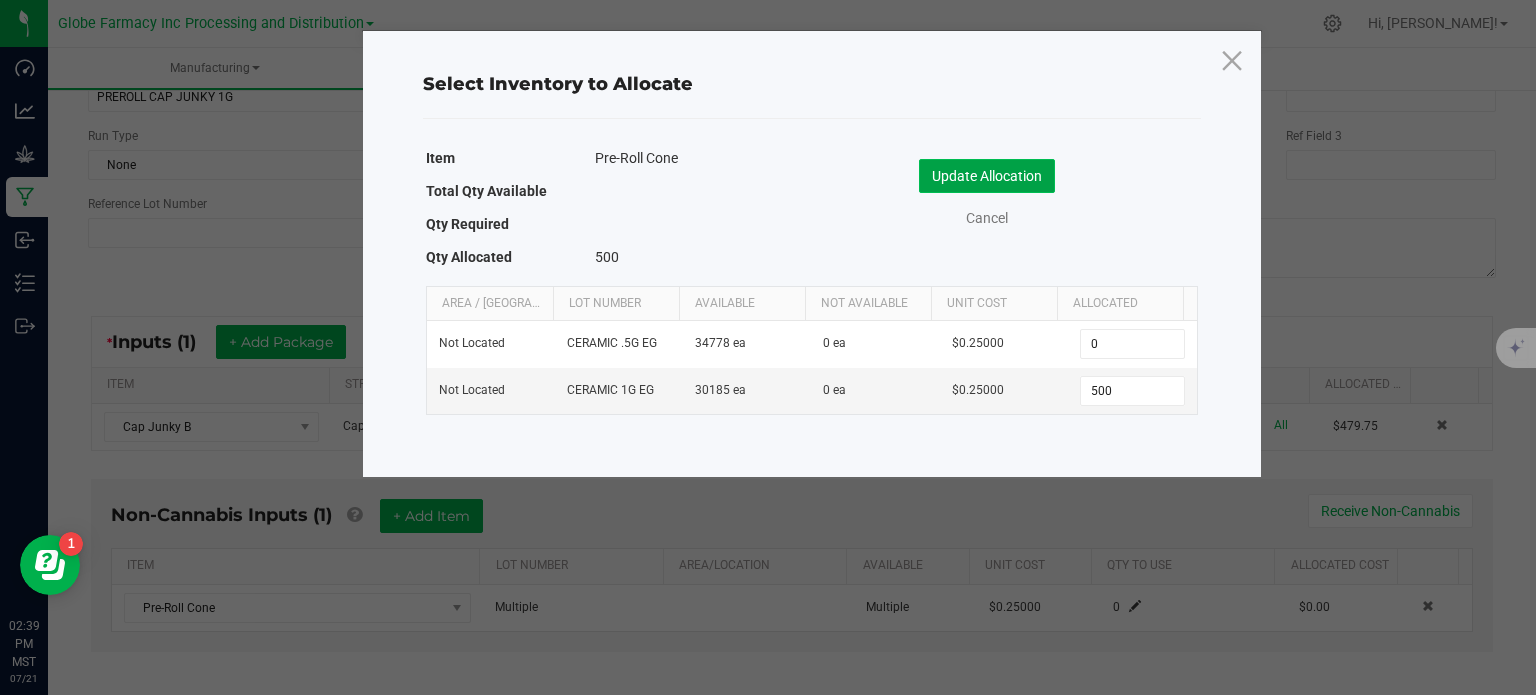 click on "Update Allocation" 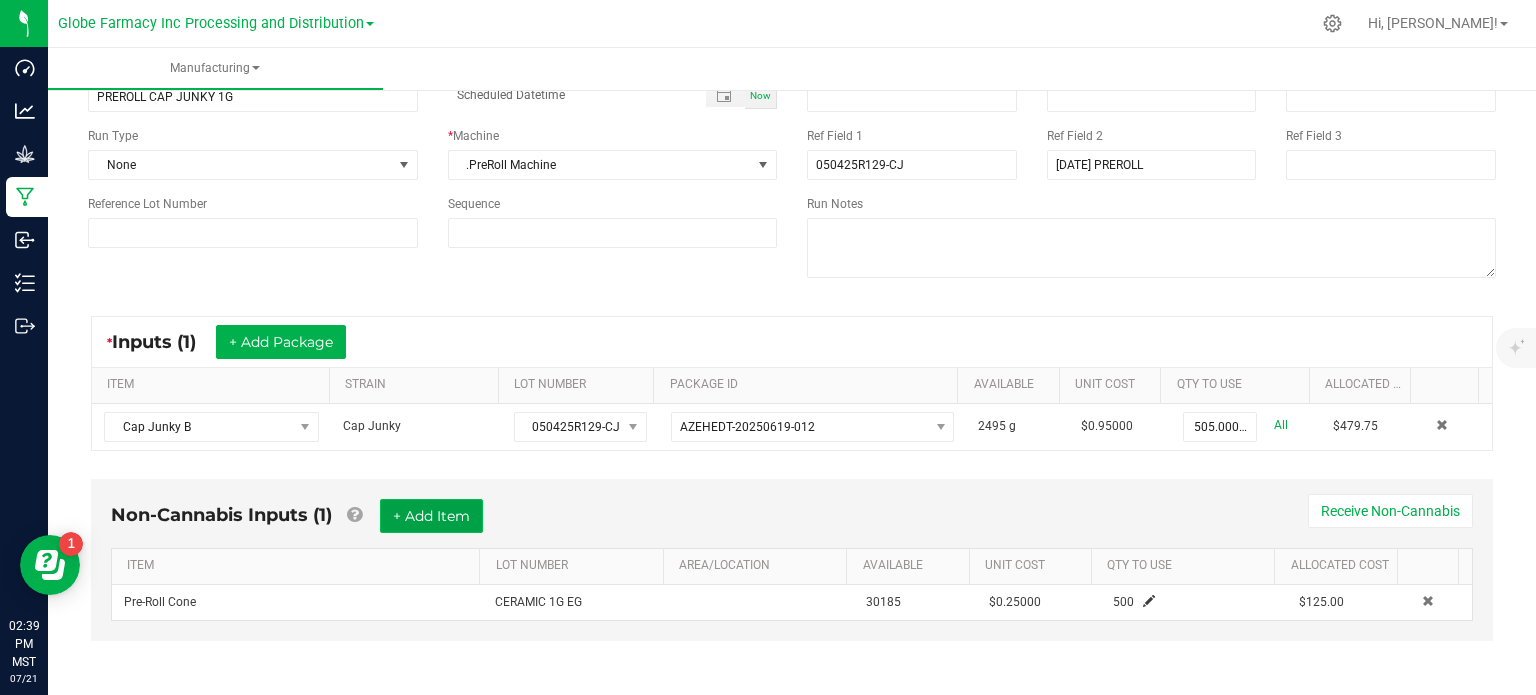 click on "+ Add Item" at bounding box center [431, 516] 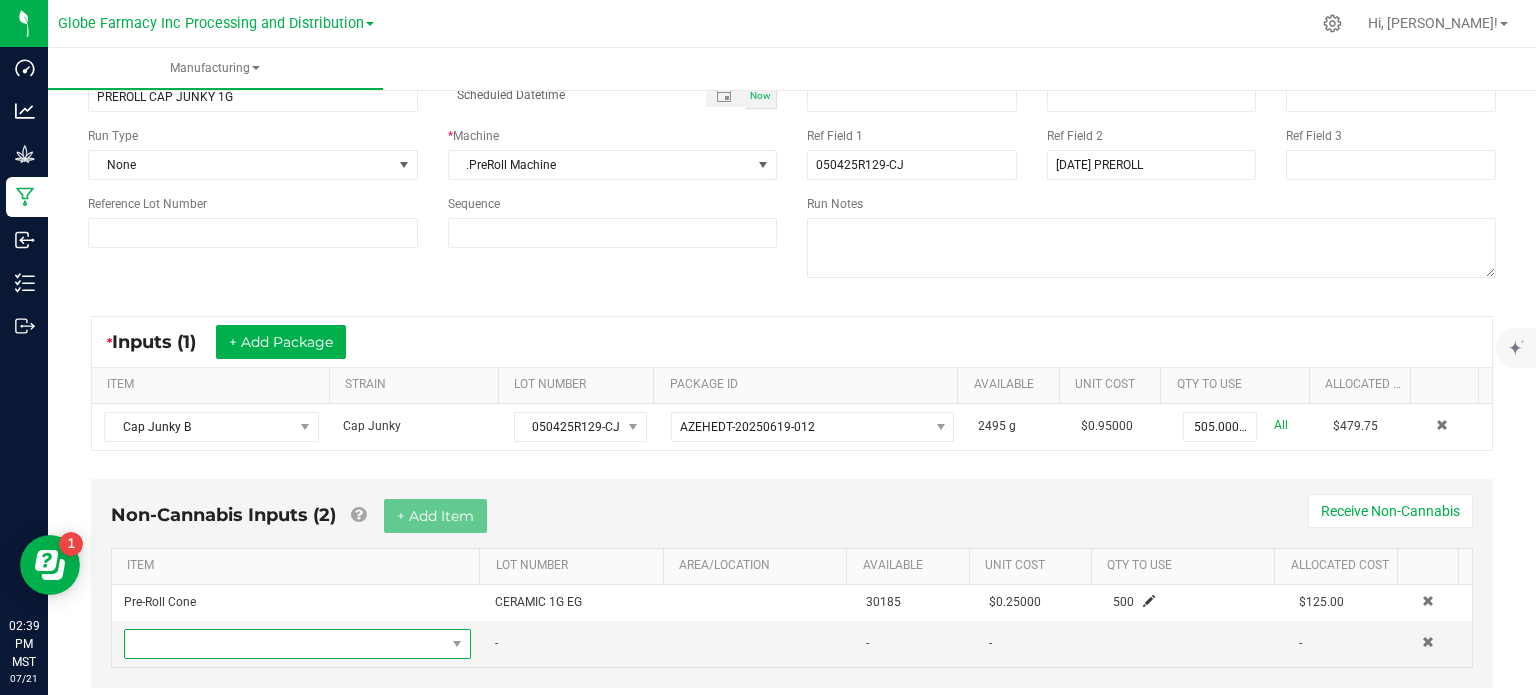 drag, startPoint x: 359, startPoint y: 626, endPoint x: 435, endPoint y: 670, distance: 87.81799 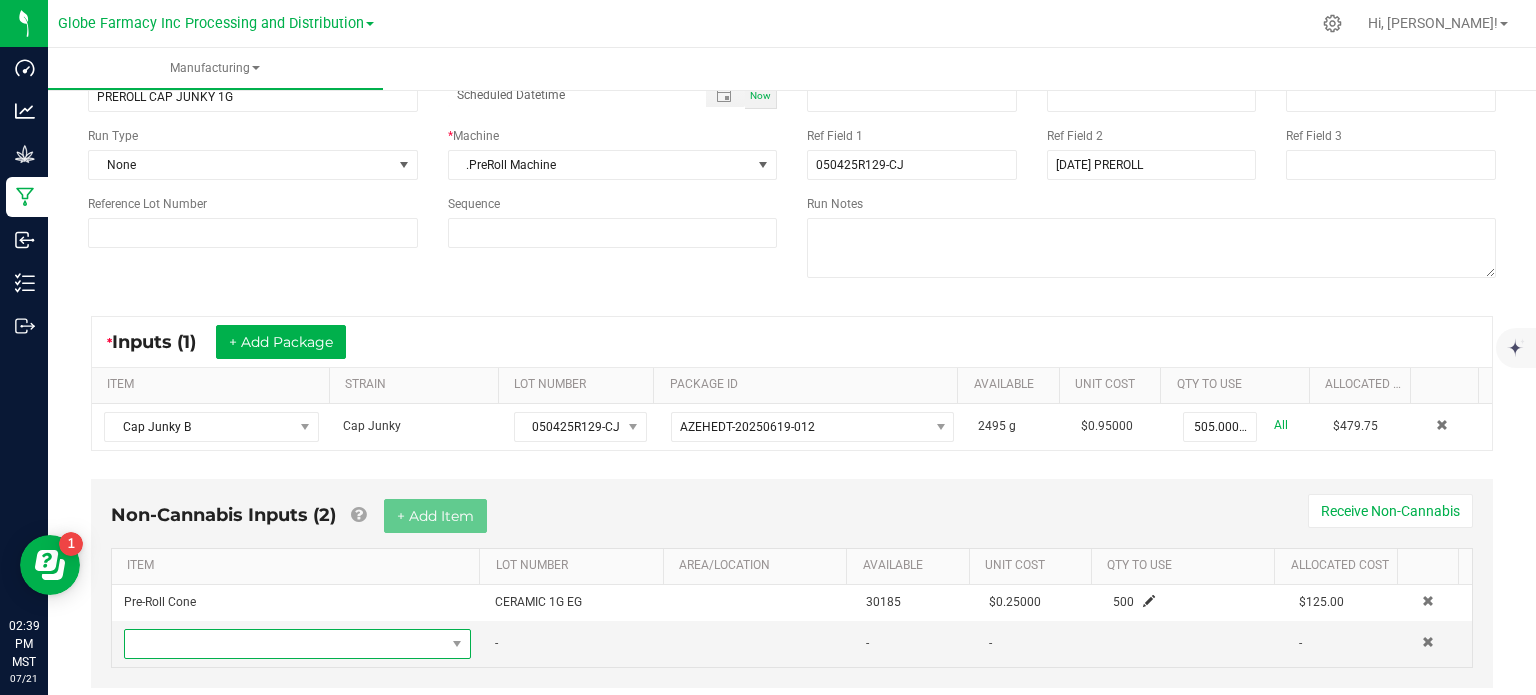 click at bounding box center (285, 644) 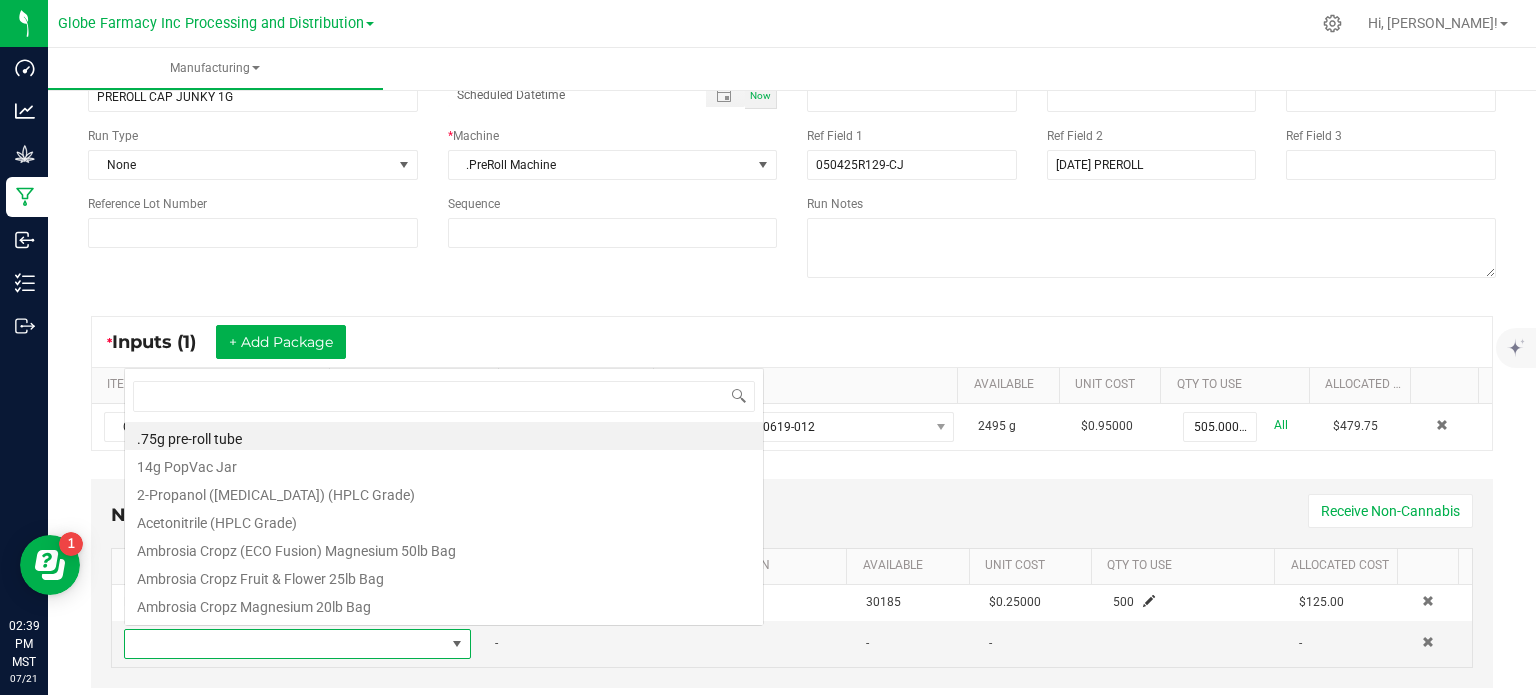 scroll, scrollTop: 0, scrollLeft: 0, axis: both 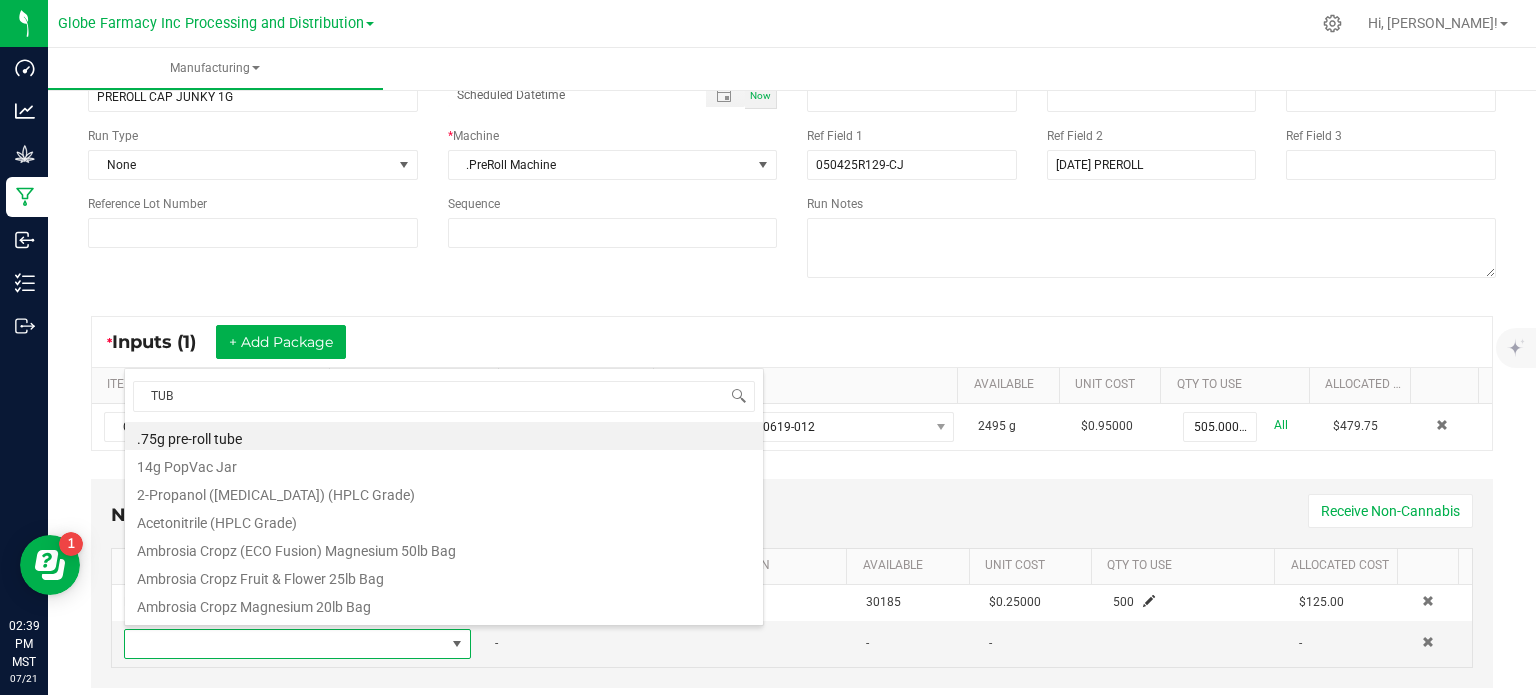 type on "TUBE" 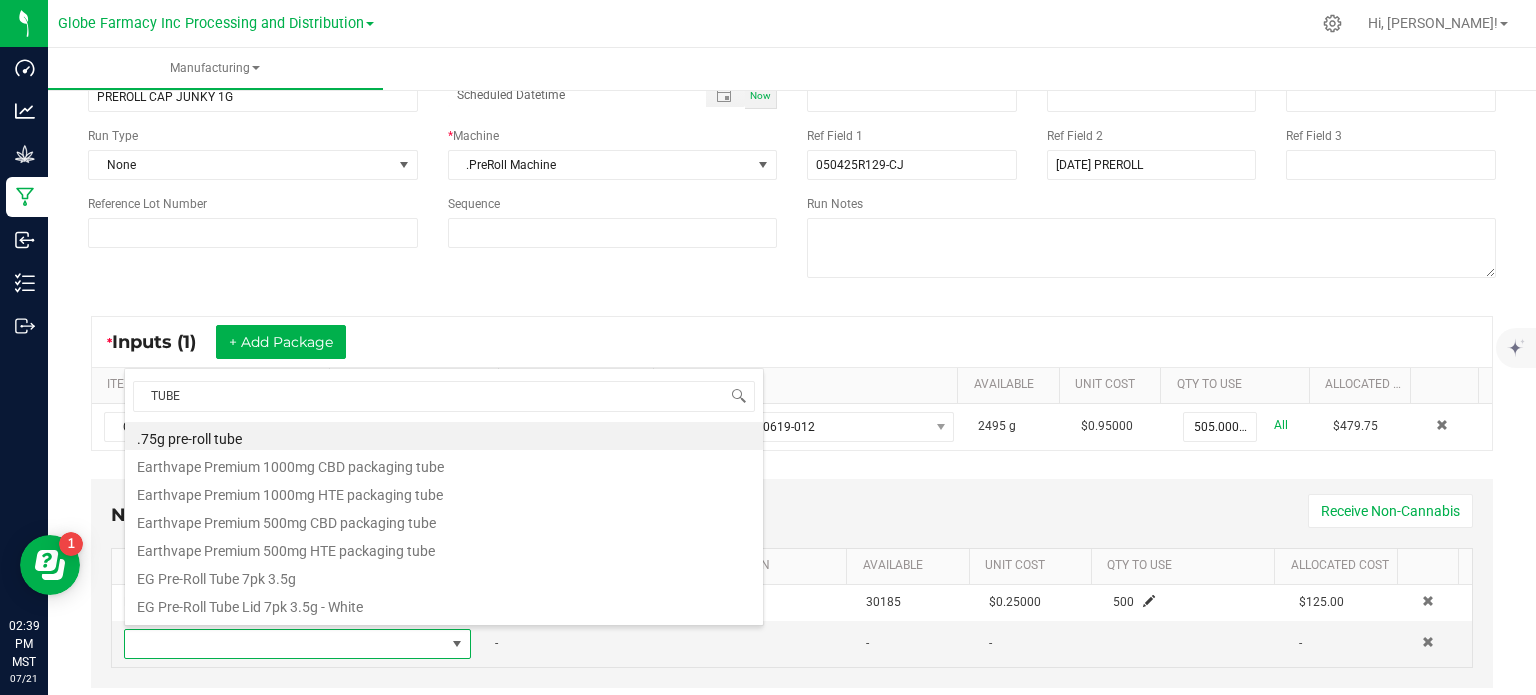 scroll, scrollTop: 472, scrollLeft: 0, axis: vertical 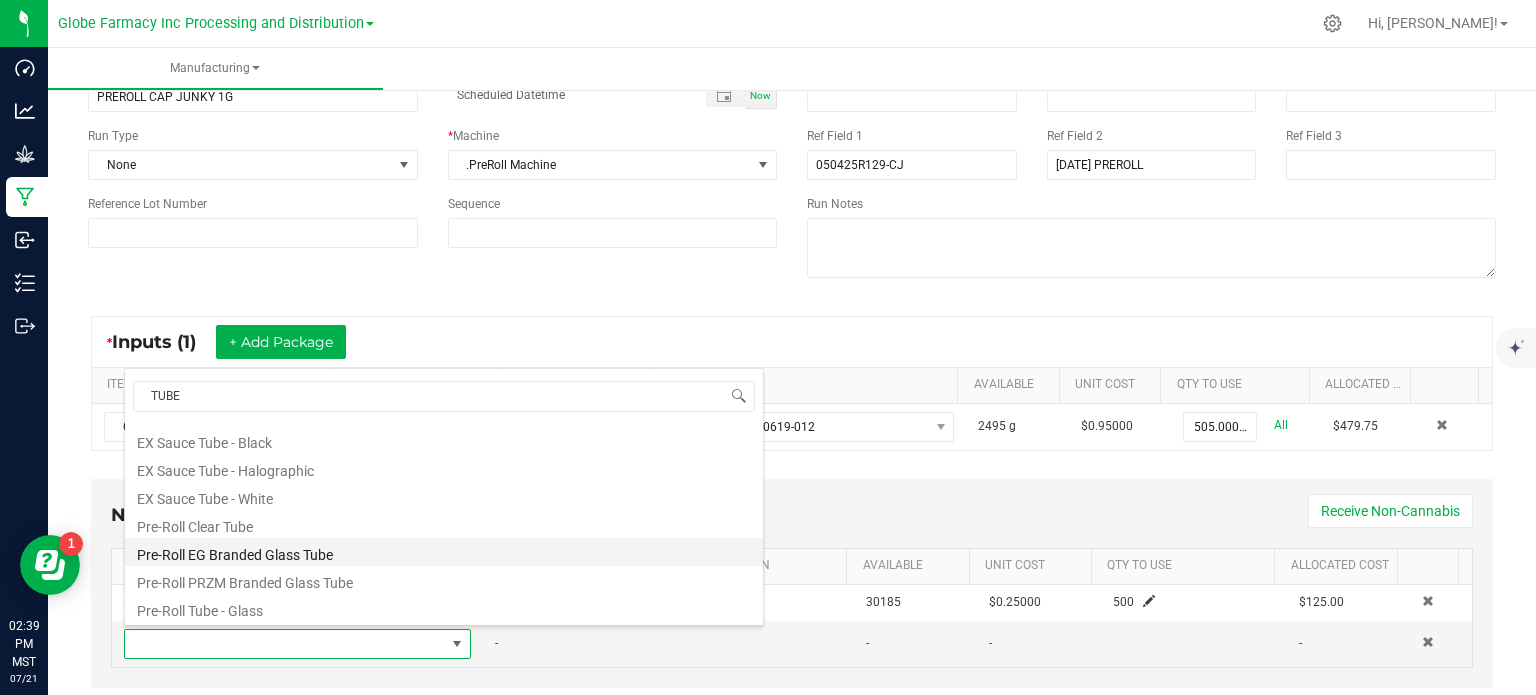 click on "Pre-Roll EG Branded Glass Tube" at bounding box center (444, 552) 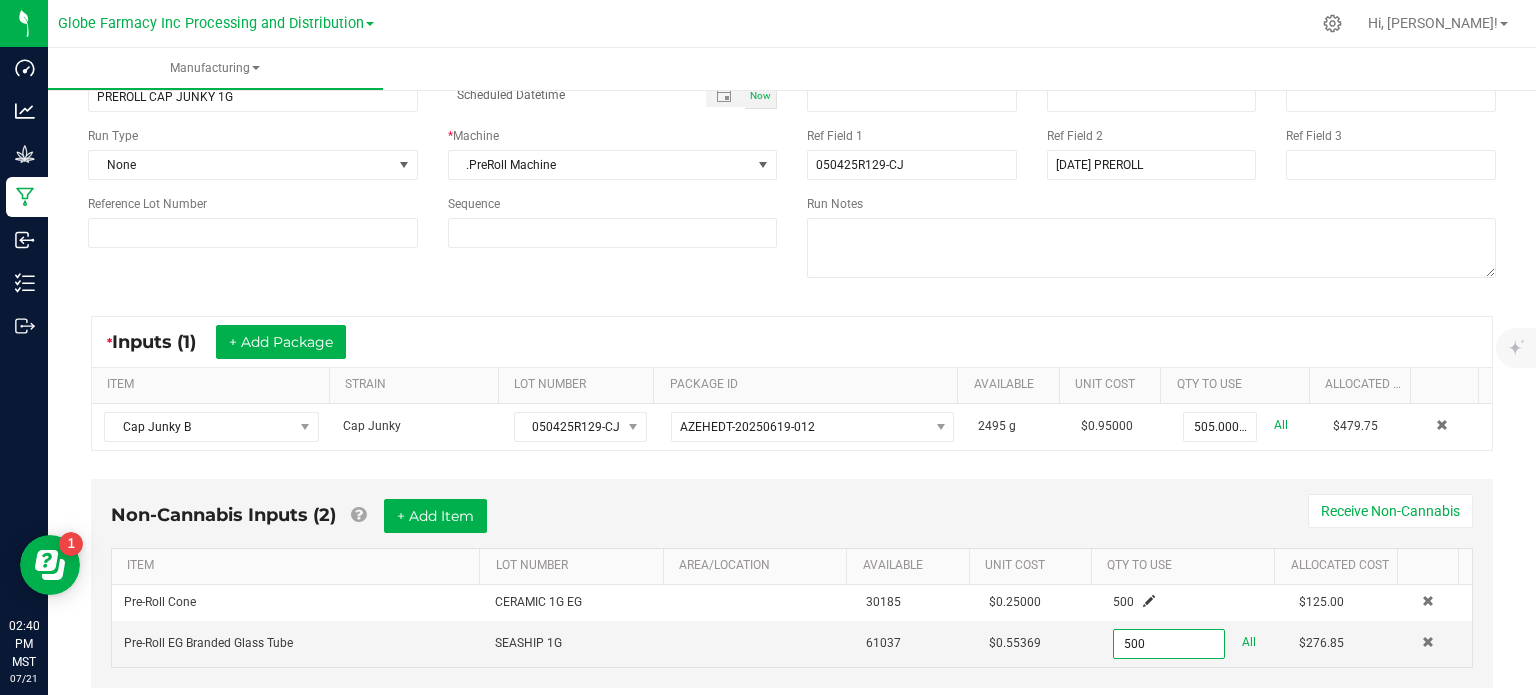 type on "500 ea" 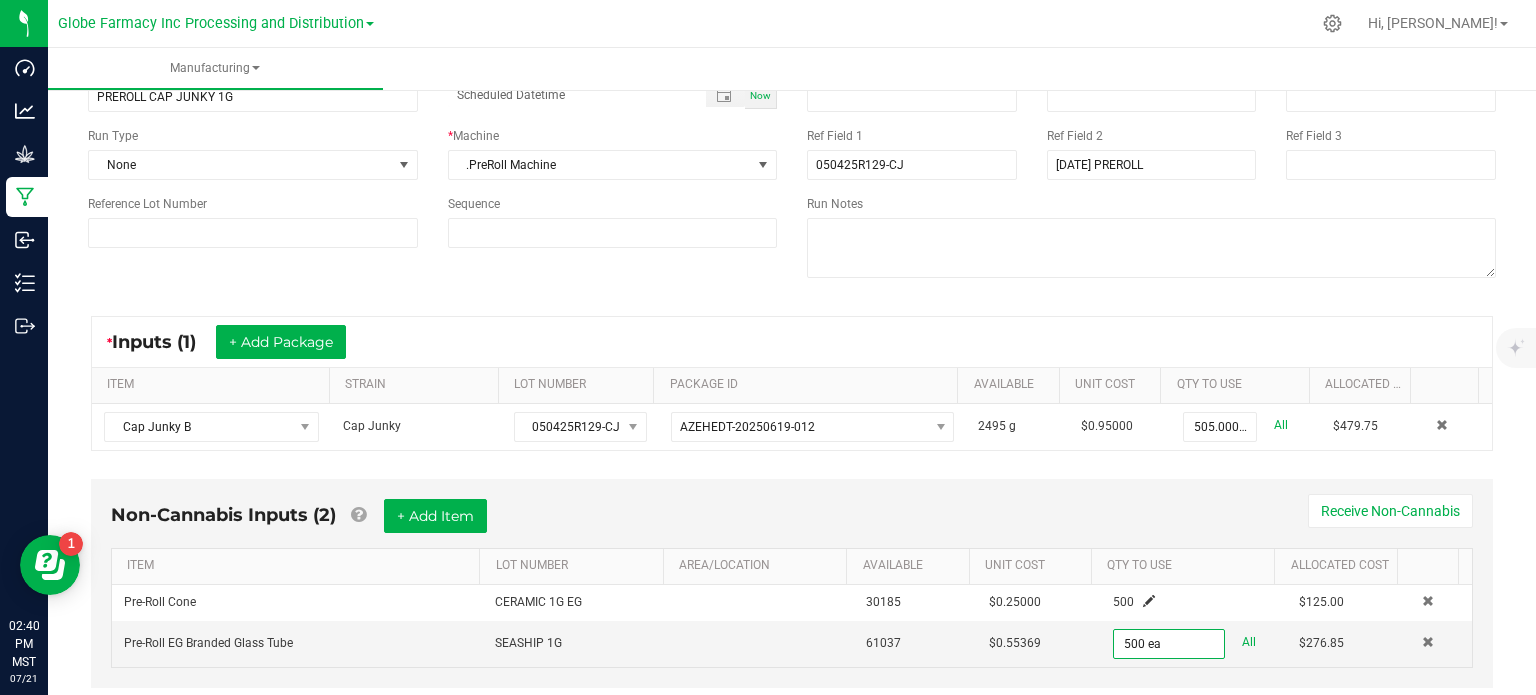 click on "Non-Cannabis Inputs (2)  + Add Item   Receive Non-Cannabis" at bounding box center [792, 523] 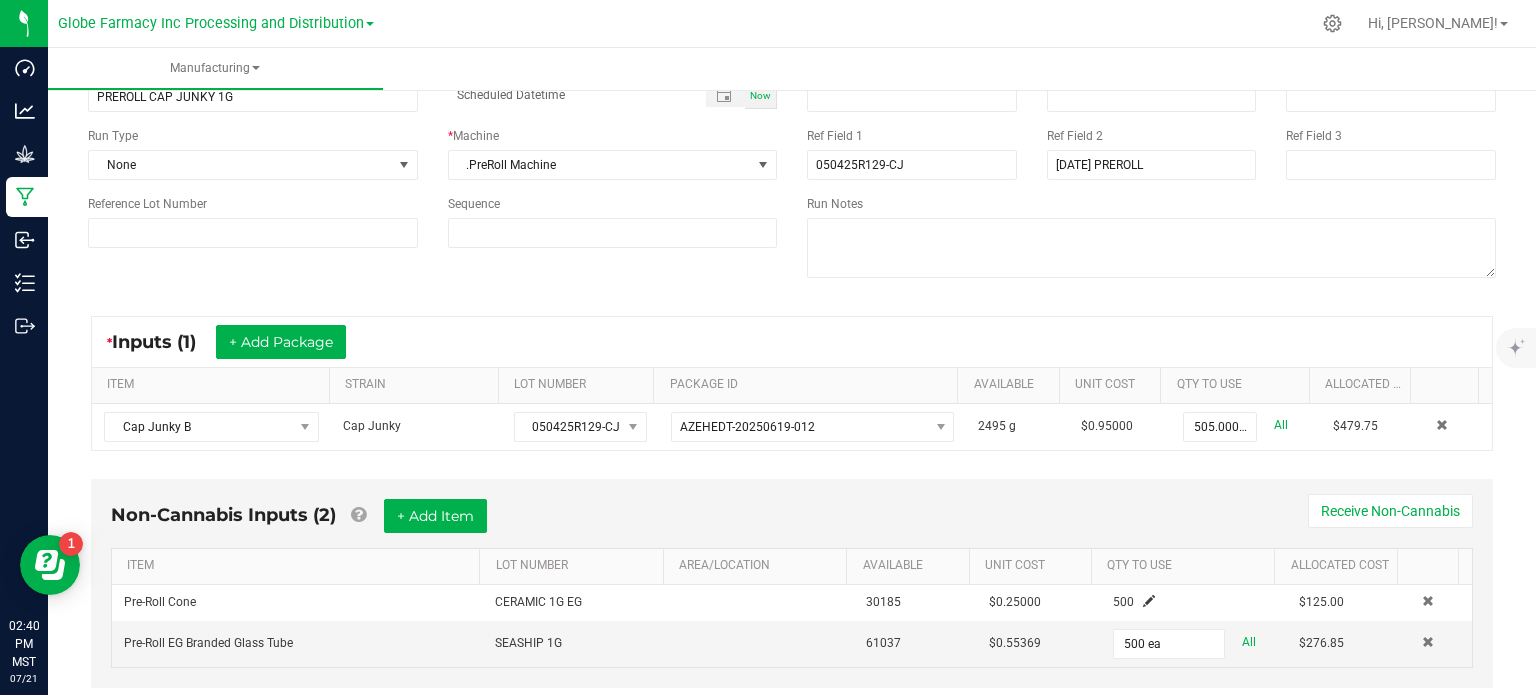 scroll, scrollTop: 0, scrollLeft: 0, axis: both 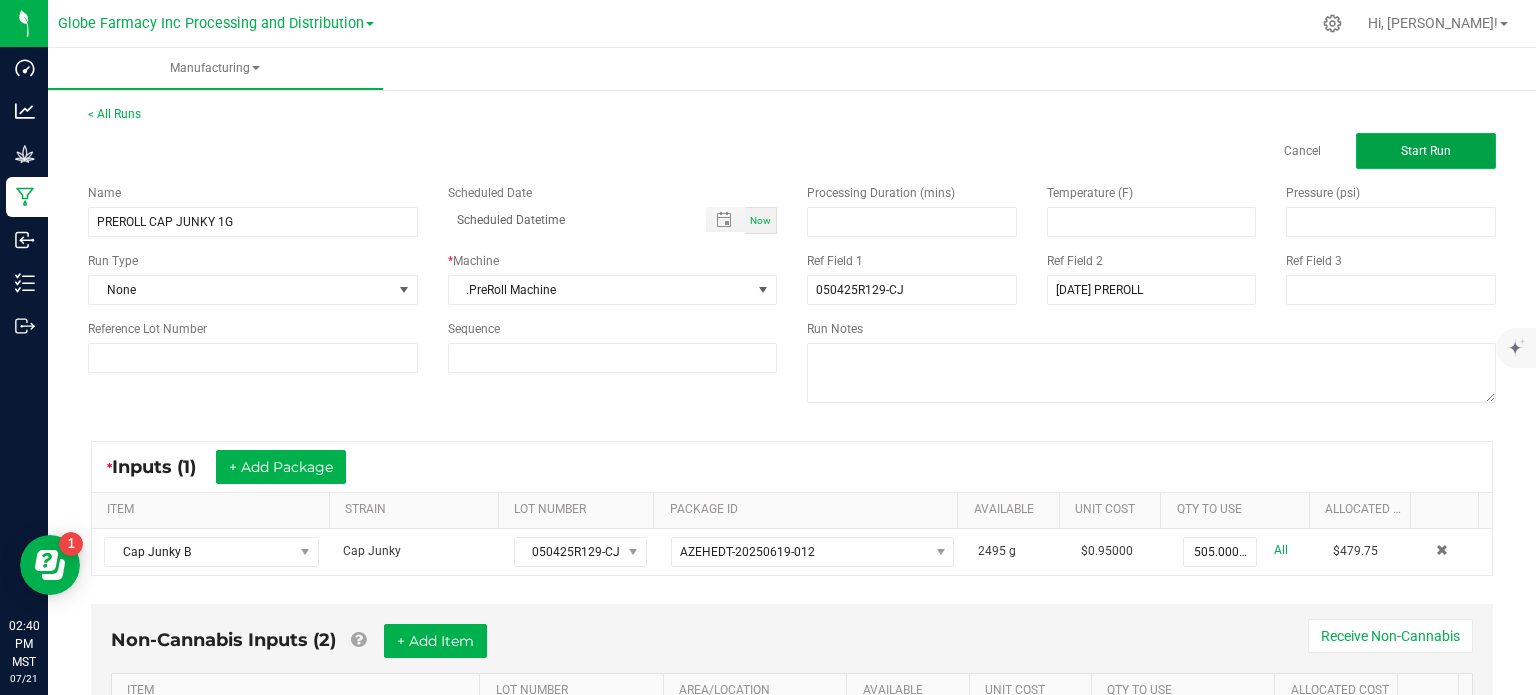 click on "Start Run" 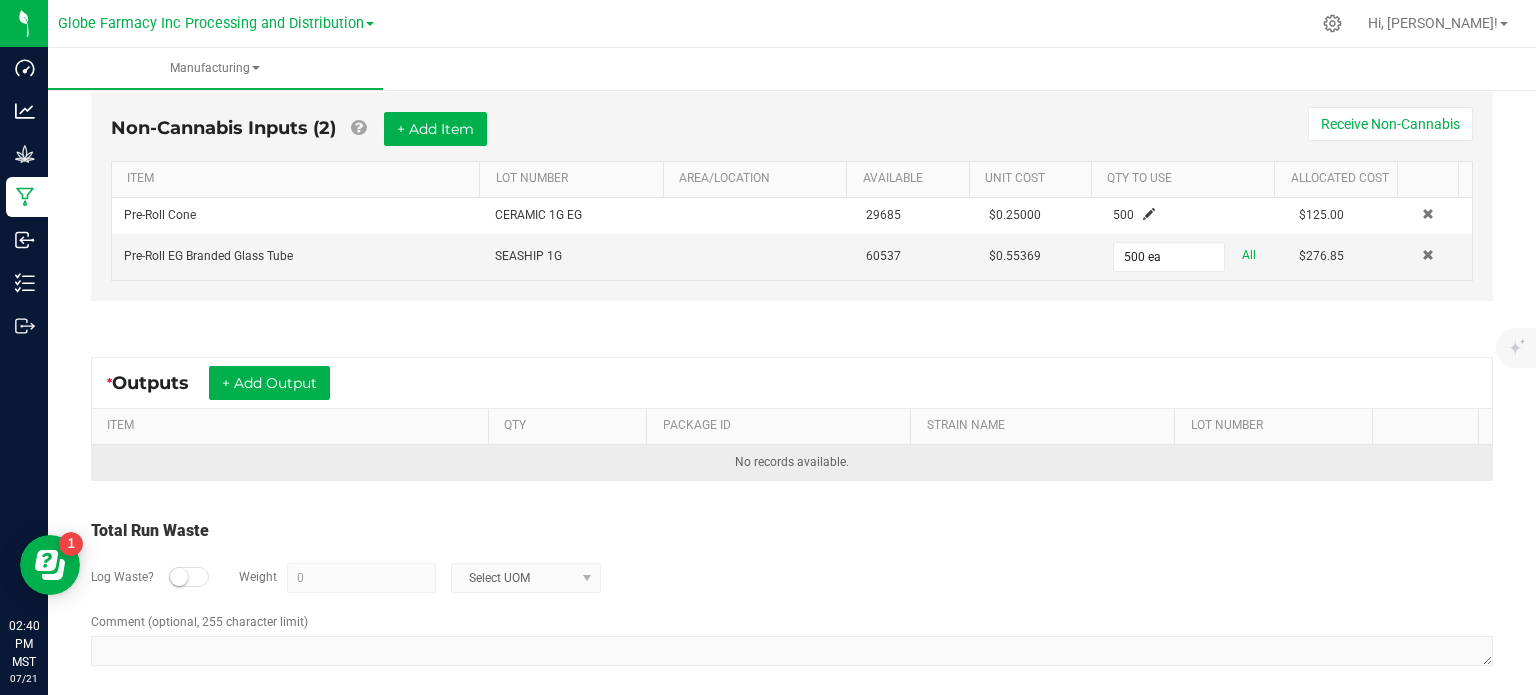 scroll, scrollTop: 564, scrollLeft: 0, axis: vertical 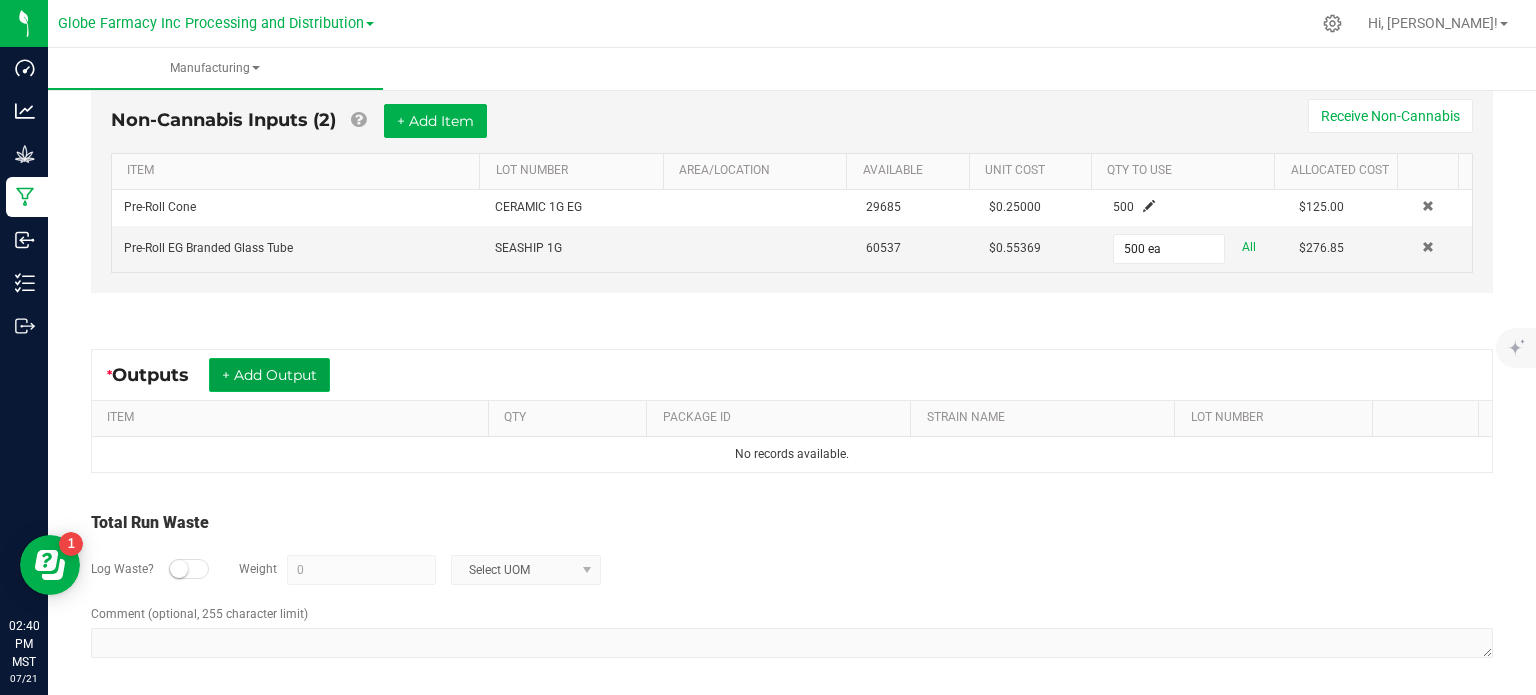 click on "+ Add Output" at bounding box center (269, 375) 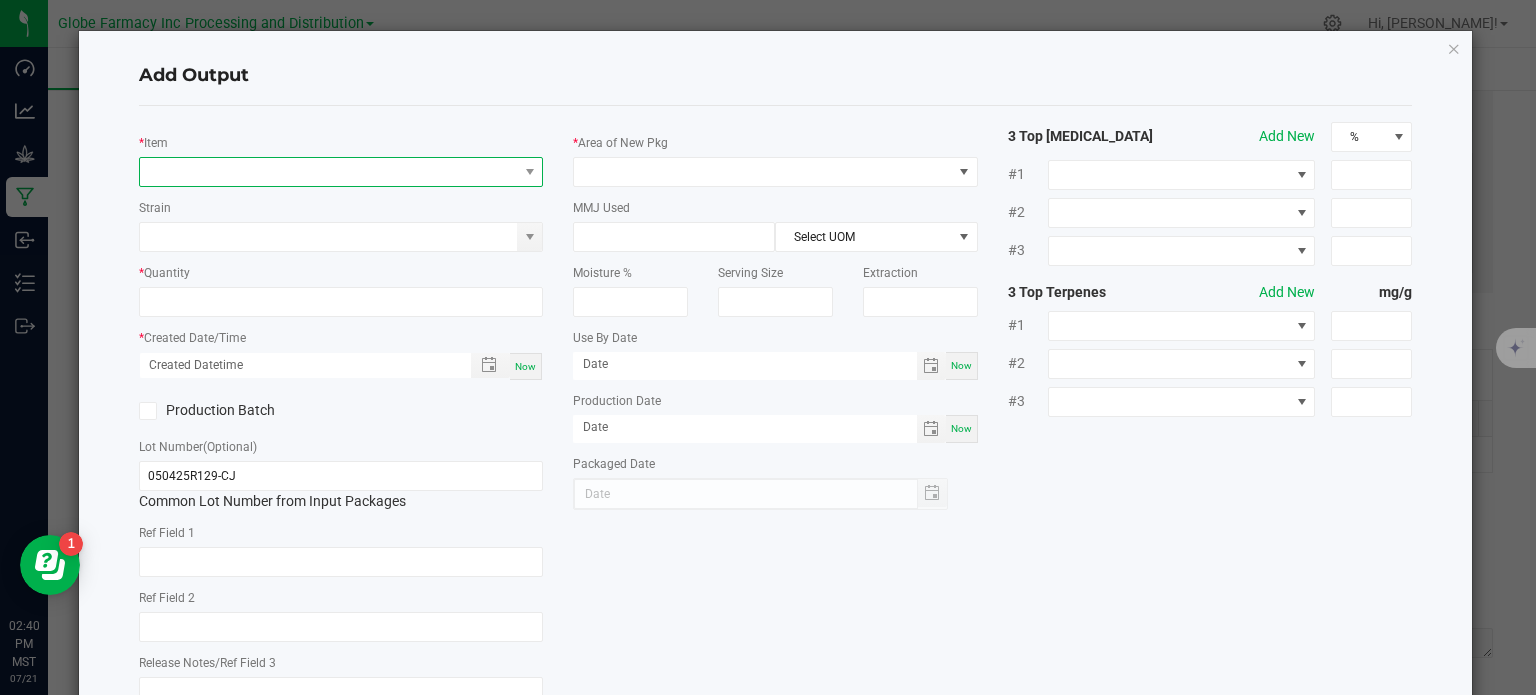 click at bounding box center [329, 172] 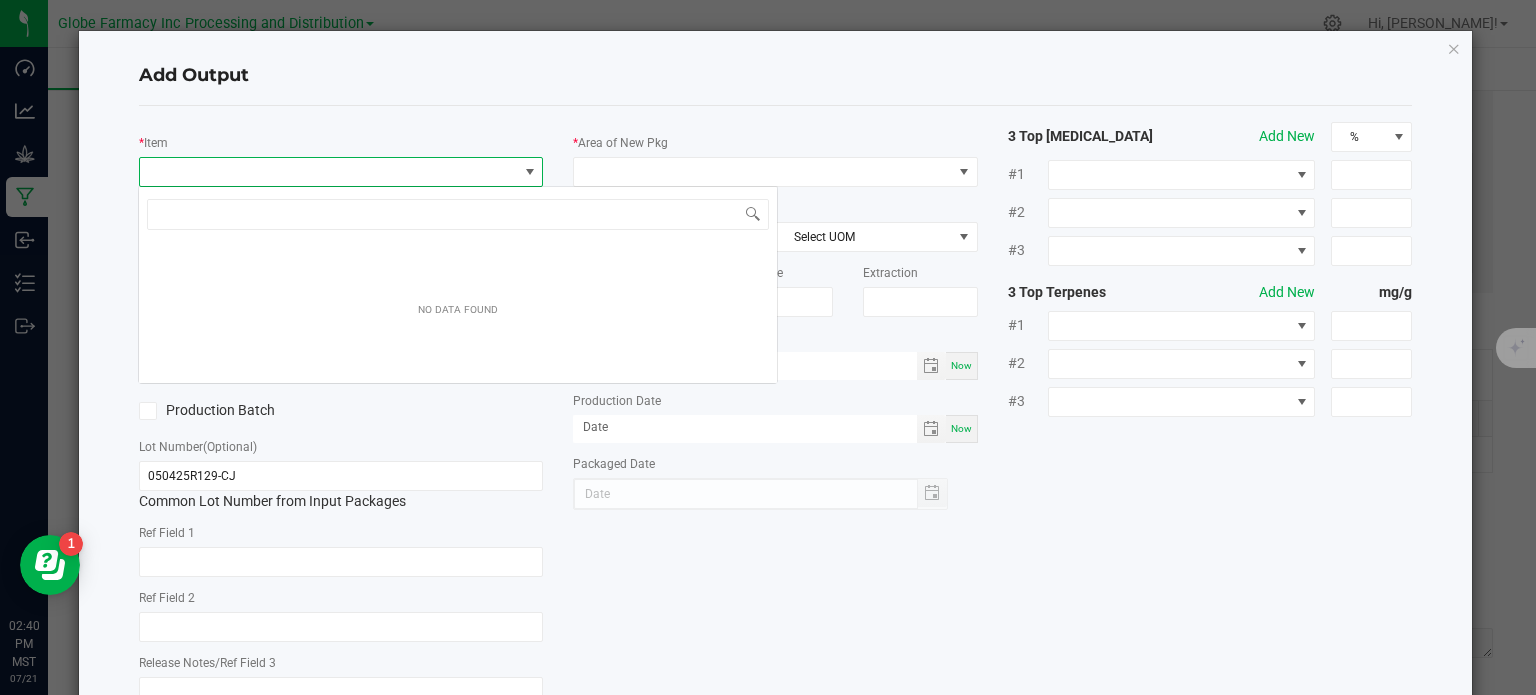 scroll, scrollTop: 99970, scrollLeft: 99600, axis: both 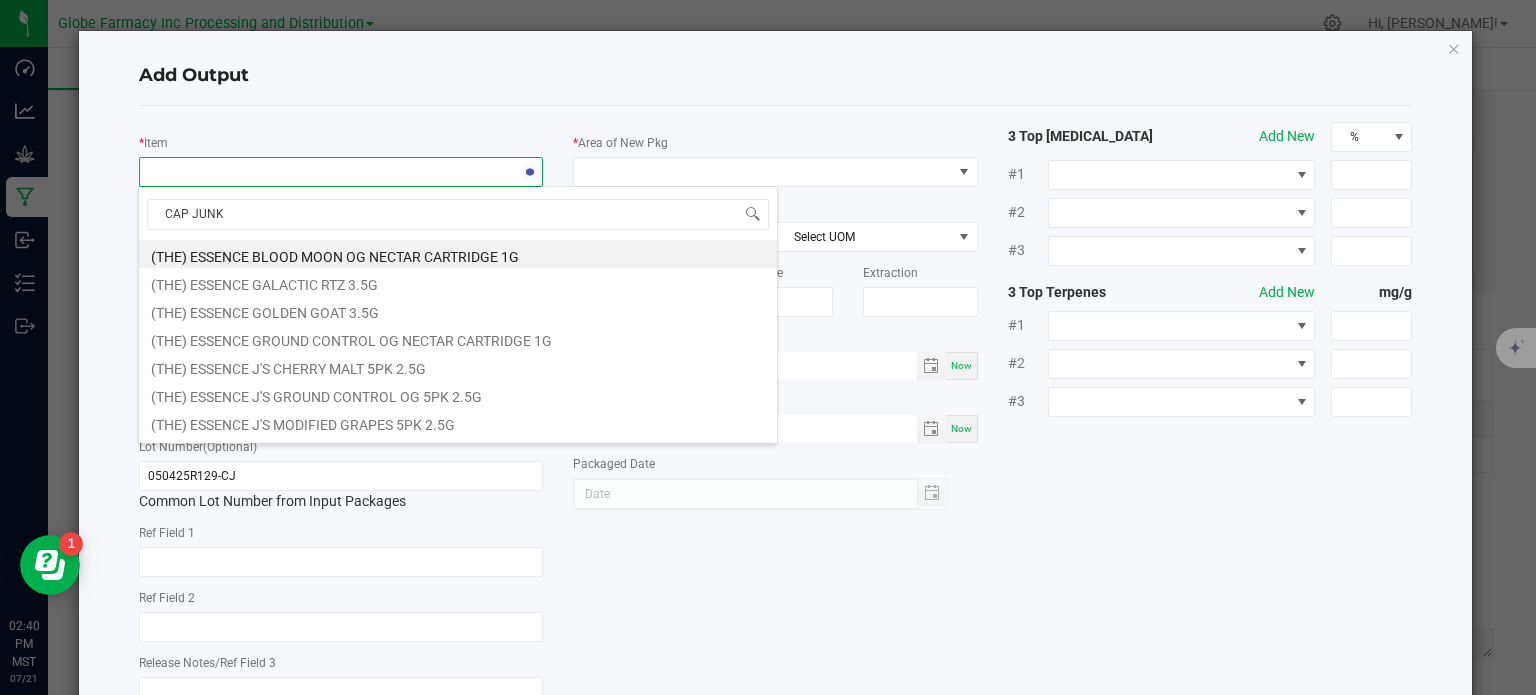 type on "CAP JUNKY" 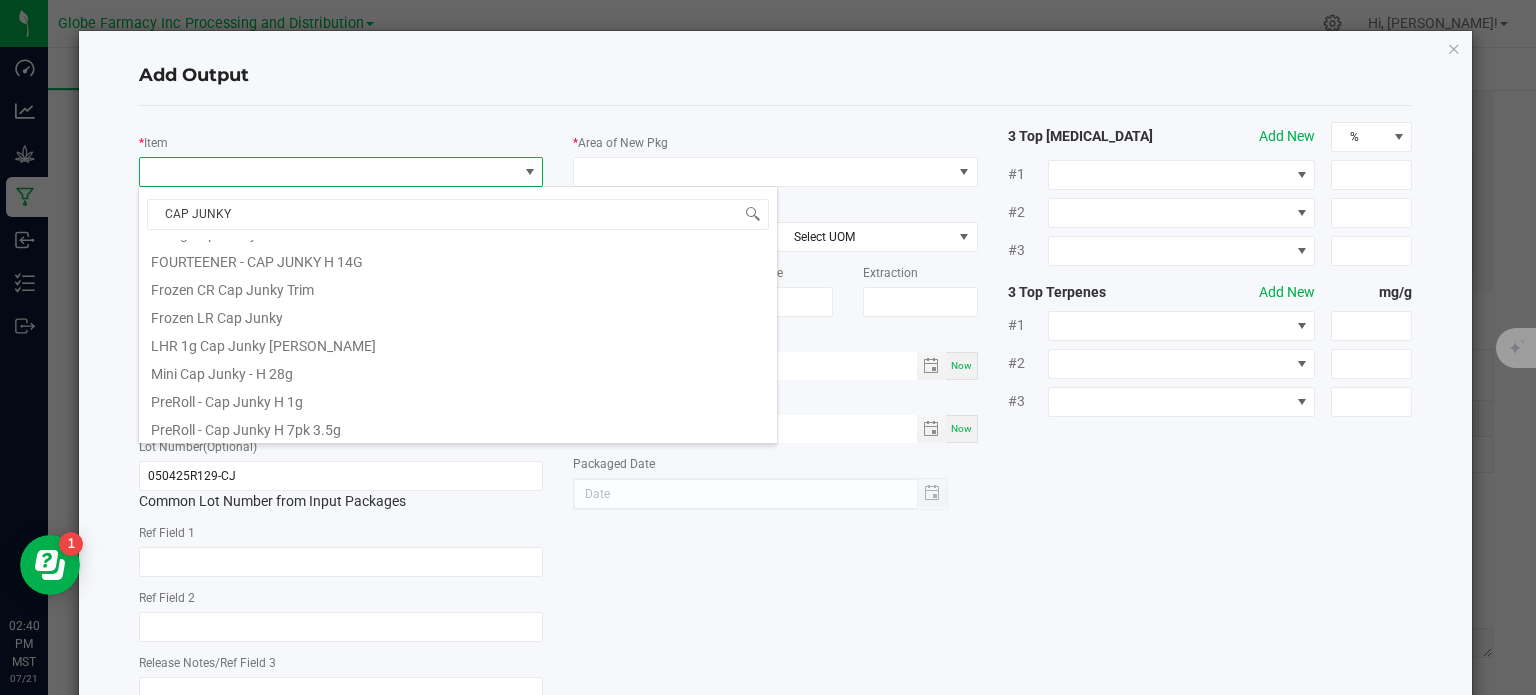 scroll, scrollTop: 304, scrollLeft: 0, axis: vertical 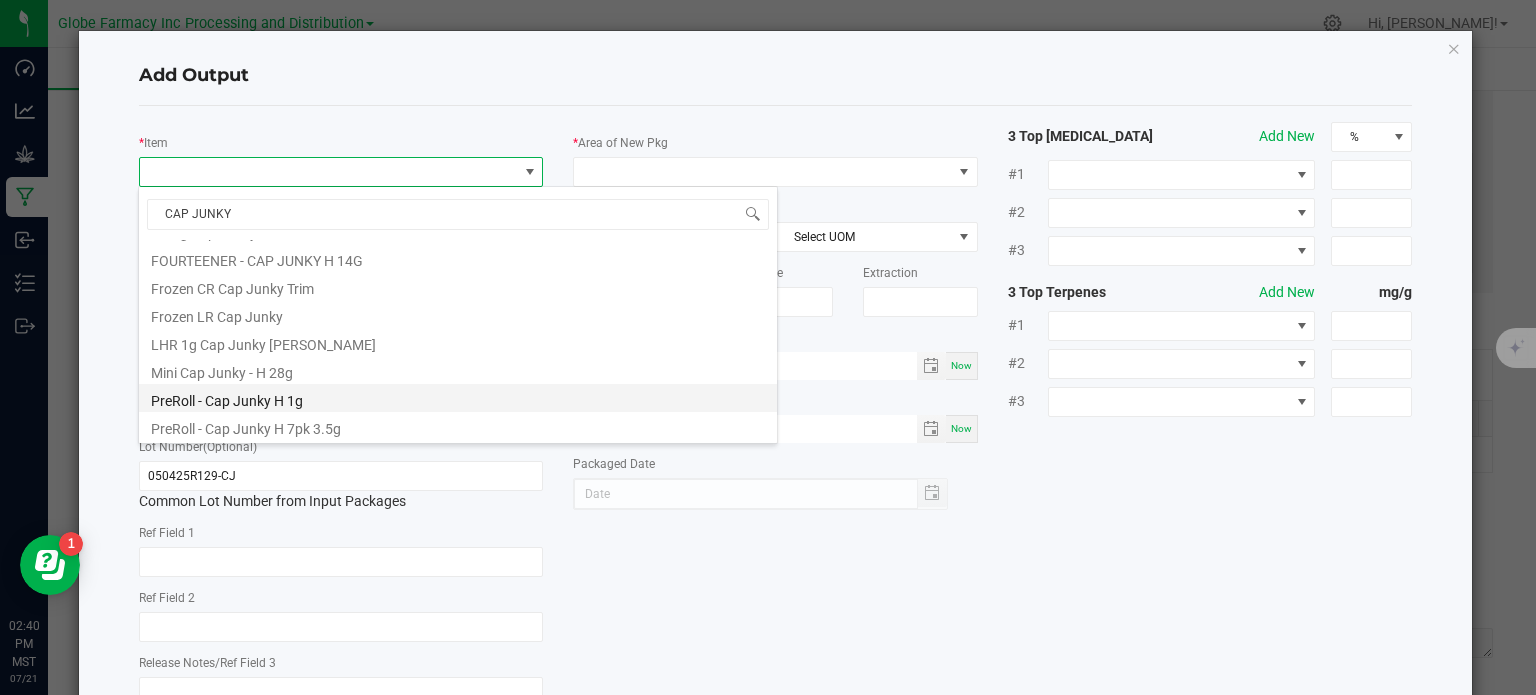 click on "PreRoll - Cap Junky H 1g" at bounding box center [458, 398] 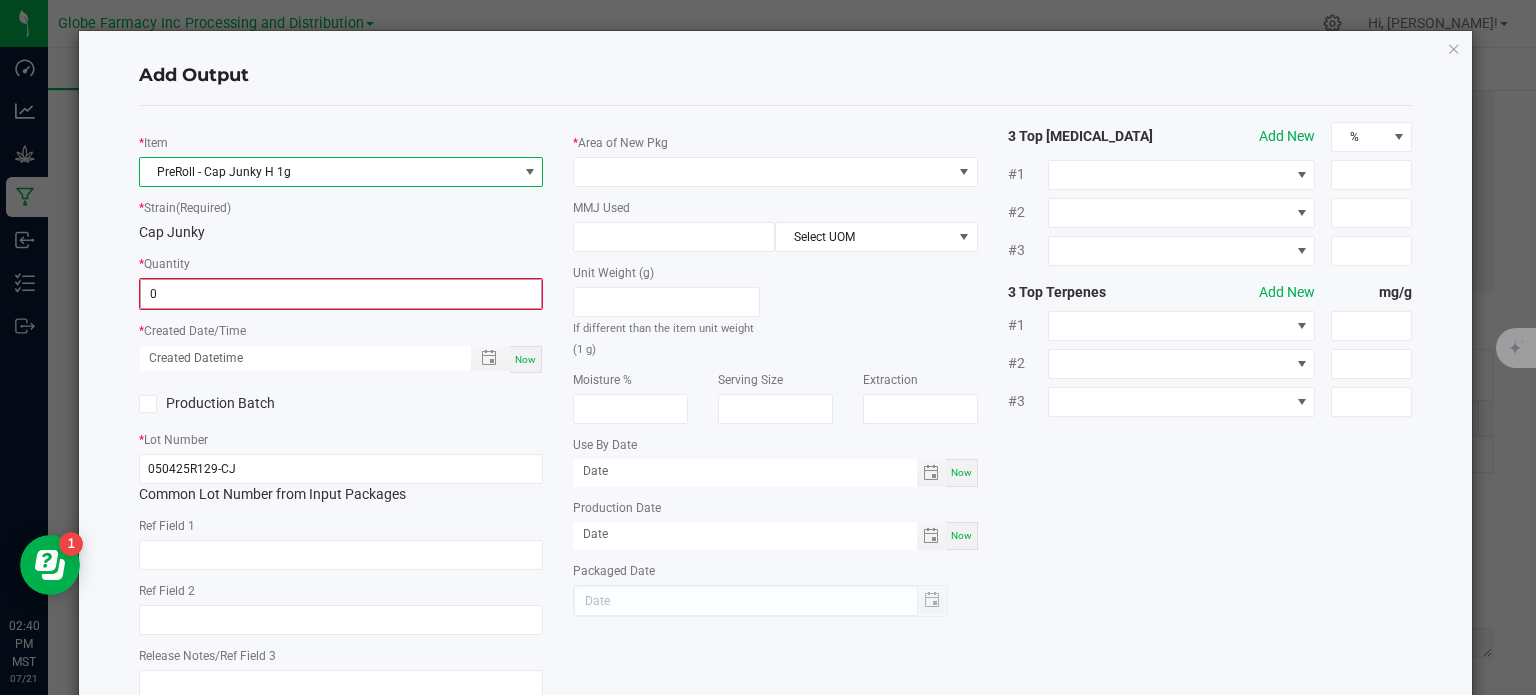 click on "0" at bounding box center (341, 294) 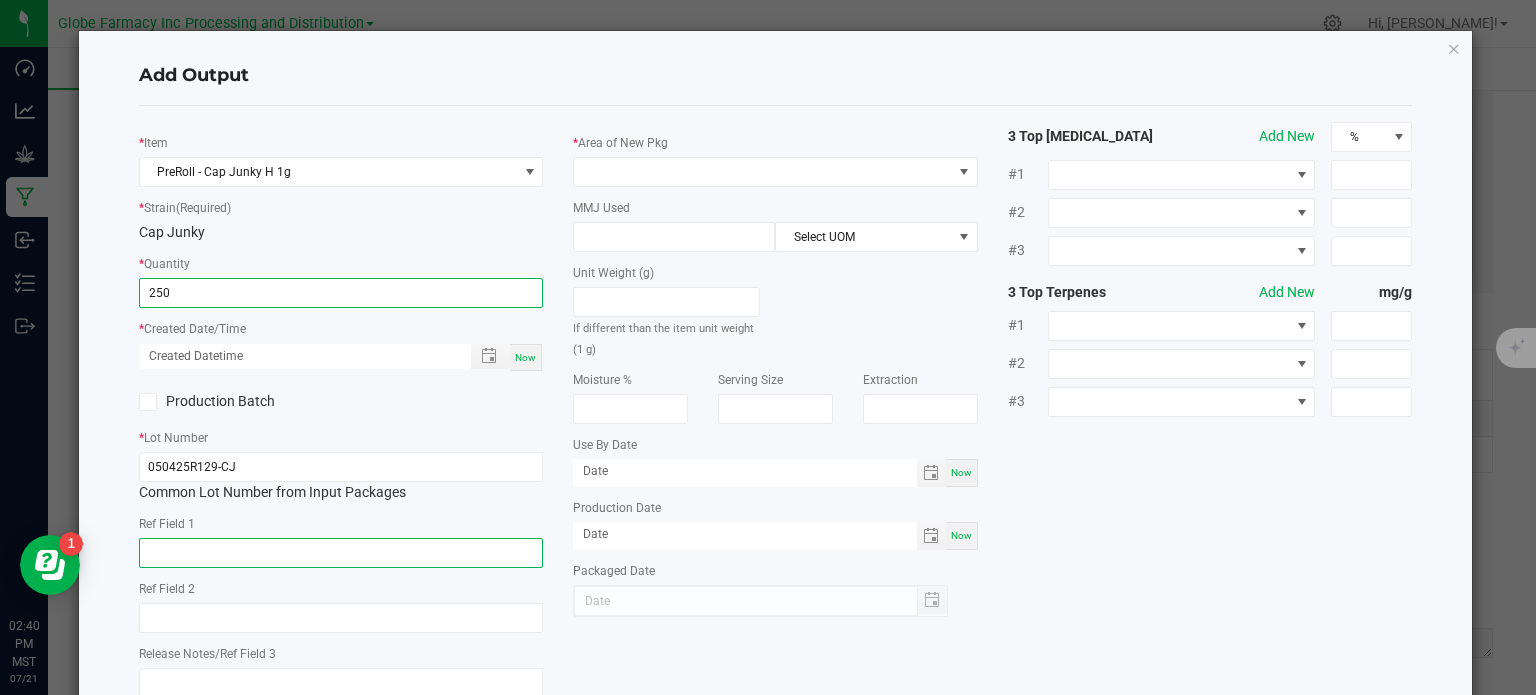 type on "250 ea" 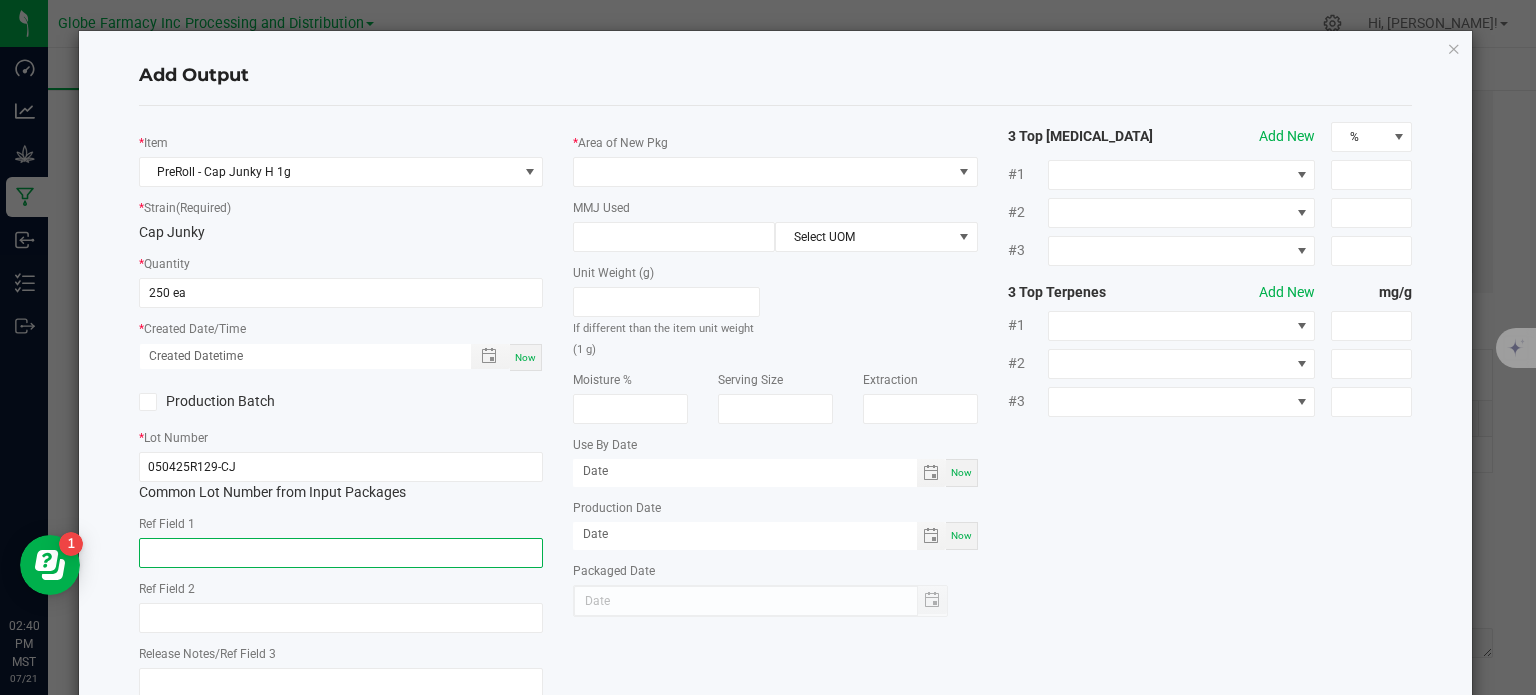 click 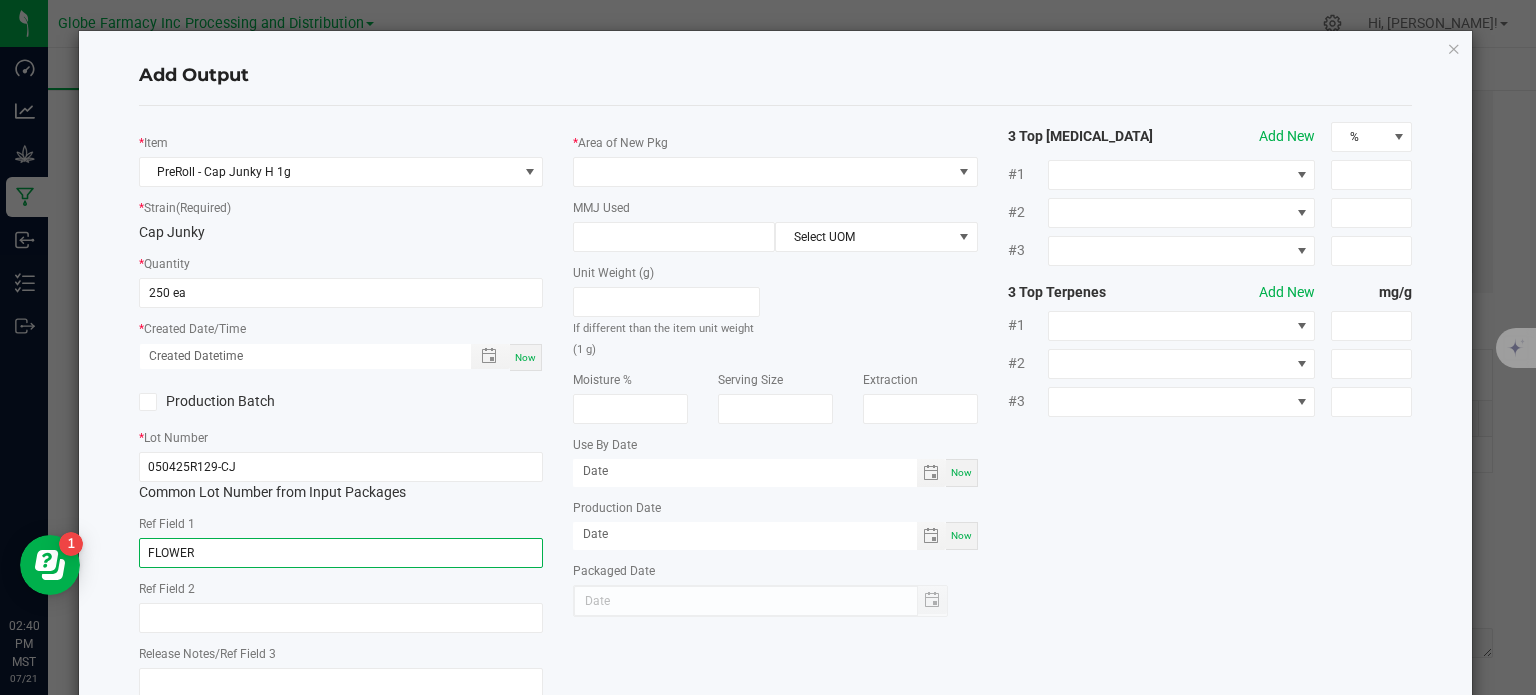 type on "FLOWER" 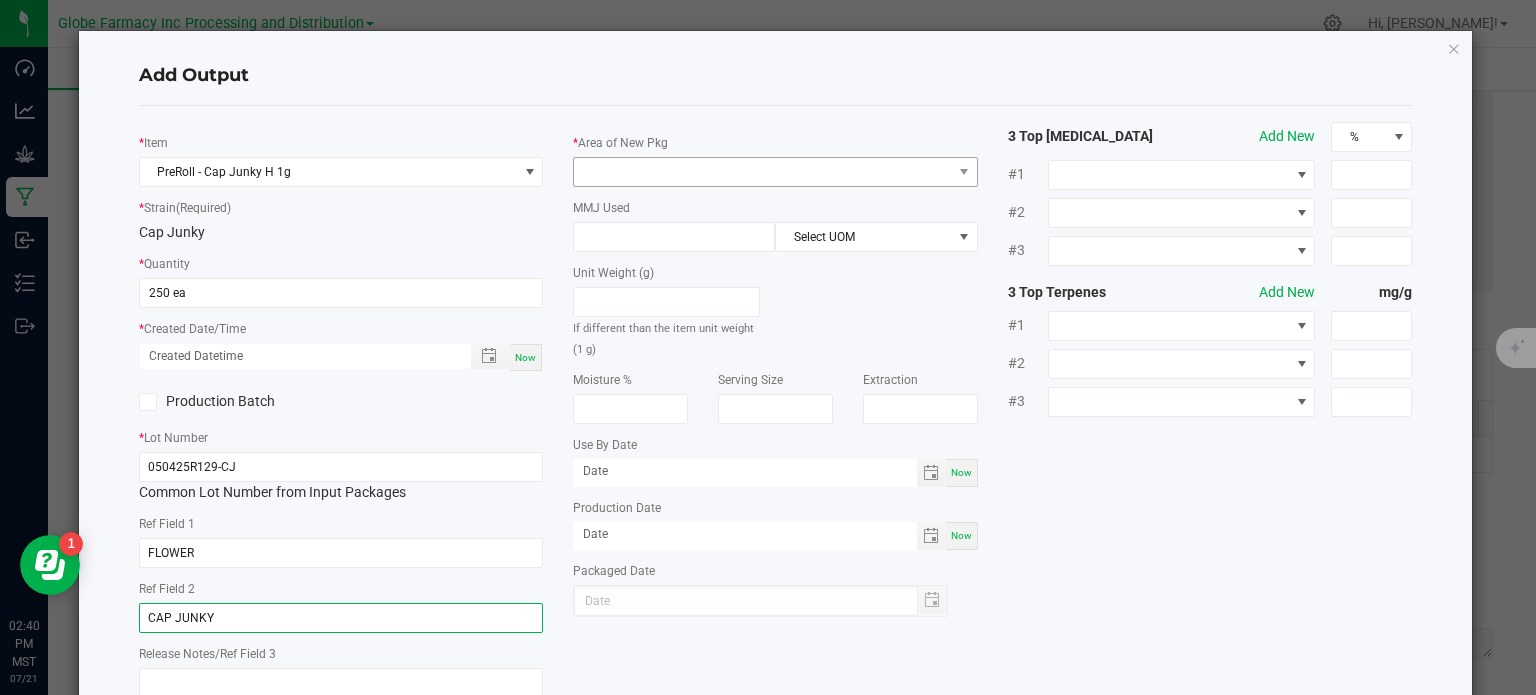 type on "CAP JUNKY" 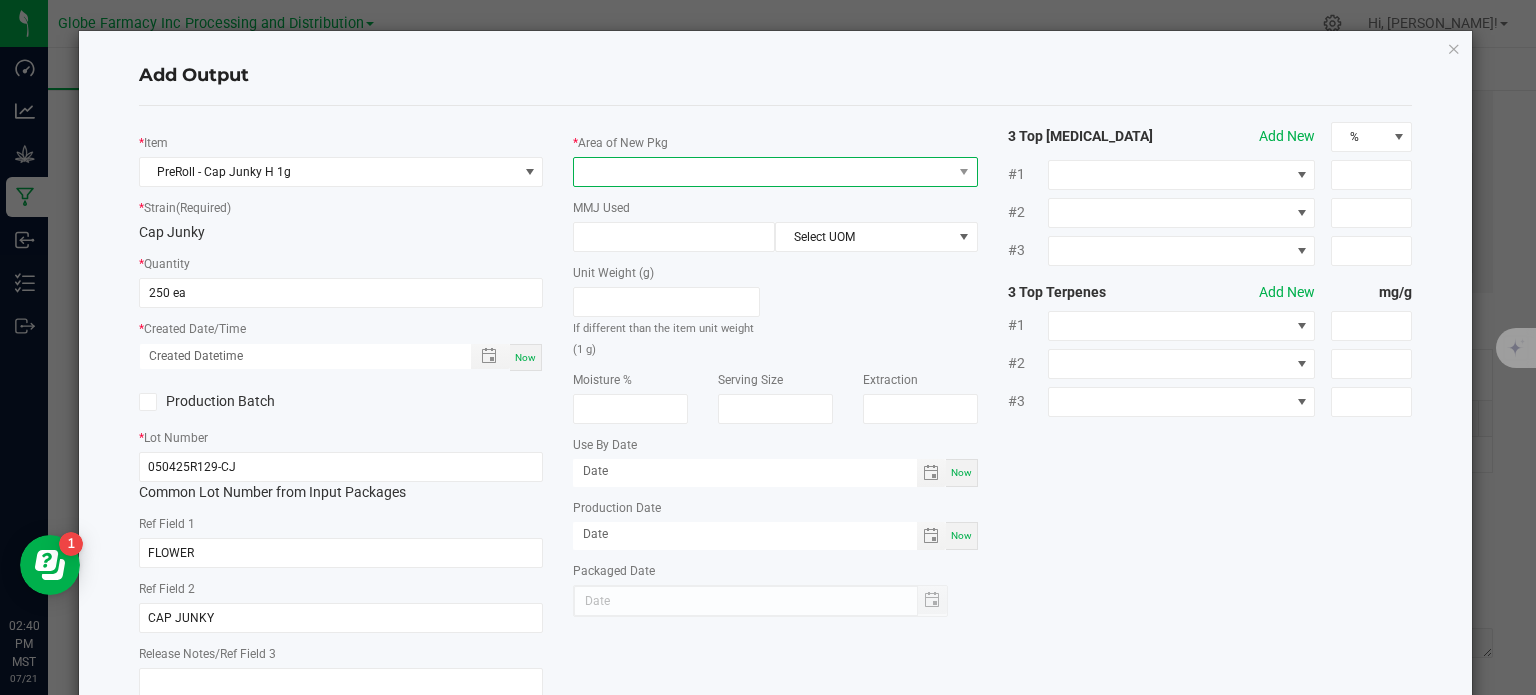 click at bounding box center (763, 172) 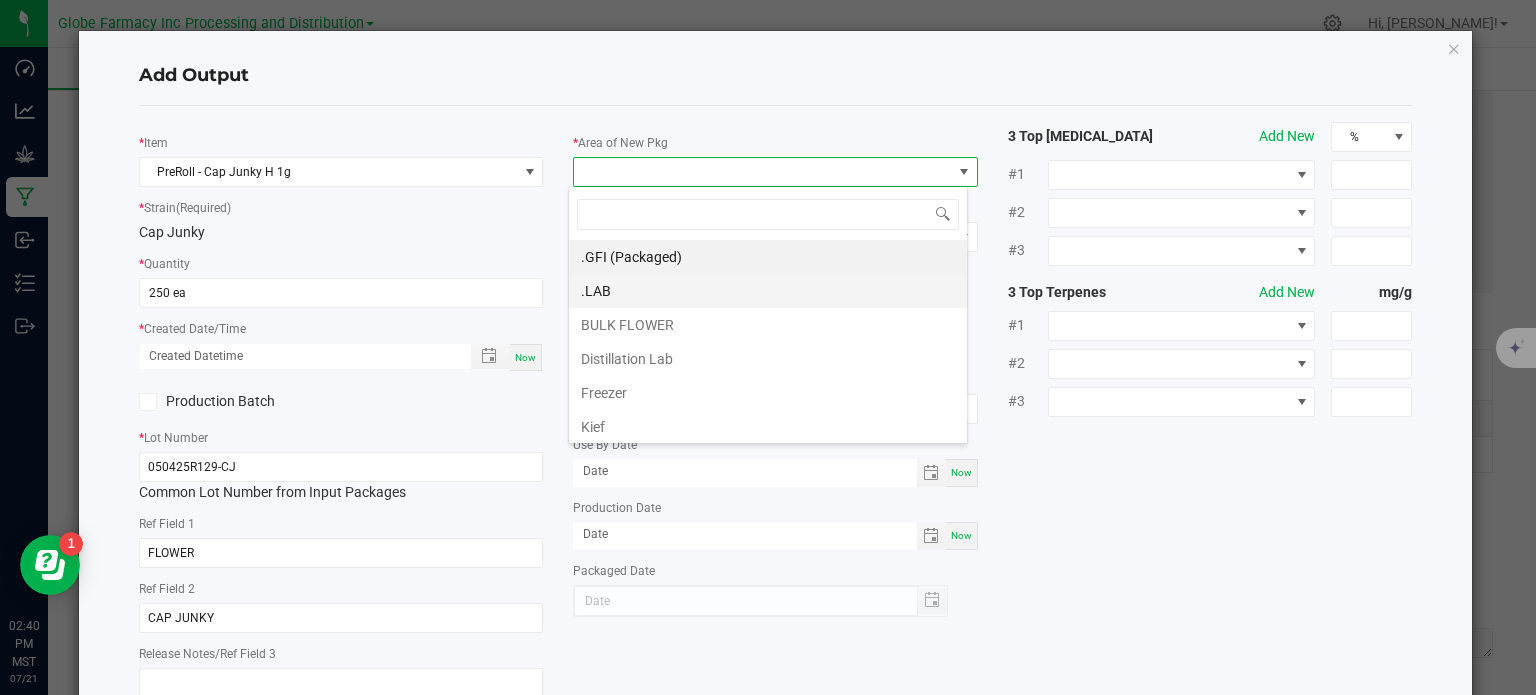 scroll, scrollTop: 99970, scrollLeft: 99600, axis: both 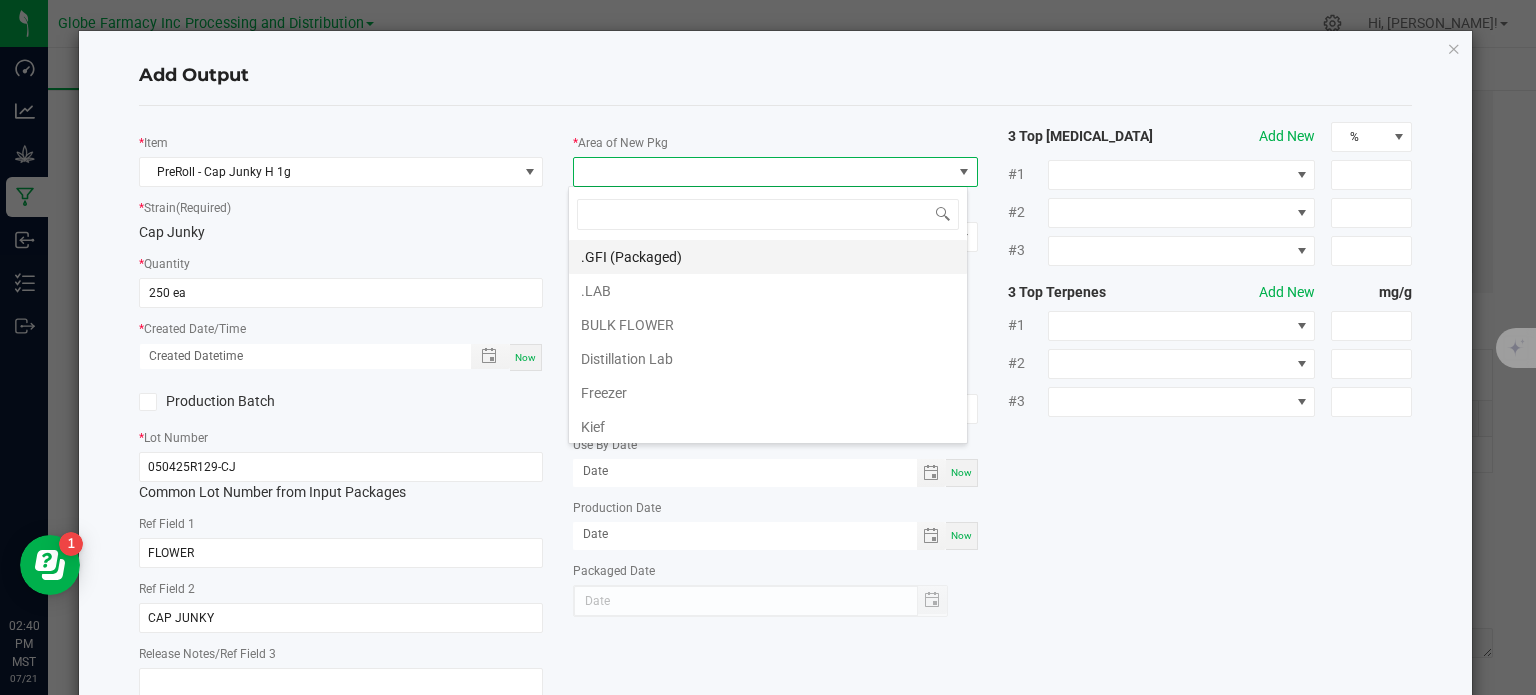 click on ".GFI (Packaged)" at bounding box center [768, 257] 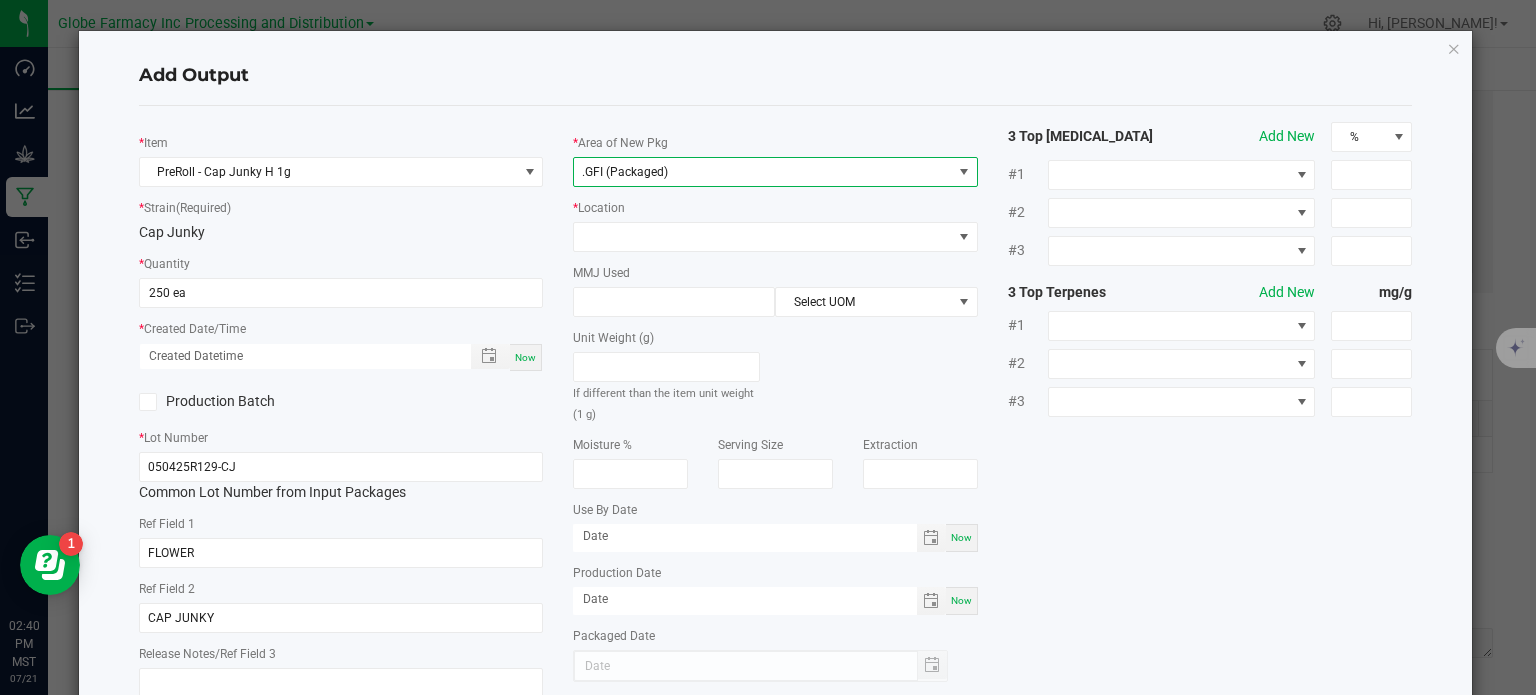 click on "*   Area of New Pkg  .GFI (Packaged)  *   Location   MMJ Used  Select UOM  Unit Weight (g)   If different than the item unit weight (1 g)   Moisture %   Serving Size   Extraction   Use By Date  Now  Production Date  Now  Packaged Date" 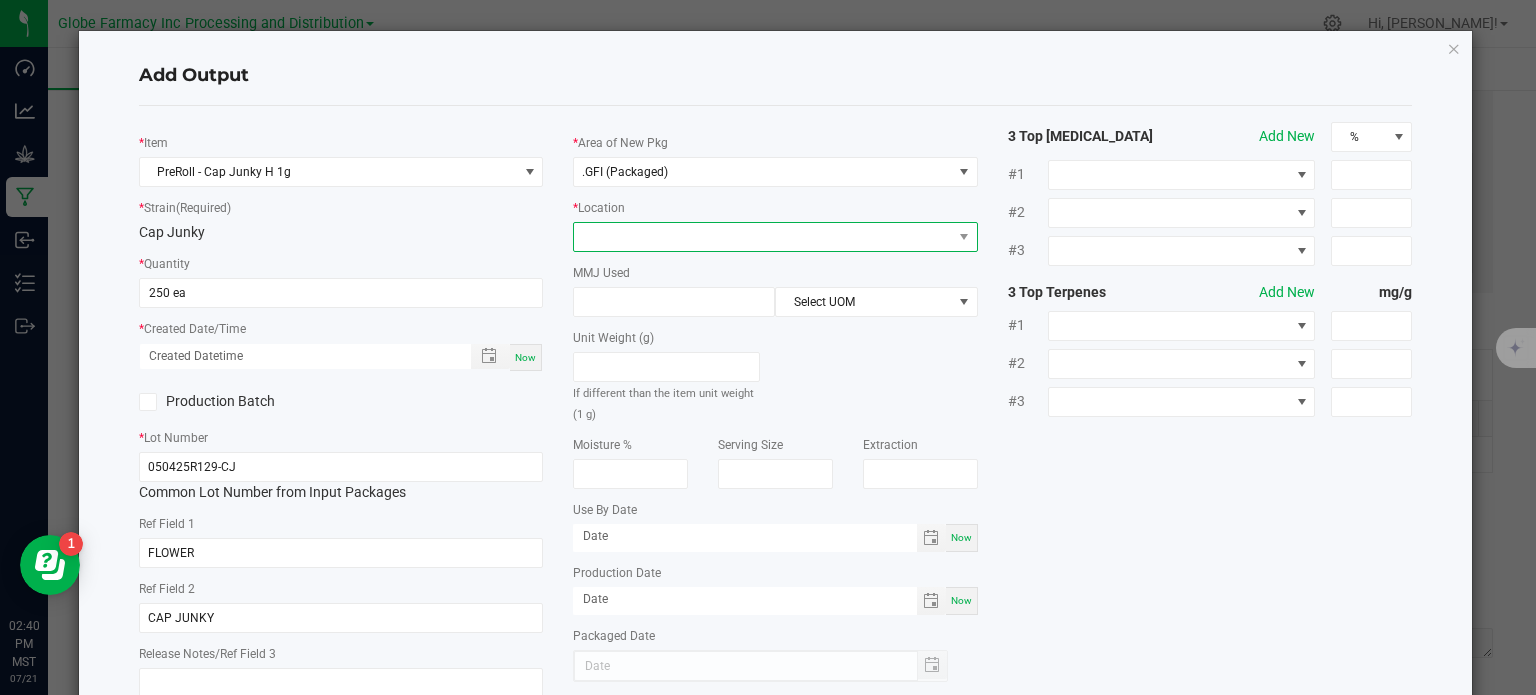 click at bounding box center [763, 237] 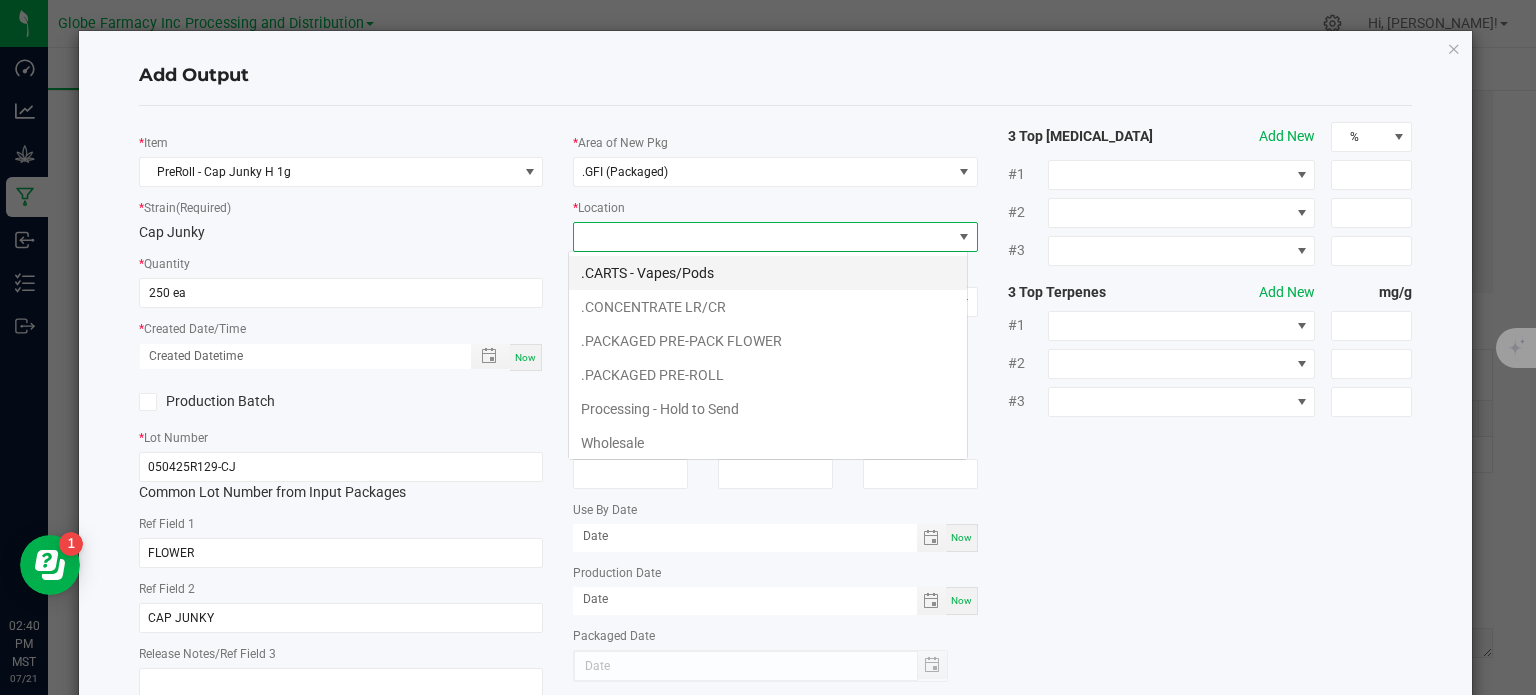 scroll, scrollTop: 99970, scrollLeft: 99600, axis: both 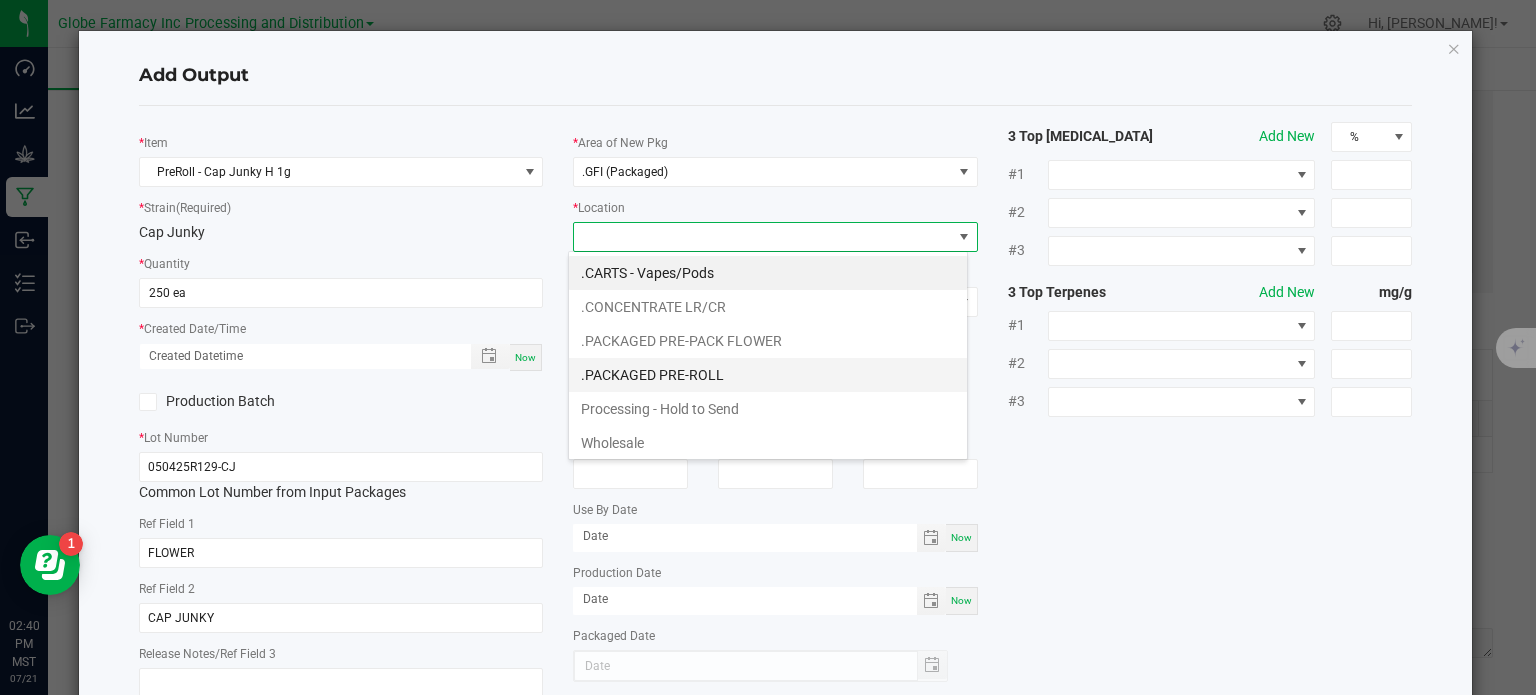 click on ".PACKAGED PRE-ROLL" at bounding box center (768, 375) 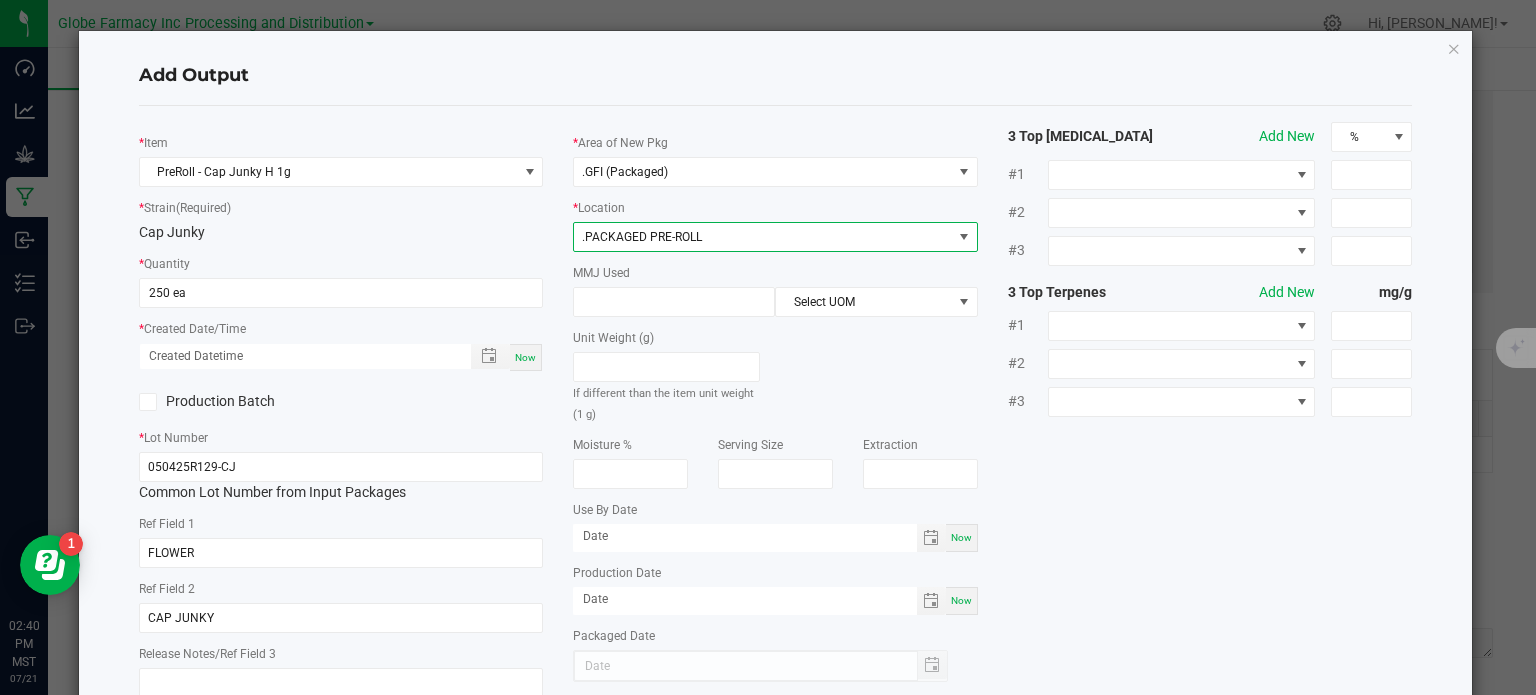 click on "Unit Weight (g)   If different than the item unit weight (1 g)" 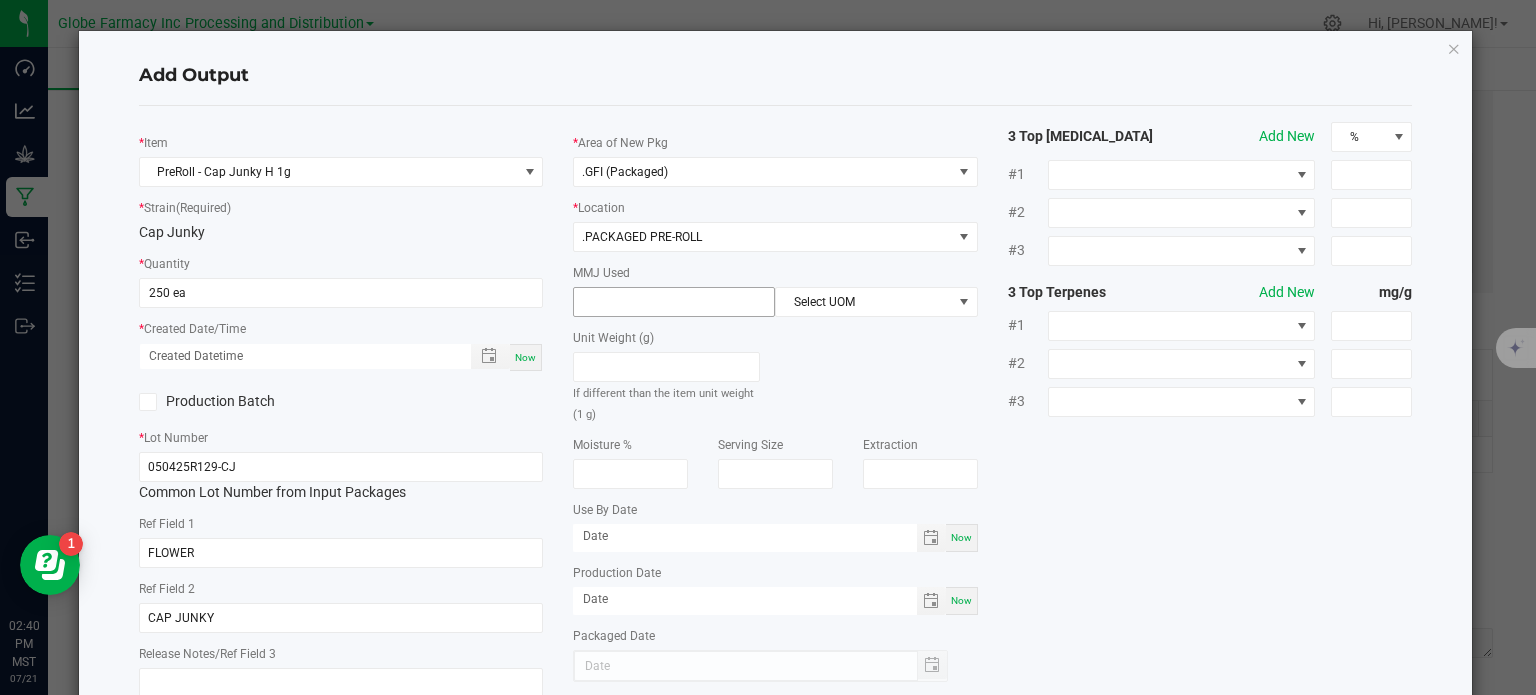 click at bounding box center (674, 302) 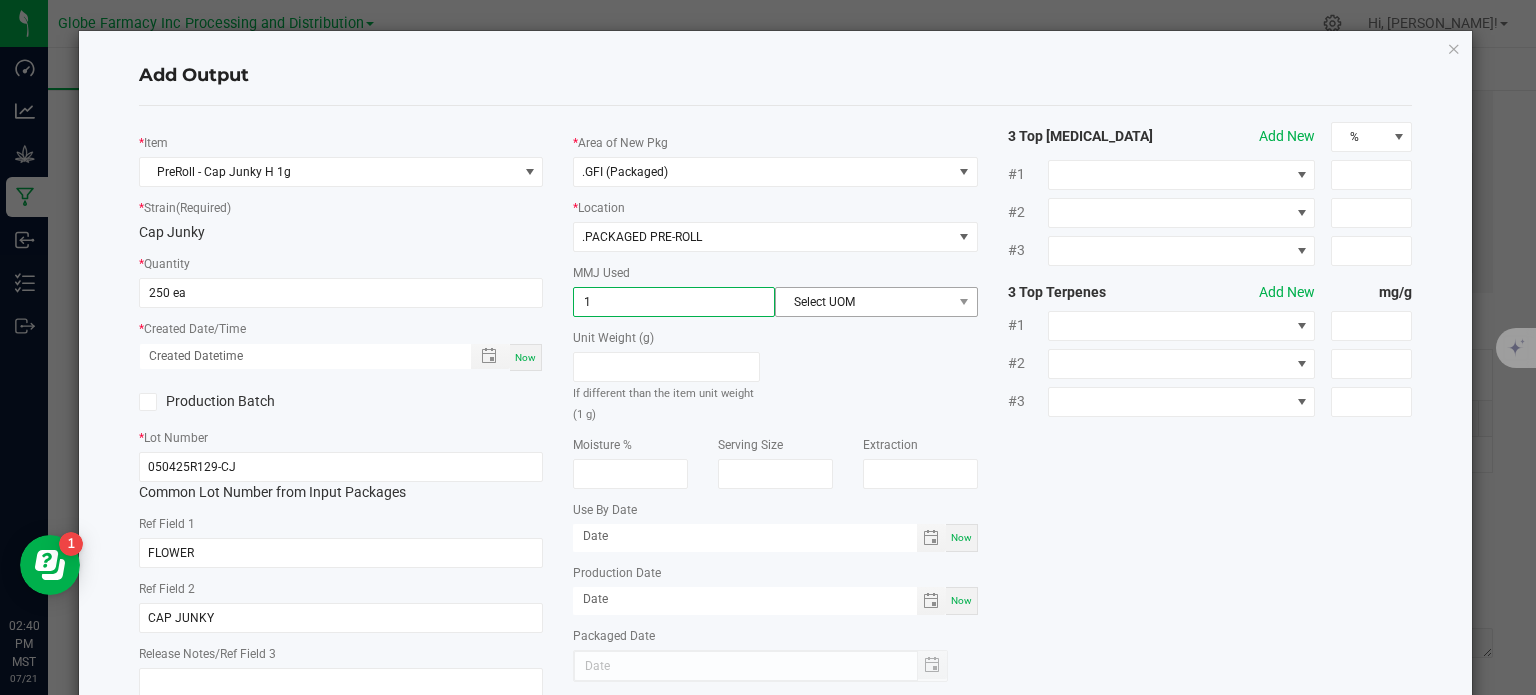 type on "1" 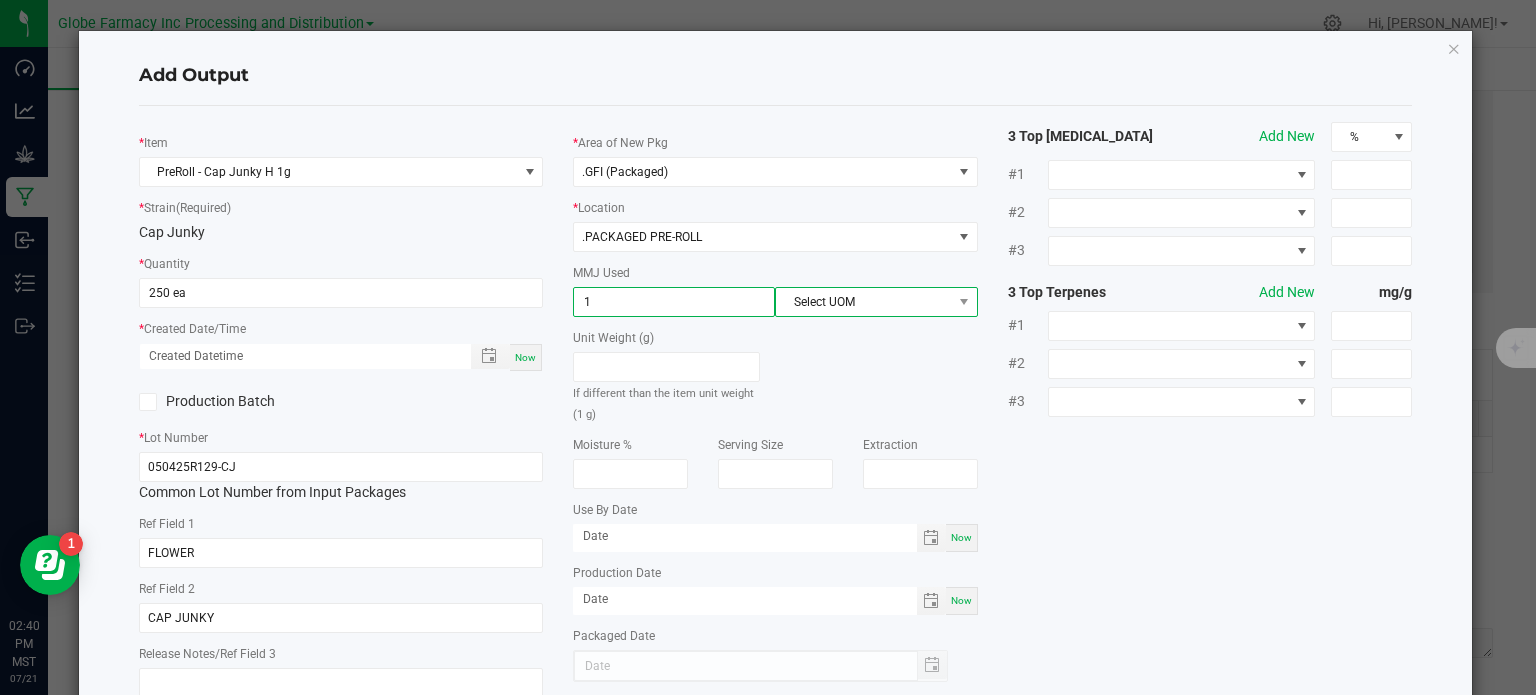 click on "Select UOM" at bounding box center [863, 302] 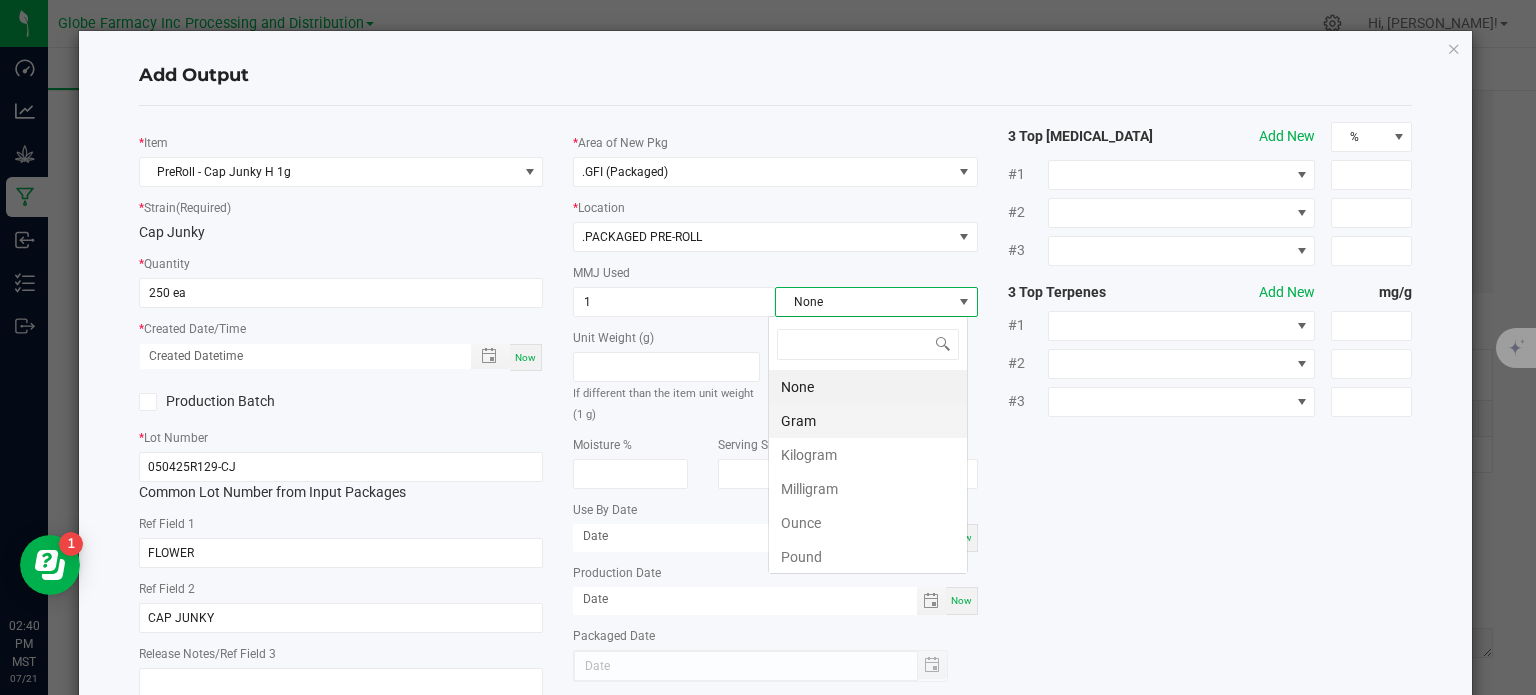 scroll, scrollTop: 99970, scrollLeft: 99800, axis: both 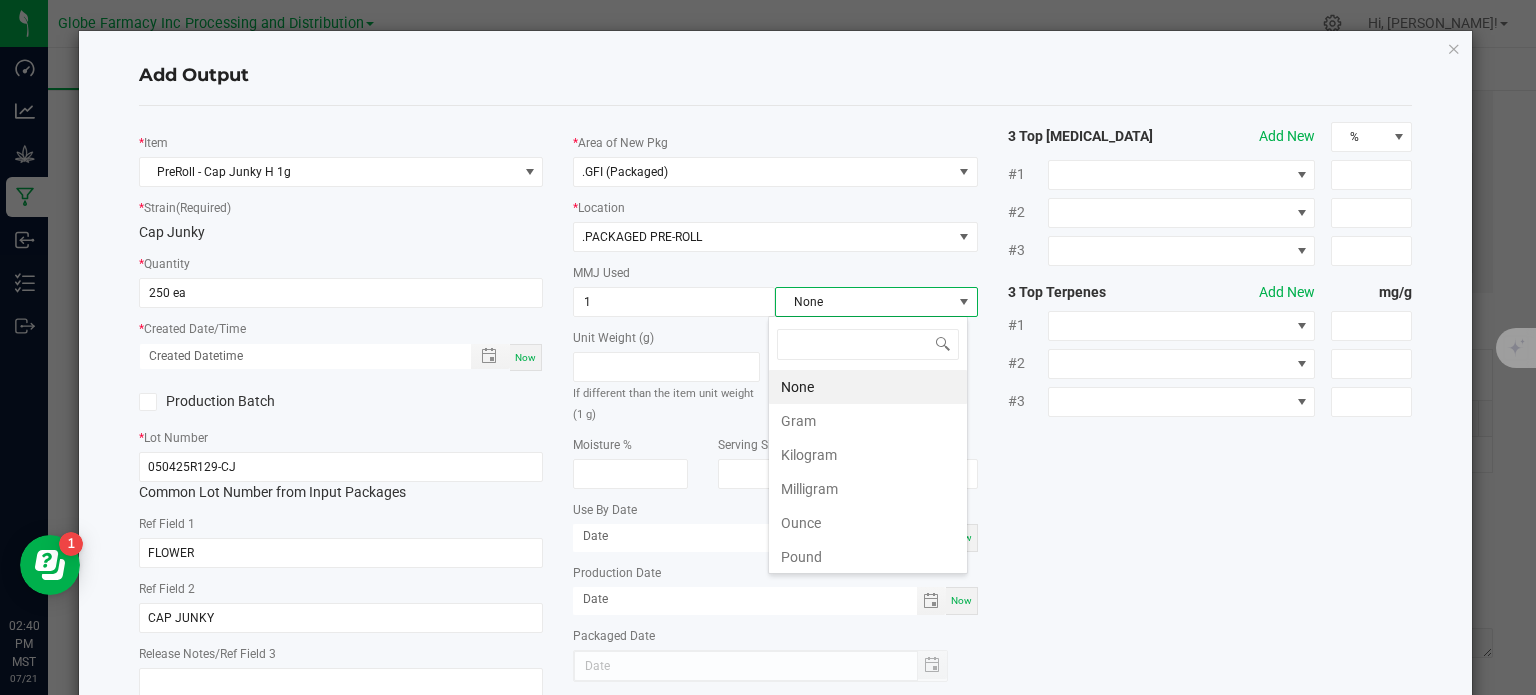 click on "Gram" at bounding box center (868, 421) 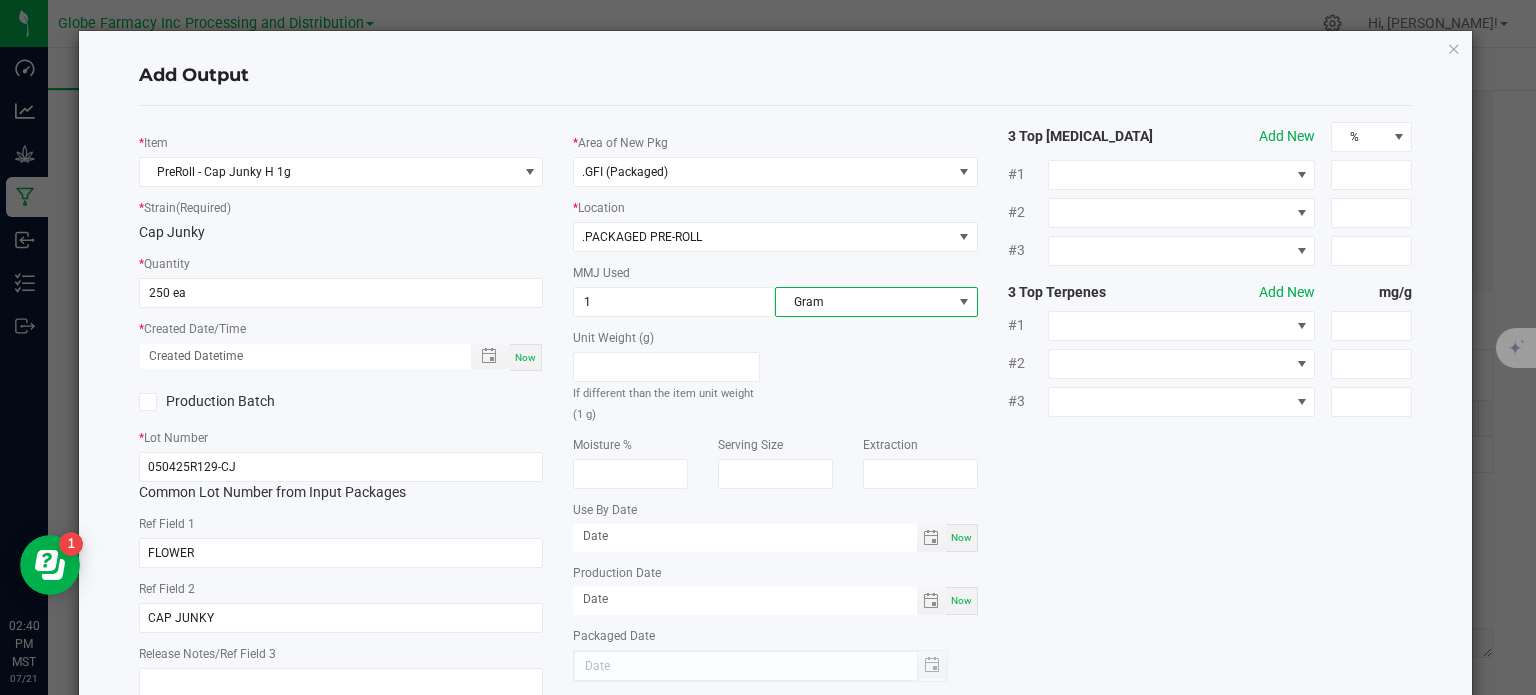 click on "*   Item  PreRoll - Cap Junky H 1g  *   Strain  (Required)  Cap Junky   *   Quantity  250 ea  *   Created Date/Time  Now  Production Batch   *   Lot Number  050425R129-CJ  Common Lot Number from Input Packages   Ref Field 1  FLOWER  Ref Field 2  CAP JUNKY  Release Notes/Ref Field 3   *   Area of New Pkg  .GFI (Packaged)  *   Location  .PACKAGED PRE-ROLL  MMJ Used  1 Gram  Unit Weight (g)   If different than the item unit weight (1 g)   Moisture %   Serving Size   Extraction   Use By Date  Now  Production Date  Now  Packaged Date  3 Top [MEDICAL_DATA]  Add New  % #1 #2 #3 3 Top Terpenes  Add New  mg/g #1 #2 #3" 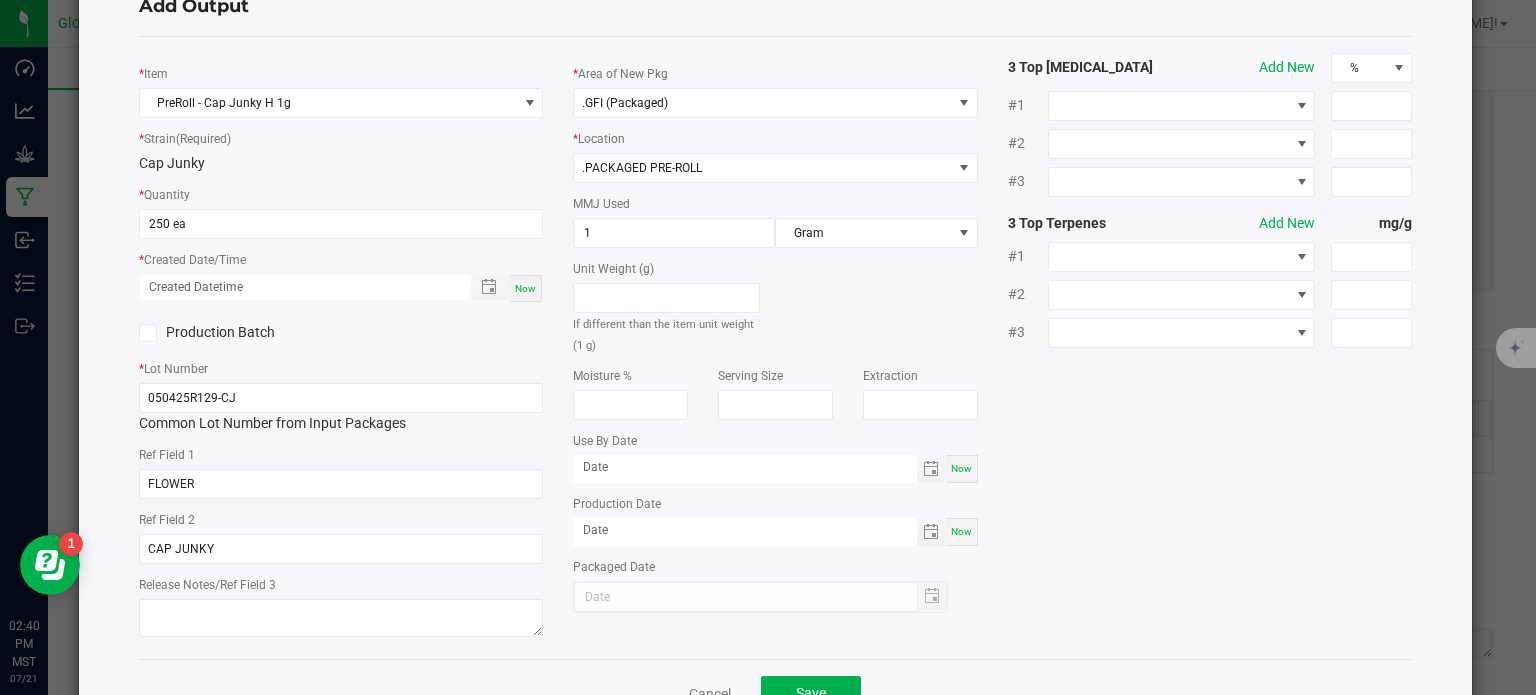 scroll, scrollTop: 133, scrollLeft: 0, axis: vertical 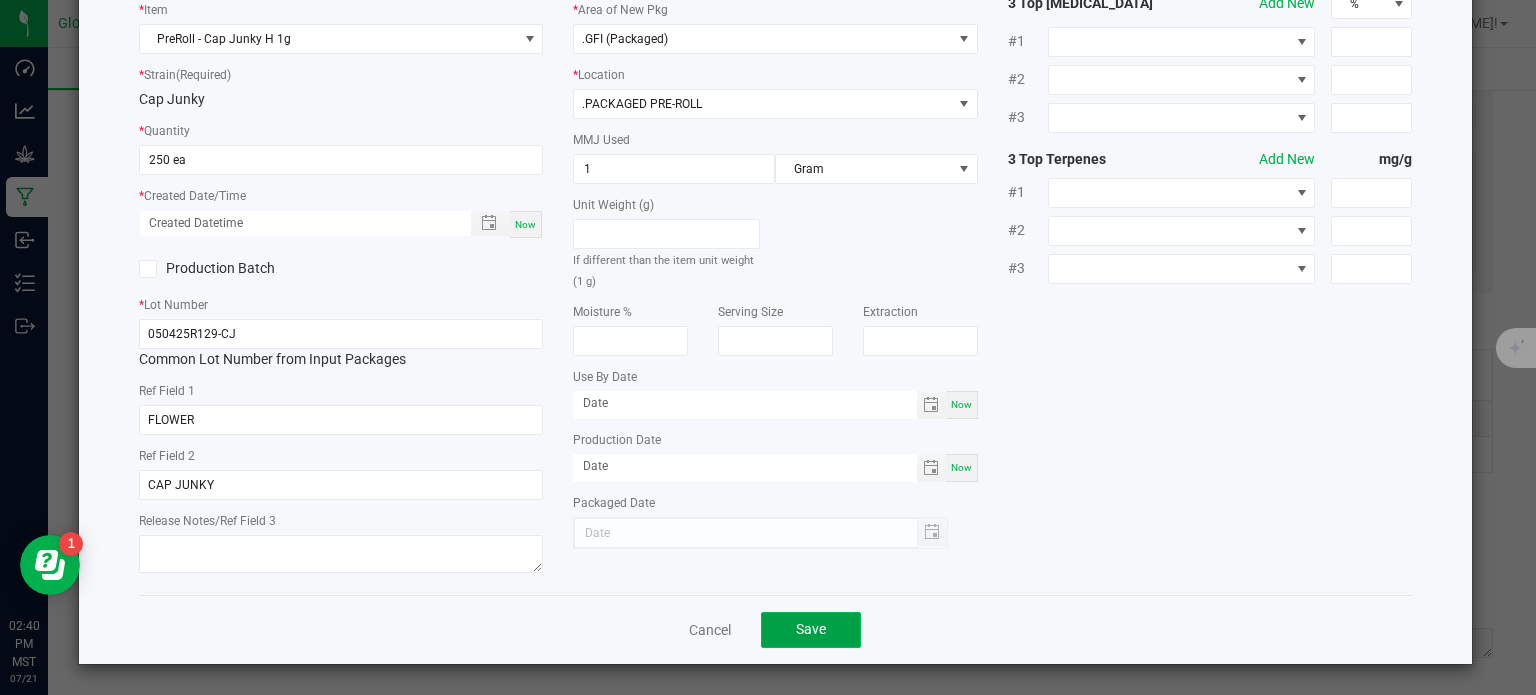 click on "Save" 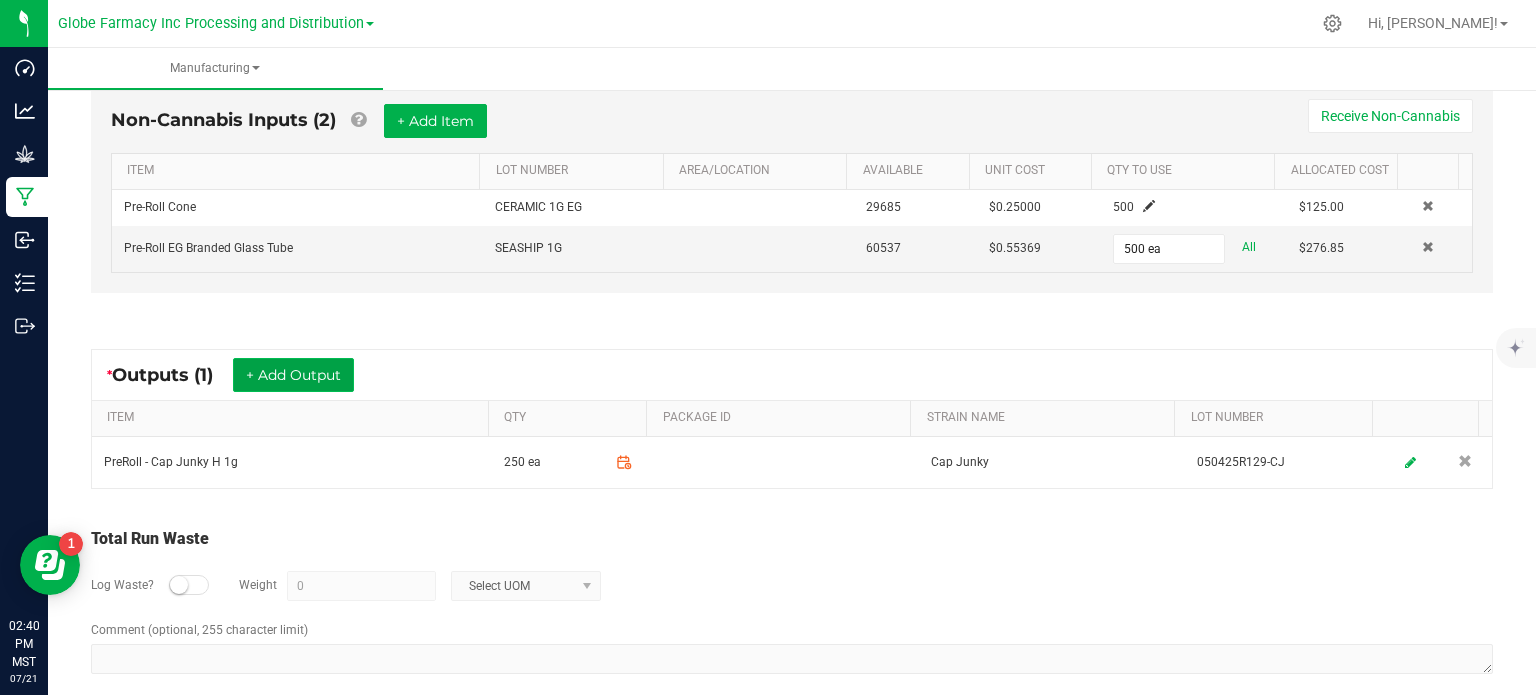 click on "+ Add Output" at bounding box center (293, 375) 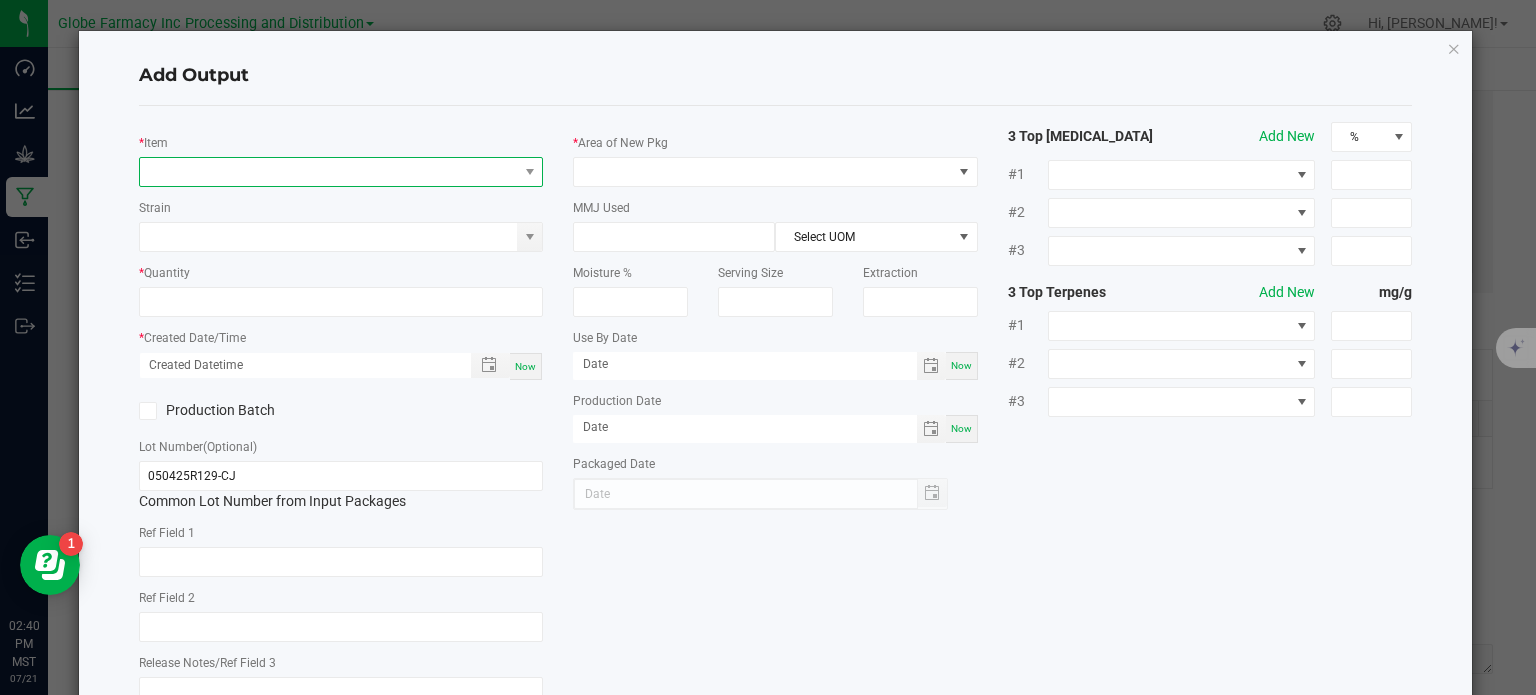 click at bounding box center [329, 172] 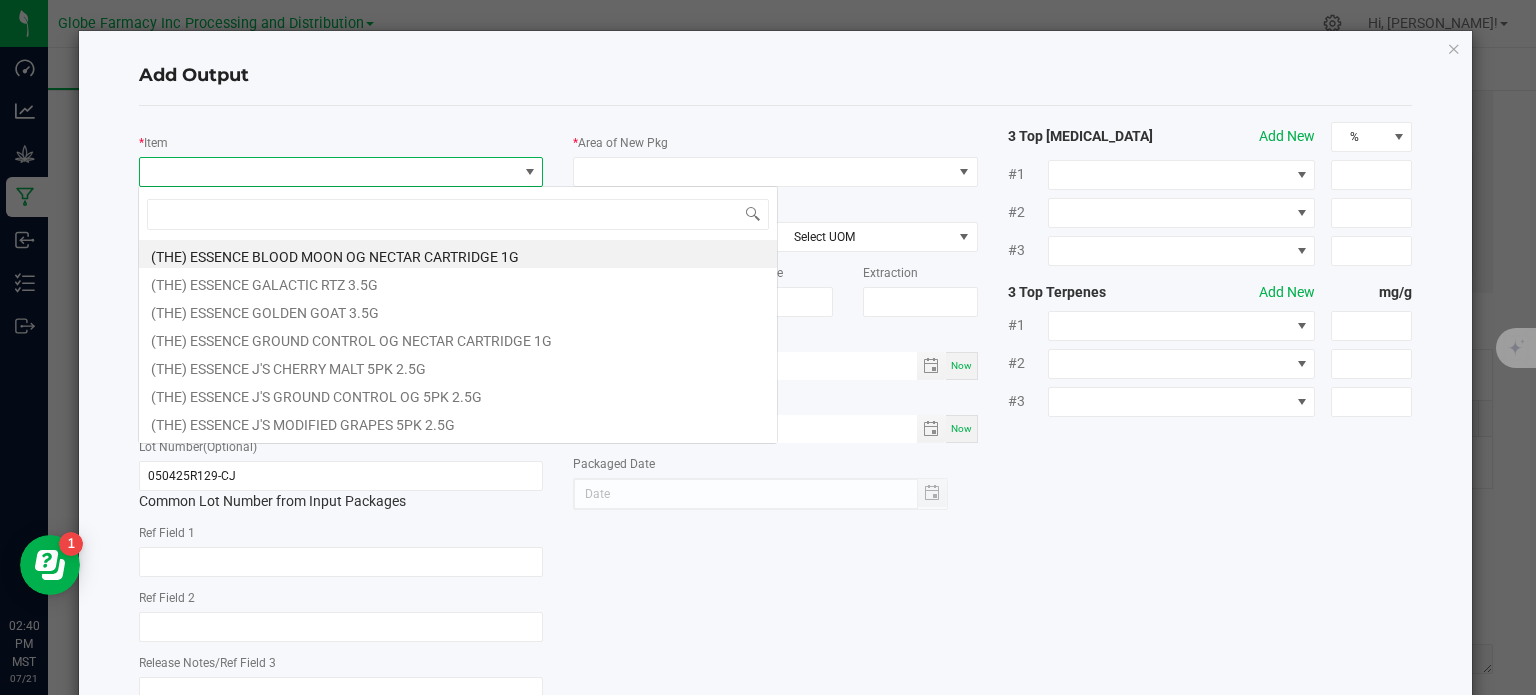 scroll 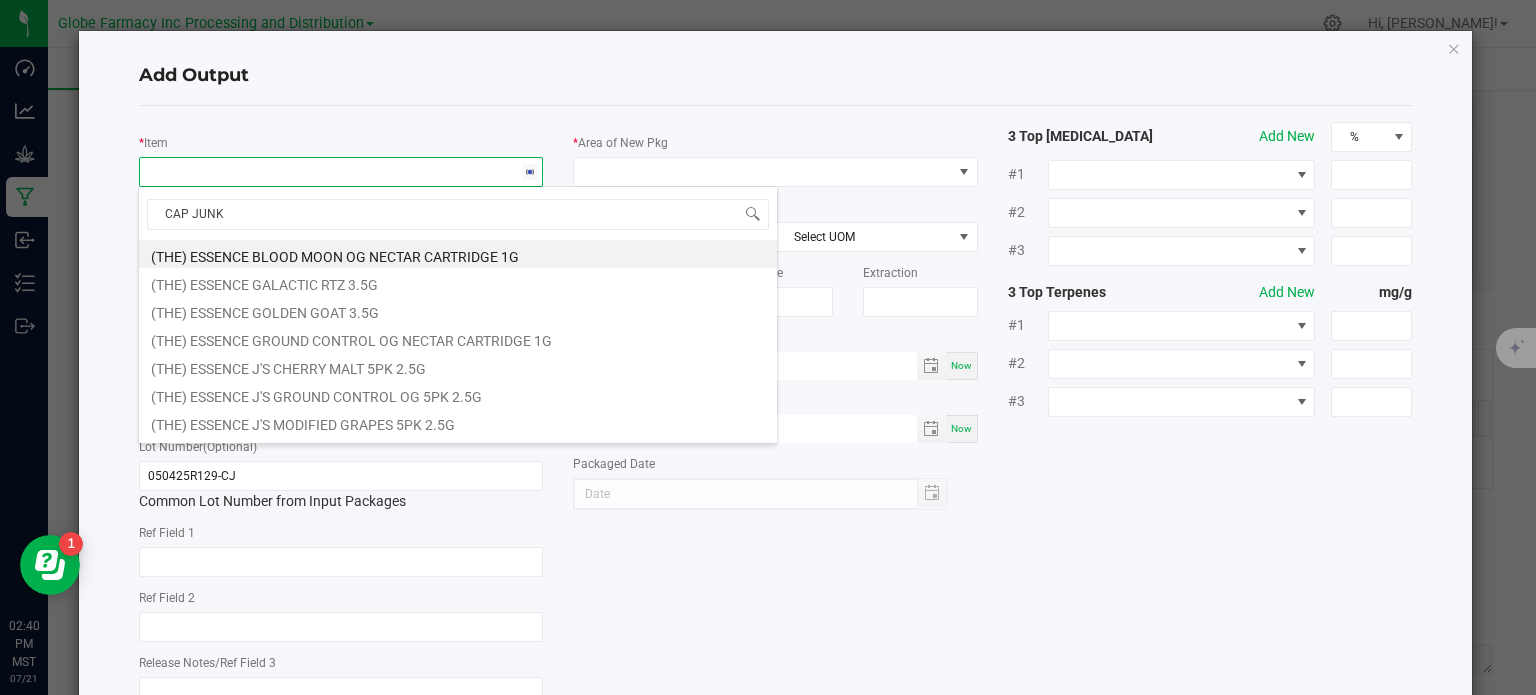 type on "CAP JUNKY" 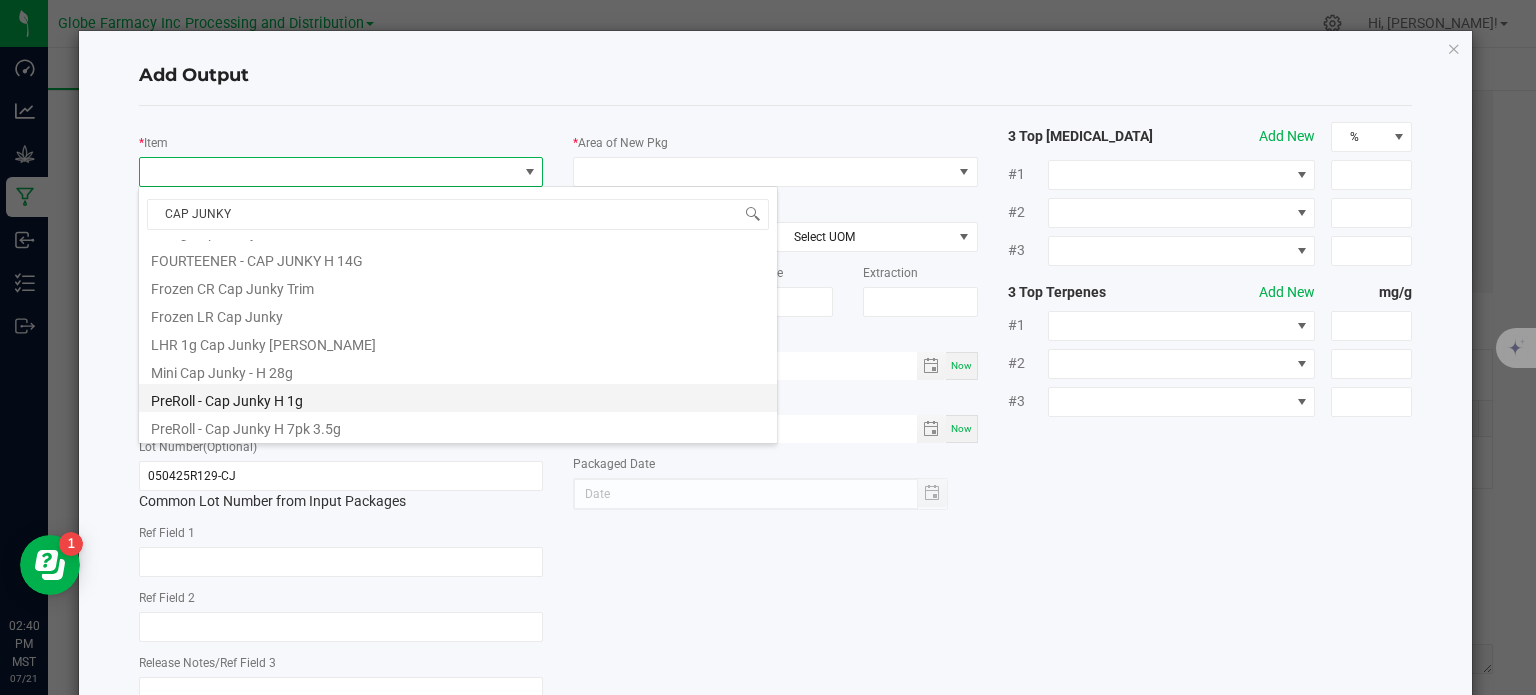 click on "PreRoll - Cap Junky H 1g" at bounding box center [458, 398] 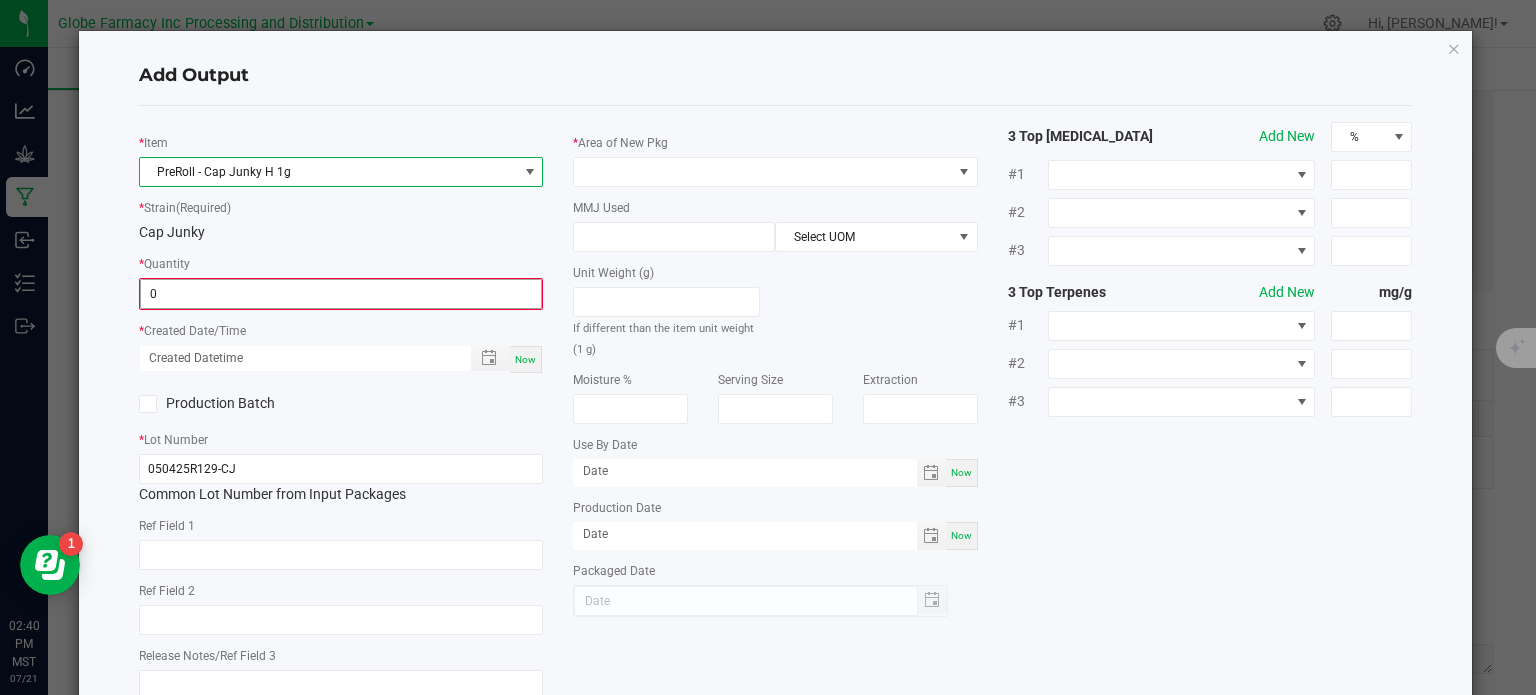 click on "0" at bounding box center (341, 294) 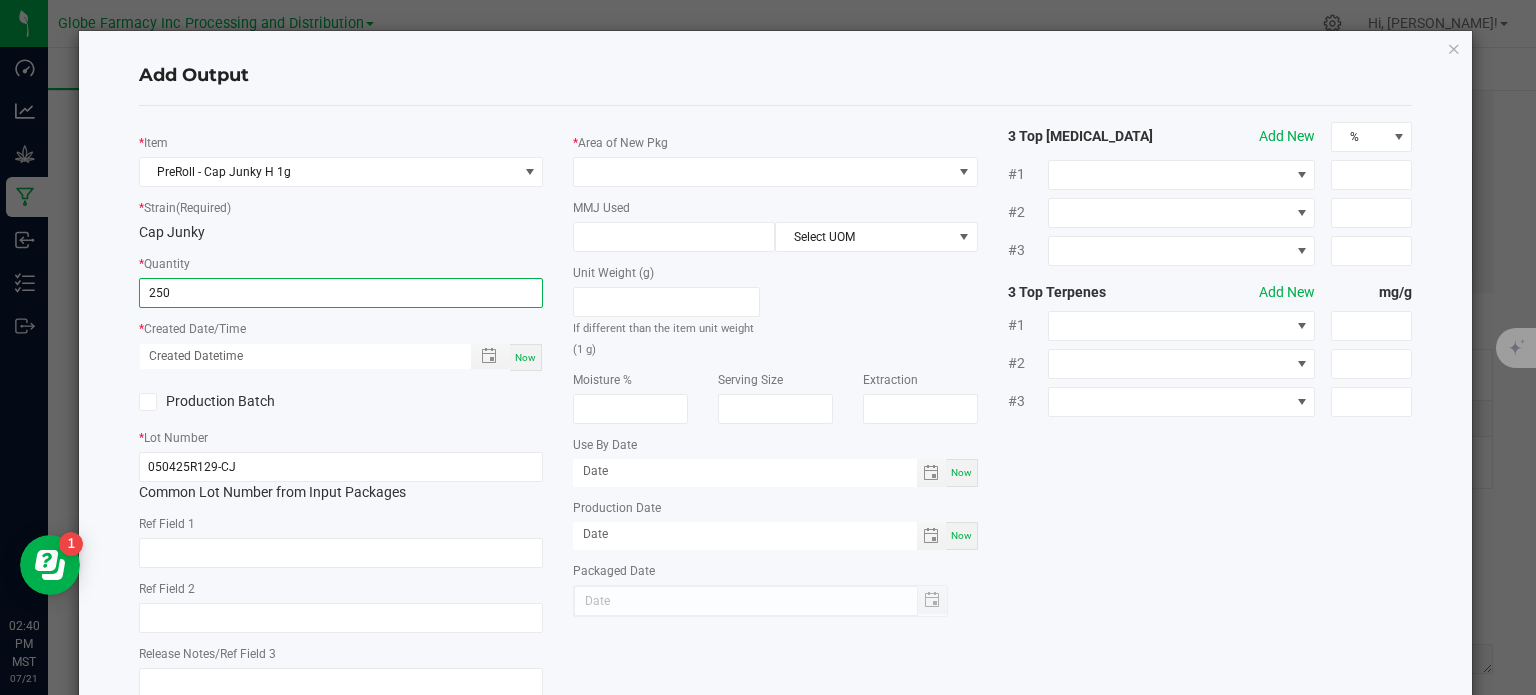 type on "250 ea" 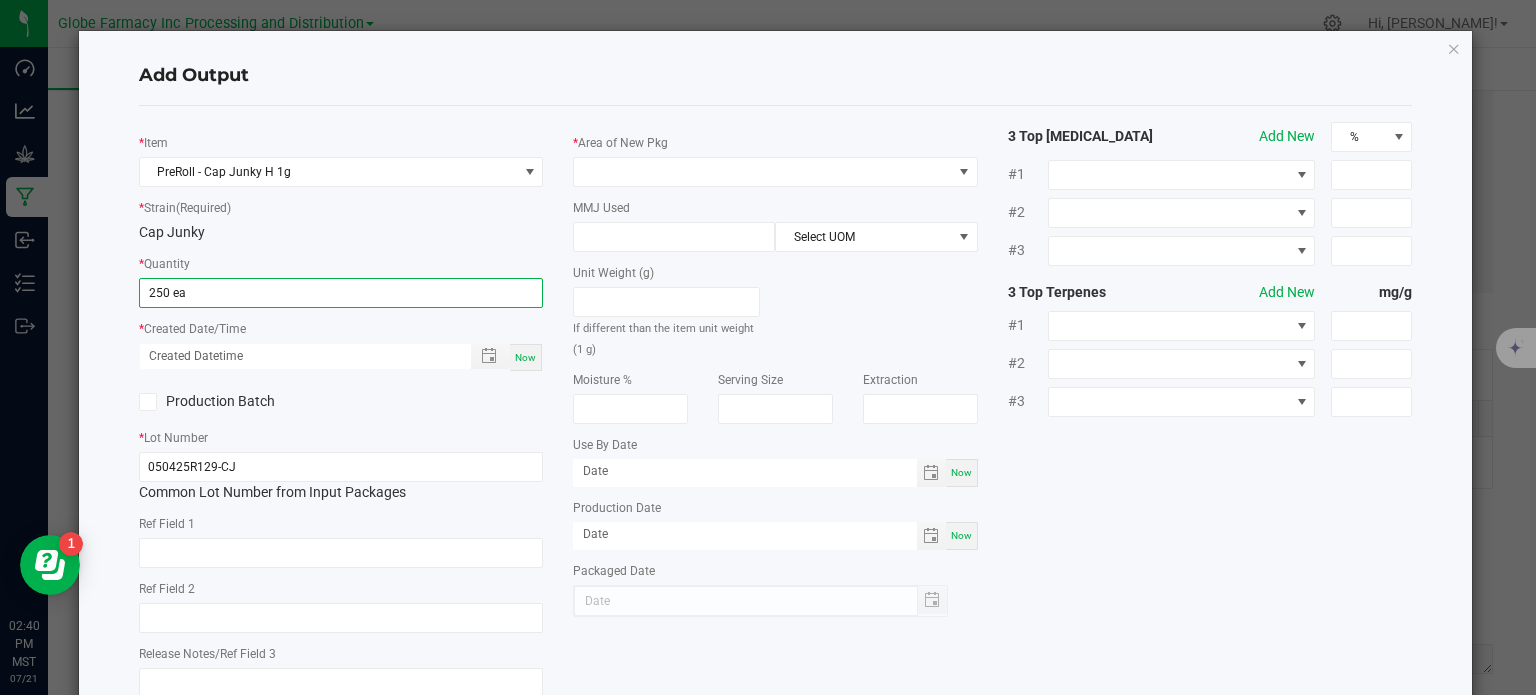 click on "*   Item  PreRoll - Cap Junky H 1g  *   Strain  (Required)  Cap Junky   *   Quantity  250 ea  *   Created Date/Time  Now  Production Batch   *   Lot Number  050425R129-CJ  Common Lot Number from Input Packages   Ref Field 1   Ref Field 2   Release Notes/Ref Field 3" 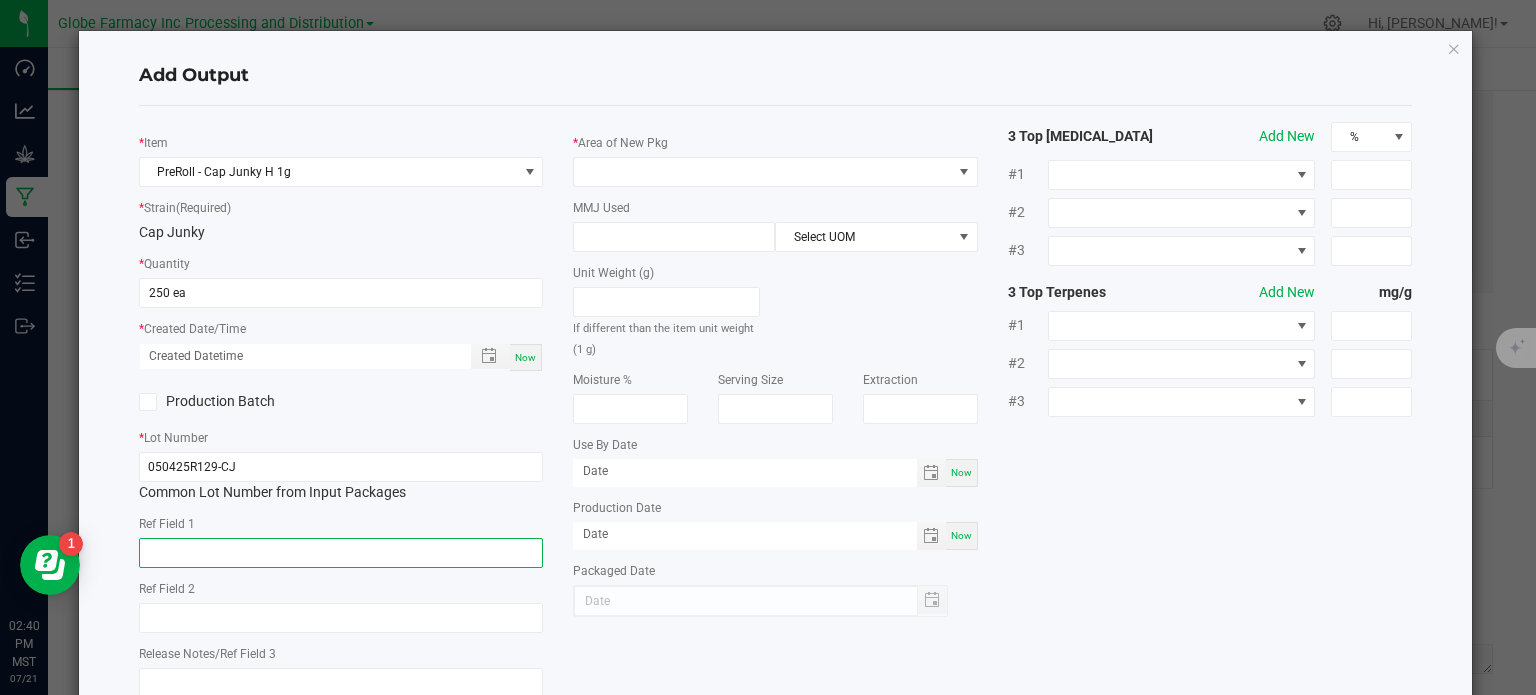 click 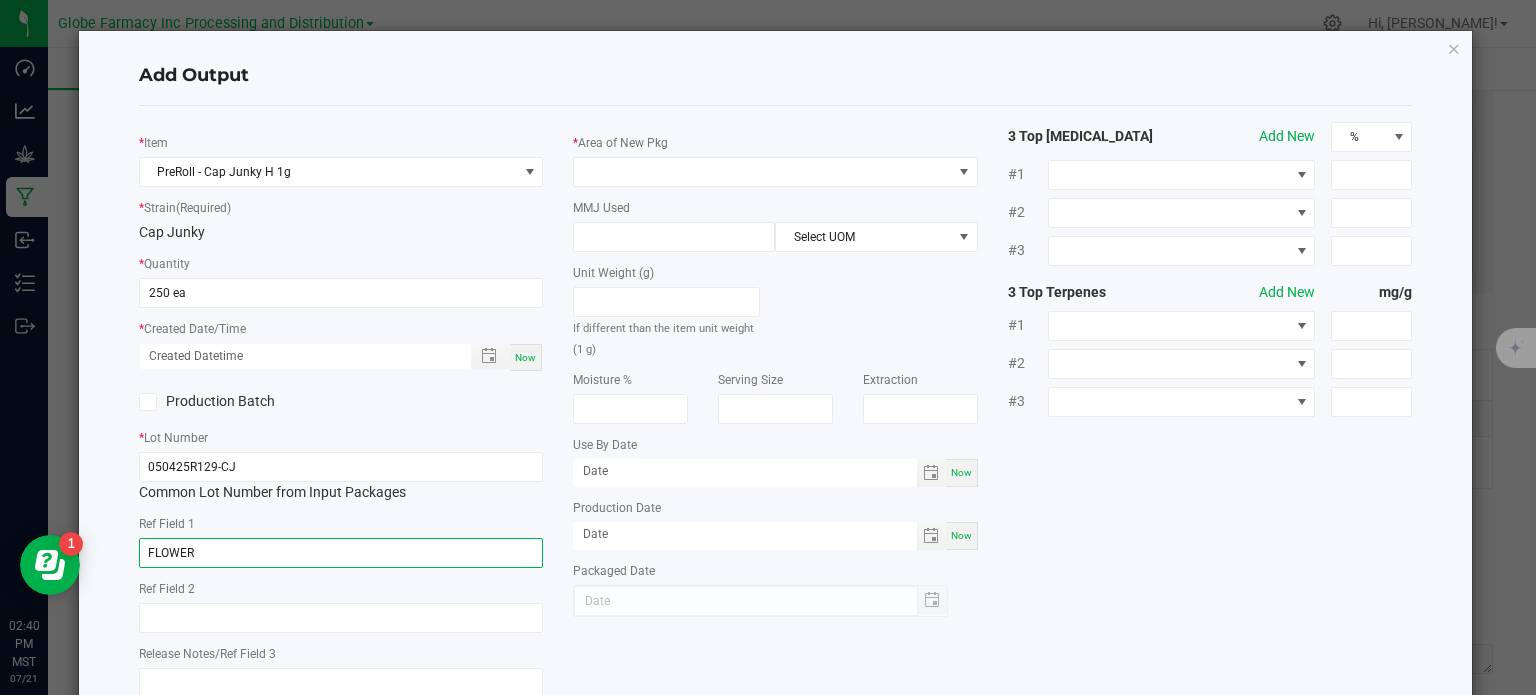 type on "FLOWER" 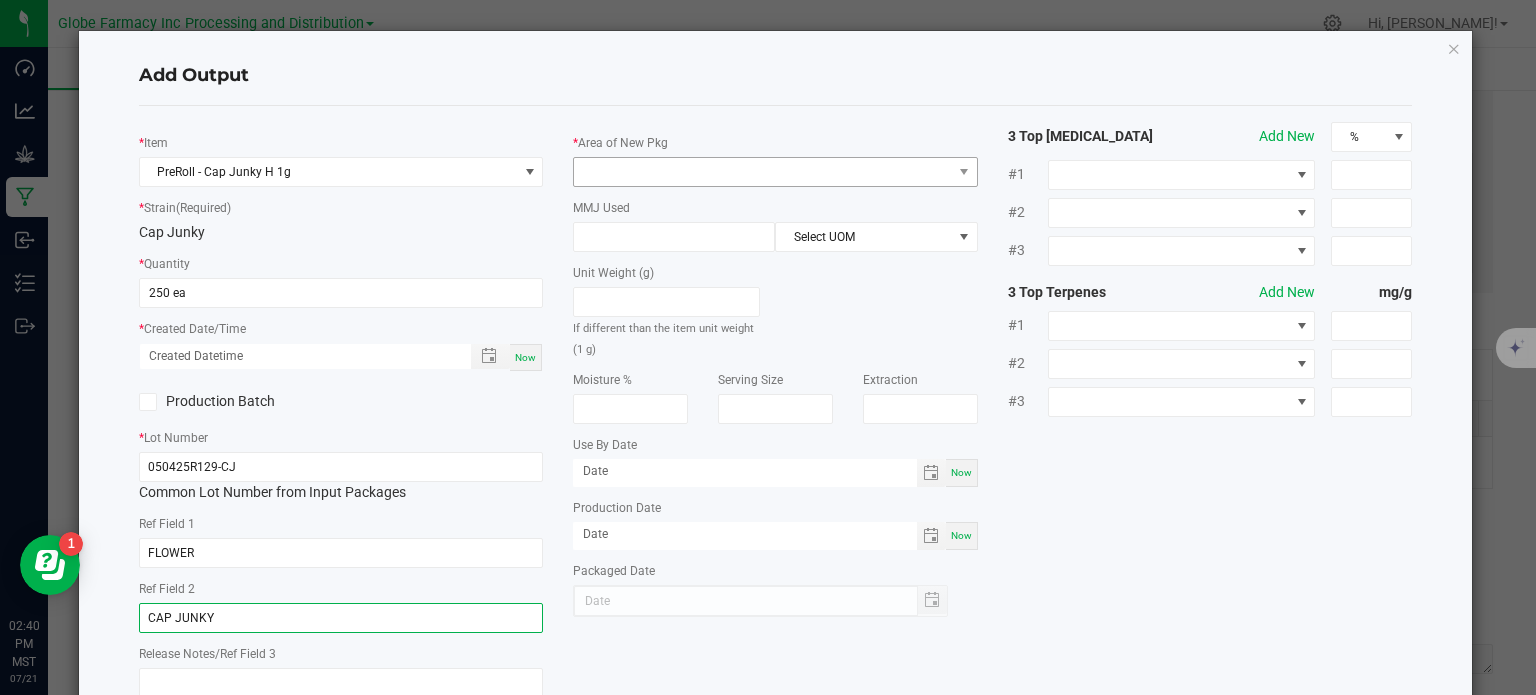 type on "CAP JUNKY" 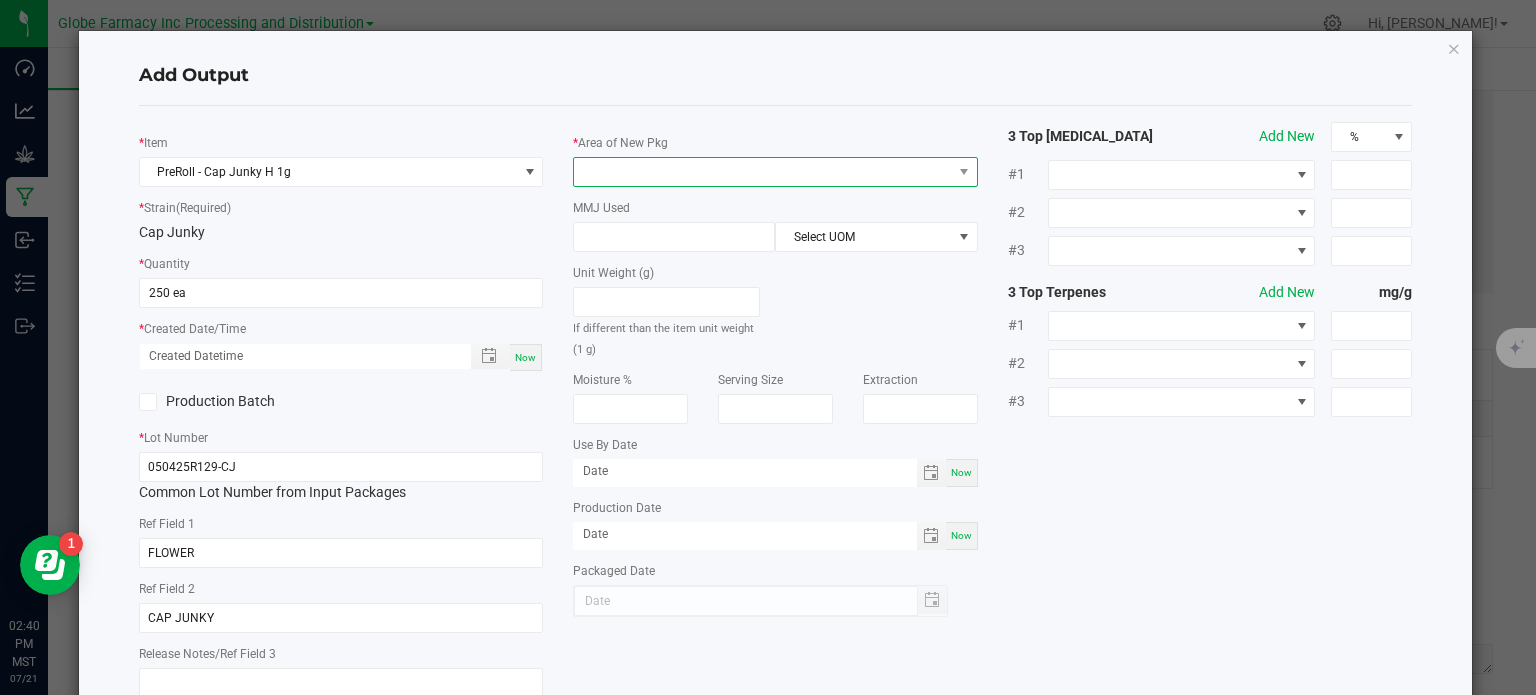 click at bounding box center [763, 172] 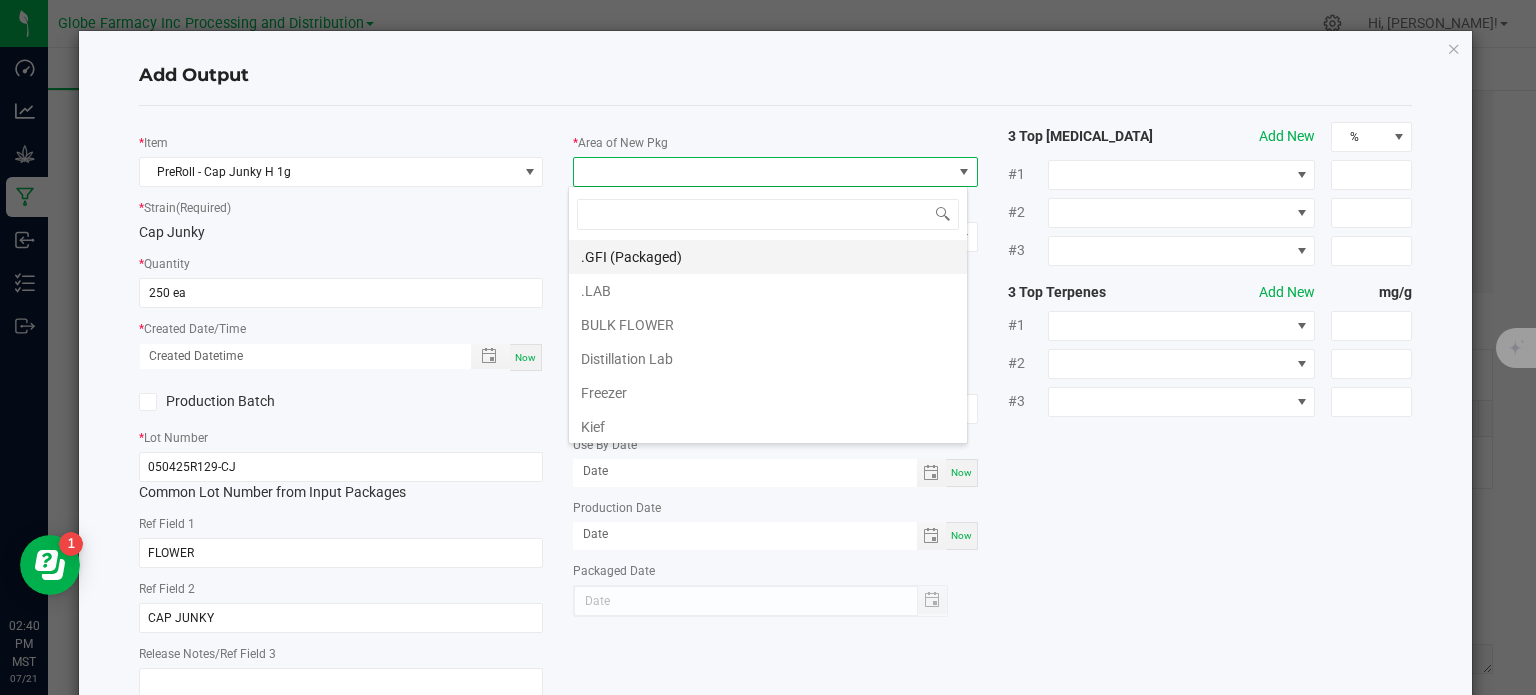 scroll, scrollTop: 99970, scrollLeft: 99600, axis: both 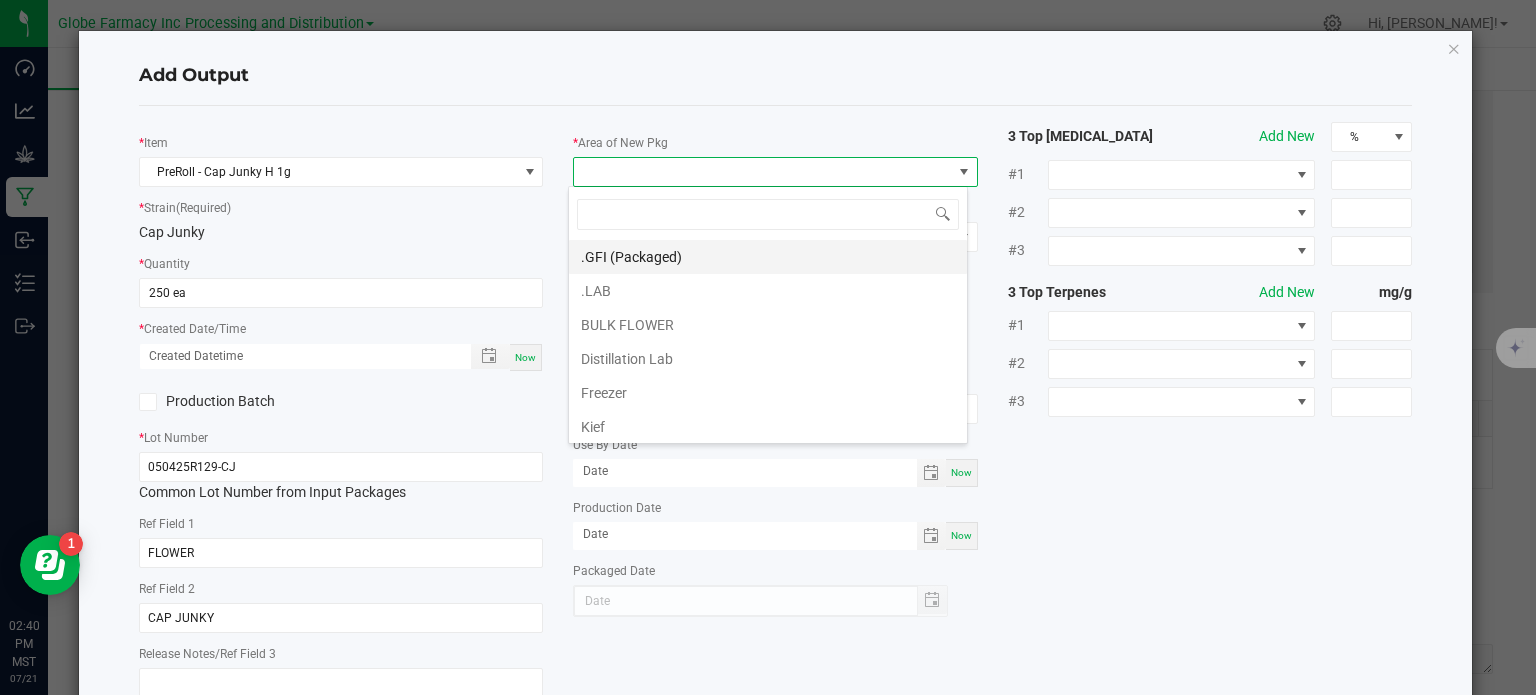 click on ".GFI (Packaged)" at bounding box center [768, 257] 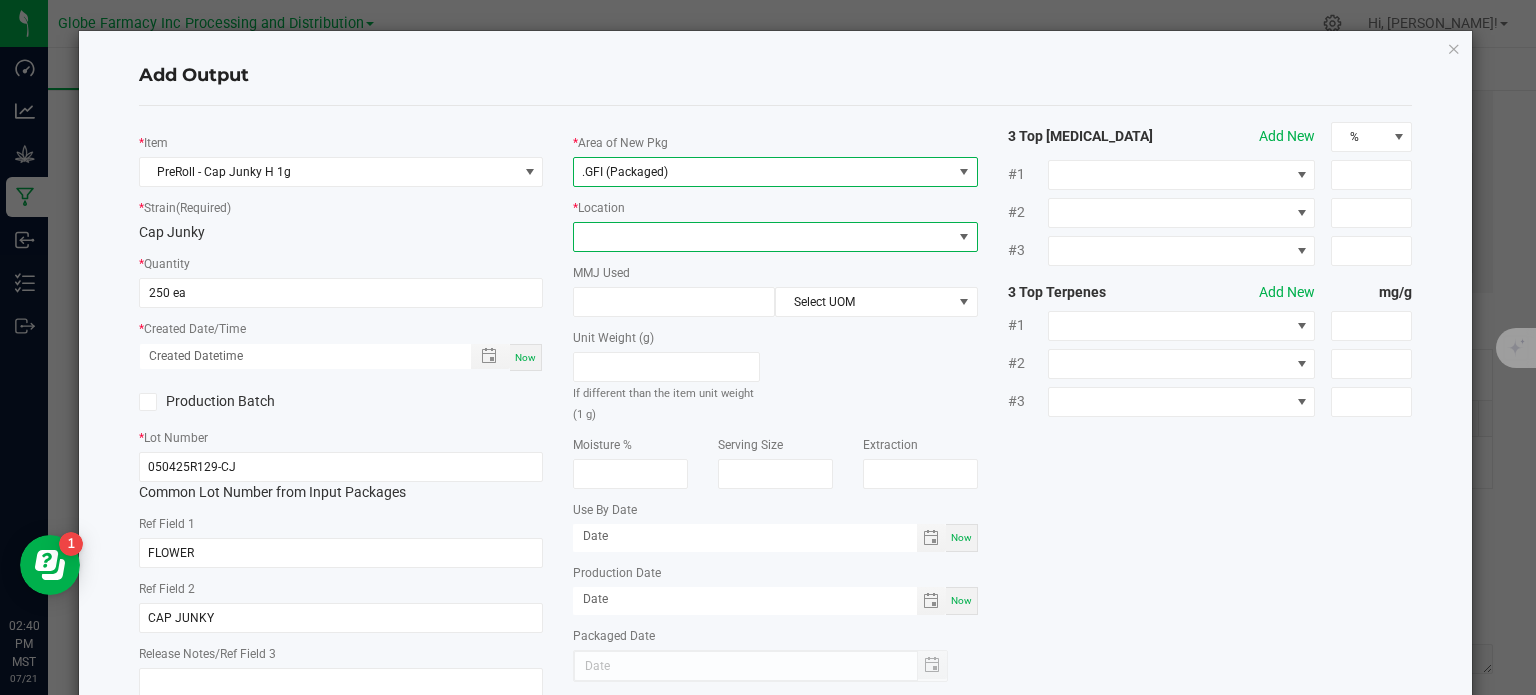 click at bounding box center (763, 237) 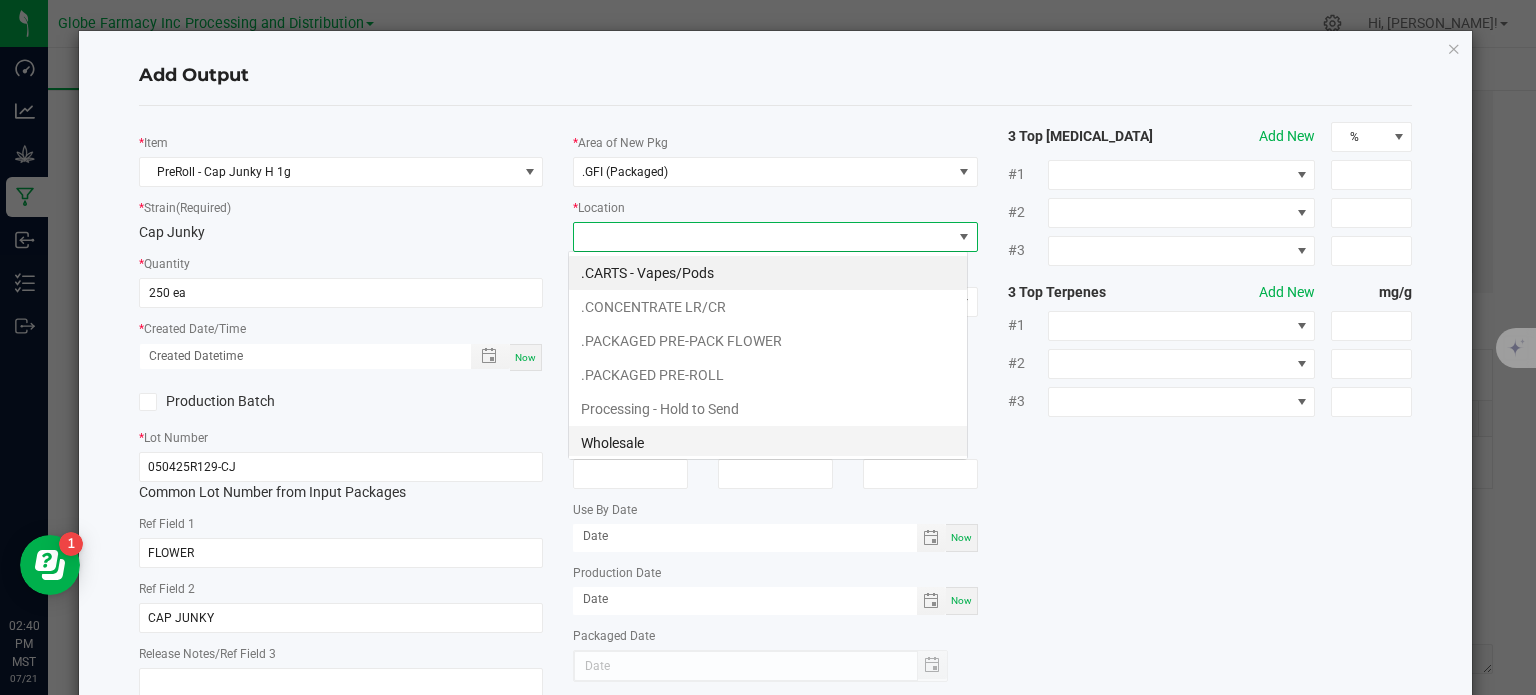 scroll, scrollTop: 99970, scrollLeft: 99600, axis: both 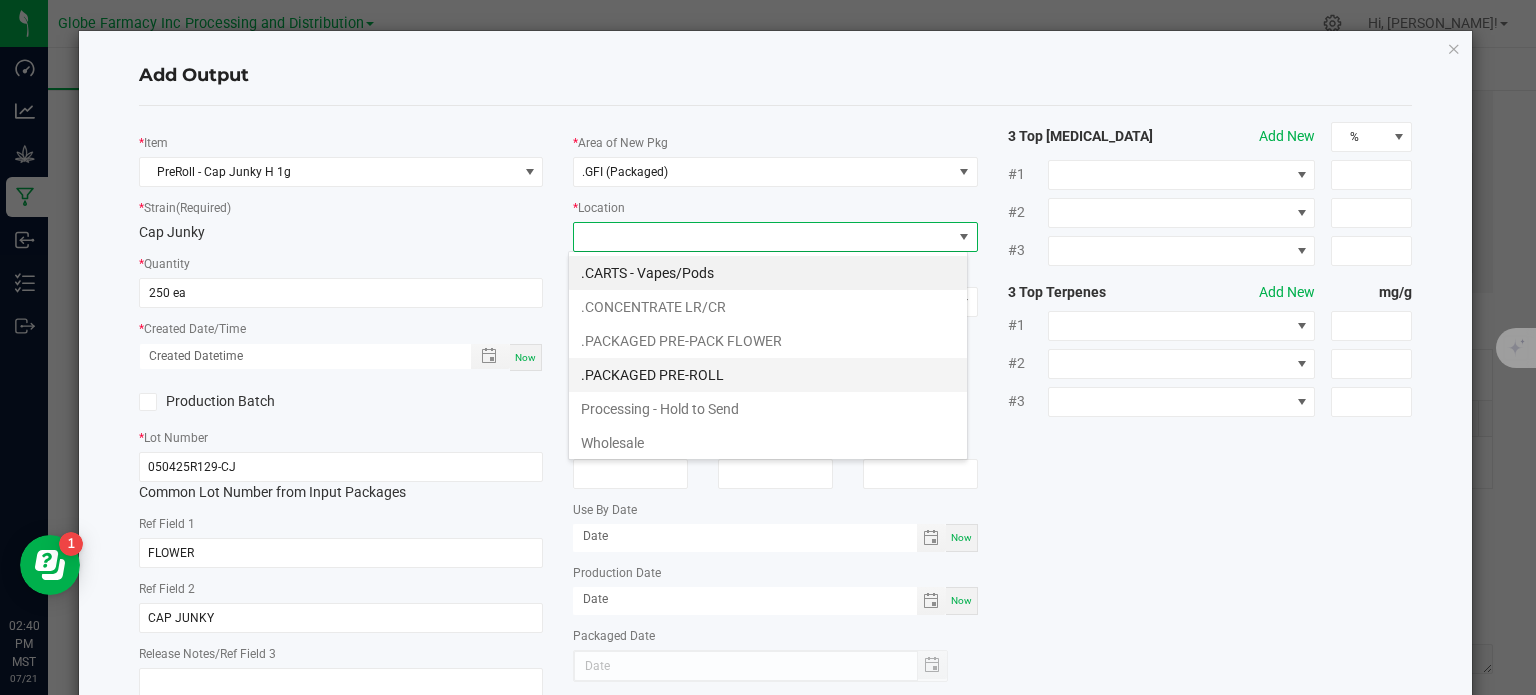 click on ".PACKAGED PRE-ROLL" at bounding box center [768, 375] 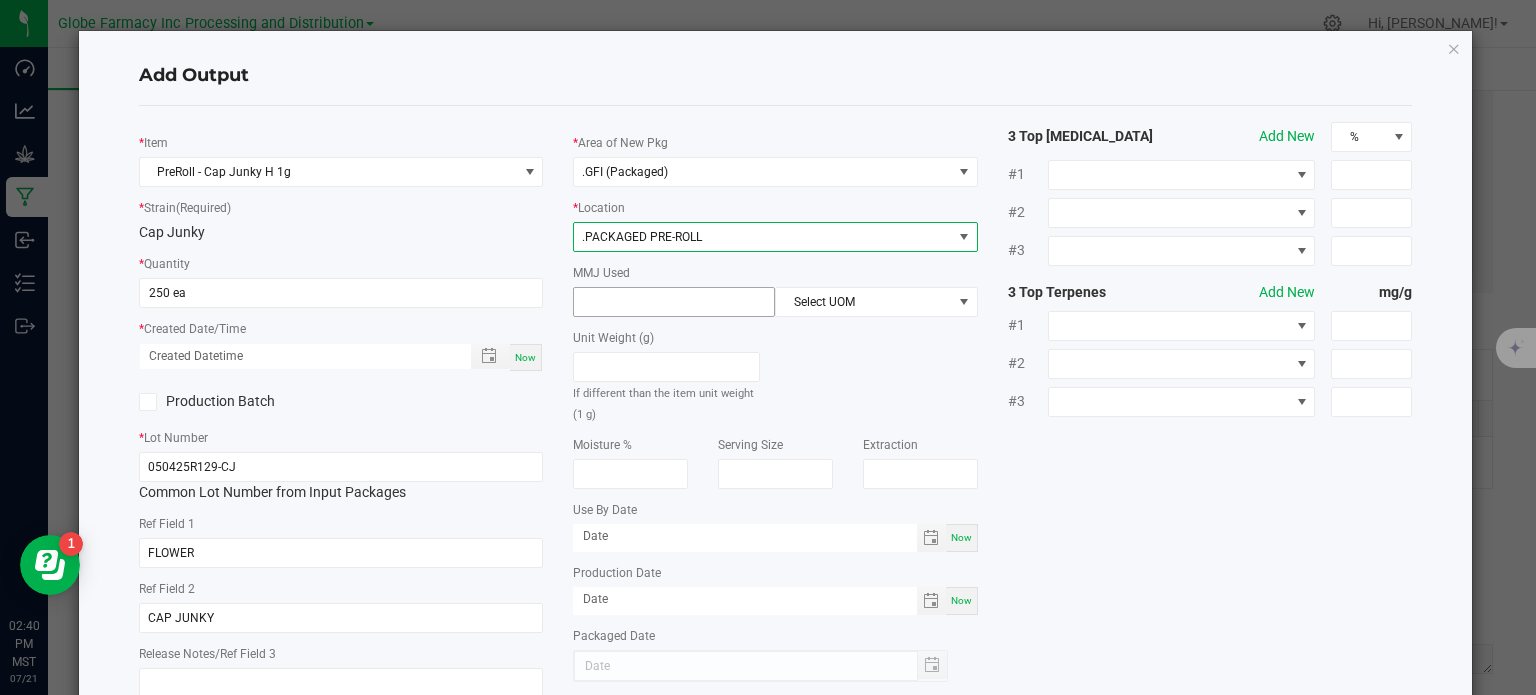 click at bounding box center [674, 302] 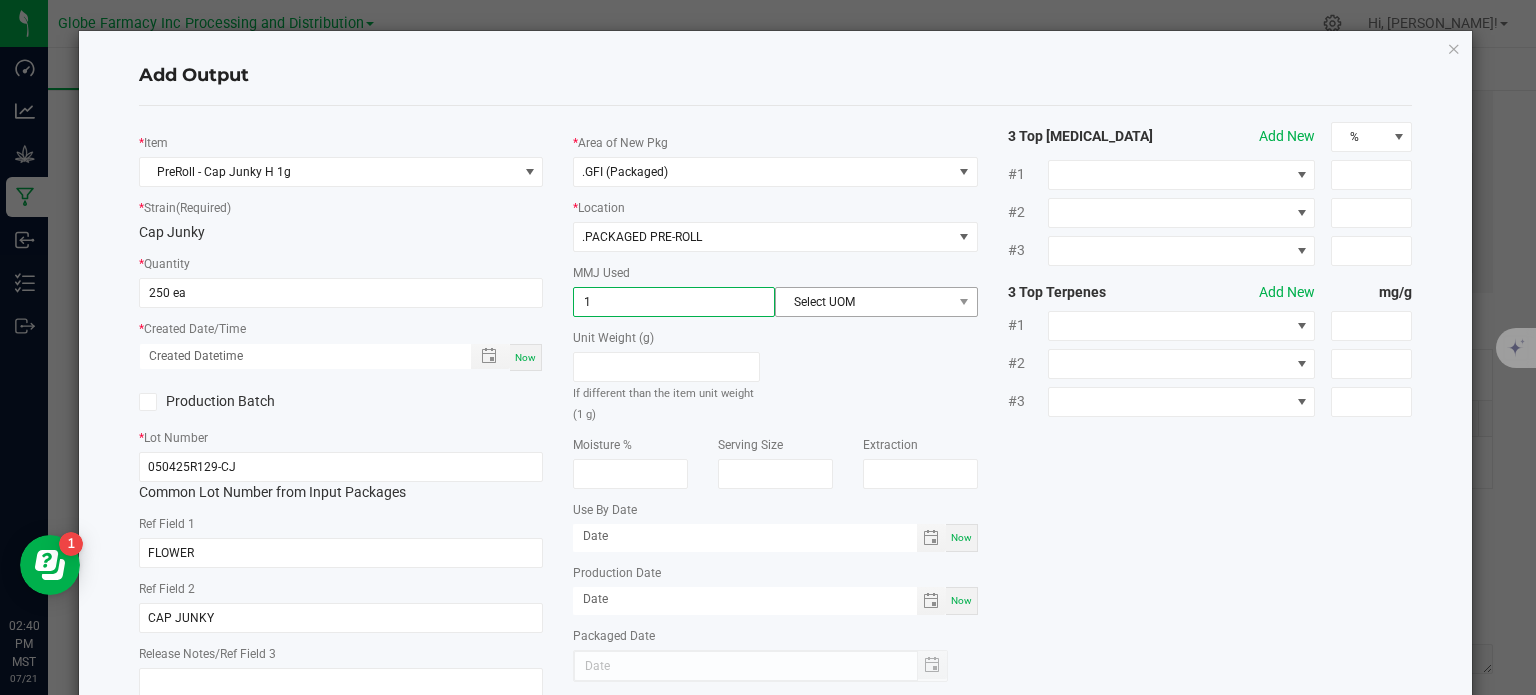 type on "1" 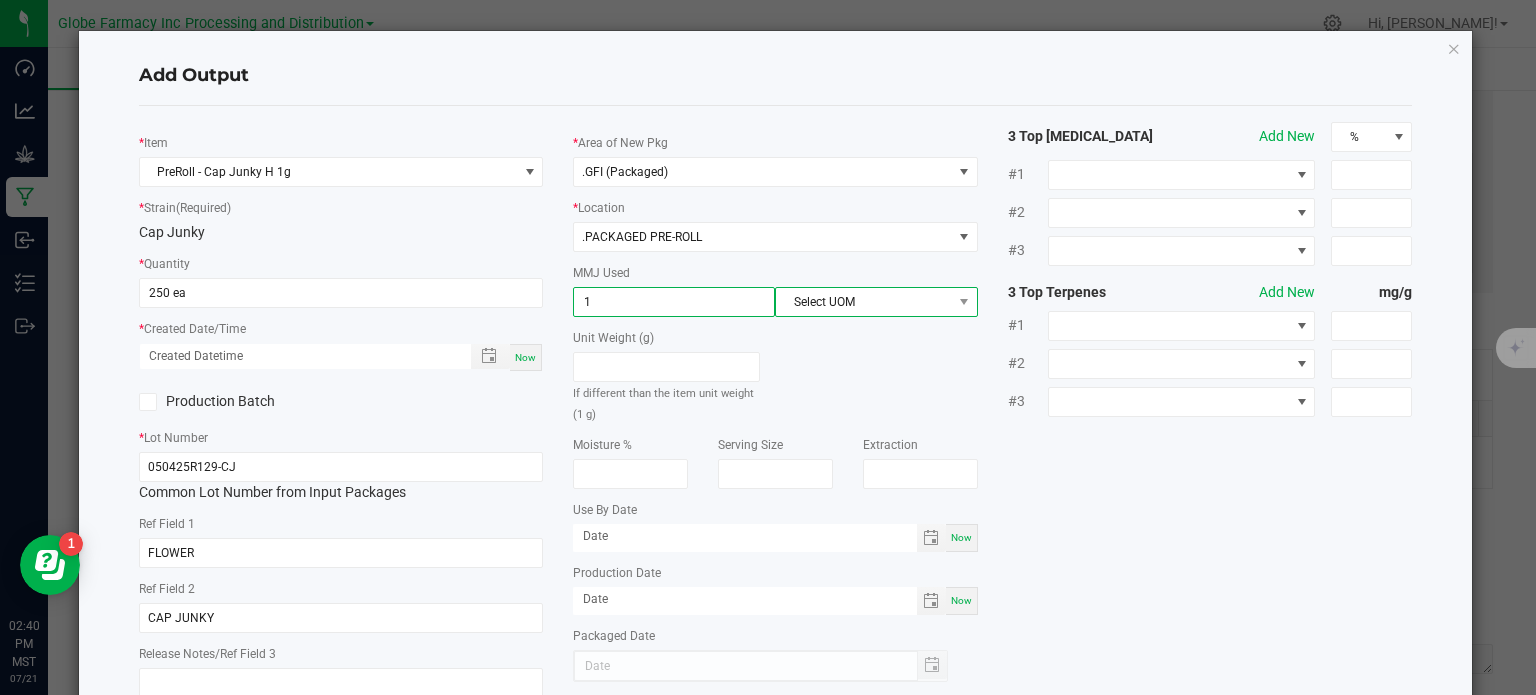 click on "Select UOM" at bounding box center (863, 302) 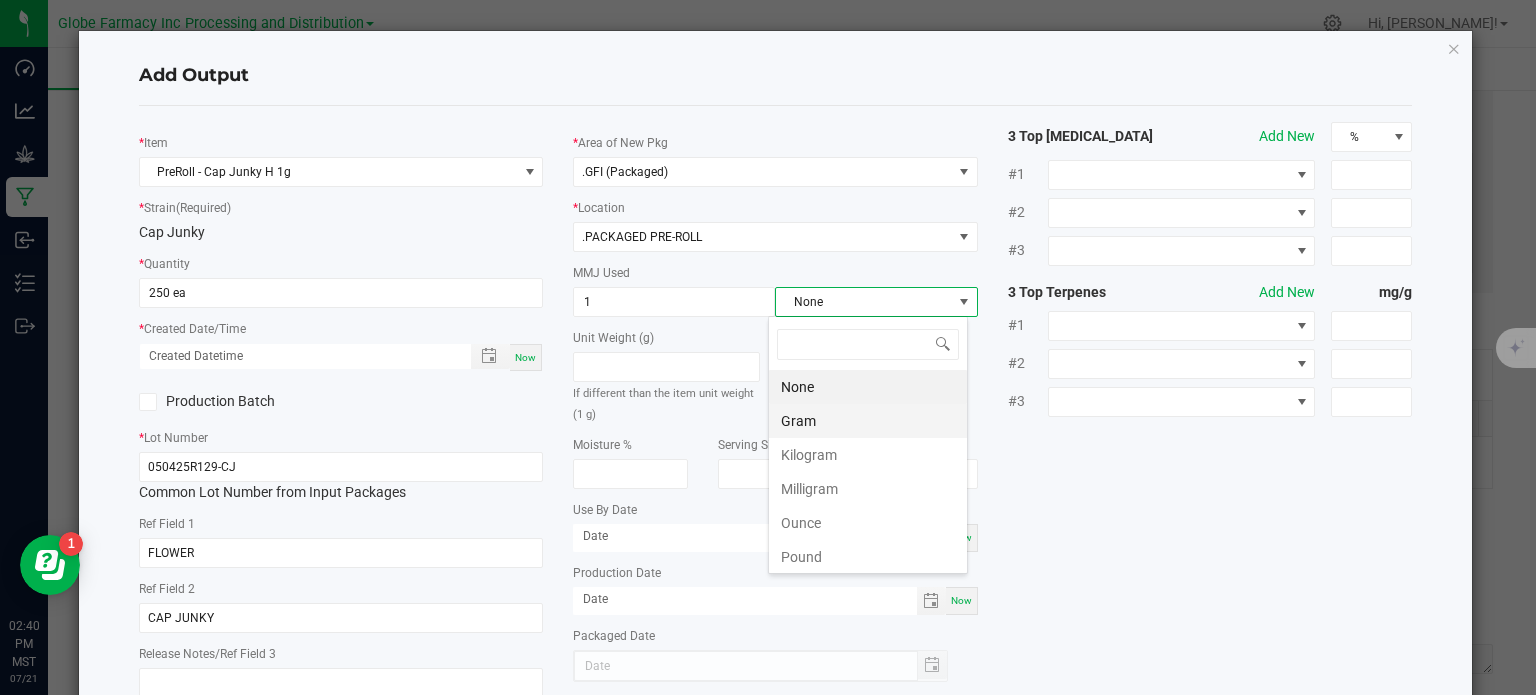 scroll, scrollTop: 99970, scrollLeft: 99800, axis: both 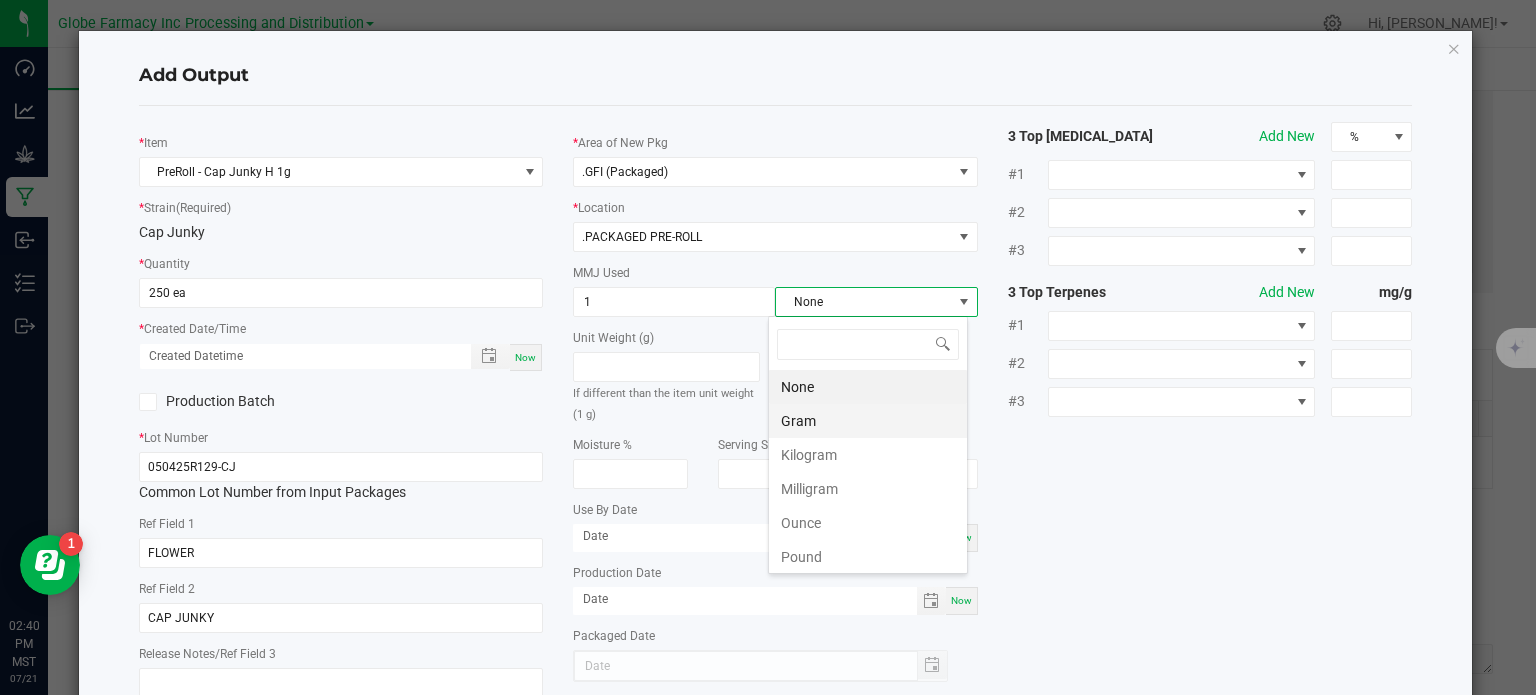 click on "Gram" at bounding box center [868, 421] 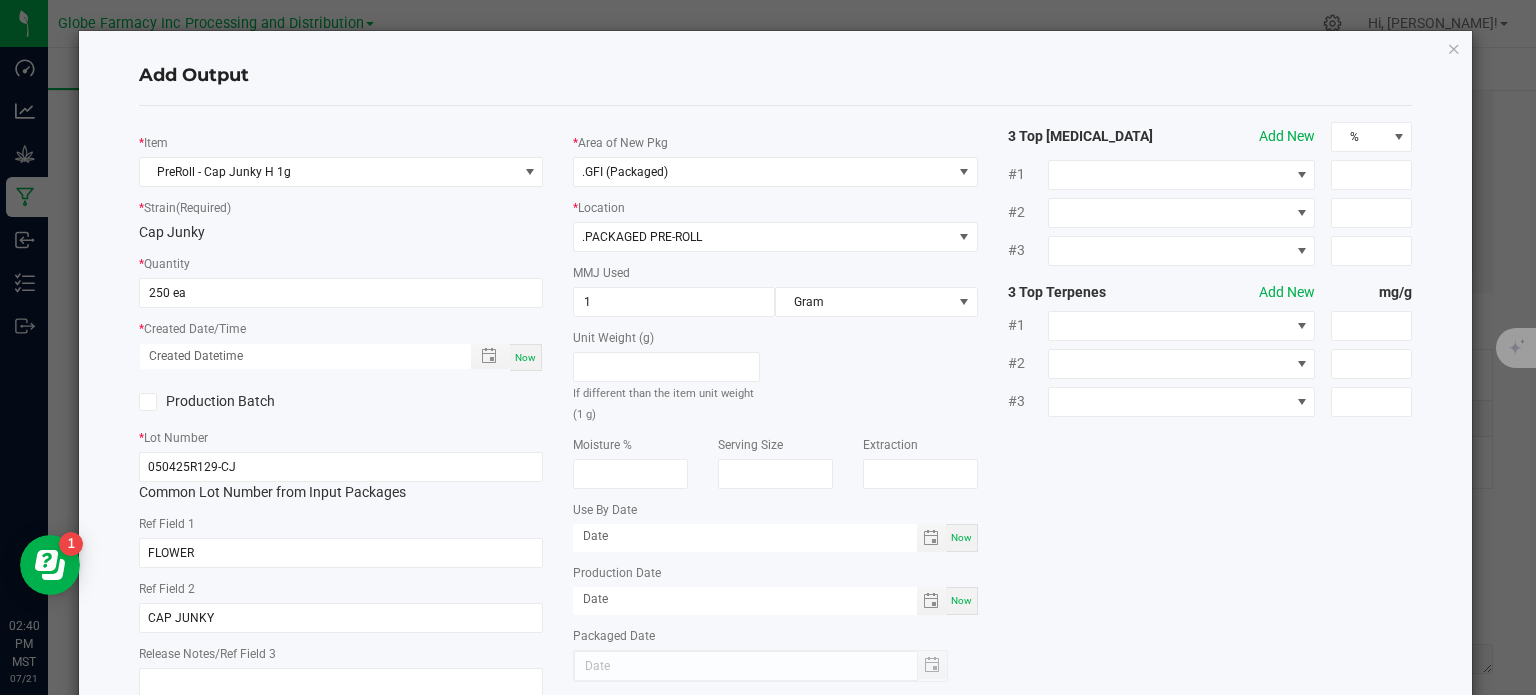 click on "*   Item  PreRoll - Cap Junky H 1g  *   Strain  (Required)  Cap Junky   *   Quantity  250 ea  *   Created Date/Time  Now  Production Batch   *   Lot Number  050425R129-CJ  Common Lot Number from Input Packages   Ref Field 1  FLOWER  Ref Field 2  CAP JUNKY  Release Notes/Ref Field 3   *   Area of New Pkg  .GFI (Packaged)  *   Location  .PACKAGED PRE-ROLL  MMJ Used  1 Gram  Unit Weight (g)   If different than the item unit weight (1 g)   Moisture %   Serving Size   Extraction   Use By Date  Now  Production Date  Now  Packaged Date  3 Top [MEDICAL_DATA]  Add New  % #1 #2 #3 3 Top Terpenes  Add New  mg/g #1 #2 #3" 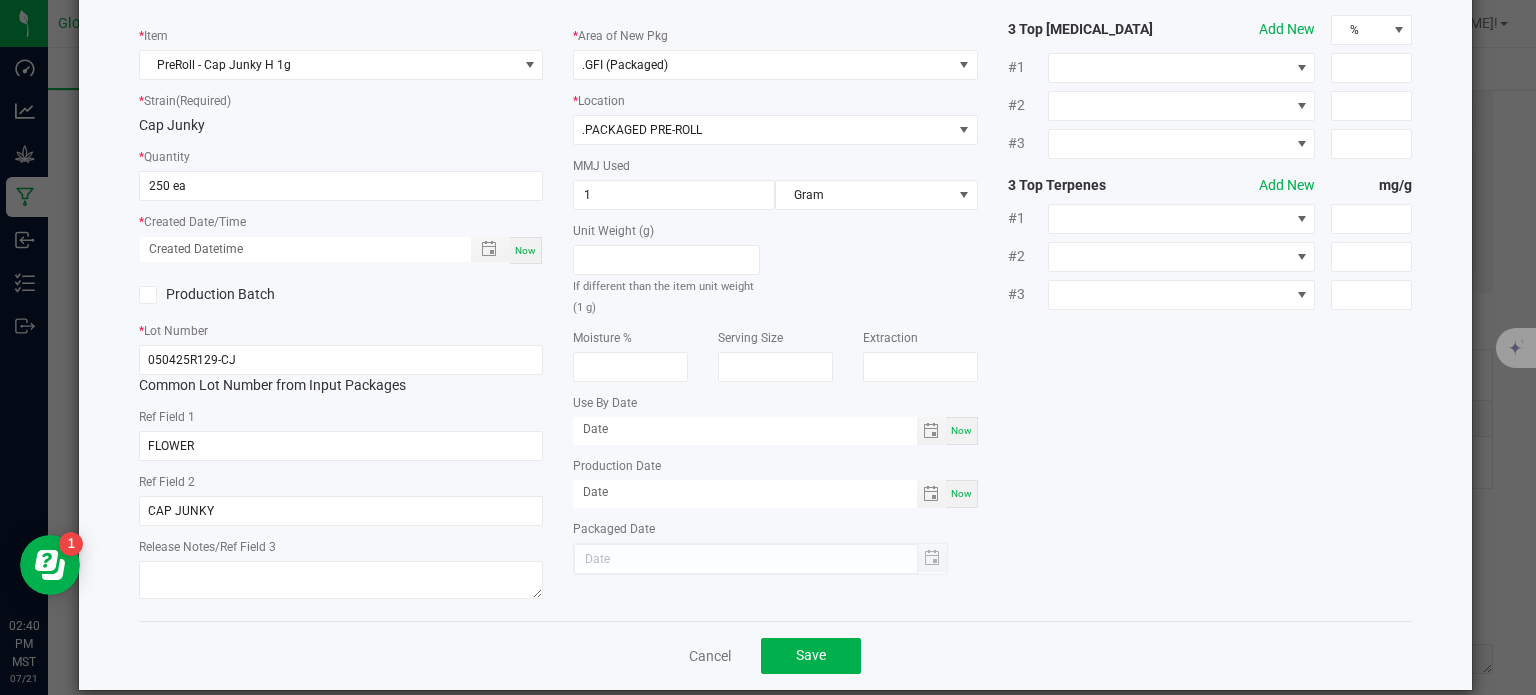 scroll, scrollTop: 133, scrollLeft: 0, axis: vertical 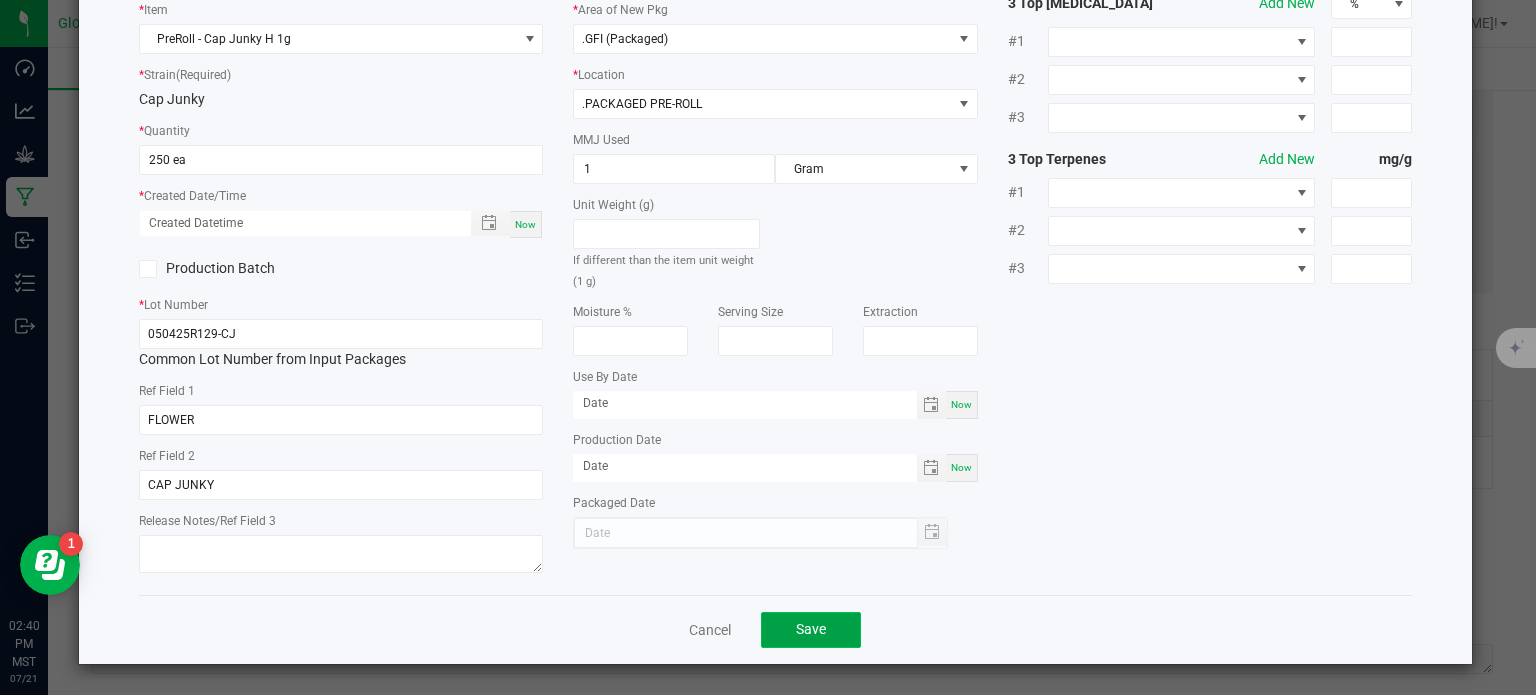 click on "Save" 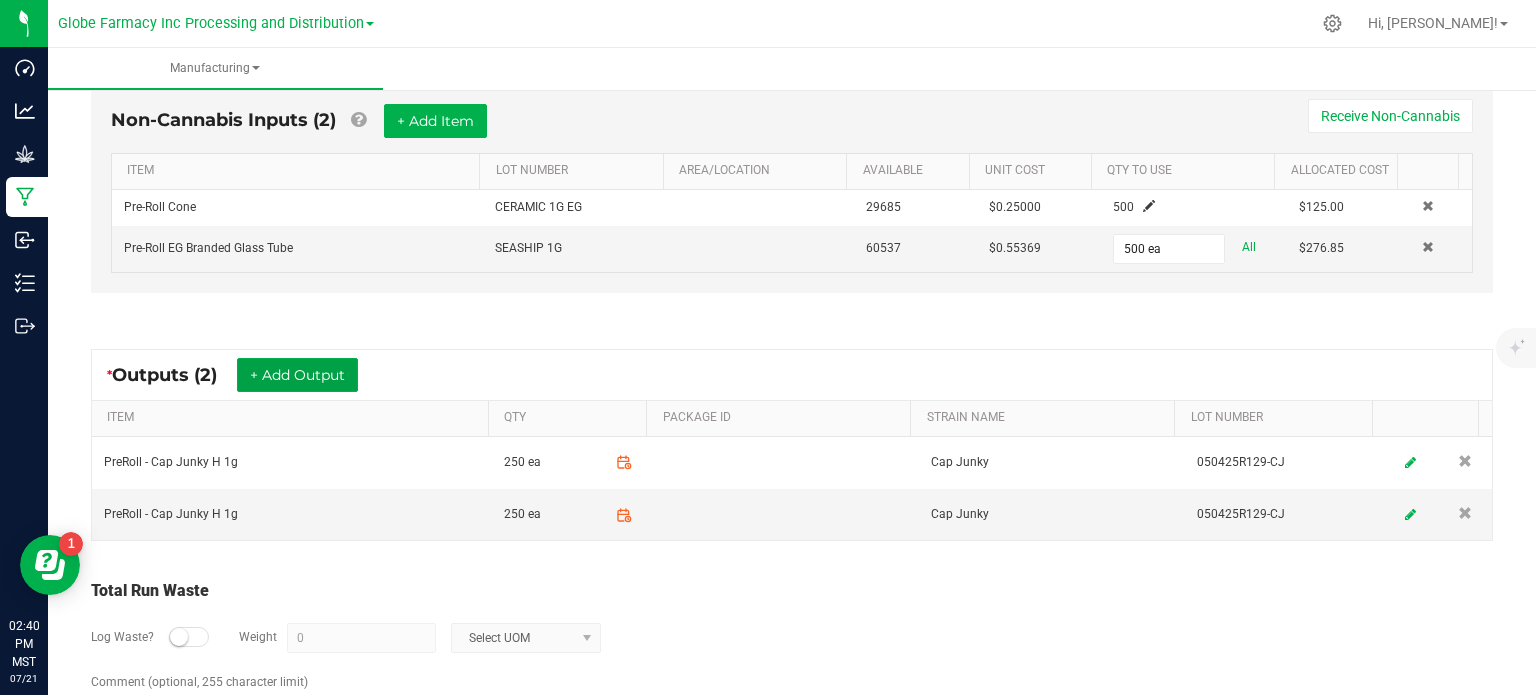 scroll, scrollTop: 200, scrollLeft: 0, axis: vertical 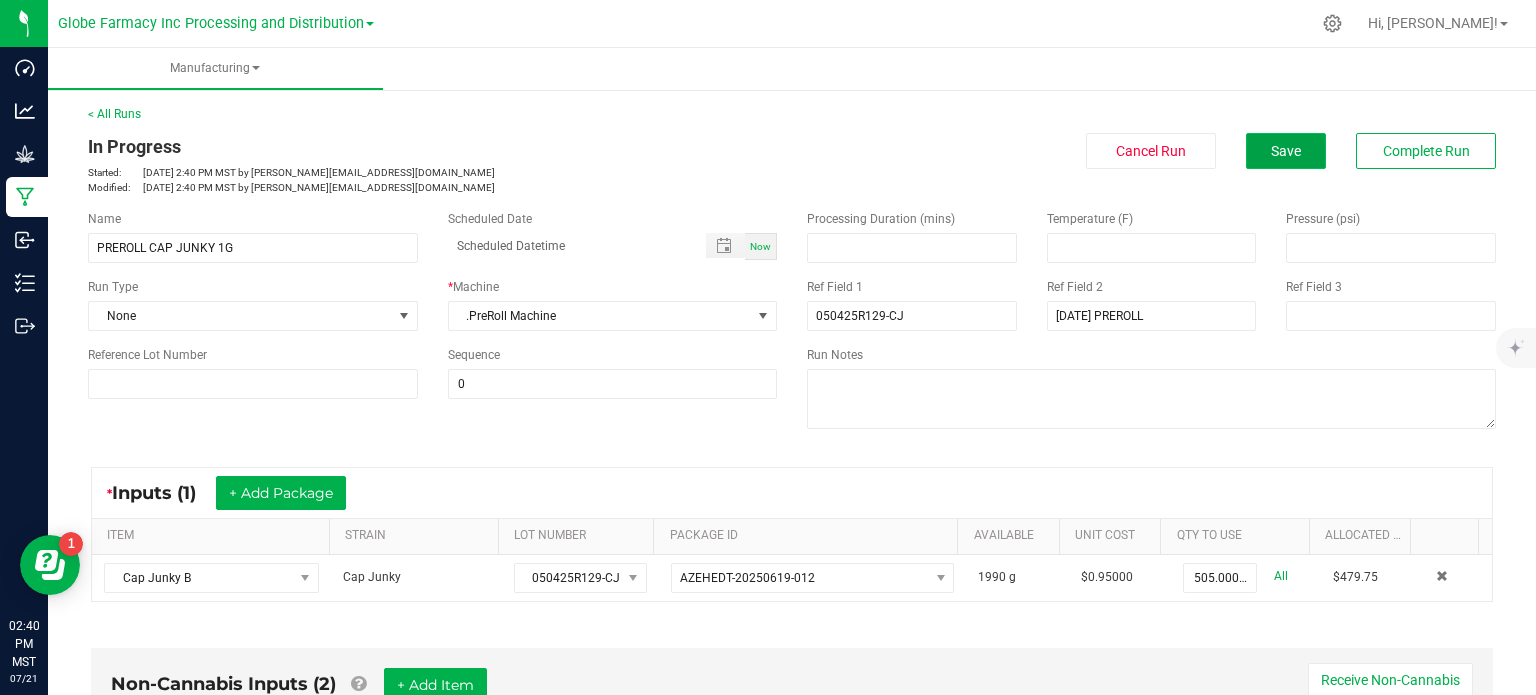 click on "Save" at bounding box center (1286, 151) 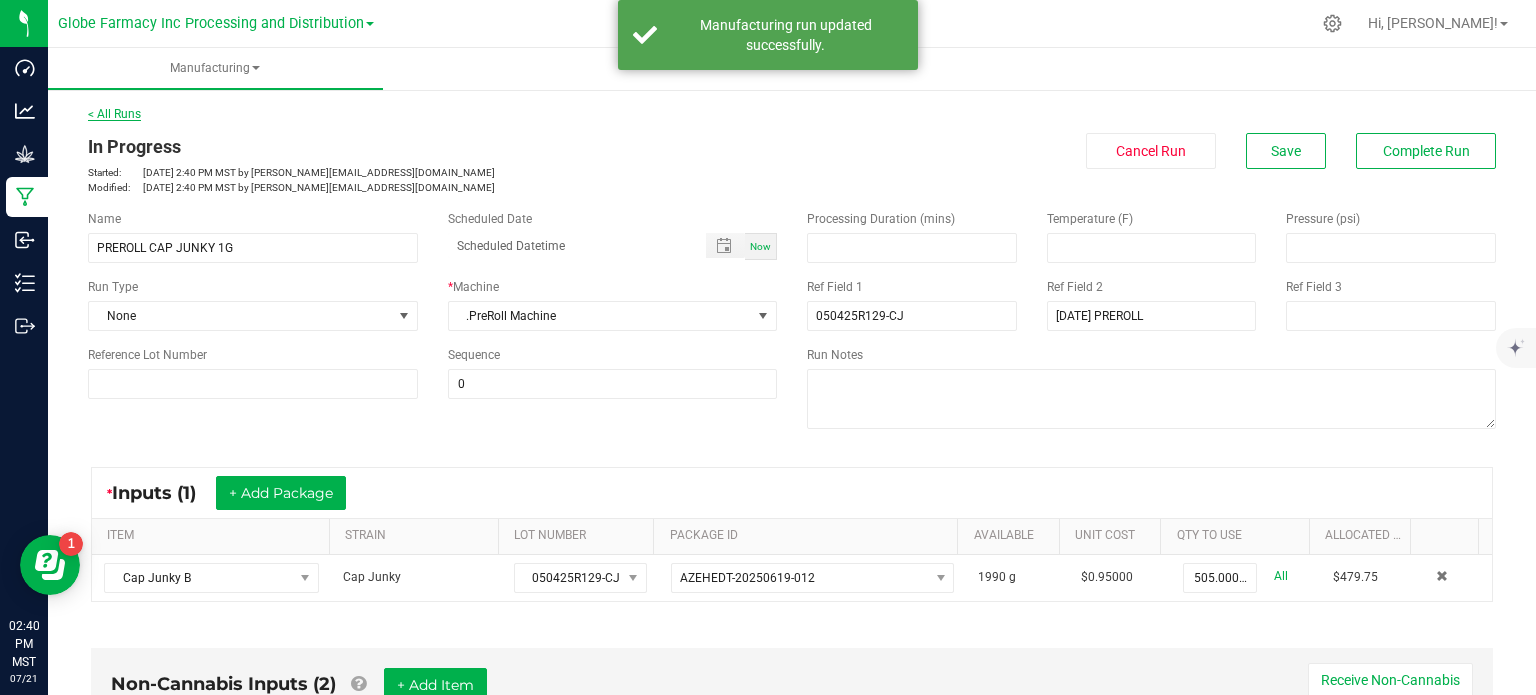 click on "< All Runs" at bounding box center (114, 114) 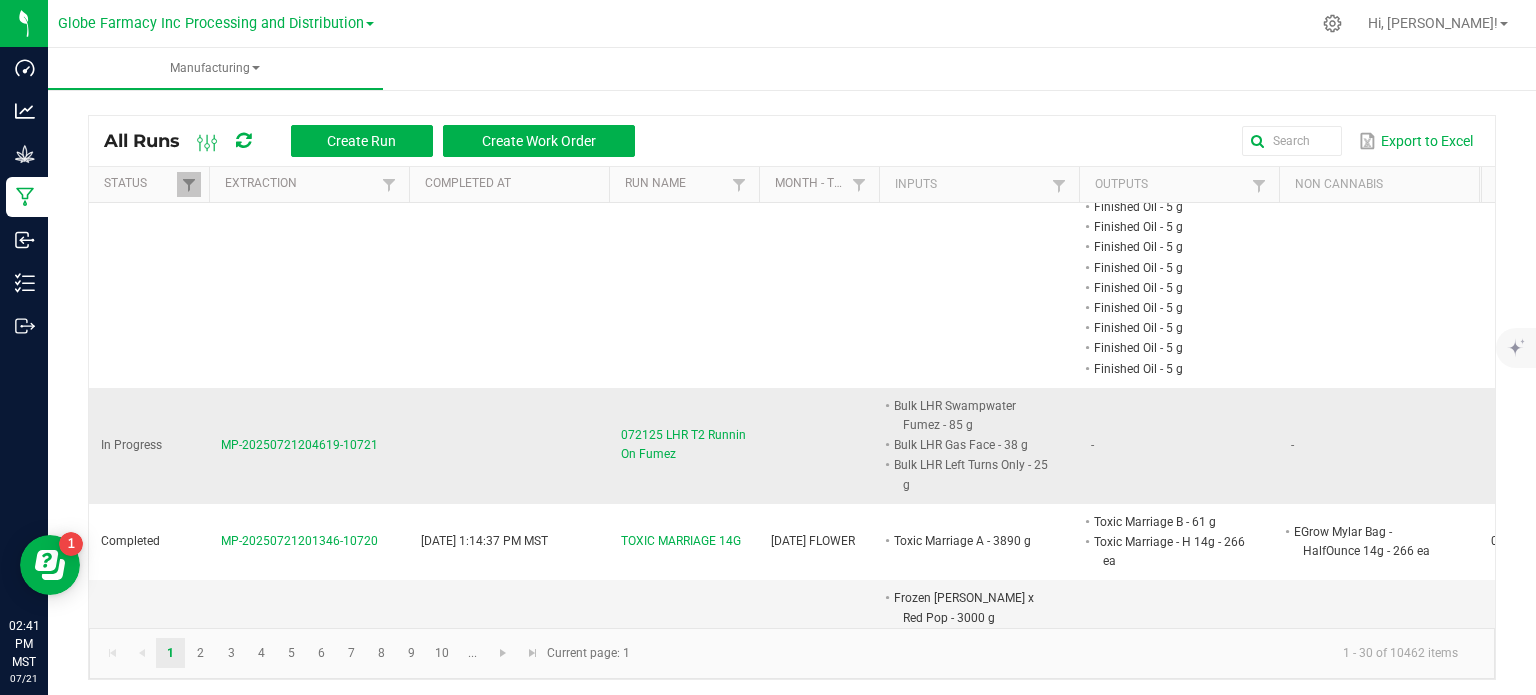 scroll, scrollTop: 500, scrollLeft: 0, axis: vertical 